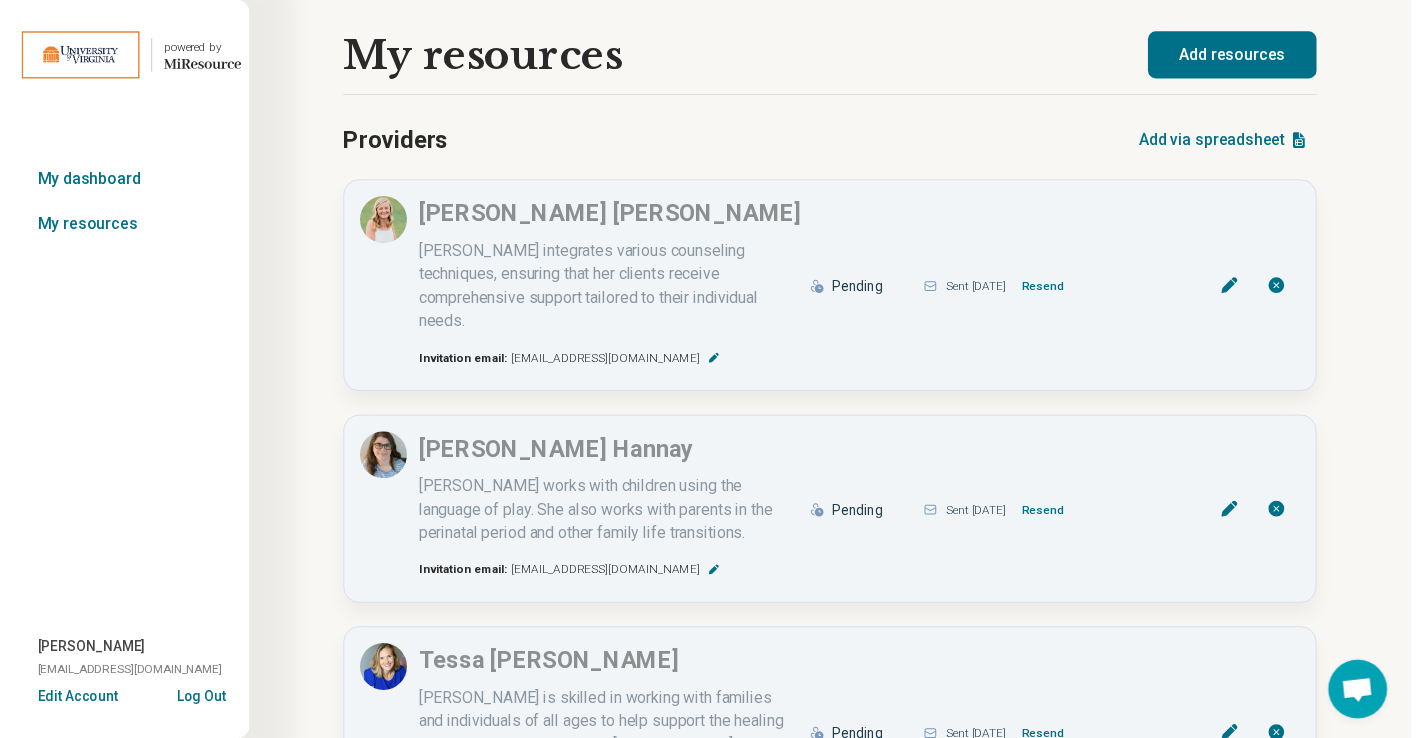 scroll, scrollTop: 0, scrollLeft: 0, axis: both 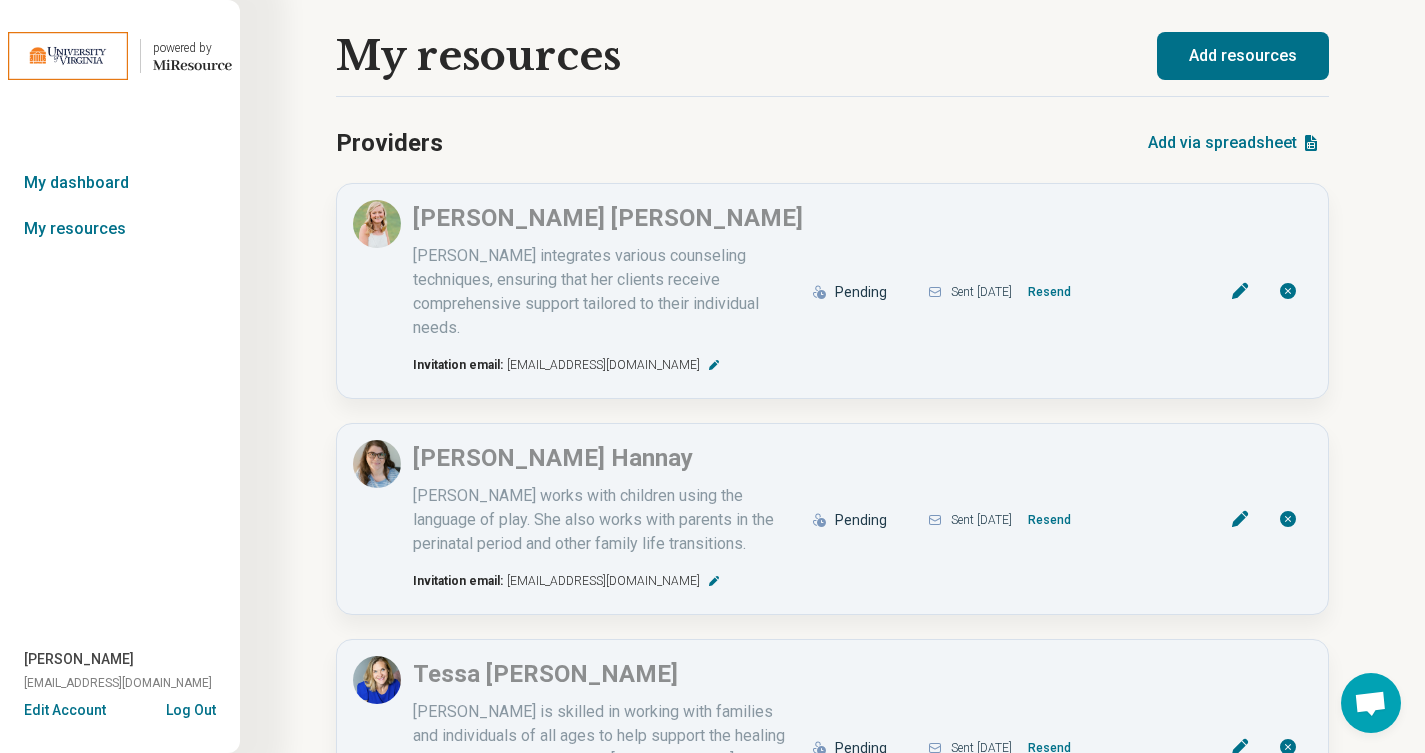 click 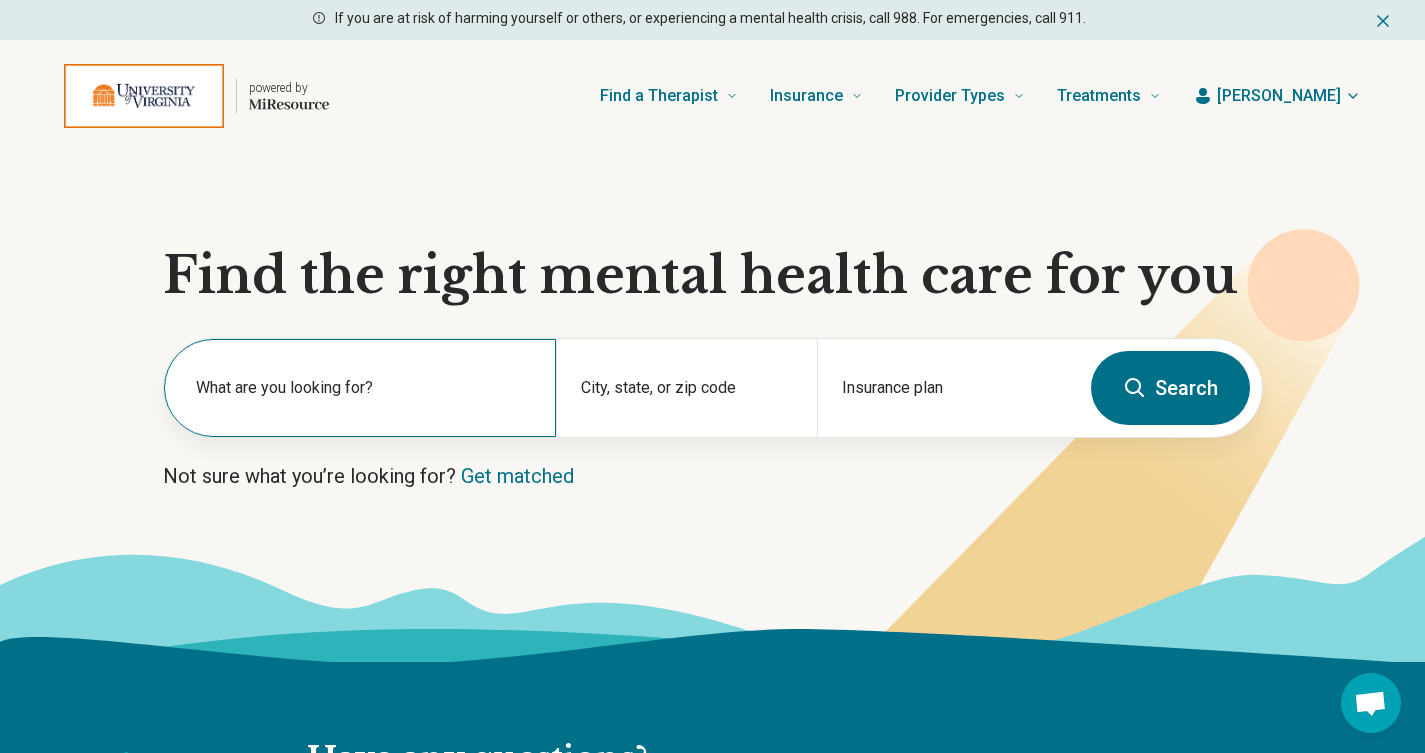 click on "What are you looking for?" at bounding box center [364, 388] 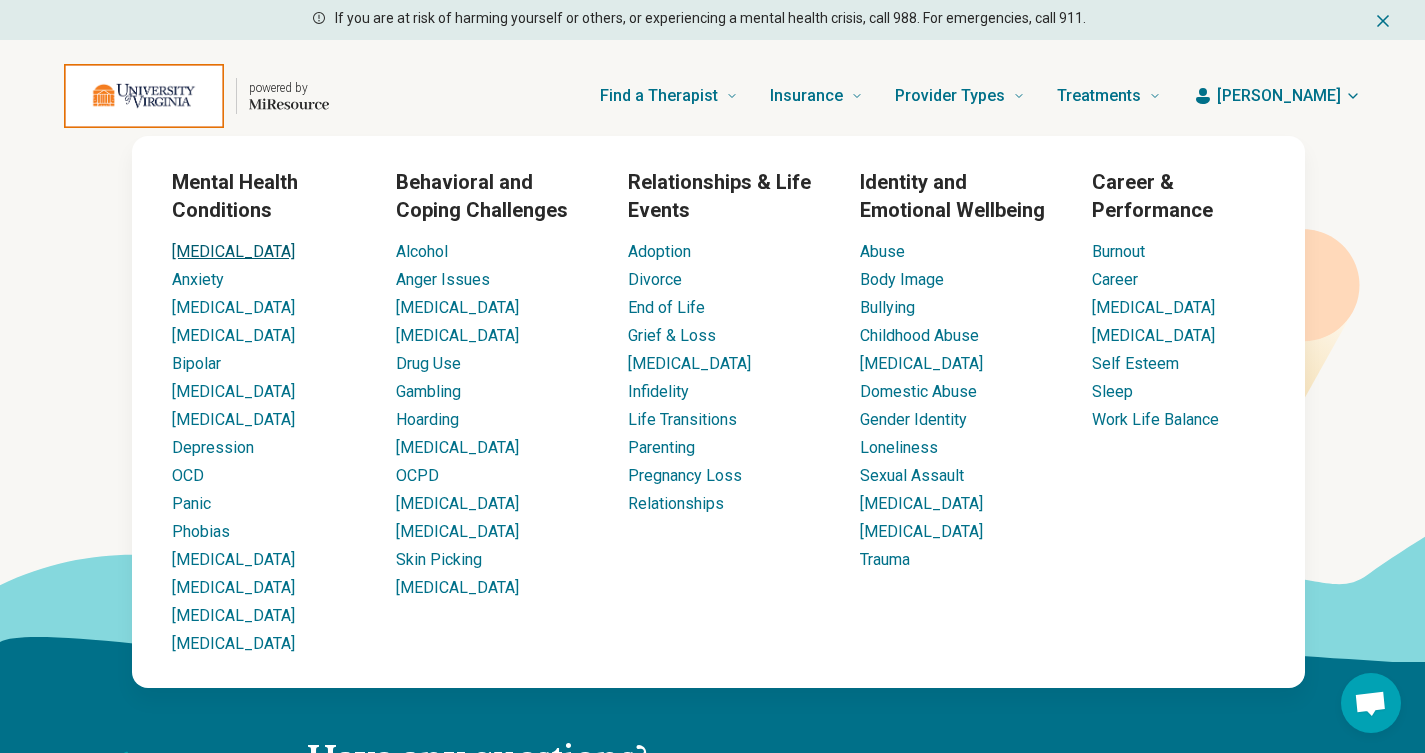 click on "[MEDICAL_DATA]" at bounding box center [233, 251] 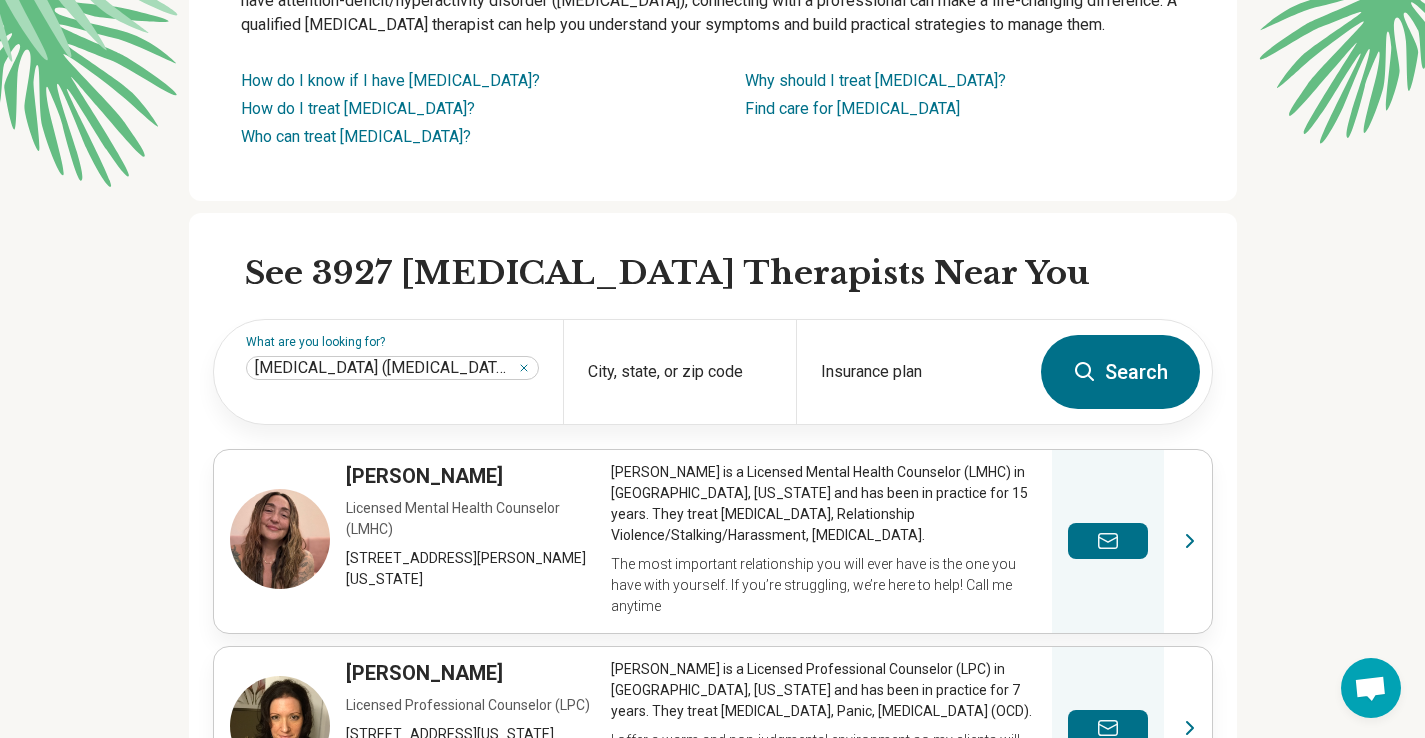 scroll, scrollTop: 327, scrollLeft: 0, axis: vertical 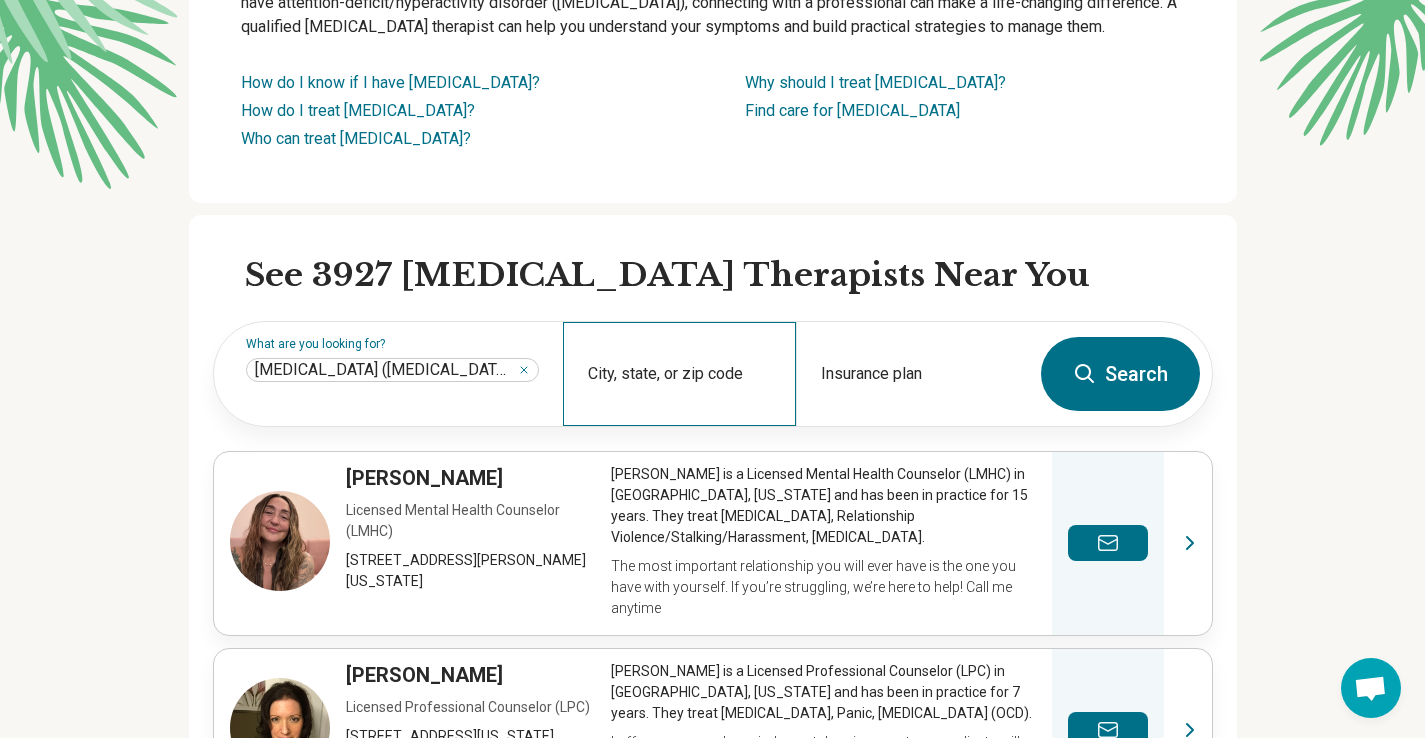 click on "City, state, or zip code" at bounding box center (679, 374) 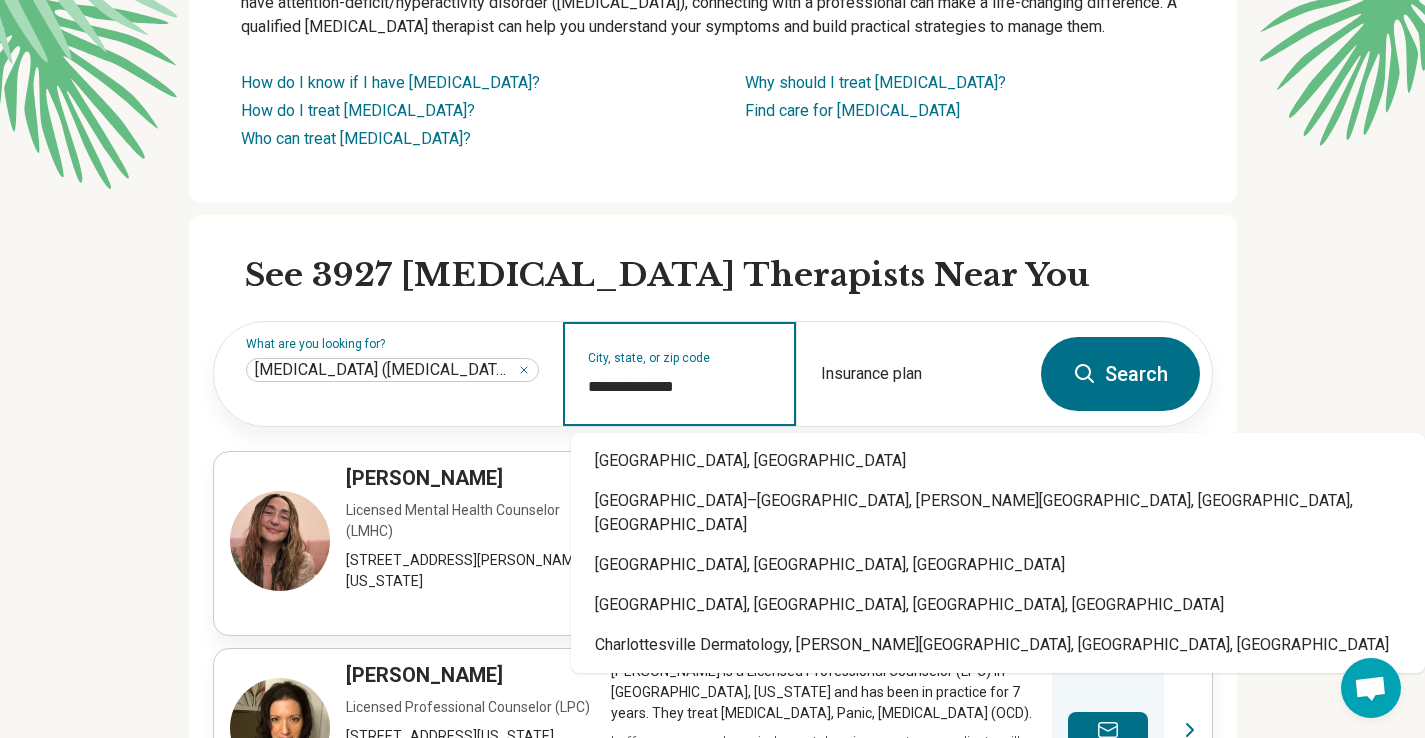 type on "**********" 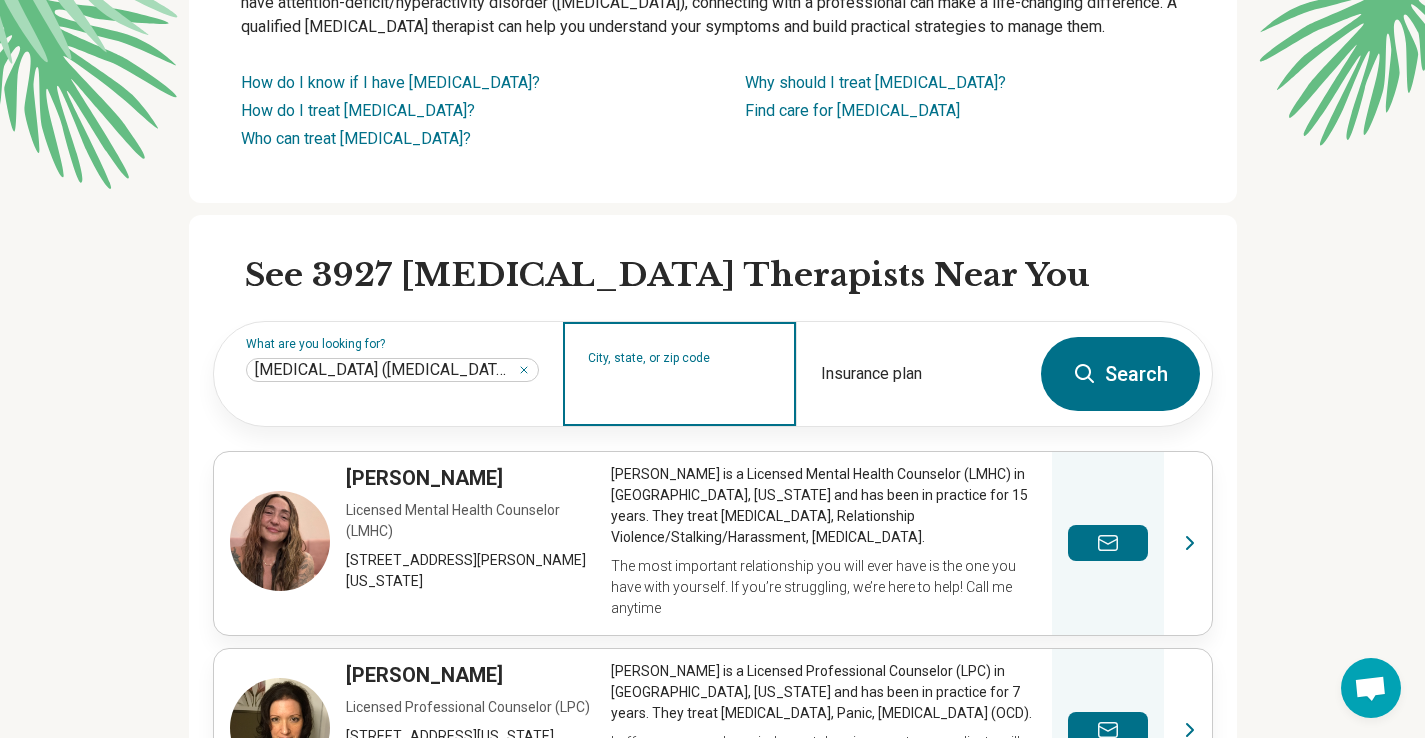 click on "City, state, or zip code" at bounding box center [680, 387] 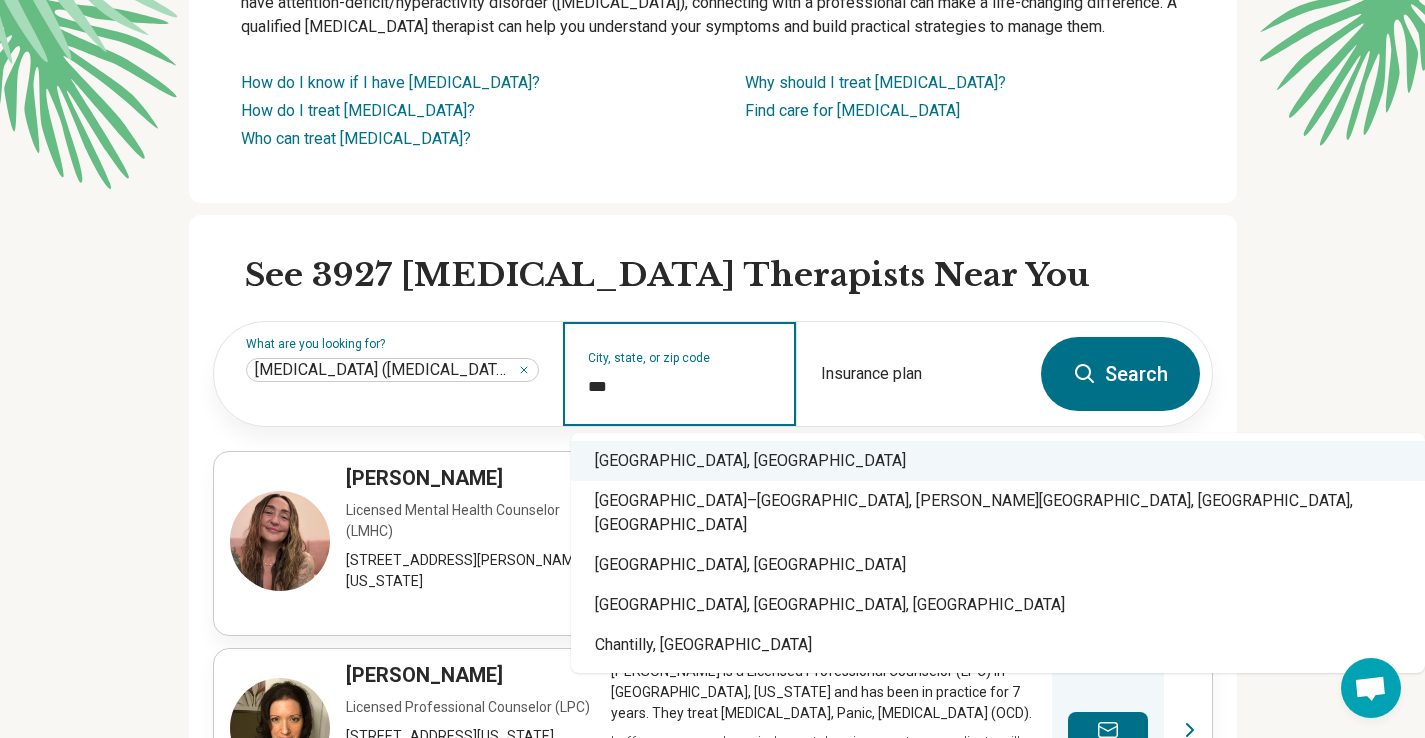 click on "Charlottesville, VA" at bounding box center (998, 461) 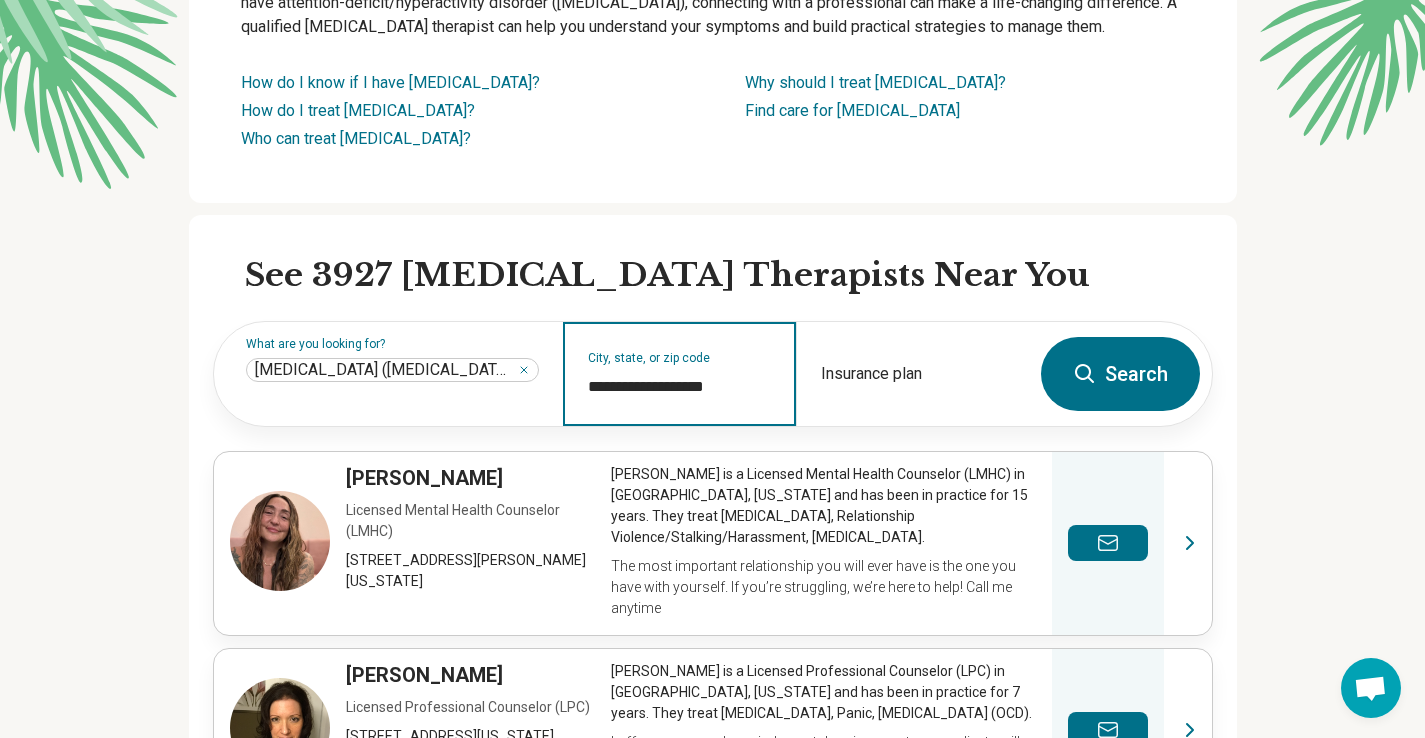 type on "**********" 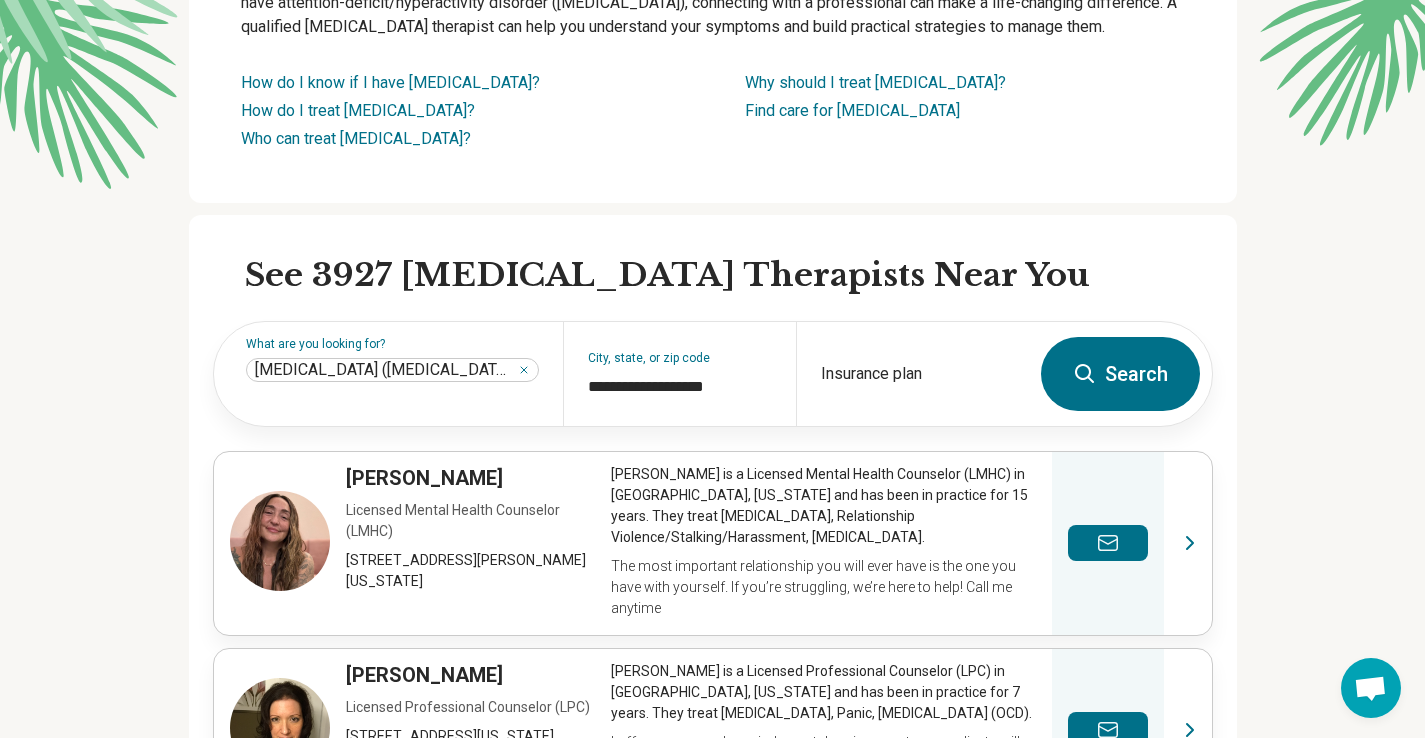 click on "Search" at bounding box center [1120, 374] 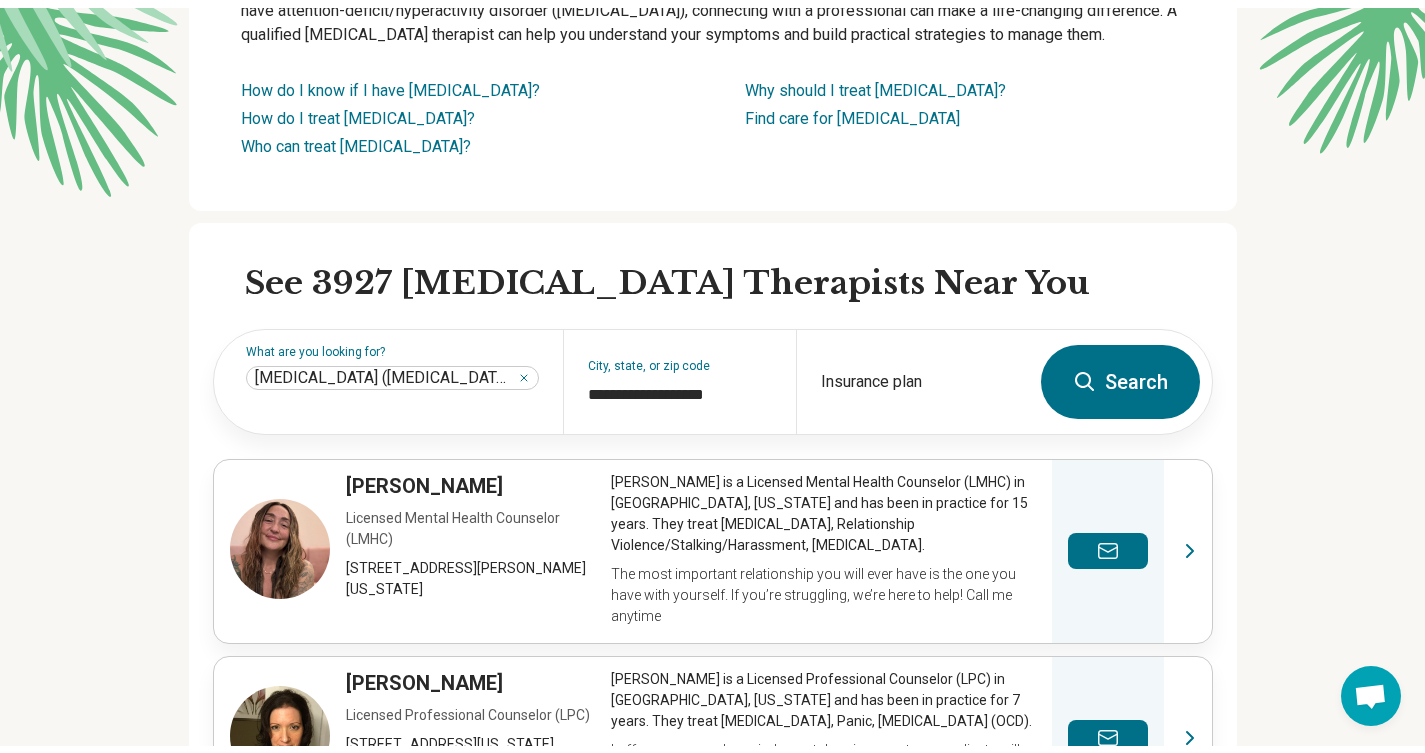 scroll, scrollTop: 0, scrollLeft: 0, axis: both 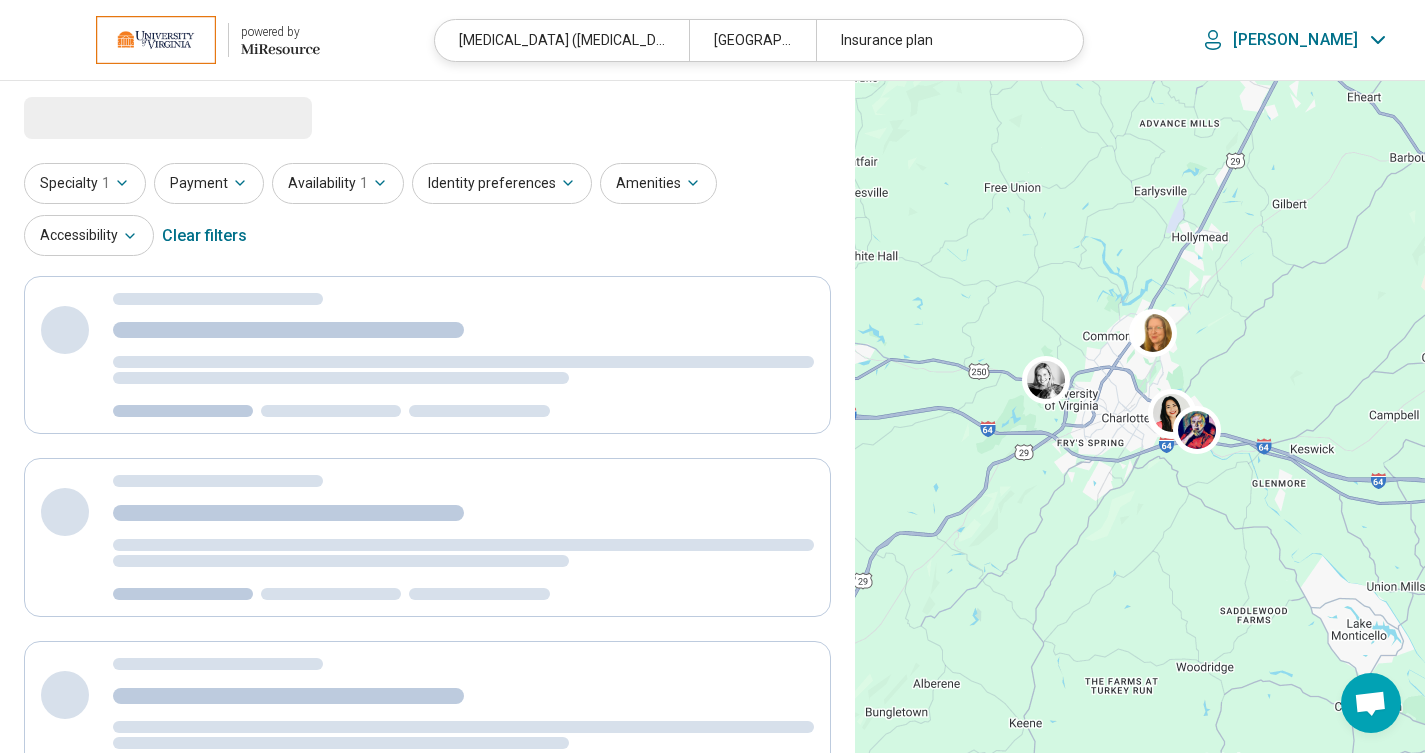 select on "***" 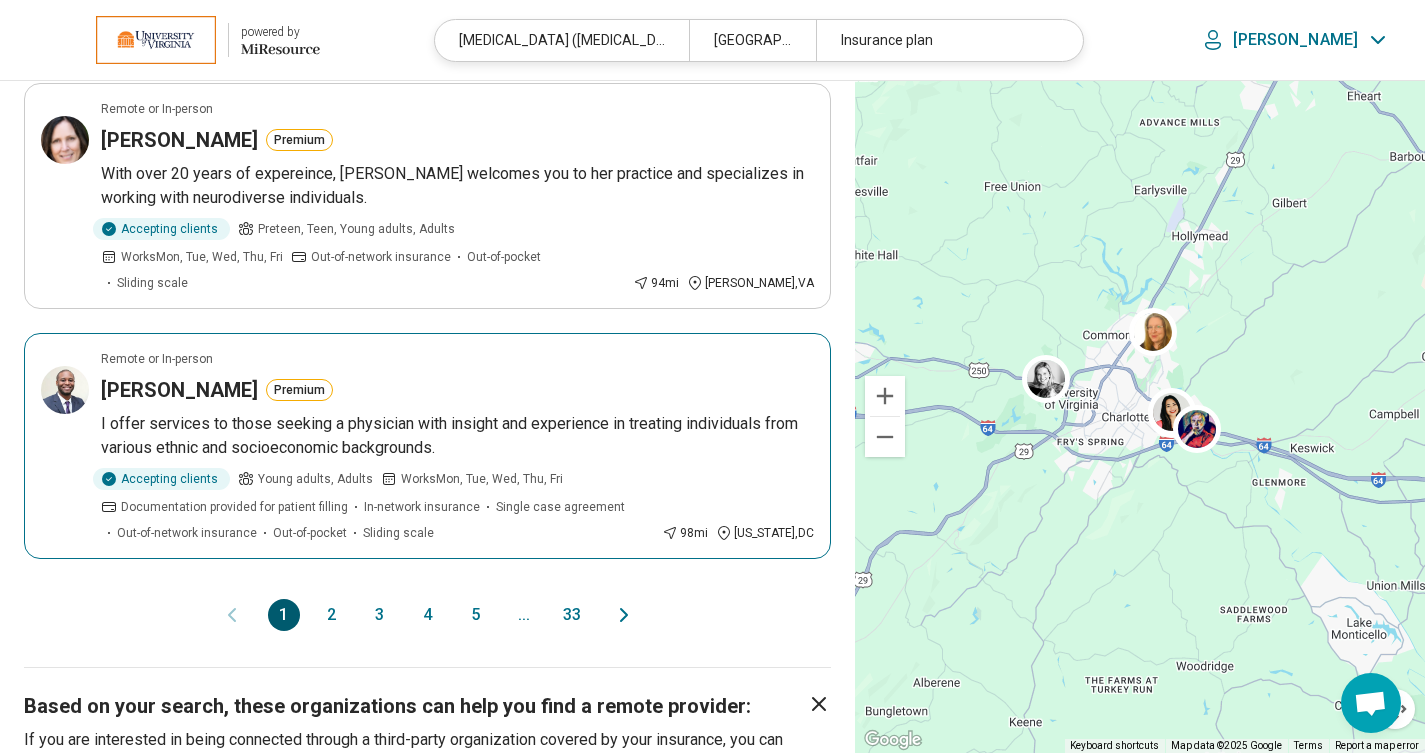 scroll, scrollTop: 1985, scrollLeft: 0, axis: vertical 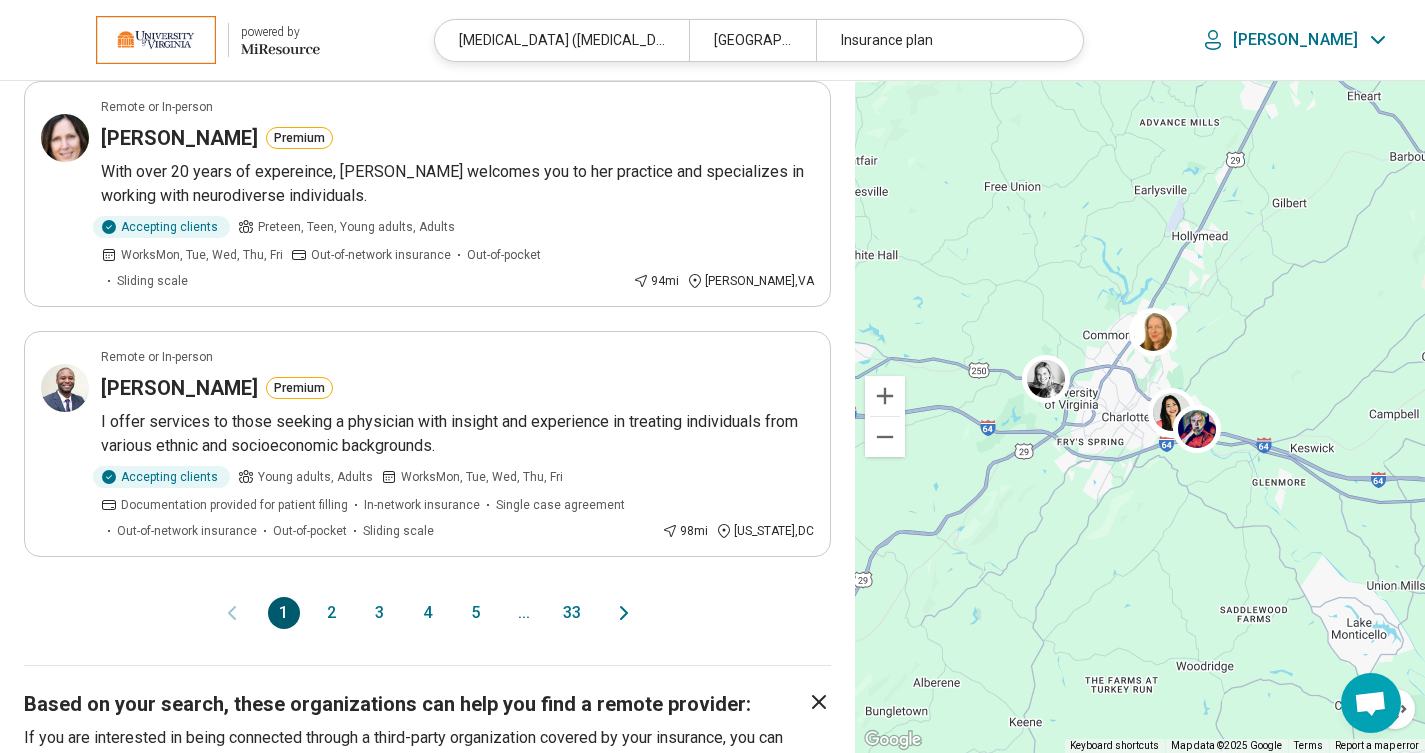 click on "2" at bounding box center [332, 613] 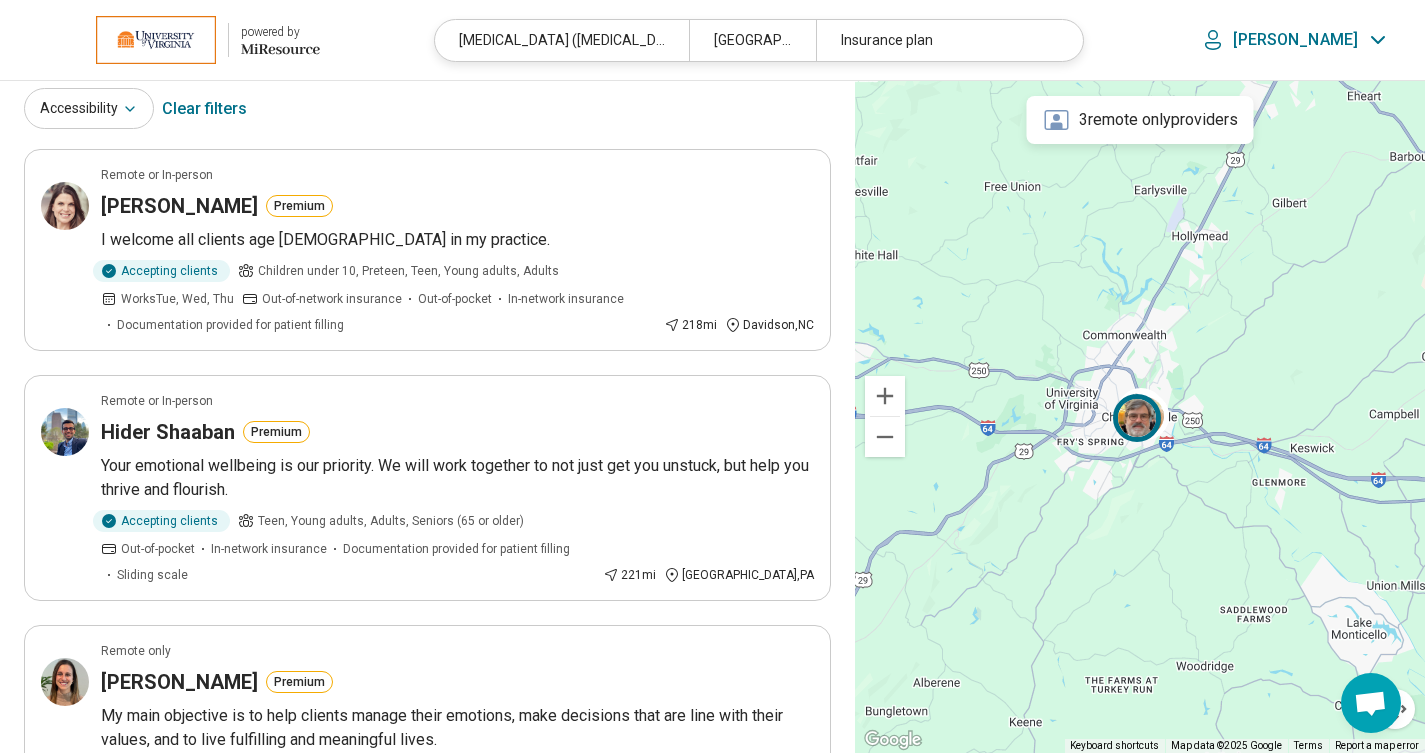 scroll, scrollTop: 0, scrollLeft: 0, axis: both 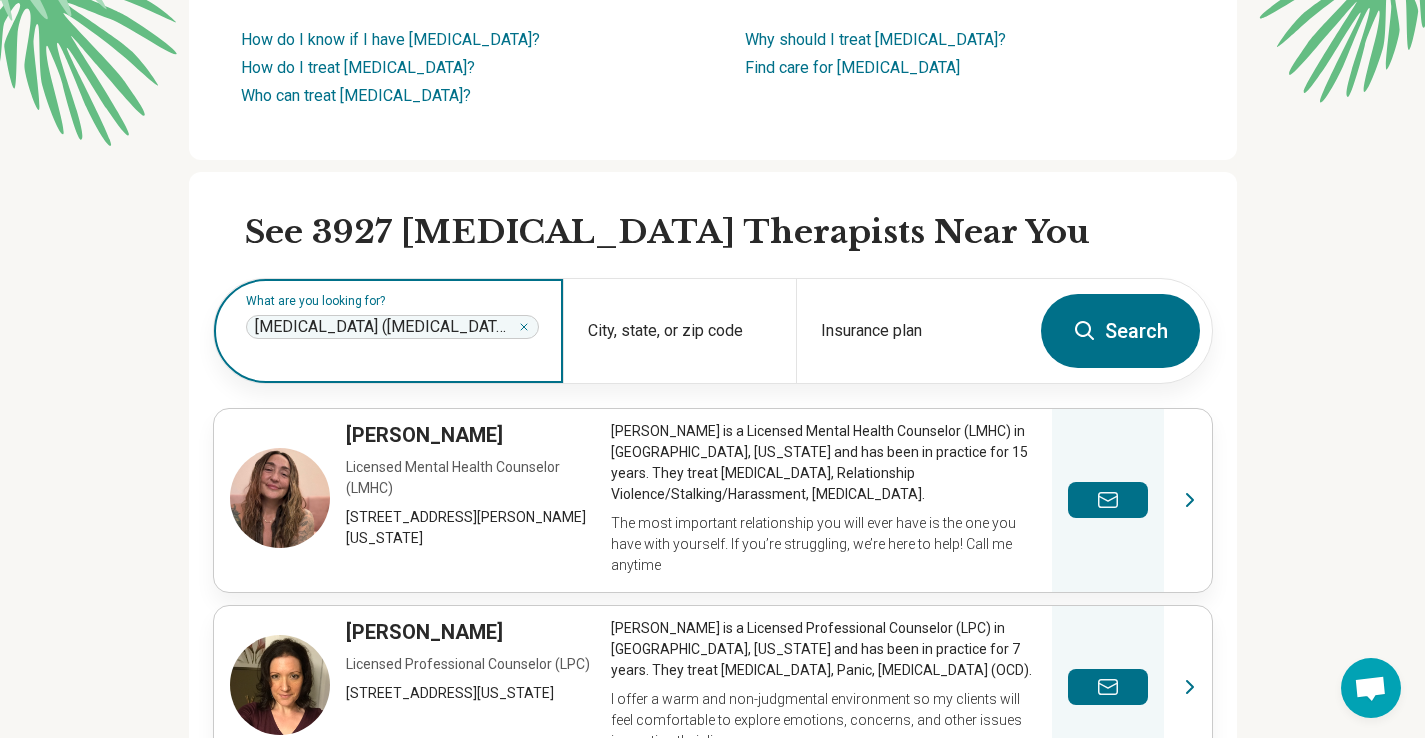 click 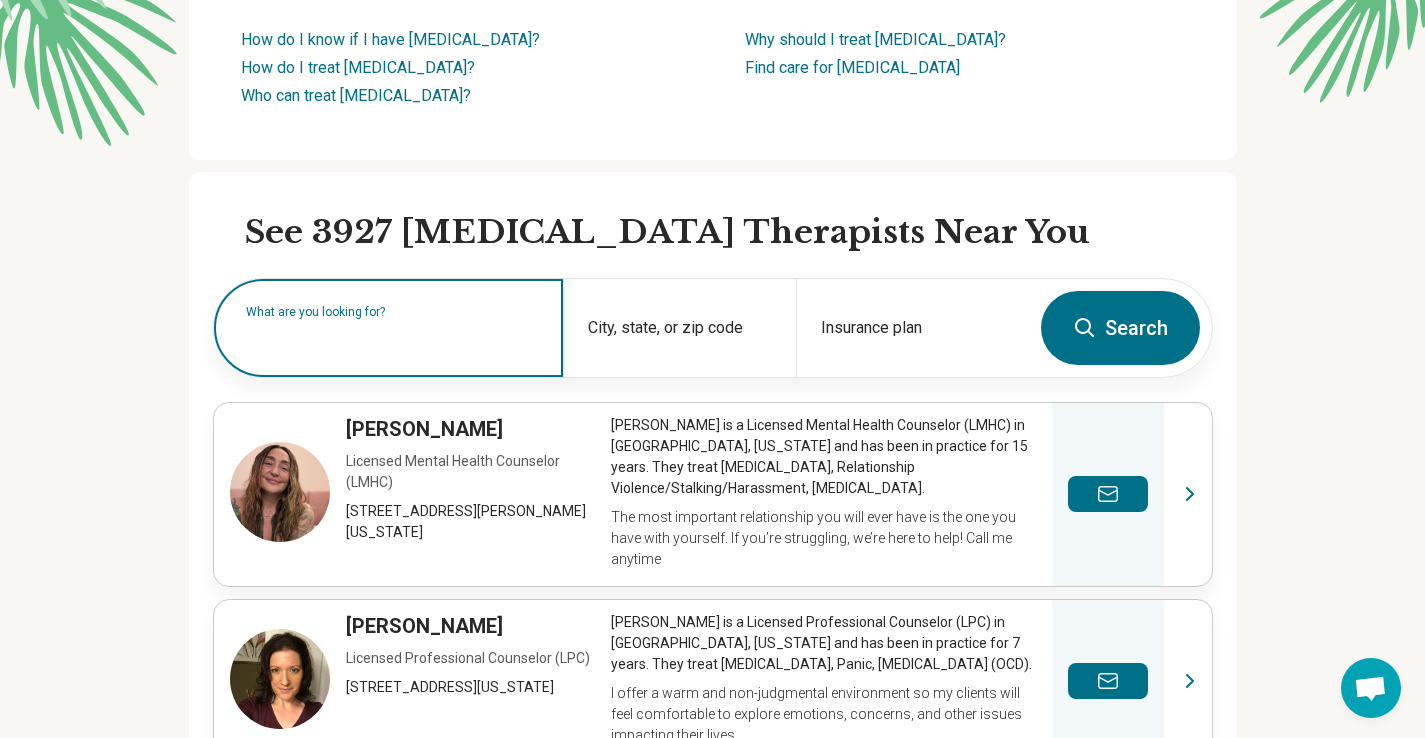 click on "What are you looking for?" at bounding box center [392, 312] 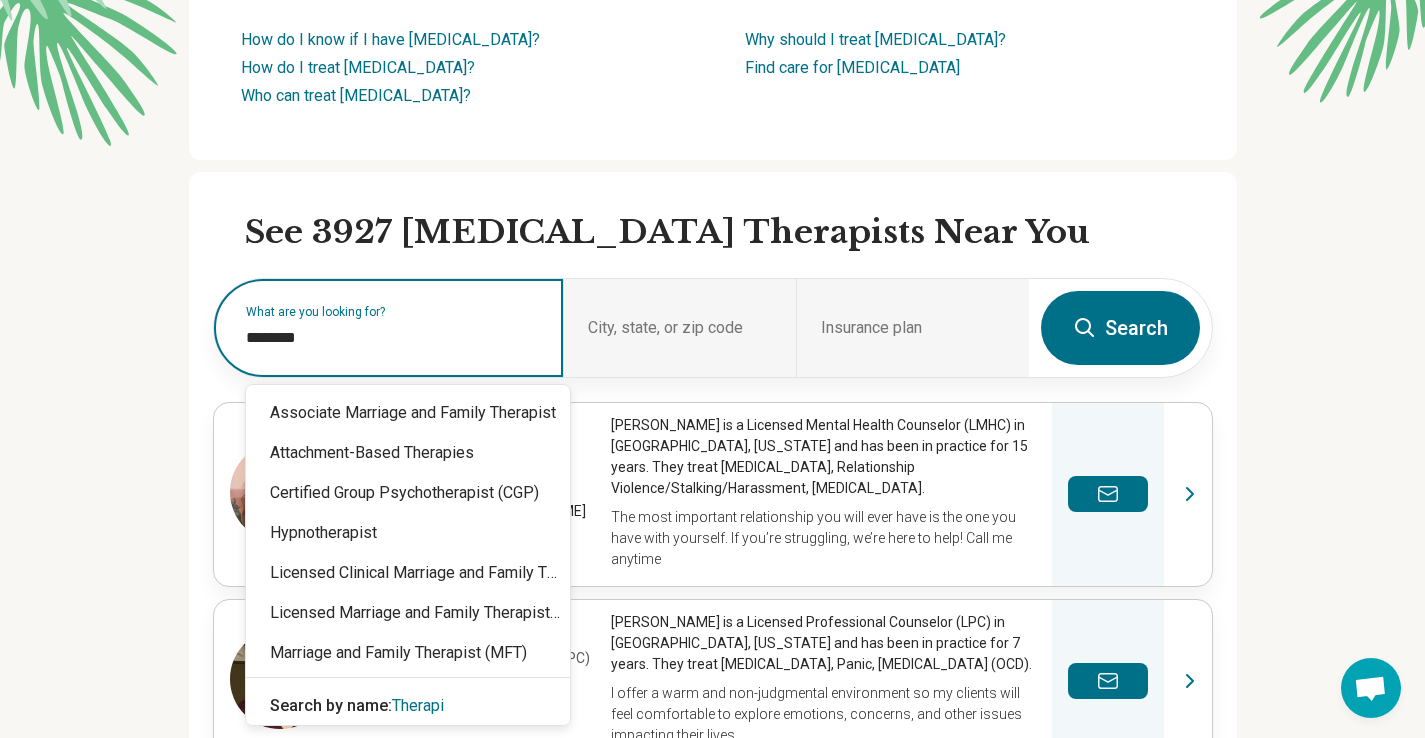 type on "*********" 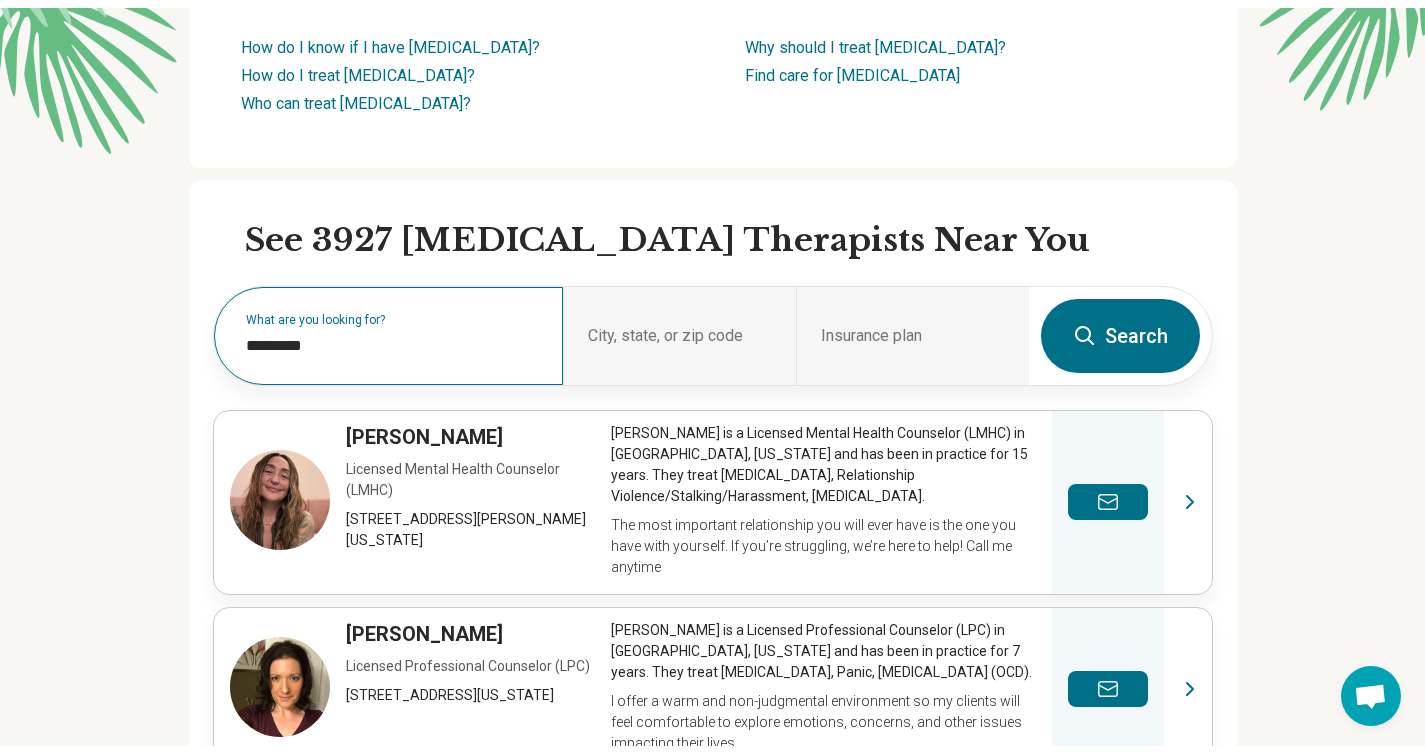 scroll, scrollTop: 0, scrollLeft: 0, axis: both 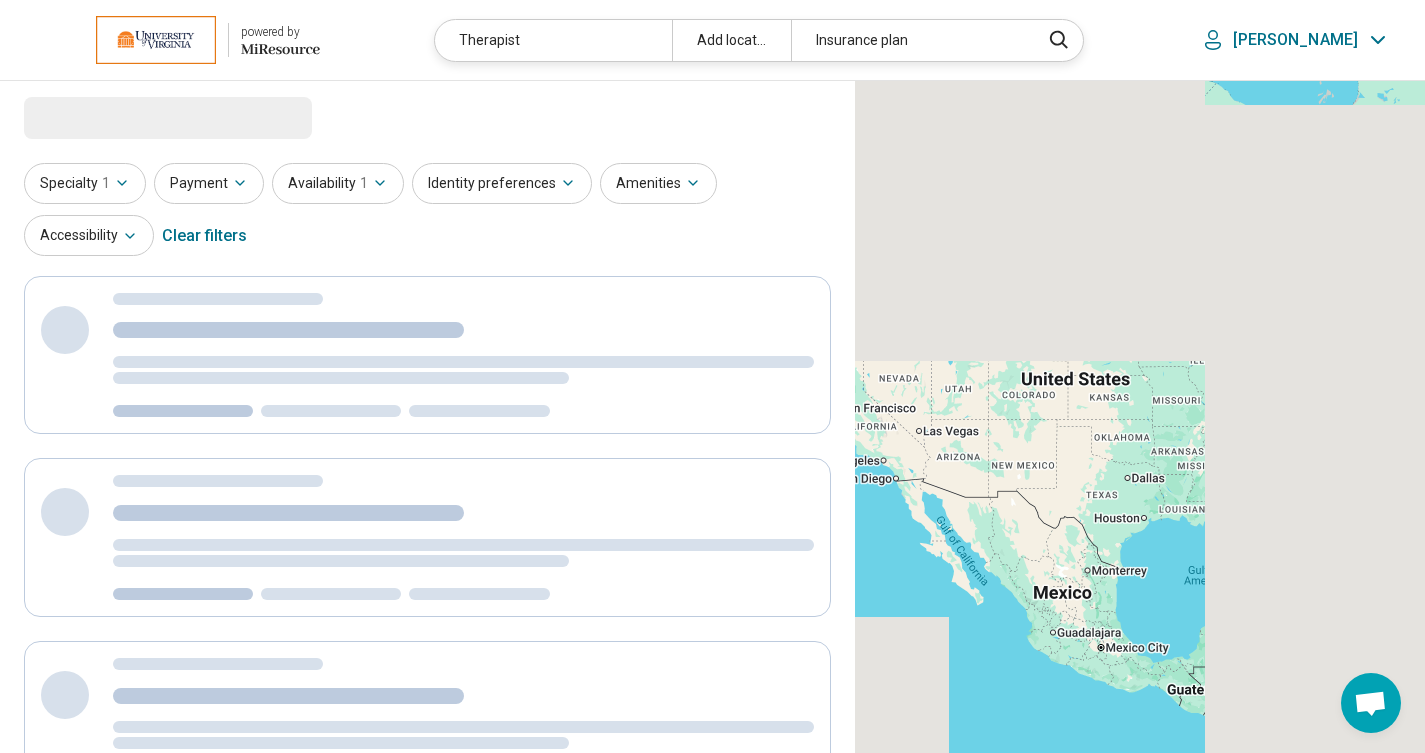 select on "***" 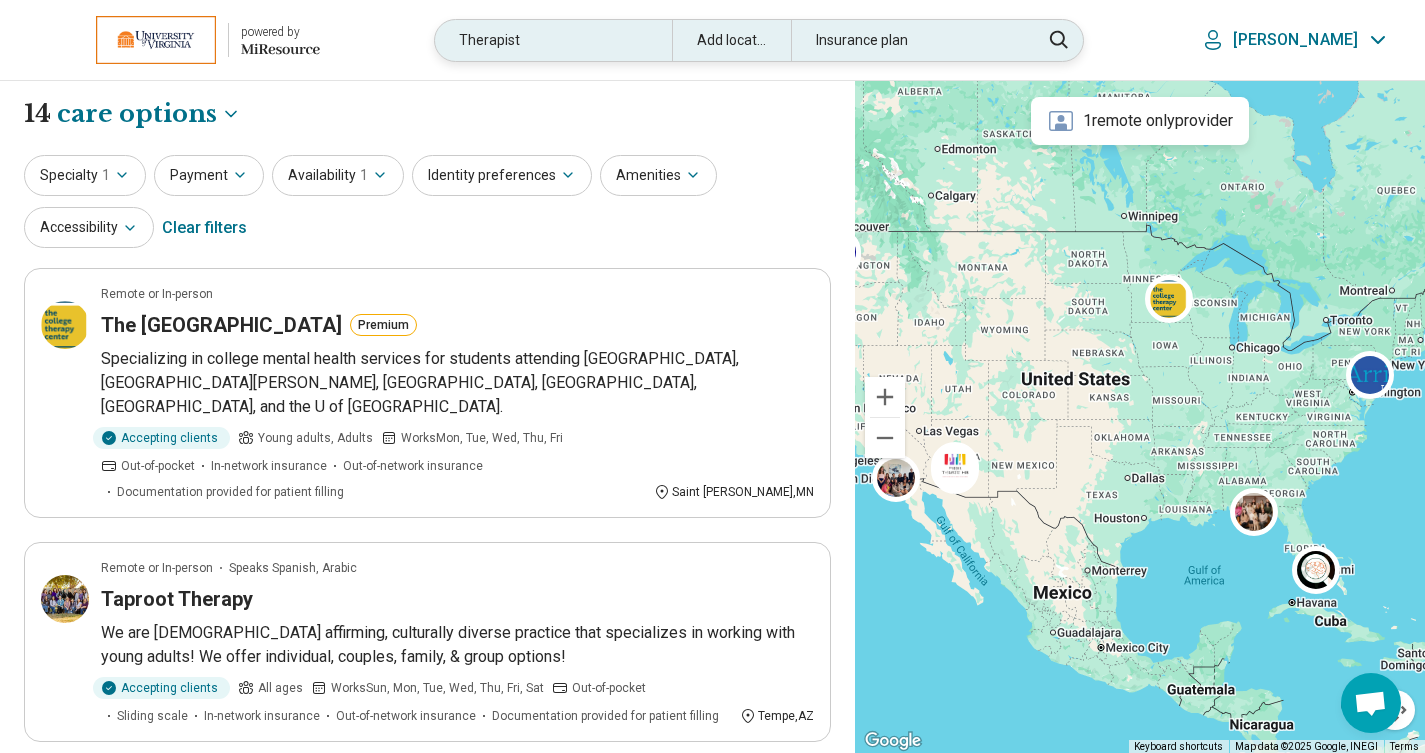 click on "Add location" at bounding box center (731, 40) 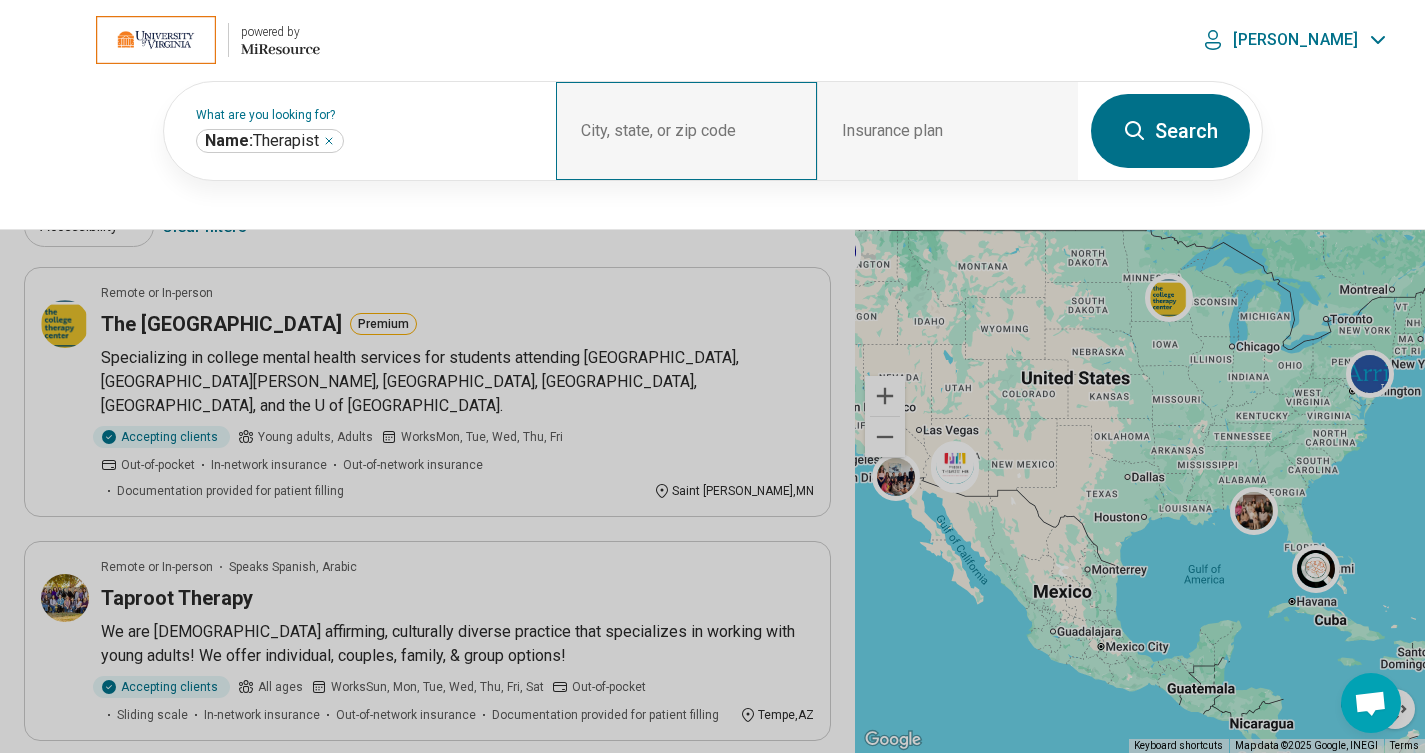 click on "City, state, or zip code" at bounding box center (686, 131) 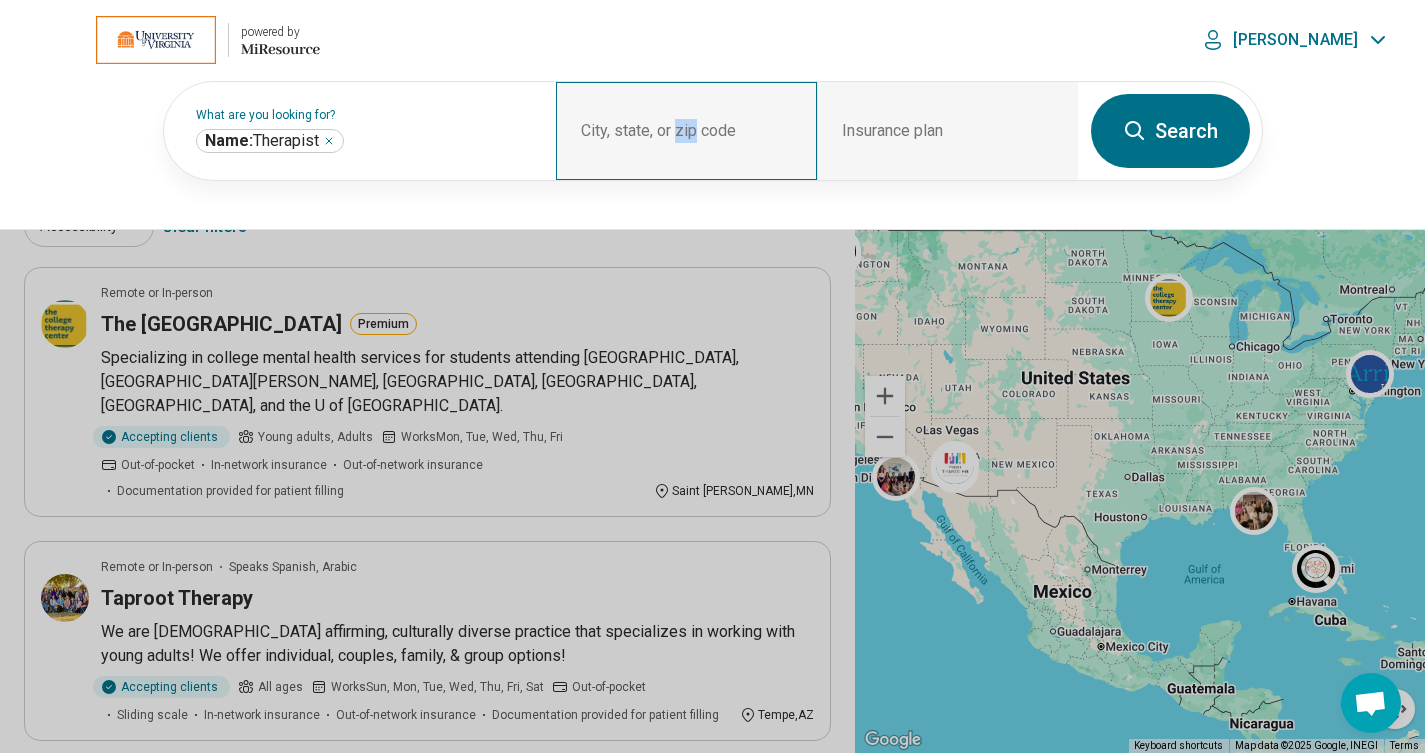 click on "City, state, or zip code" at bounding box center [686, 131] 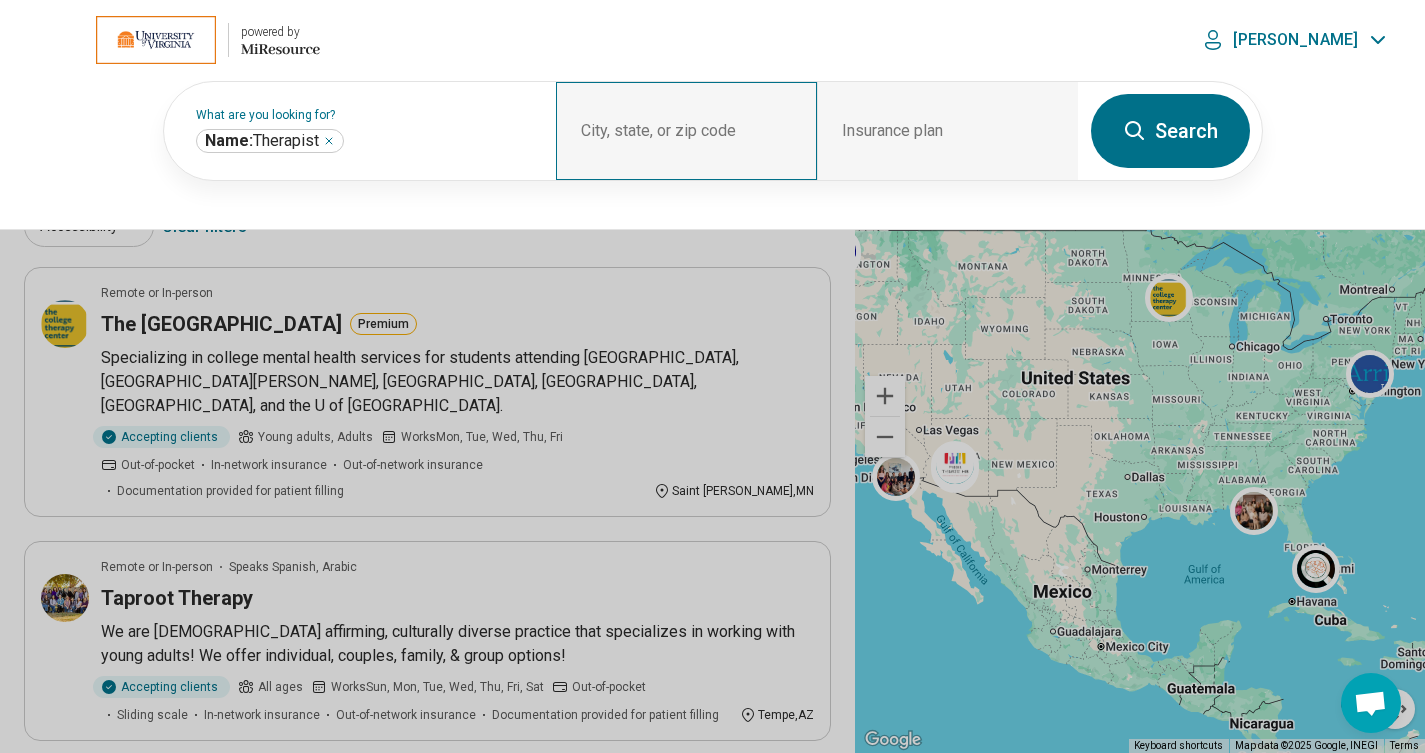 click on "City, state, or zip code" at bounding box center (686, 131) 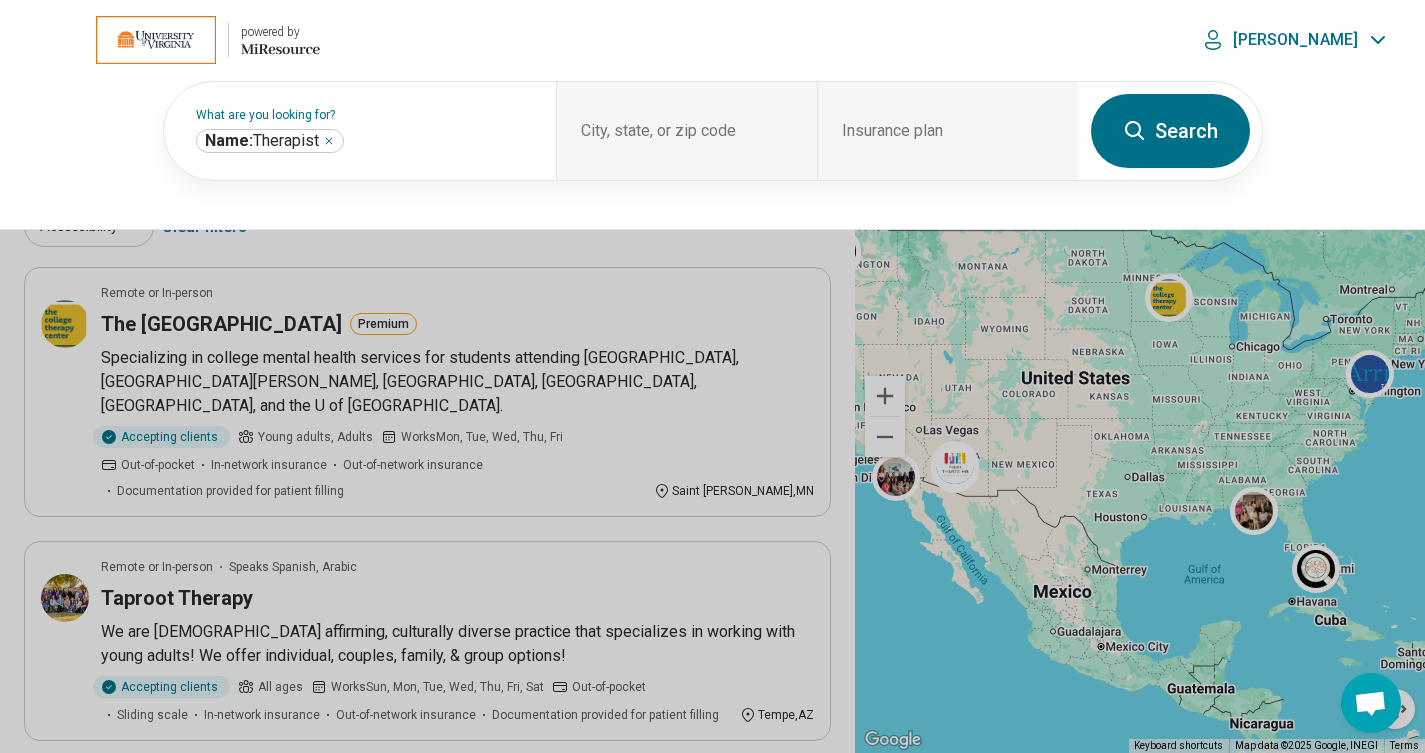 click on "Search" at bounding box center (1170, 131) 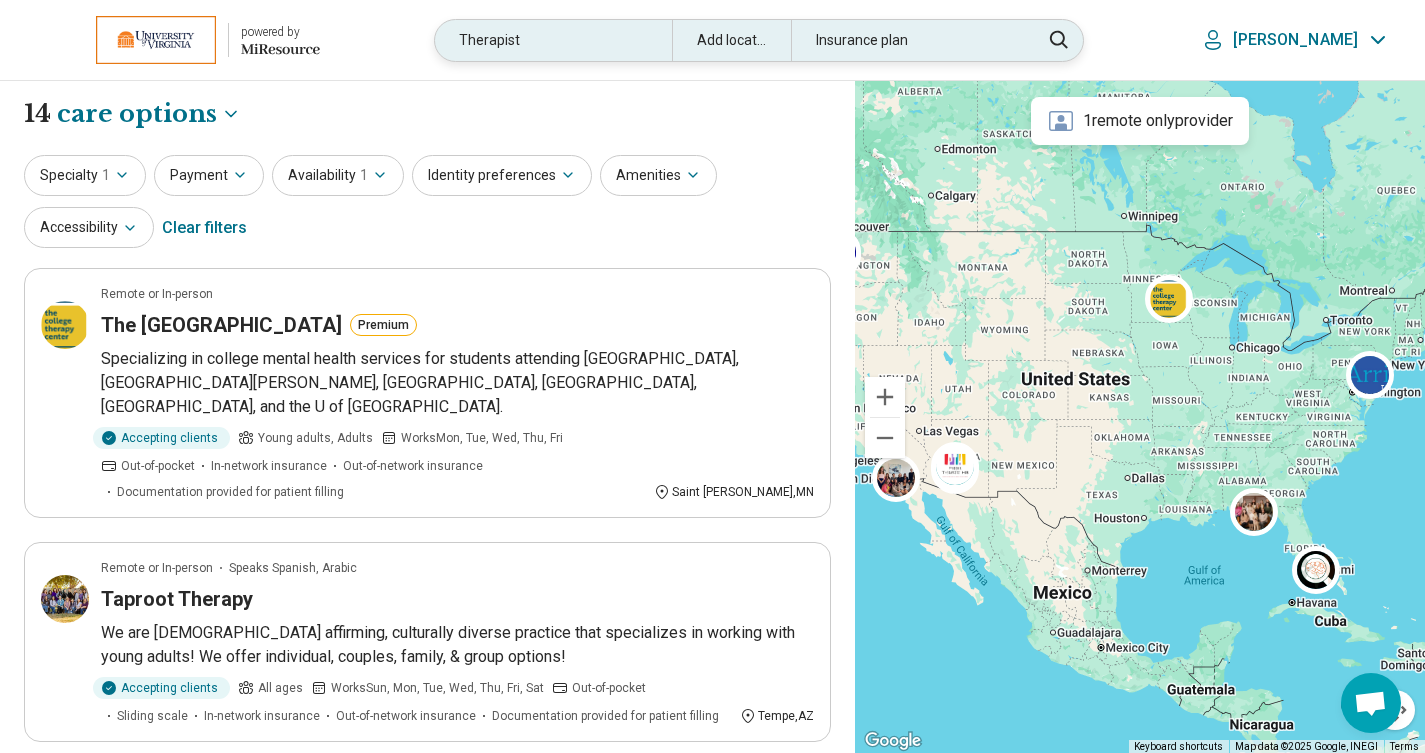 click on "Add location" at bounding box center [731, 40] 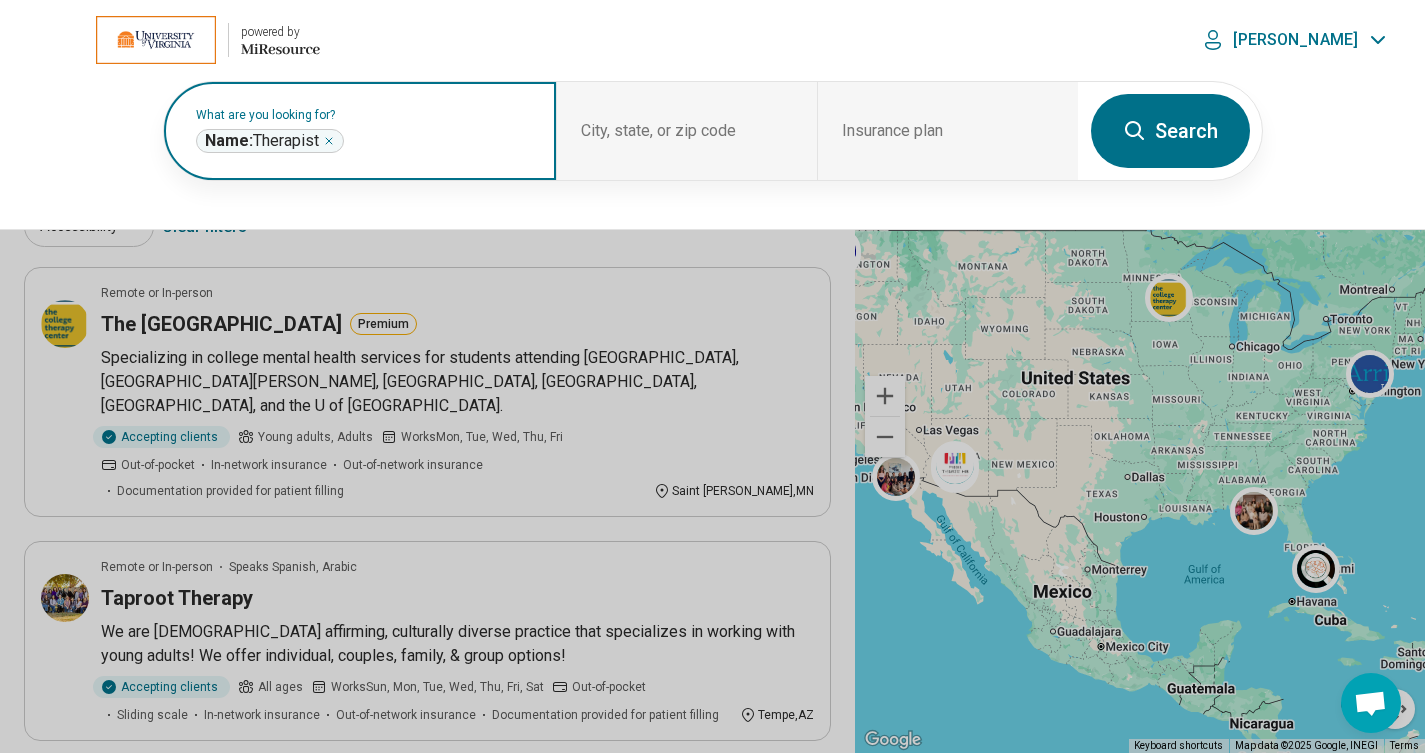 click 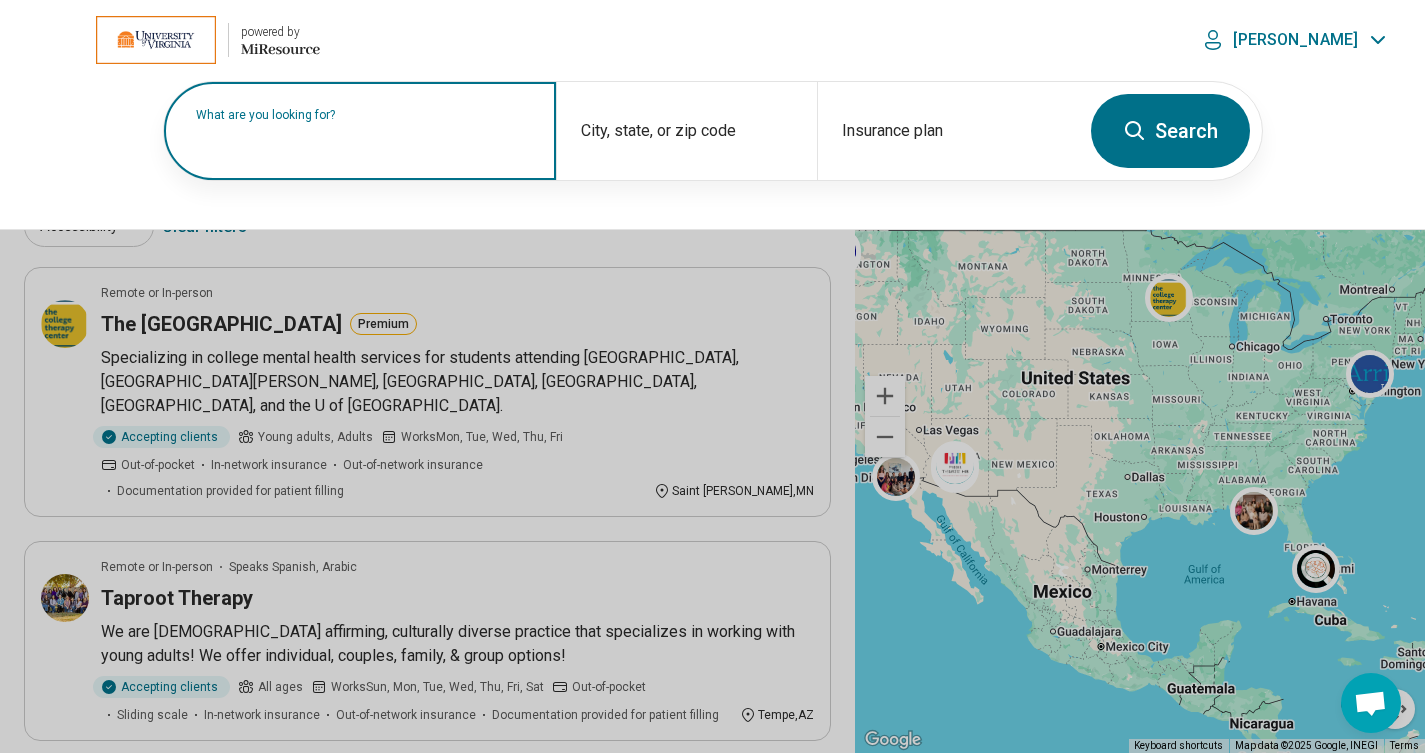 click on "What are you looking for?" at bounding box center (364, 115) 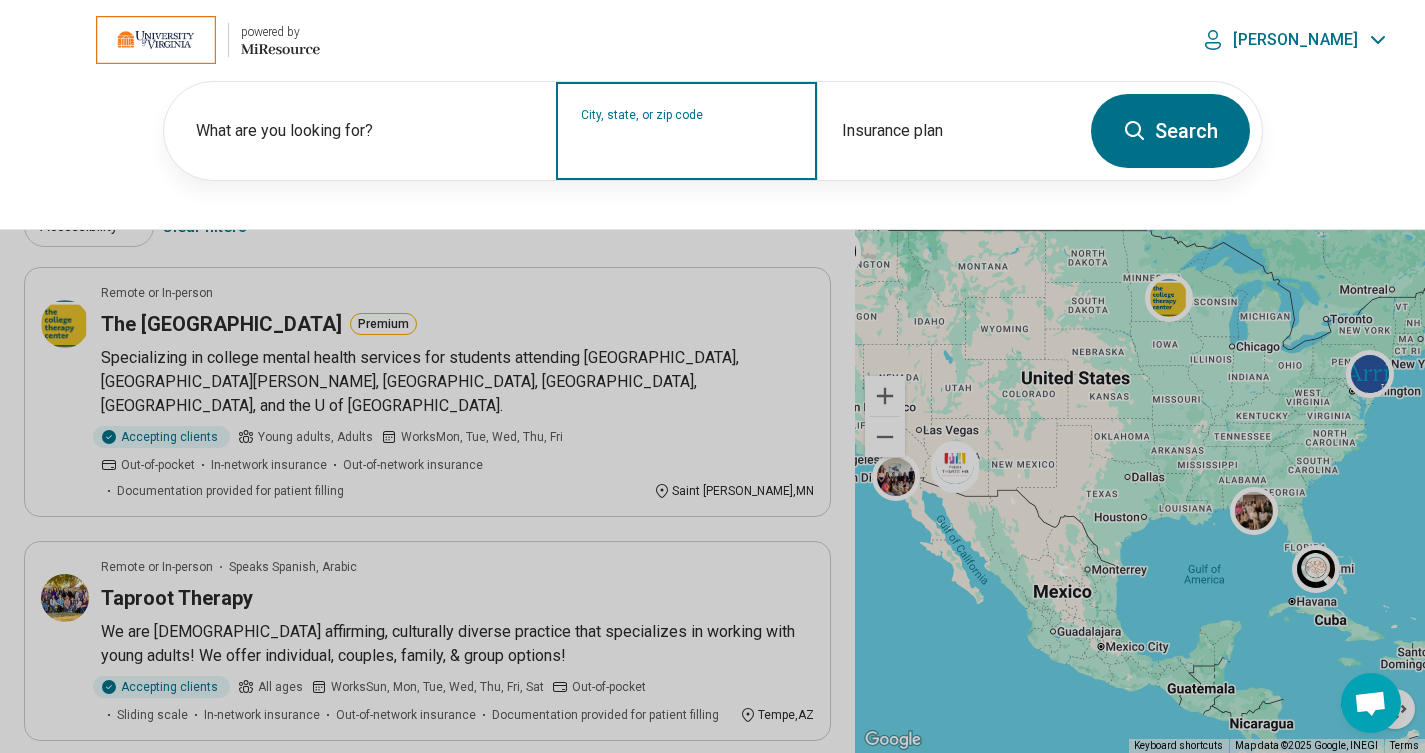 click on "City, state, or zip code" at bounding box center (687, 144) 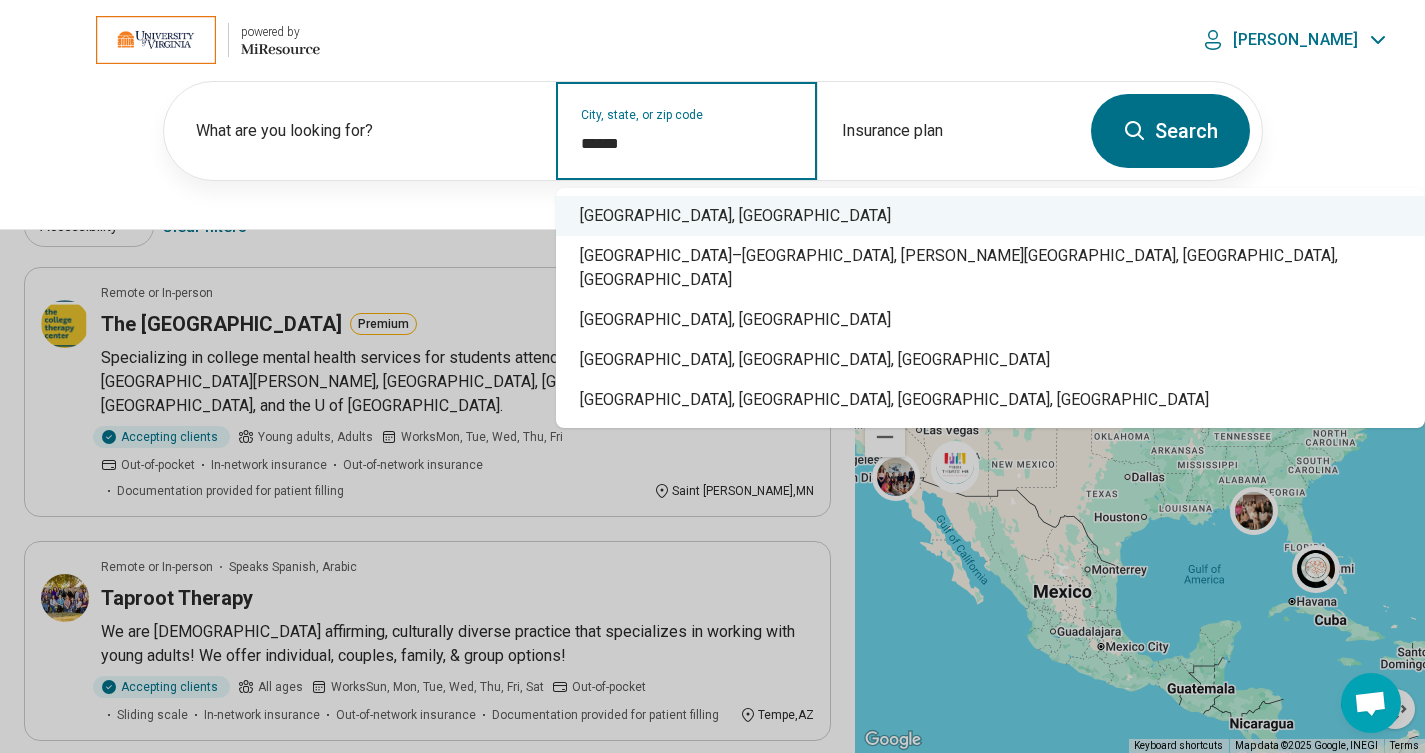 click on "Charlottesville, VA" at bounding box center [990, 216] 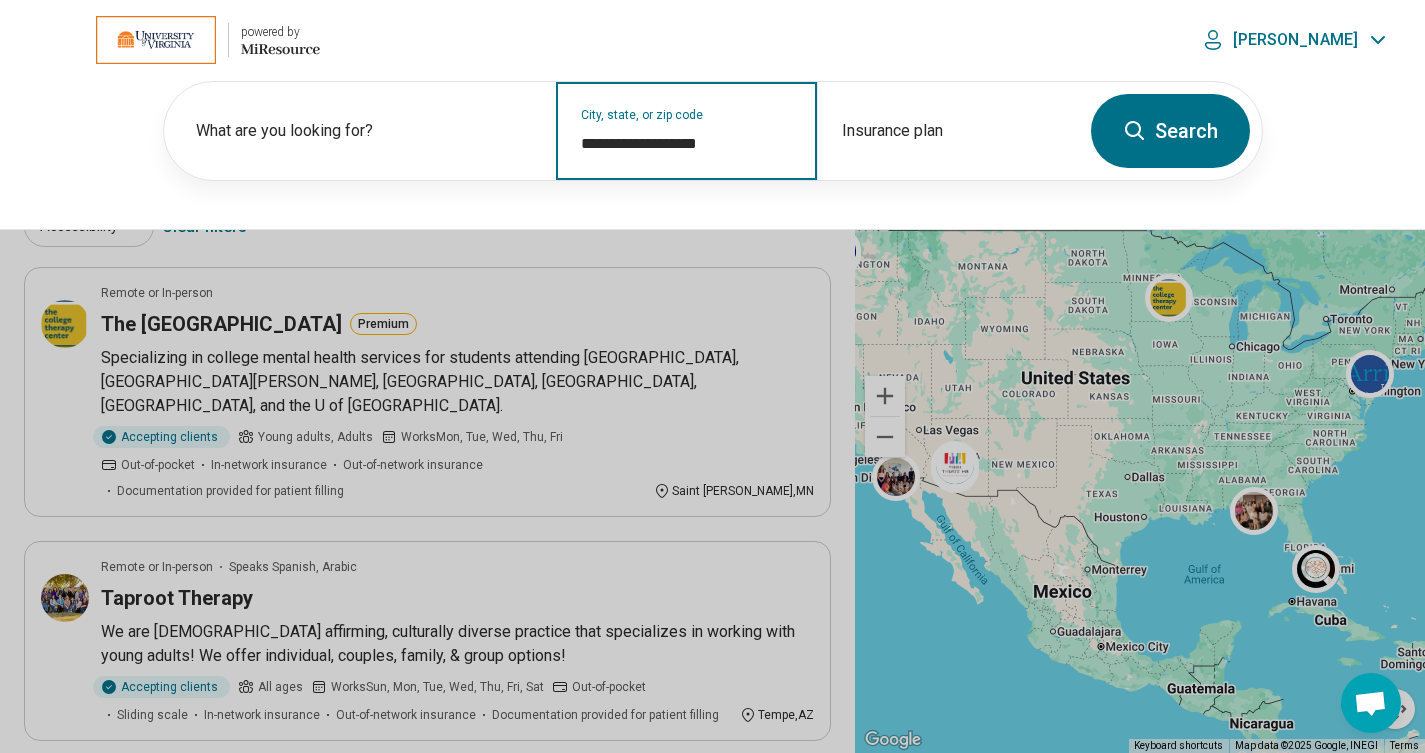 type on "**********" 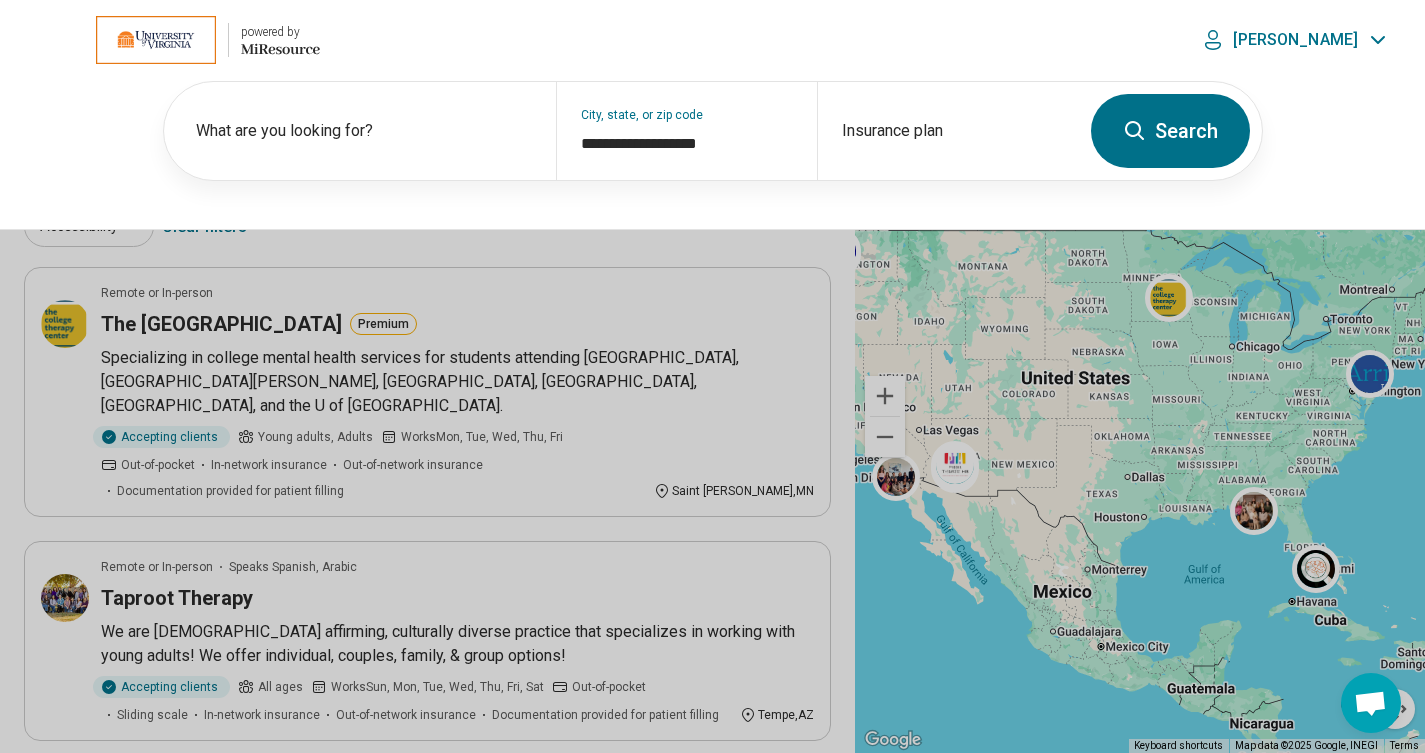 click on "Search" at bounding box center [1170, 131] 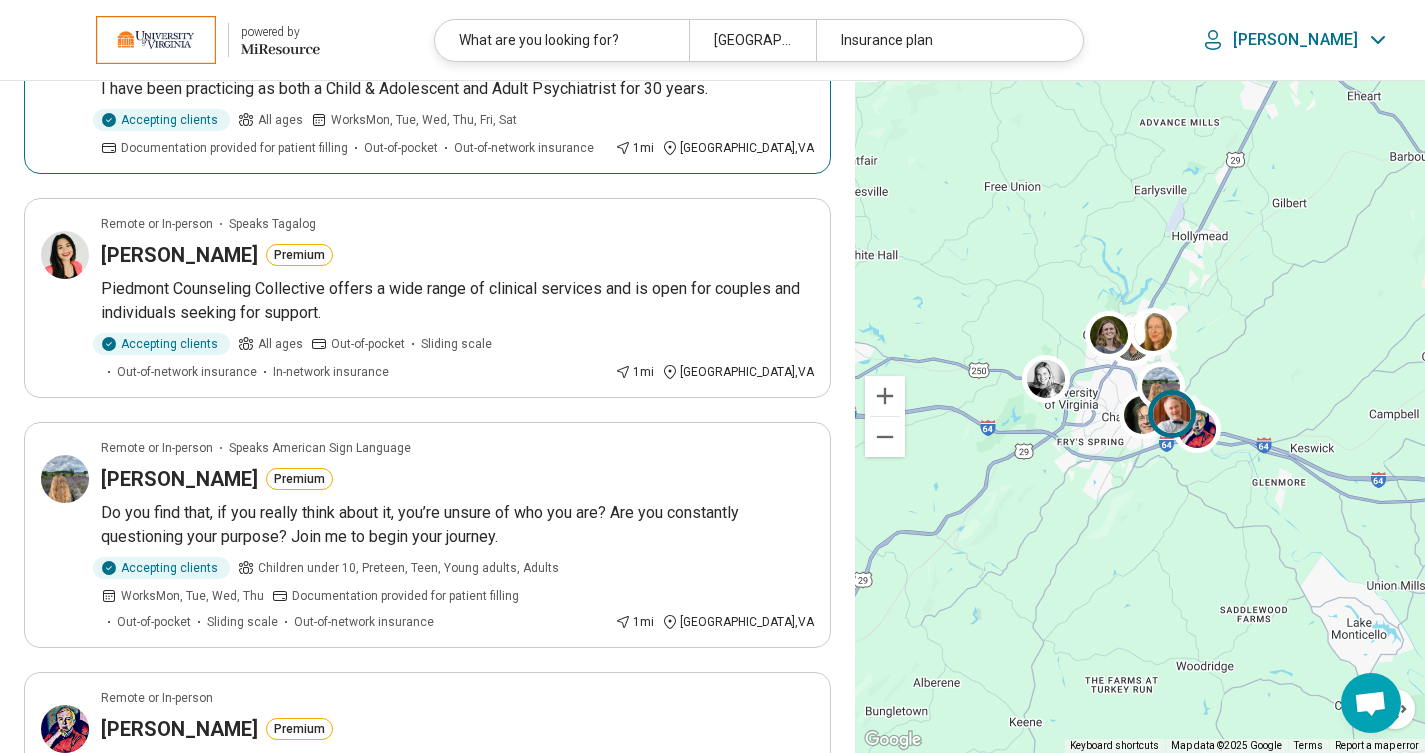 scroll, scrollTop: 631, scrollLeft: 0, axis: vertical 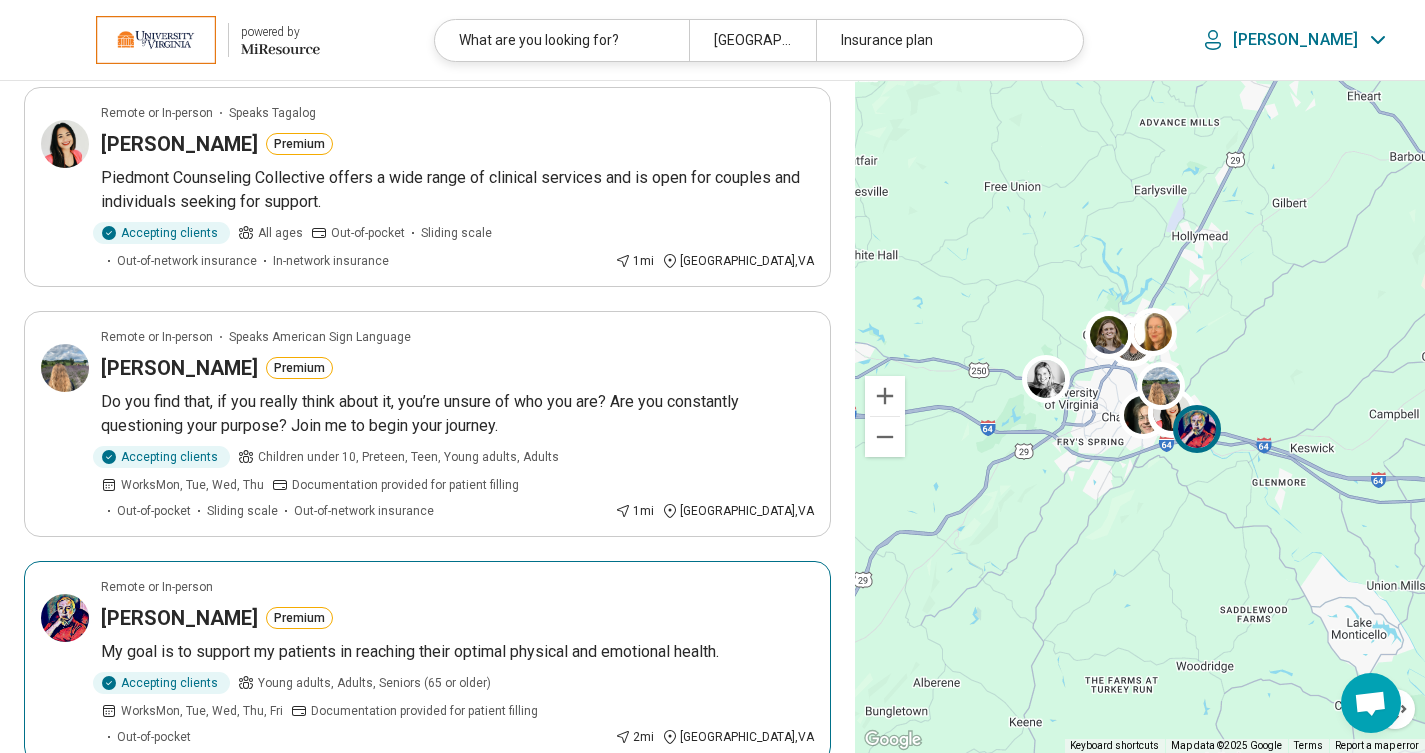 click on "Premium" at bounding box center [299, 618] 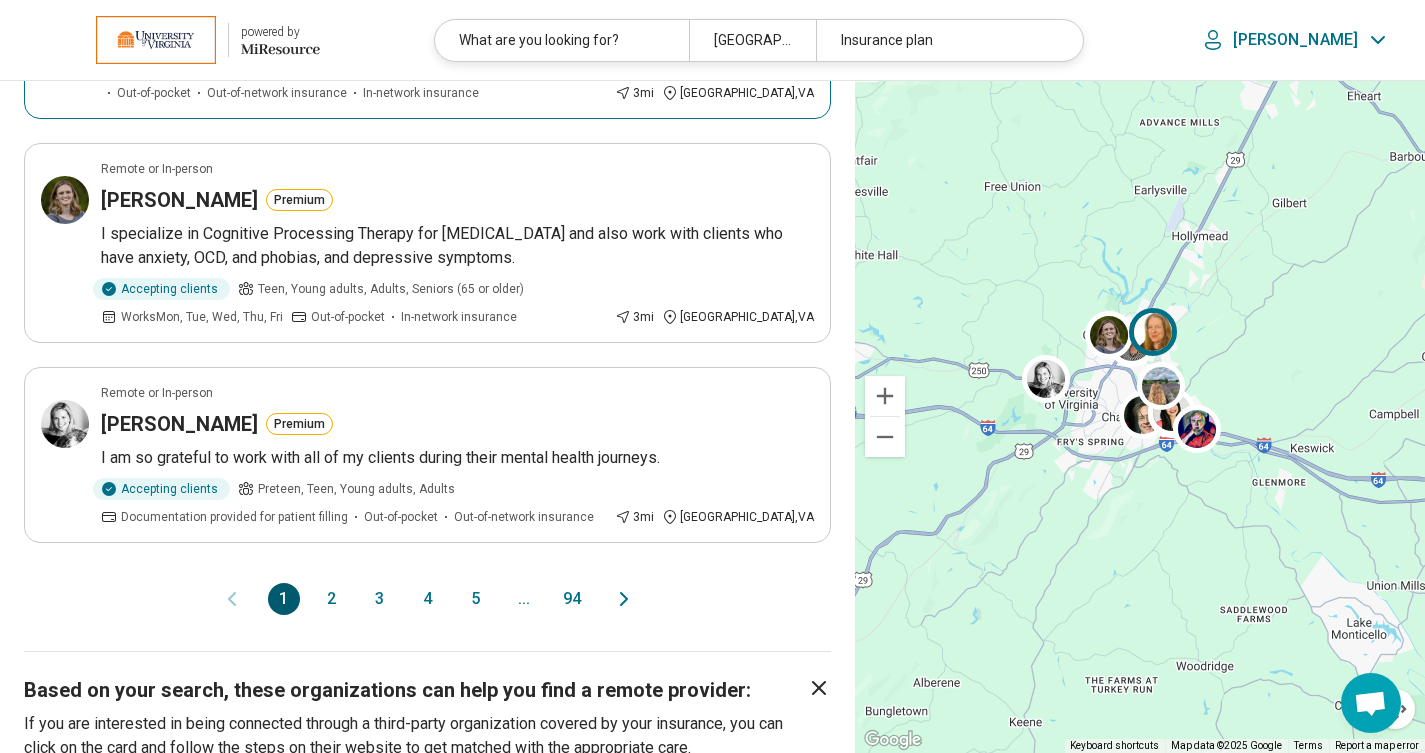 scroll, scrollTop: 1975, scrollLeft: 0, axis: vertical 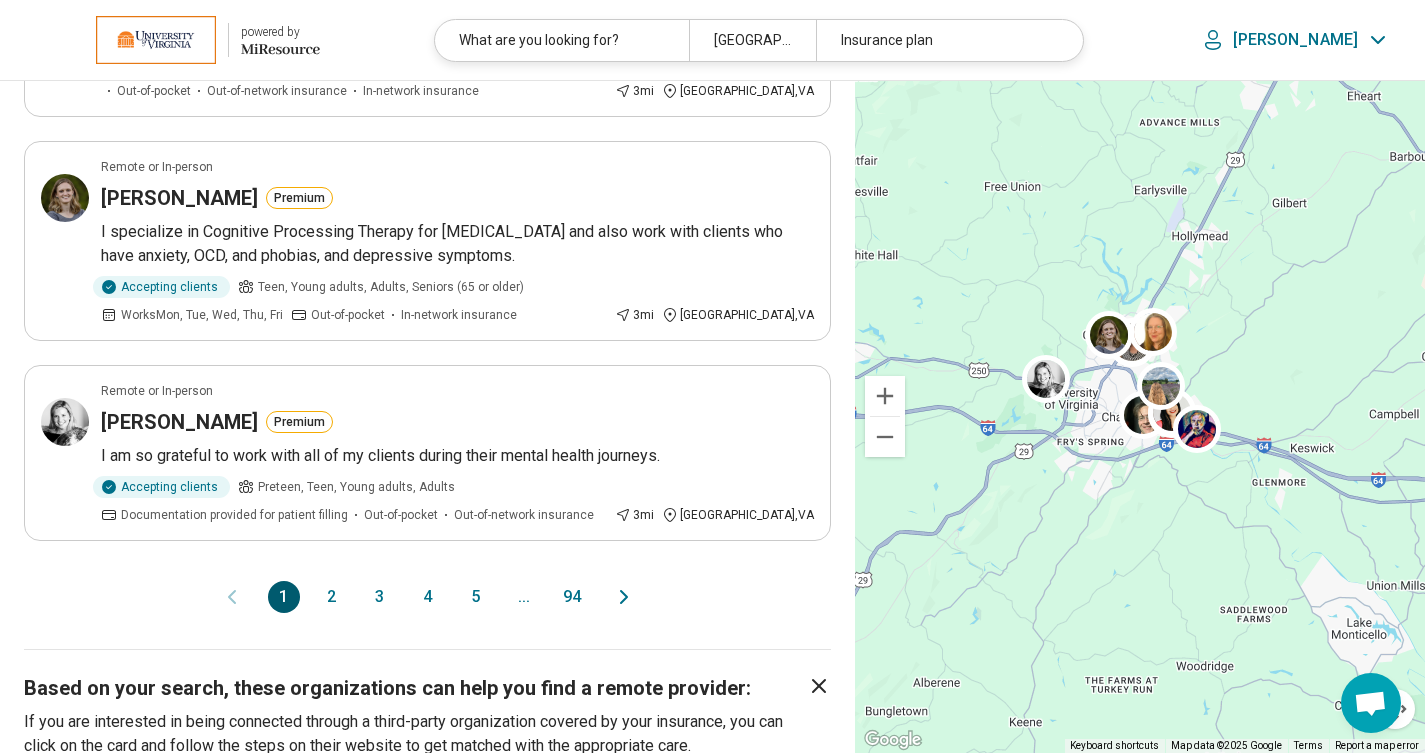 click on "2" at bounding box center (332, 597) 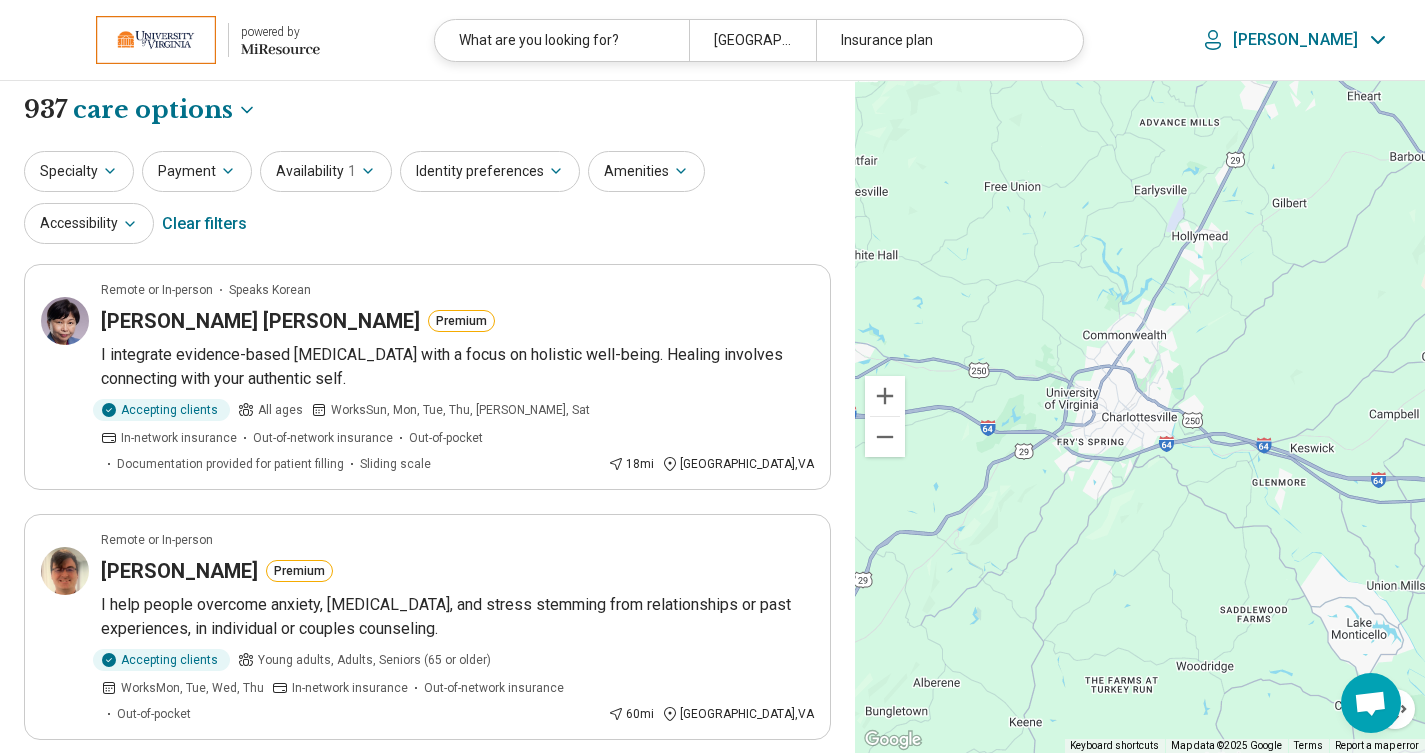 scroll, scrollTop: 0, scrollLeft: 0, axis: both 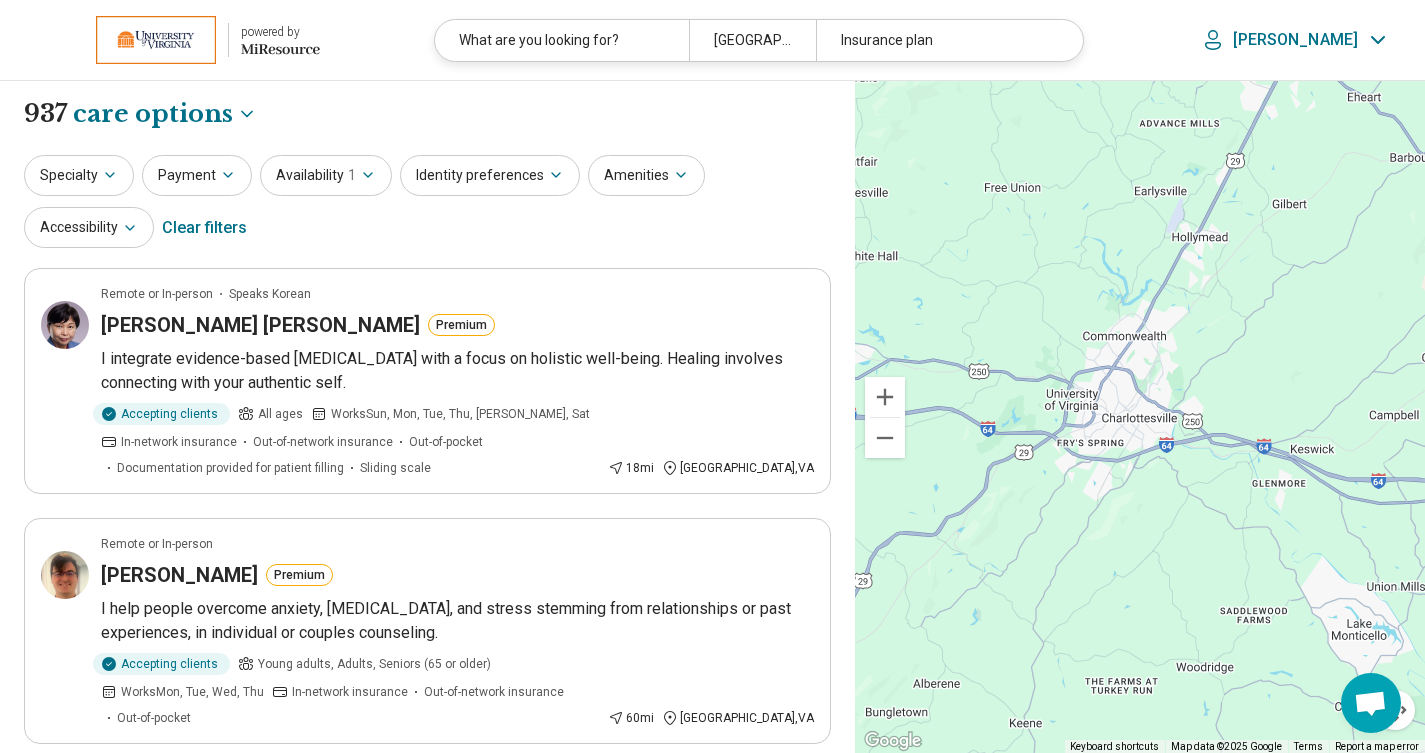 click 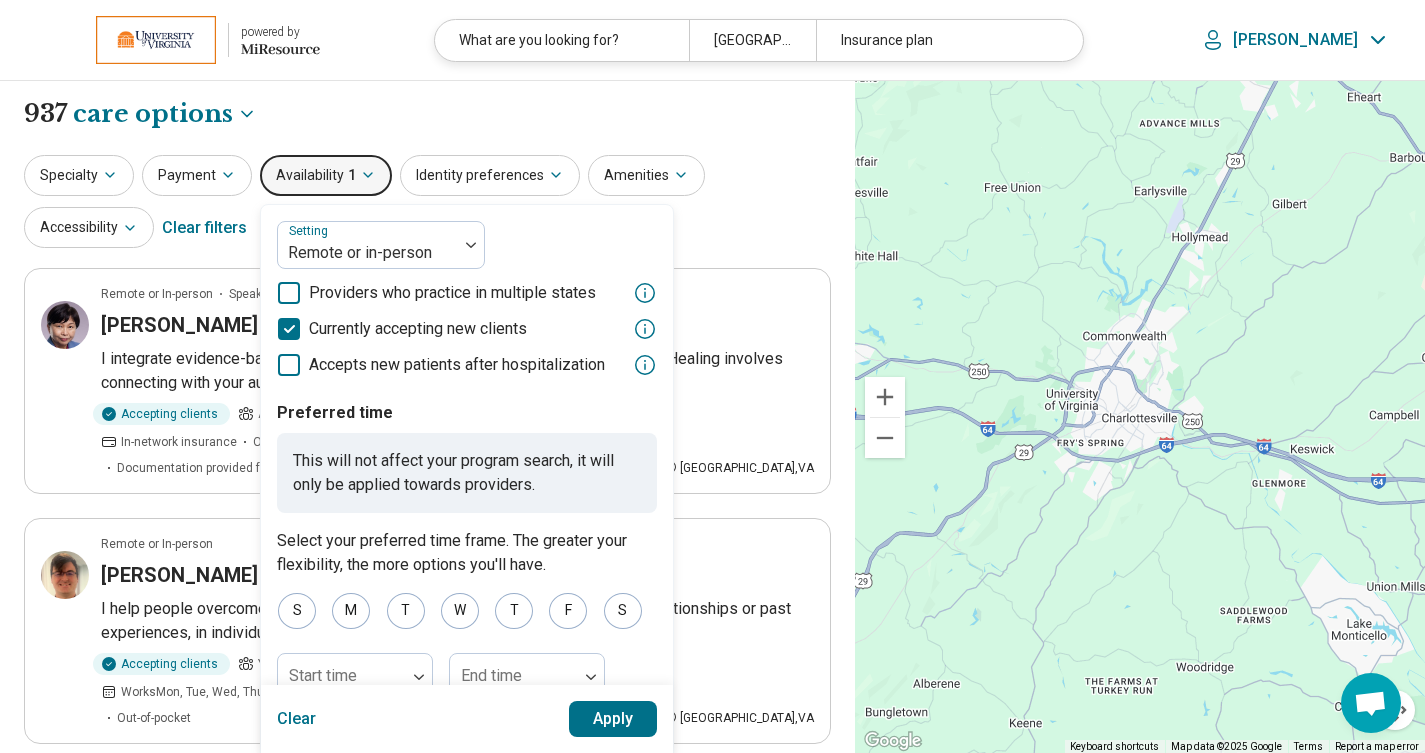 click on "Payment" at bounding box center (197, 175) 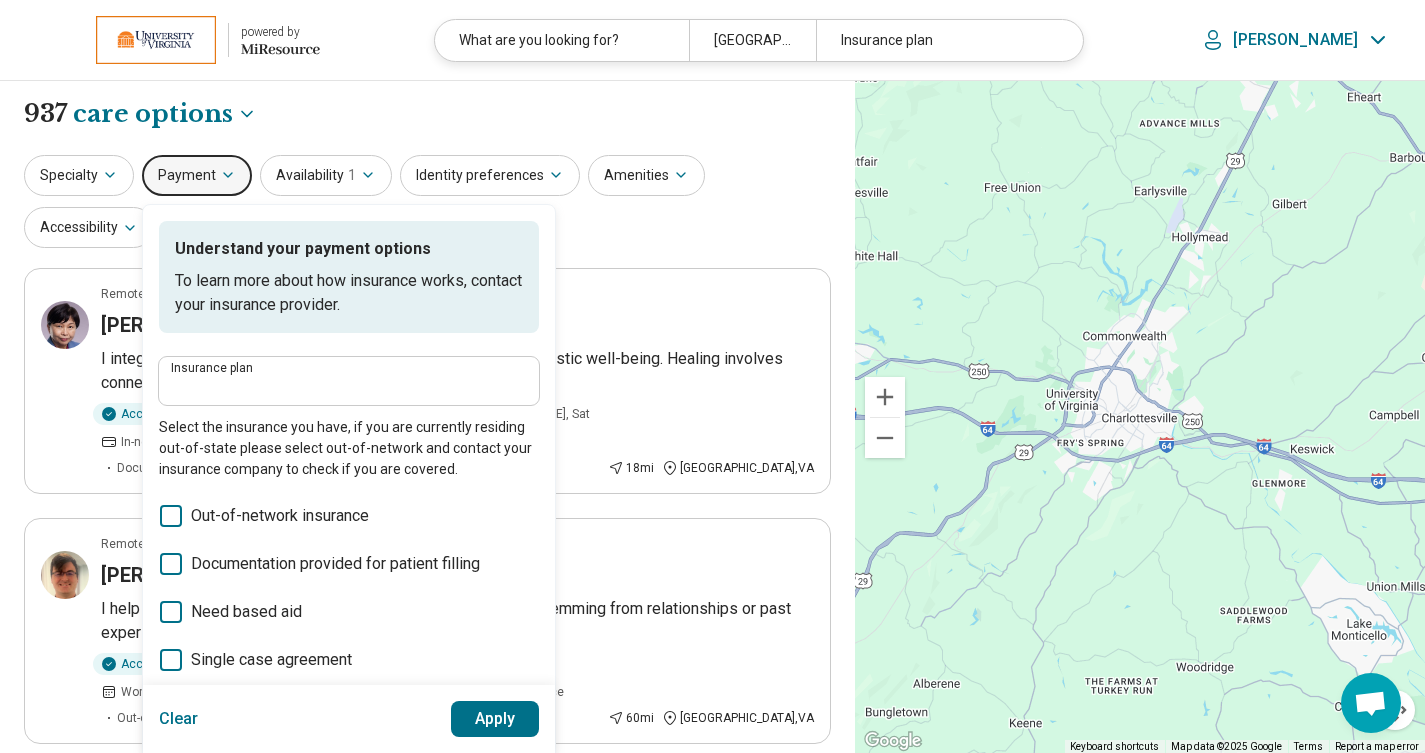 click 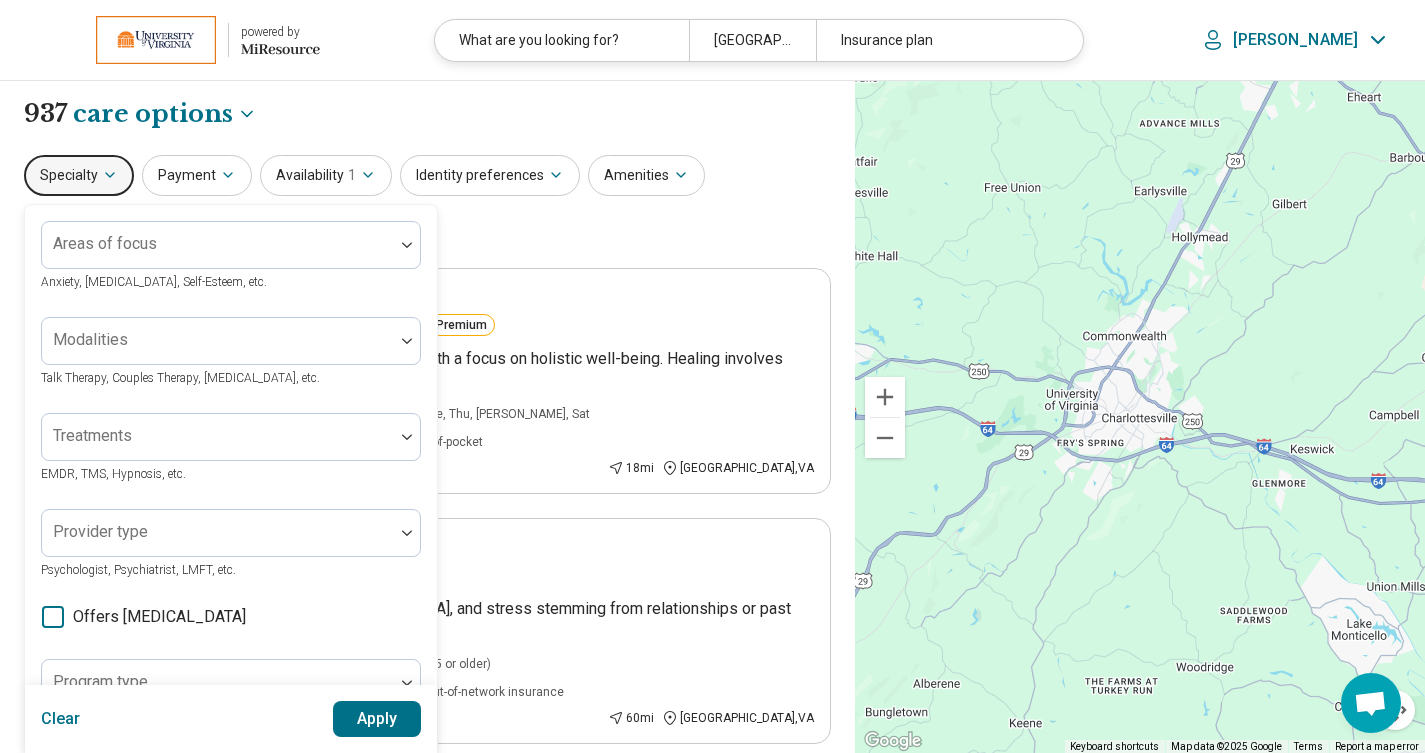 click on "powered by Miresource logo What are you looking for? Charlottesville, VA Insurance plan Megan" at bounding box center (712, 40) 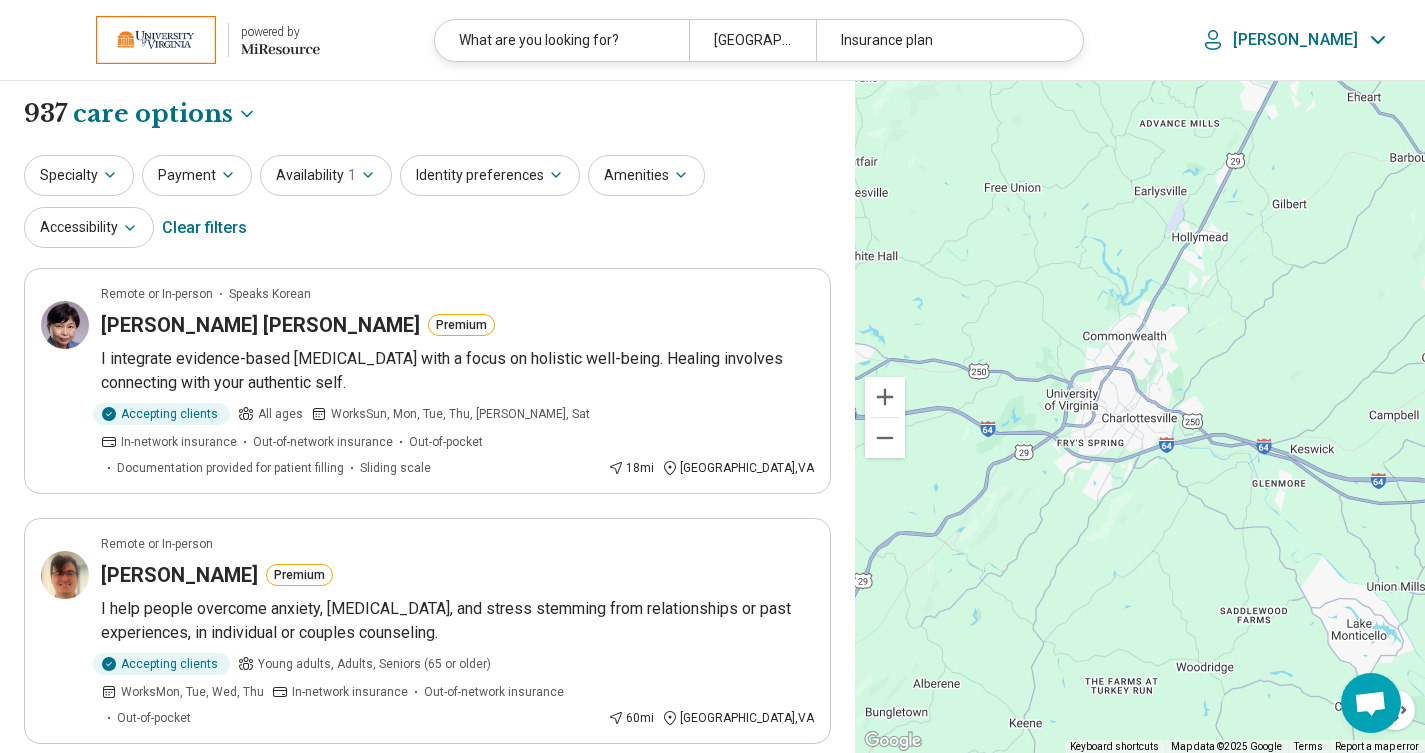 click on "[PERSON_NAME]" at bounding box center (1295, 40) 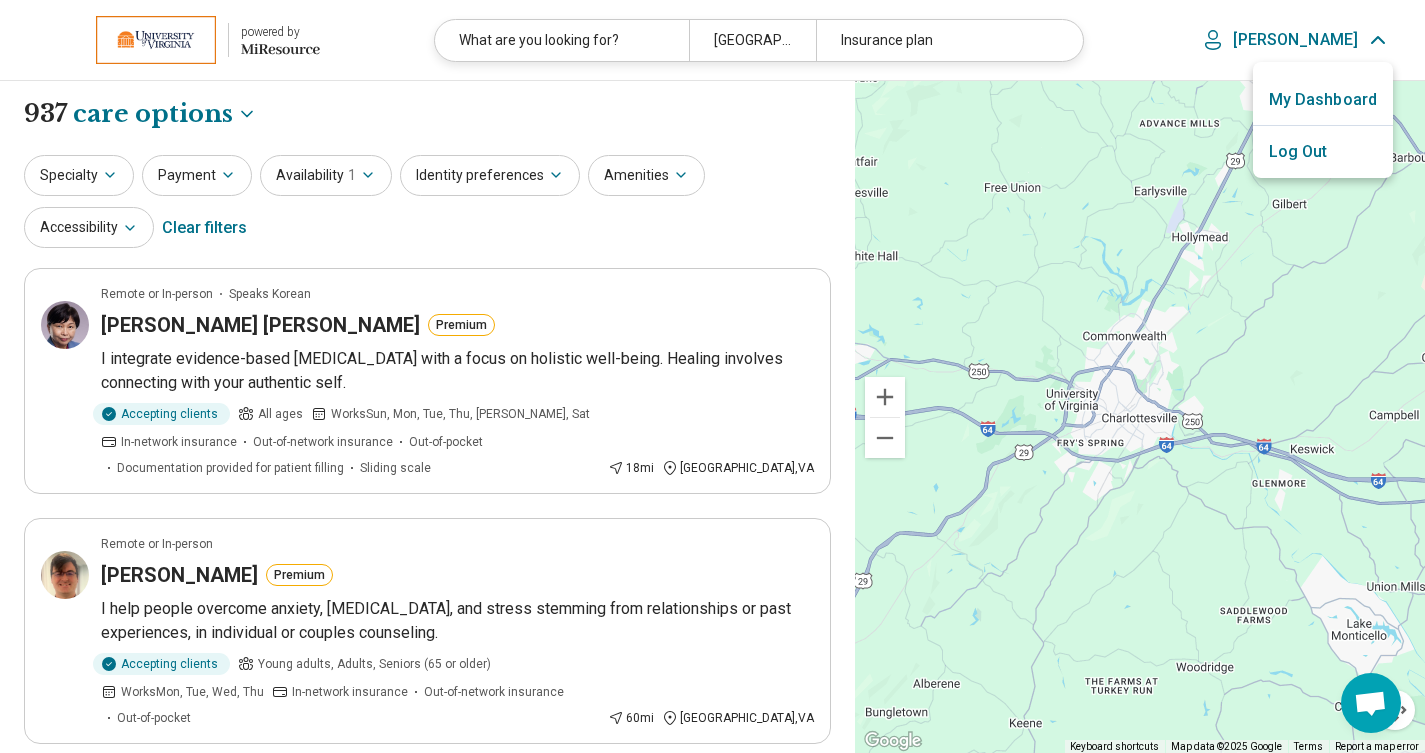 click on "My Dashboard" at bounding box center [1323, 100] 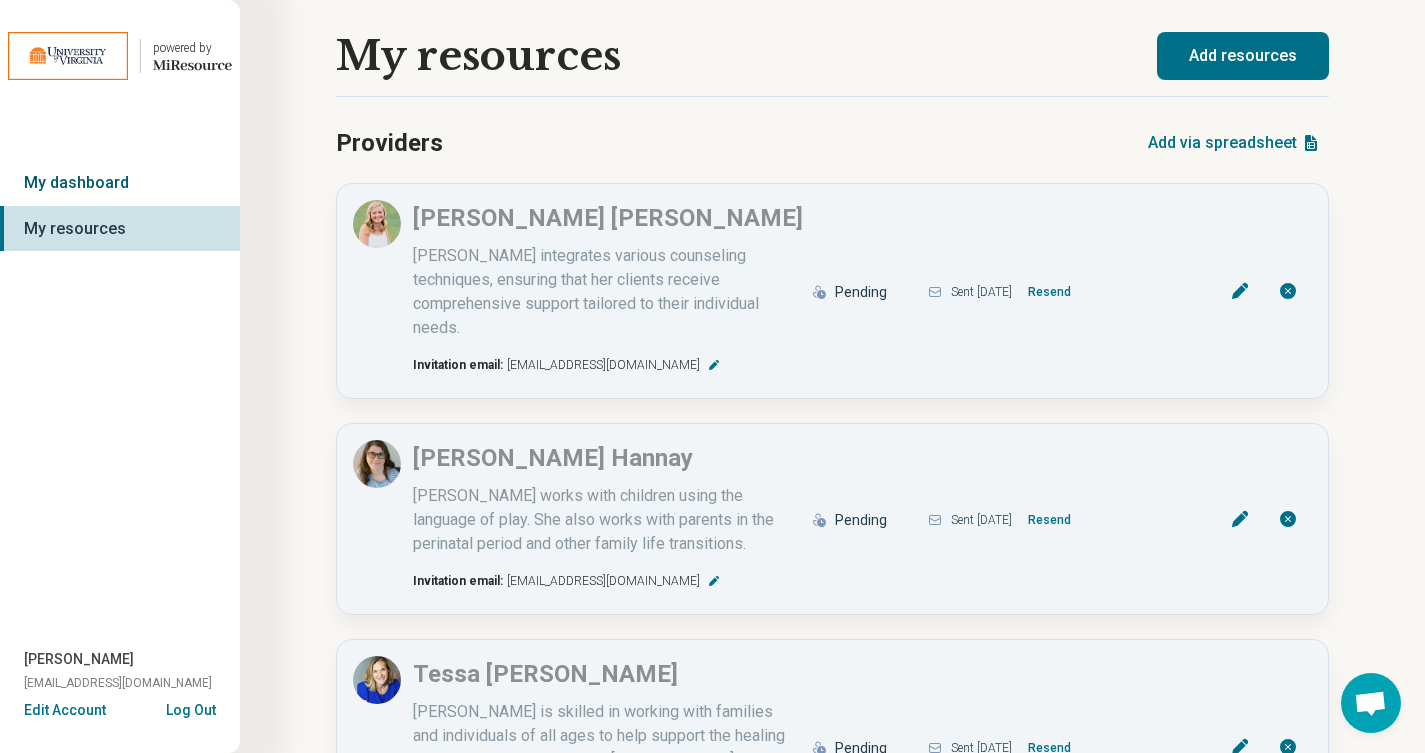 click on "My dashboard" at bounding box center [120, 183] 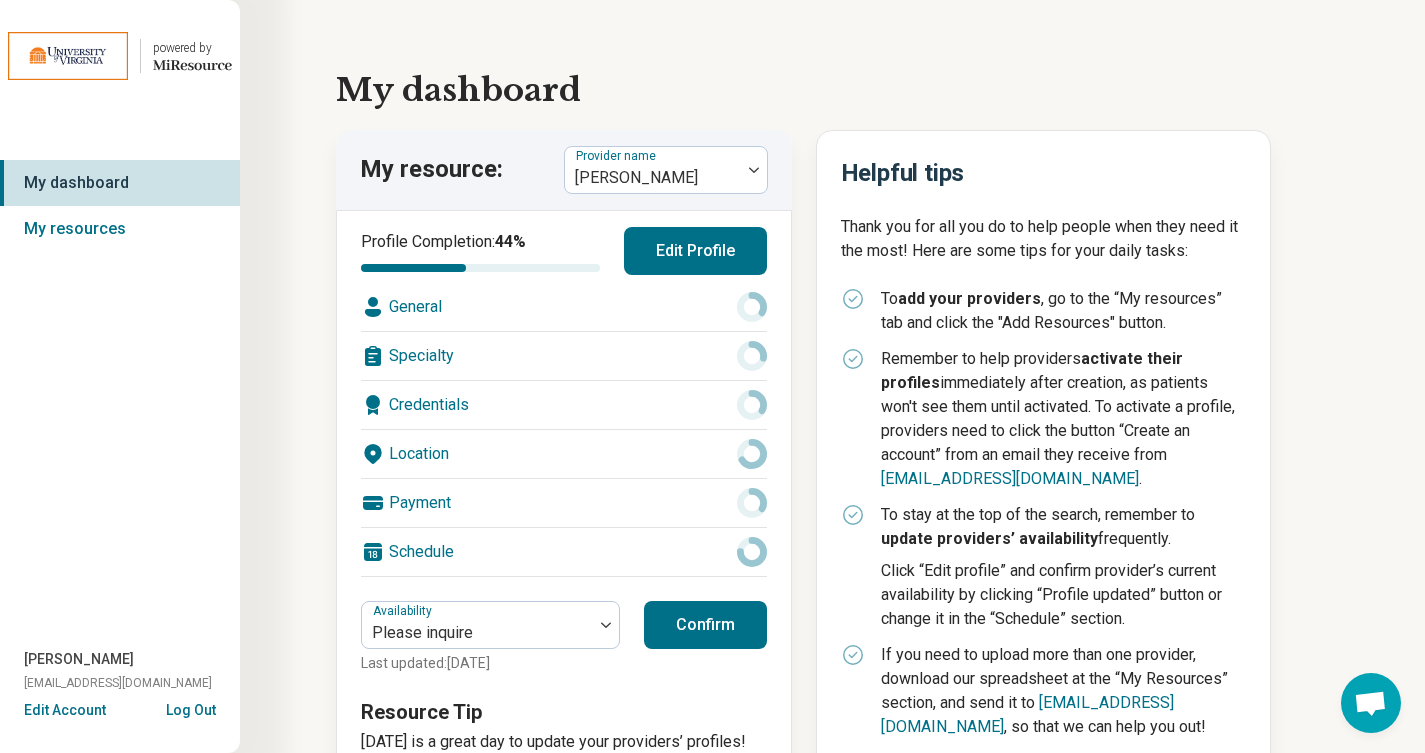 click at bounding box center [68, 56] 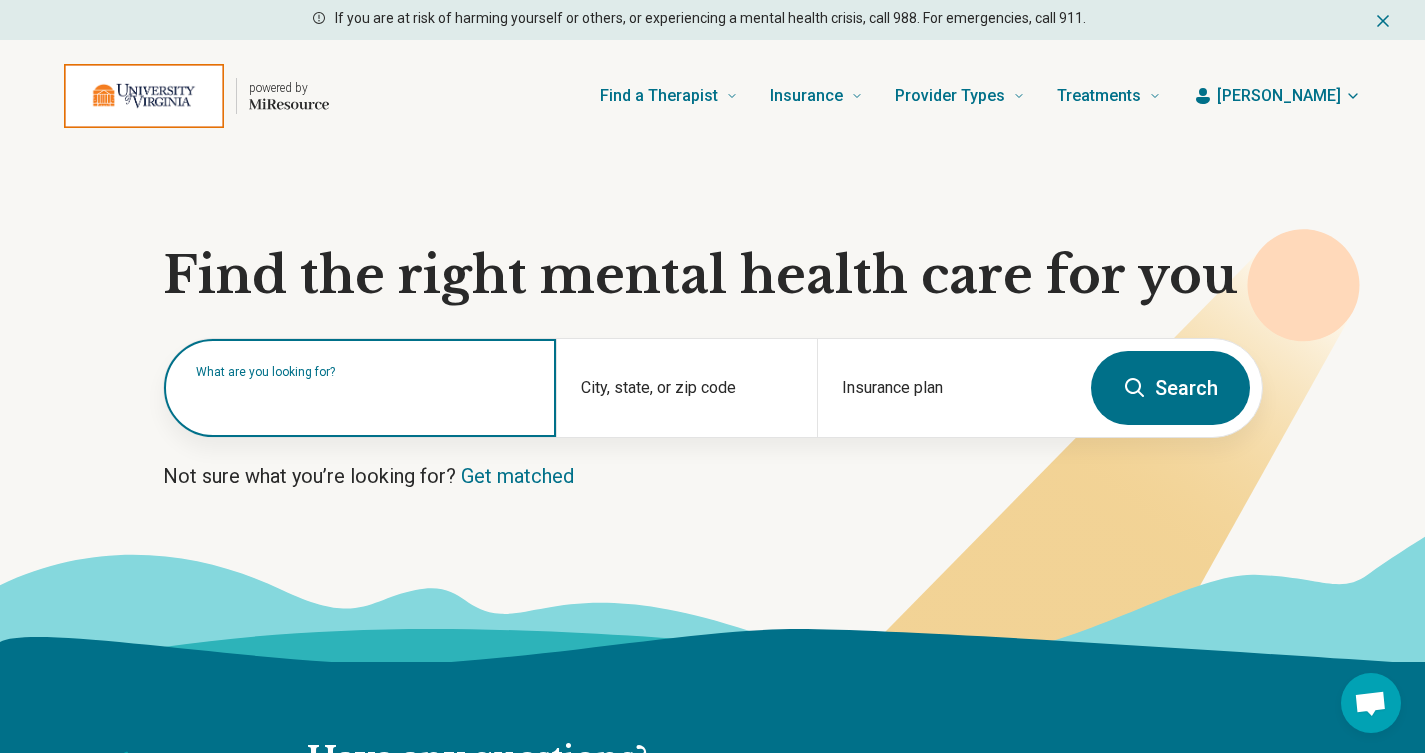 click at bounding box center [364, 398] 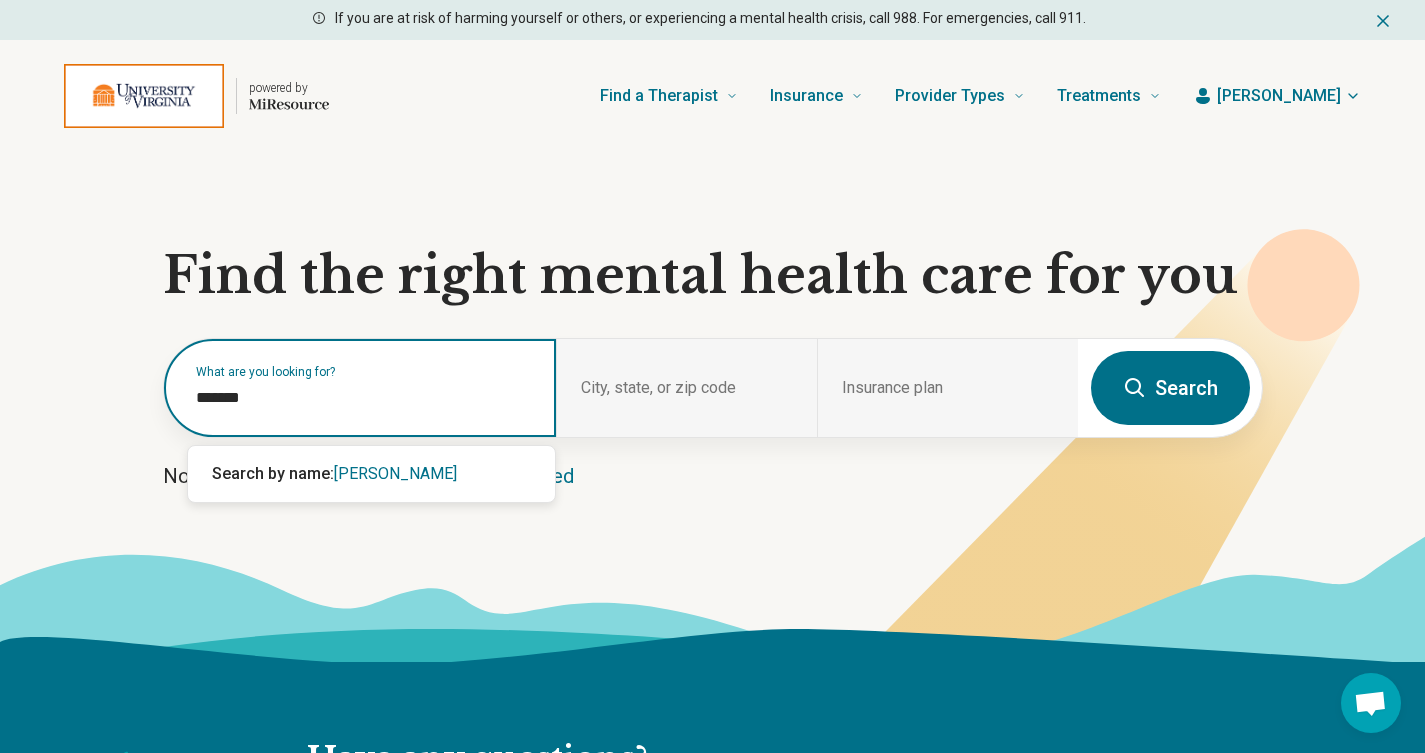 type on "*******" 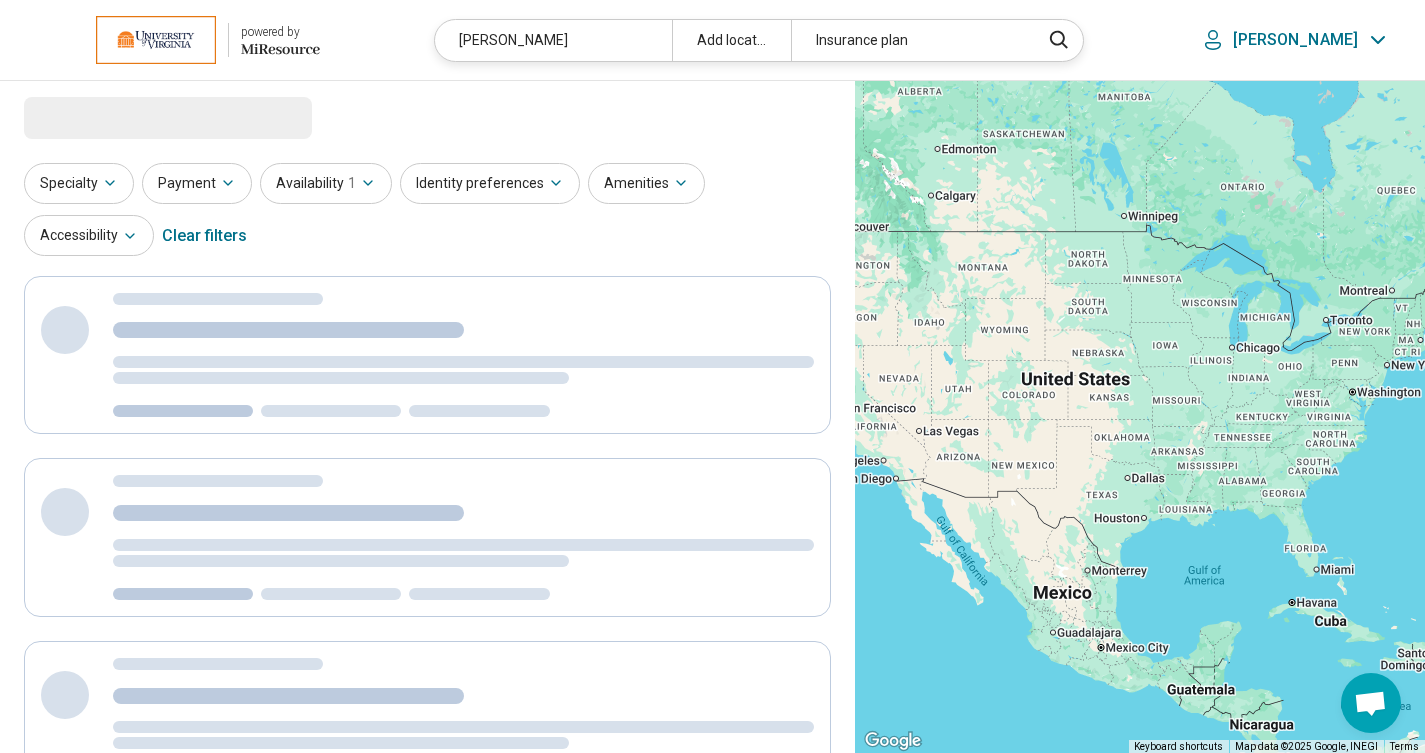 select on "***" 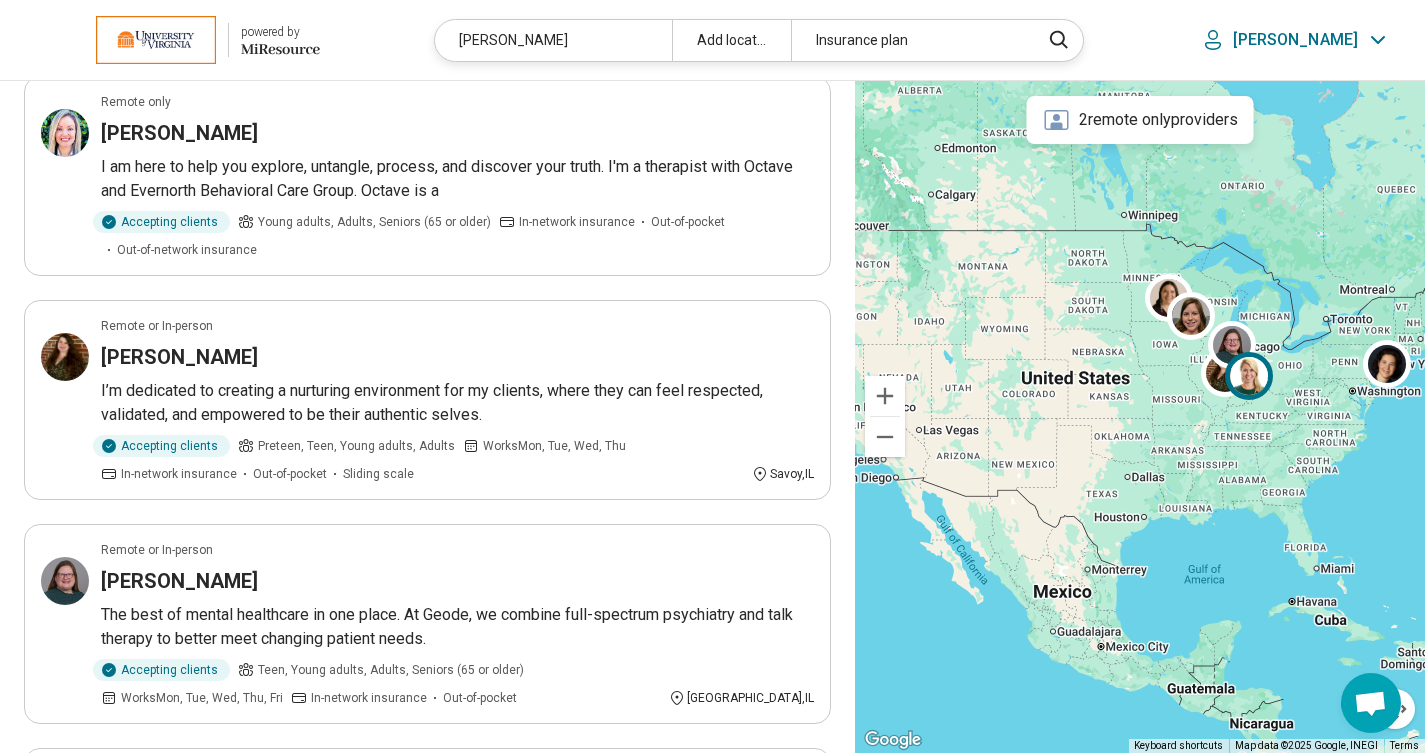 scroll, scrollTop: 0, scrollLeft: 0, axis: both 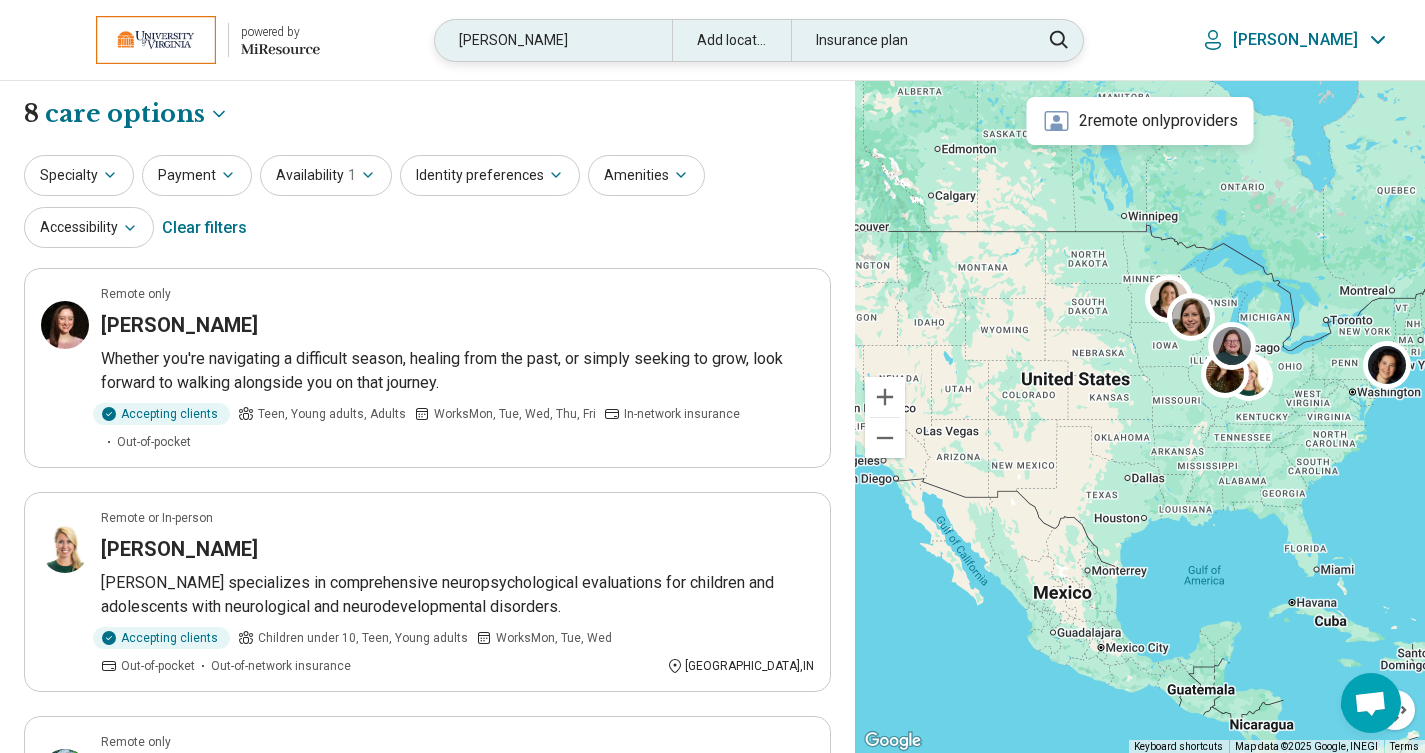 click on "Add location" at bounding box center [731, 40] 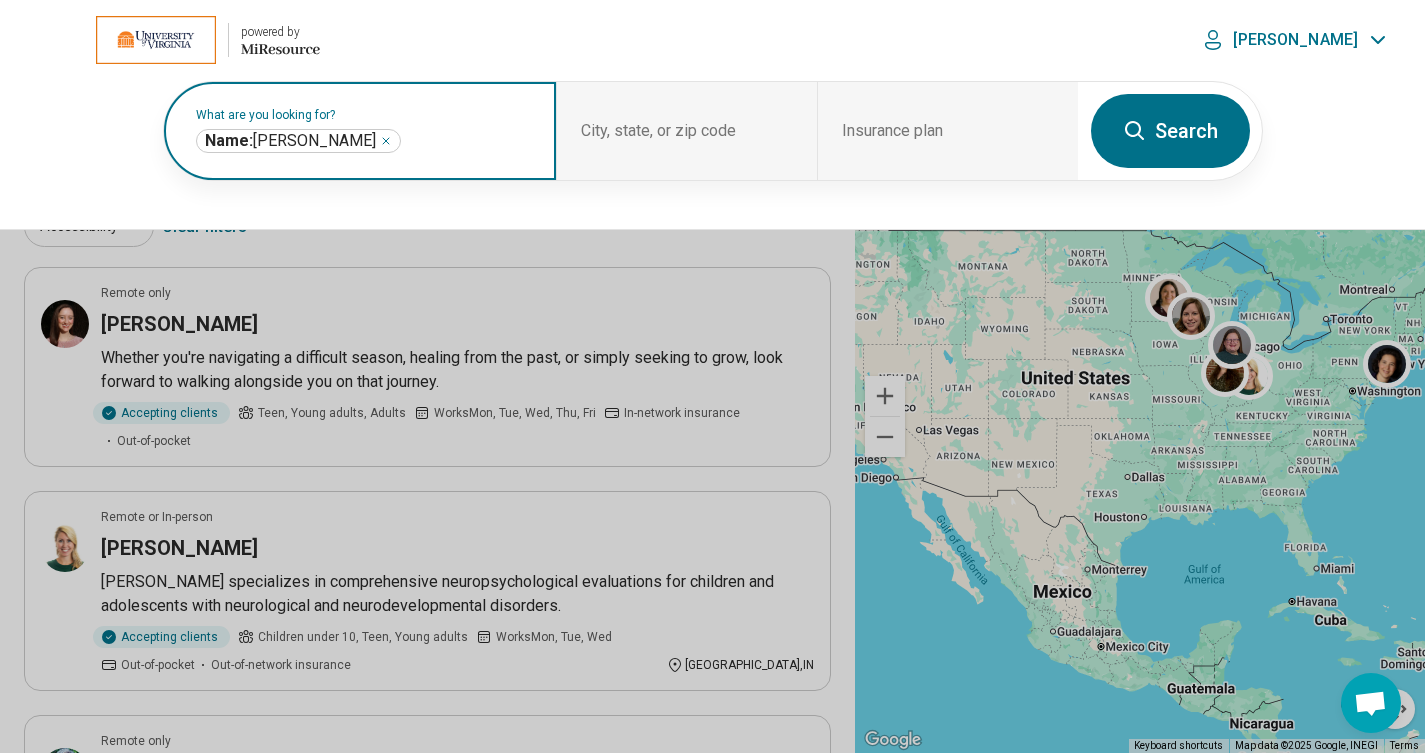 click 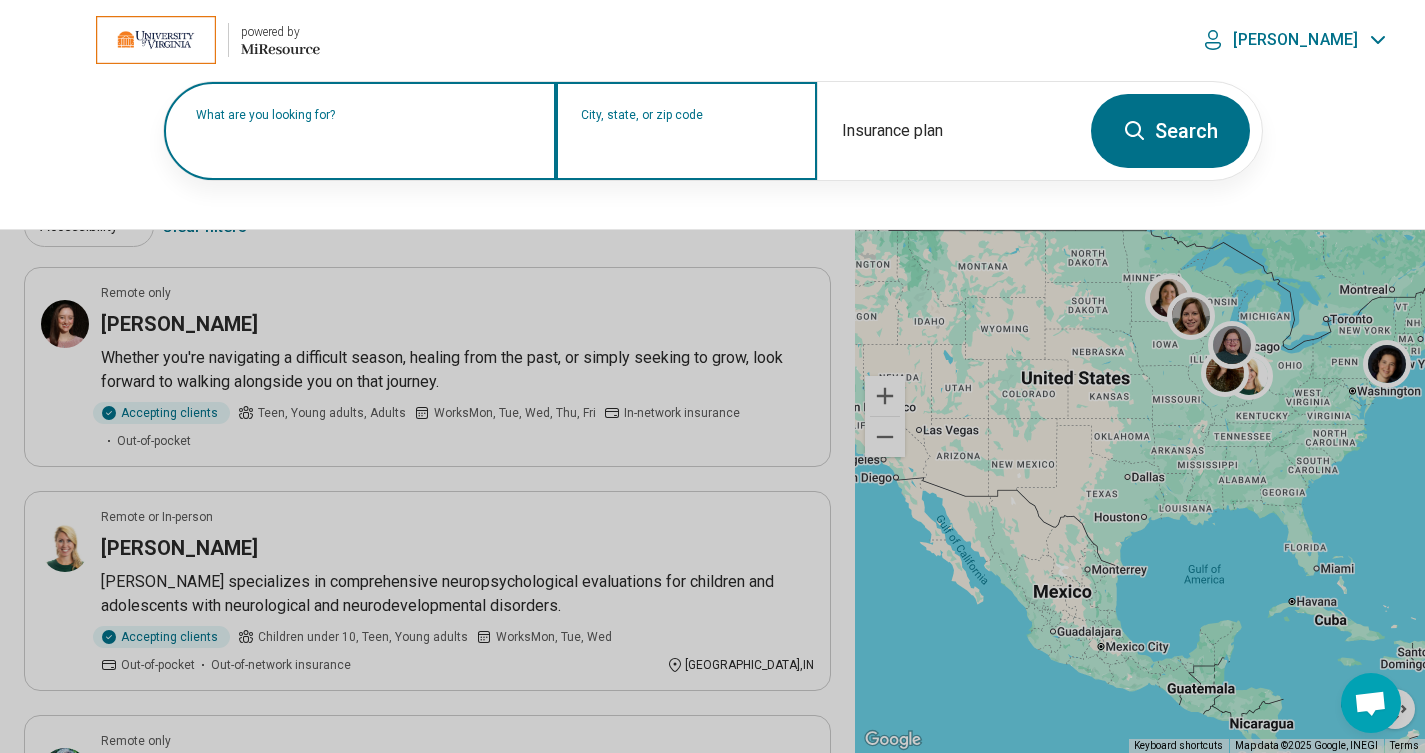 click on "City, state, or zip code" at bounding box center (687, 144) 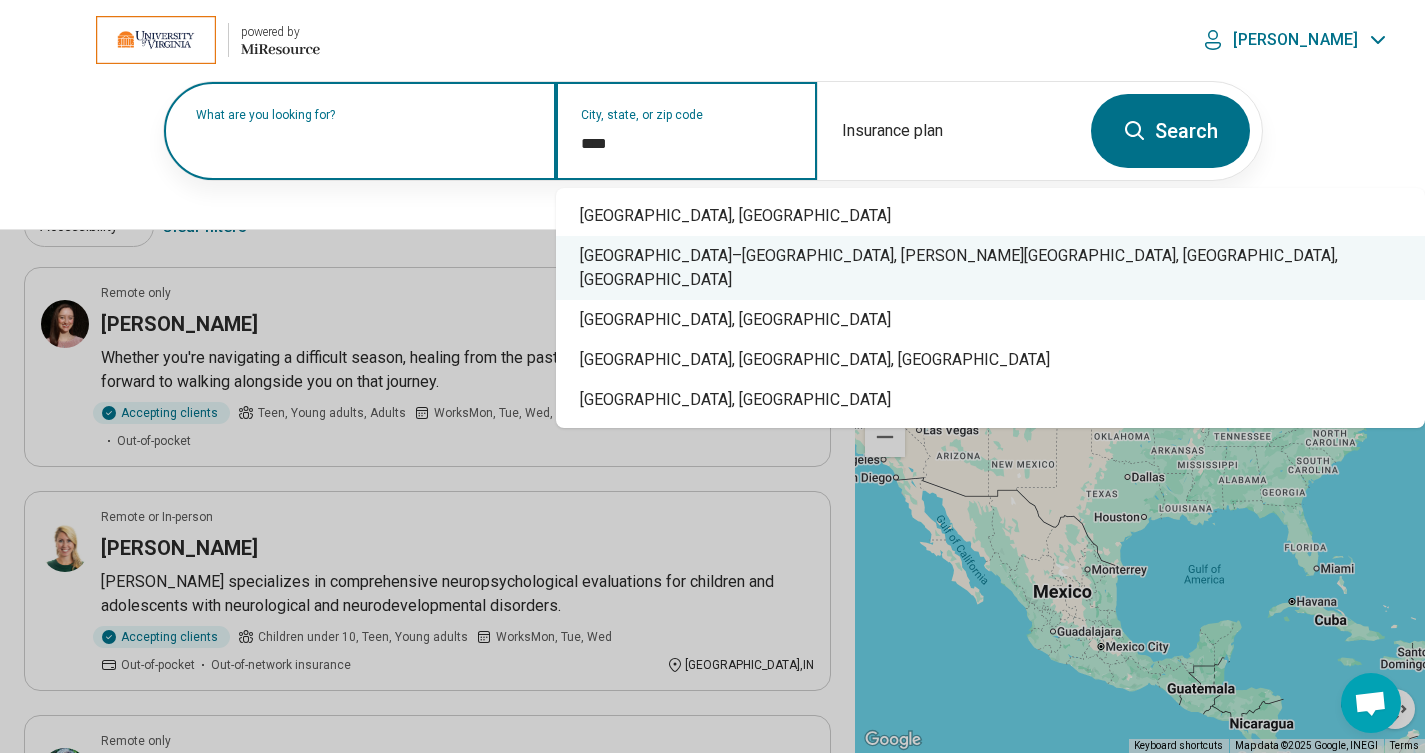 click on "Charlottesville–Albemarle Airport, Bowen Loop, Charlottesville, VA" at bounding box center (990, 268) 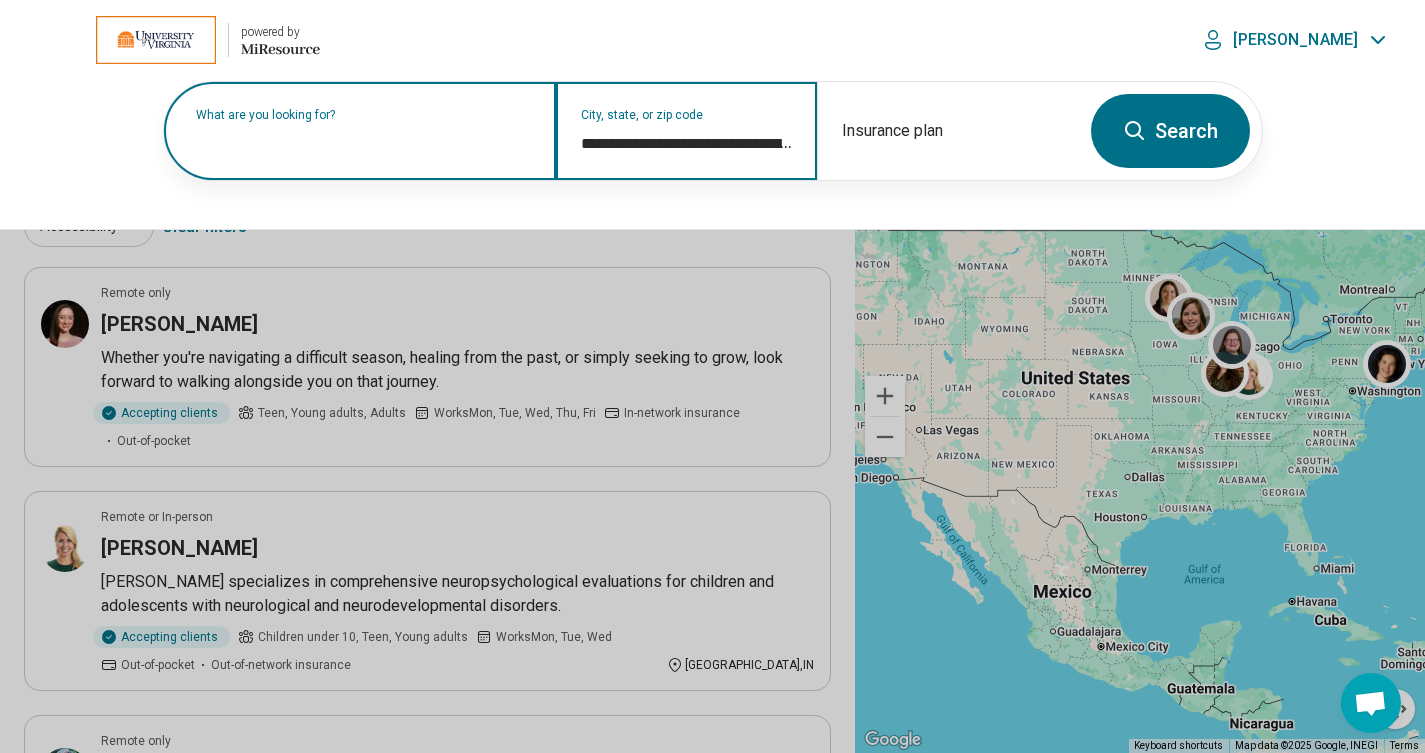 type on "**********" 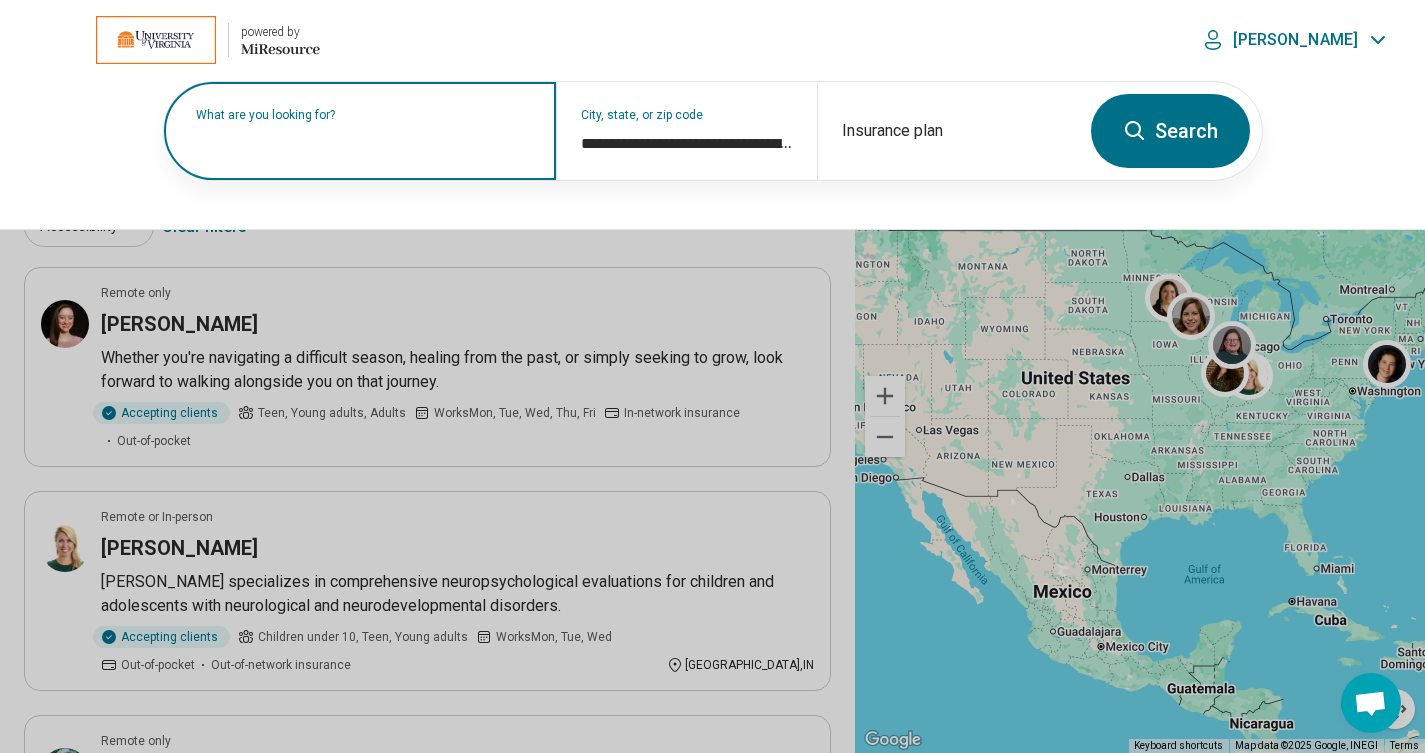 click on "What are you looking for?" at bounding box center (364, 115) 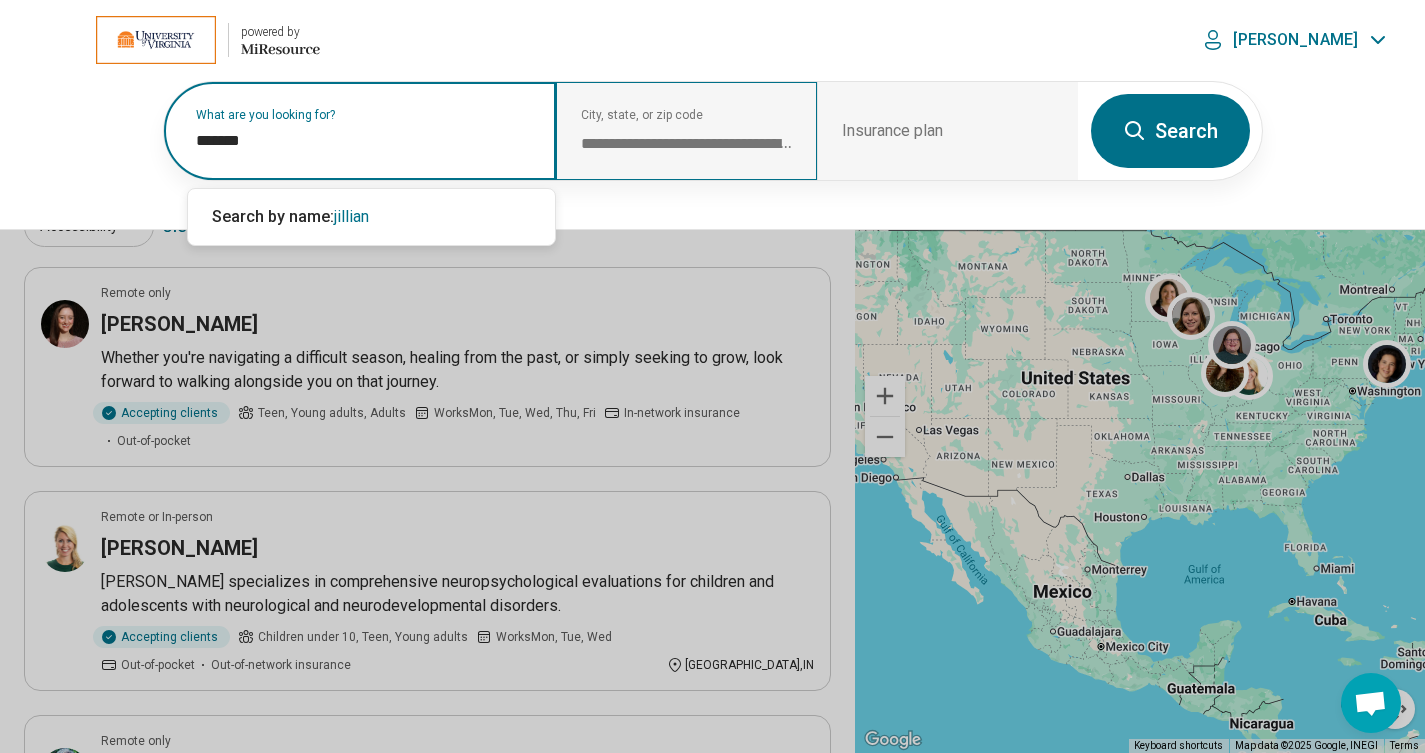 type on "*******" 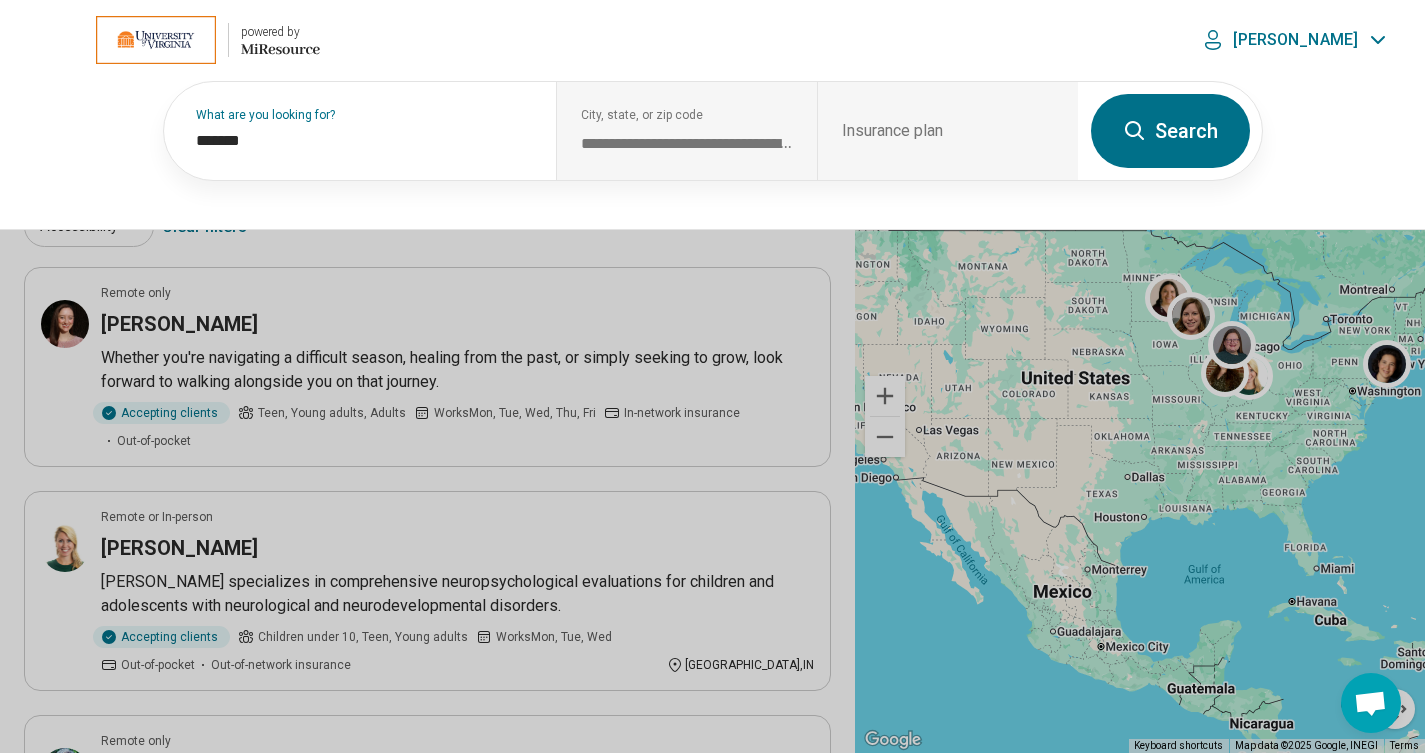 click on "Search" at bounding box center (1170, 131) 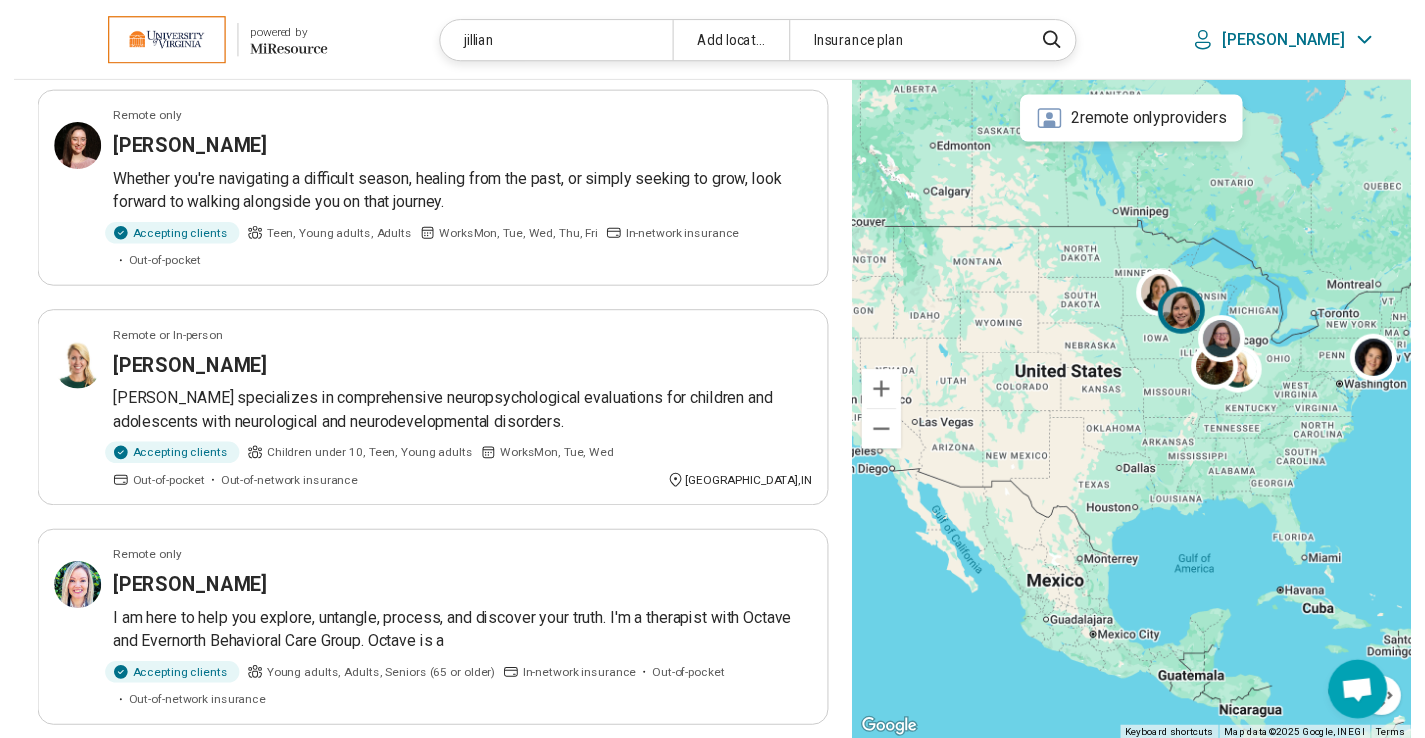 scroll, scrollTop: 0, scrollLeft: 0, axis: both 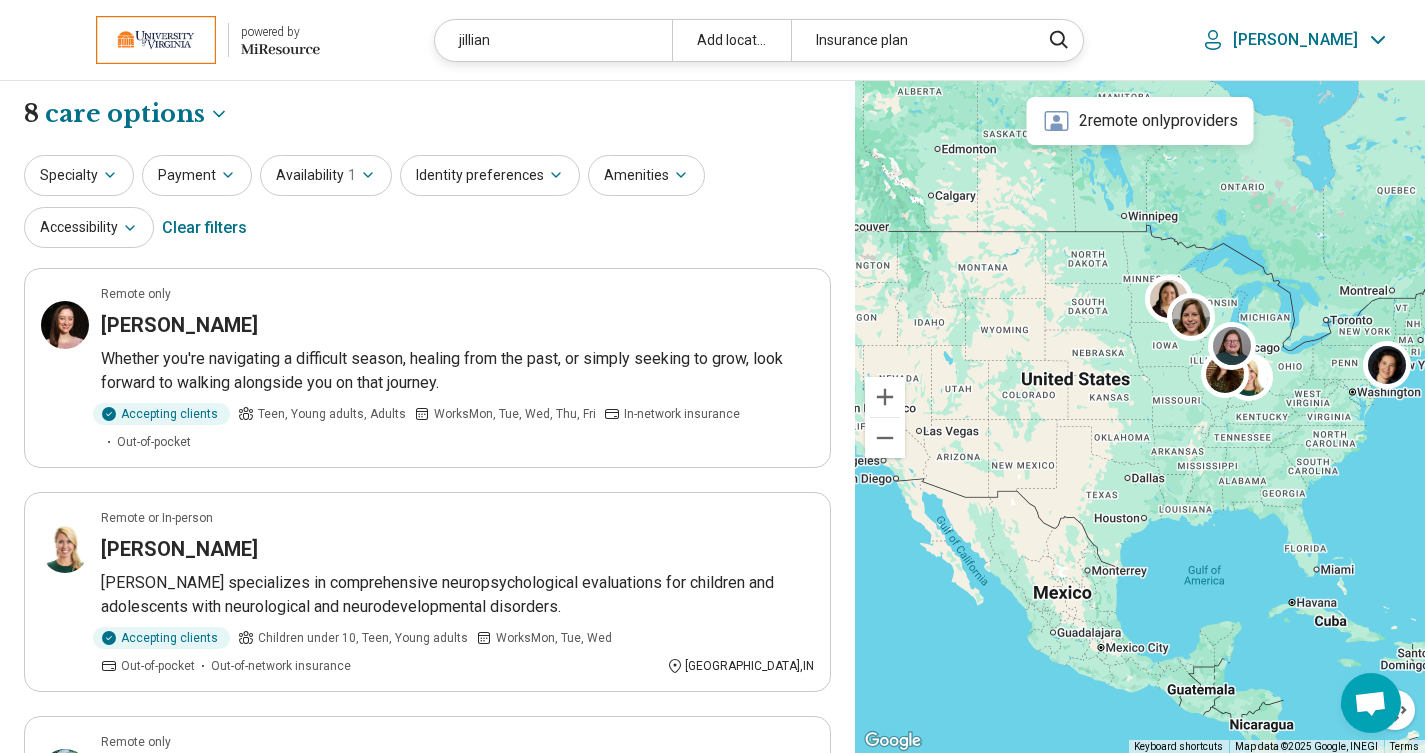 click at bounding box center (156, 40) 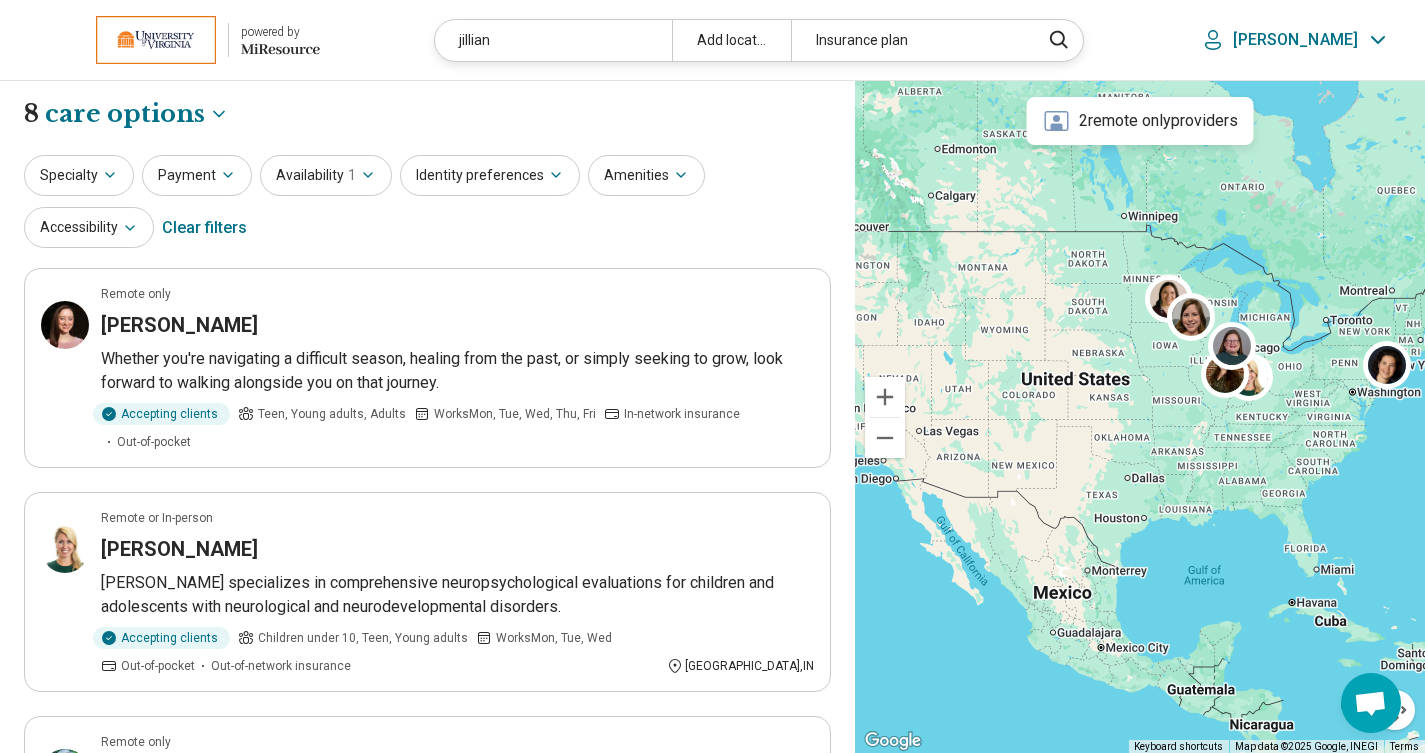 click at bounding box center [156, 40] 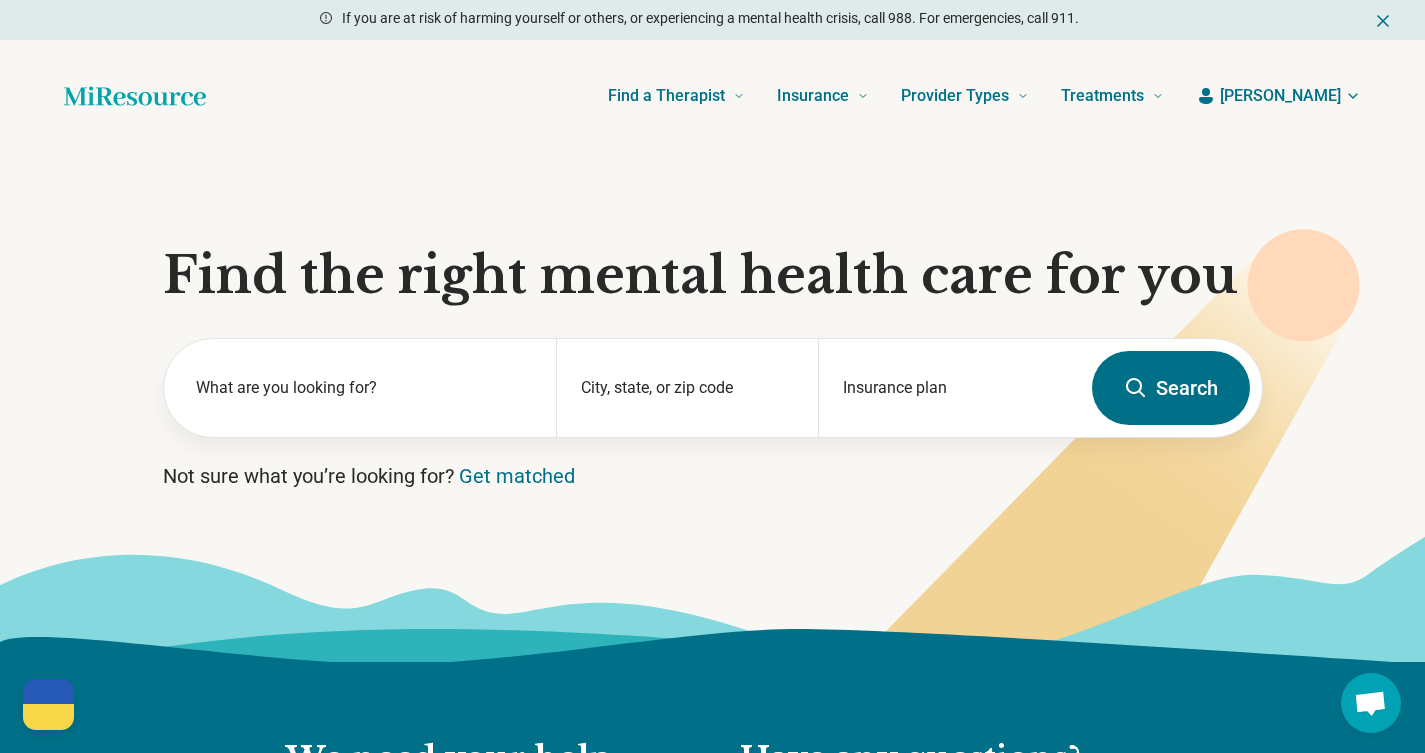 click on "[PERSON_NAME]" at bounding box center (1280, 96) 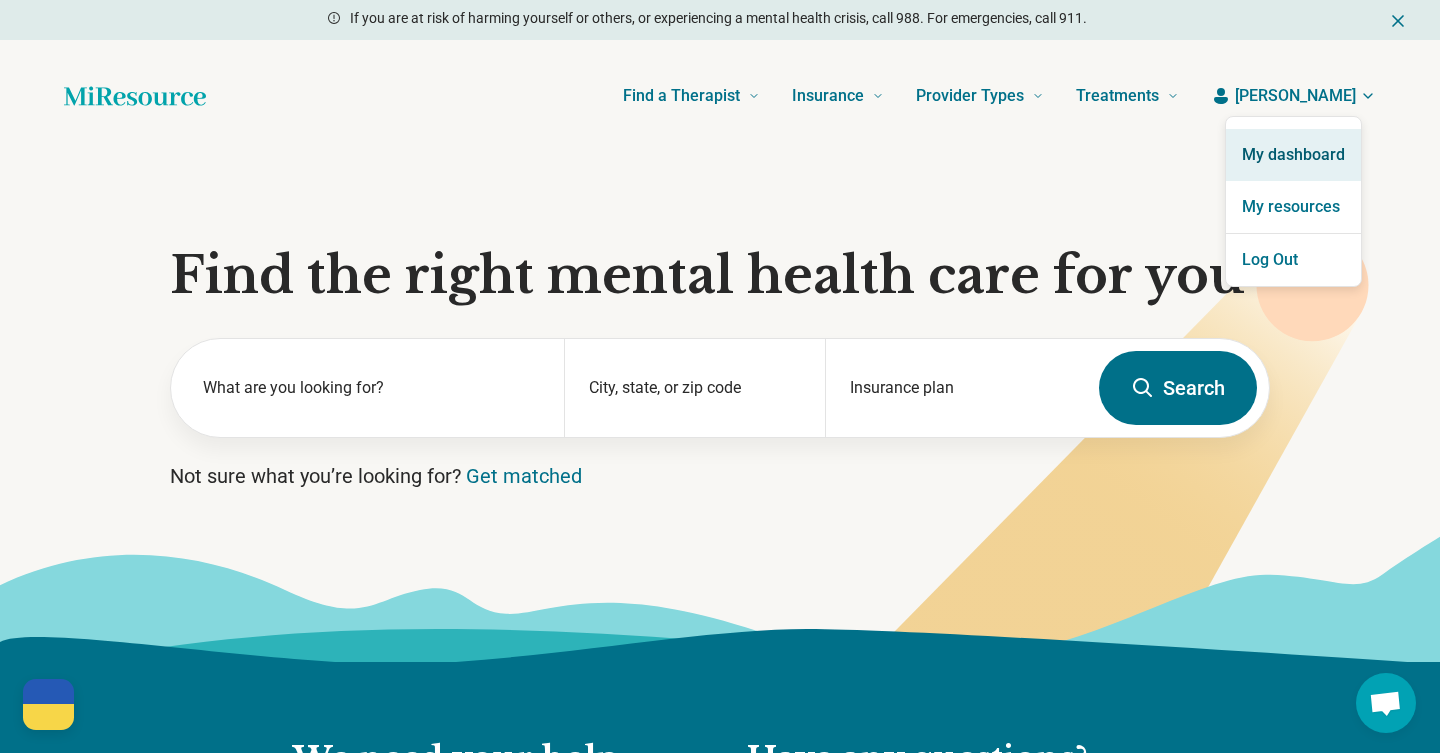 click on "My dashboard" at bounding box center (1293, 155) 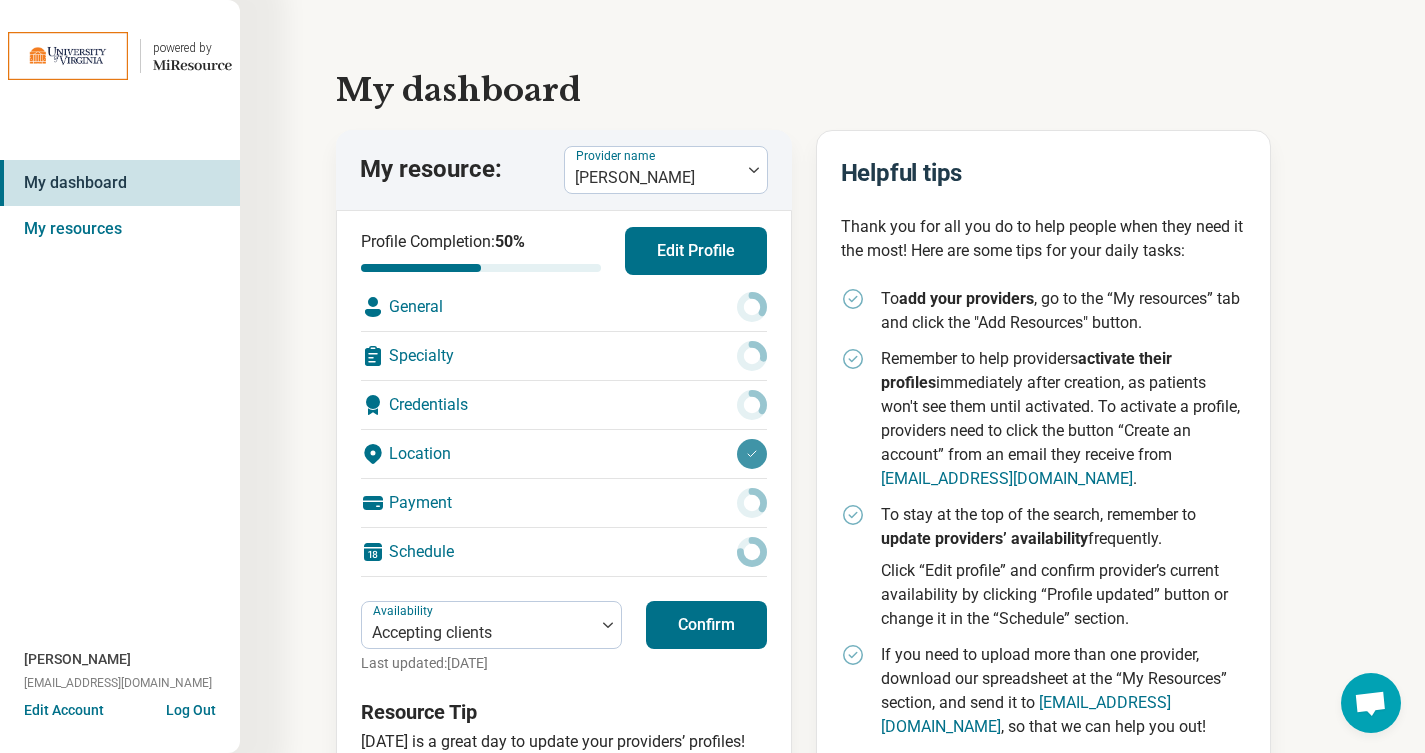 click on "Payment" at bounding box center (564, 503) 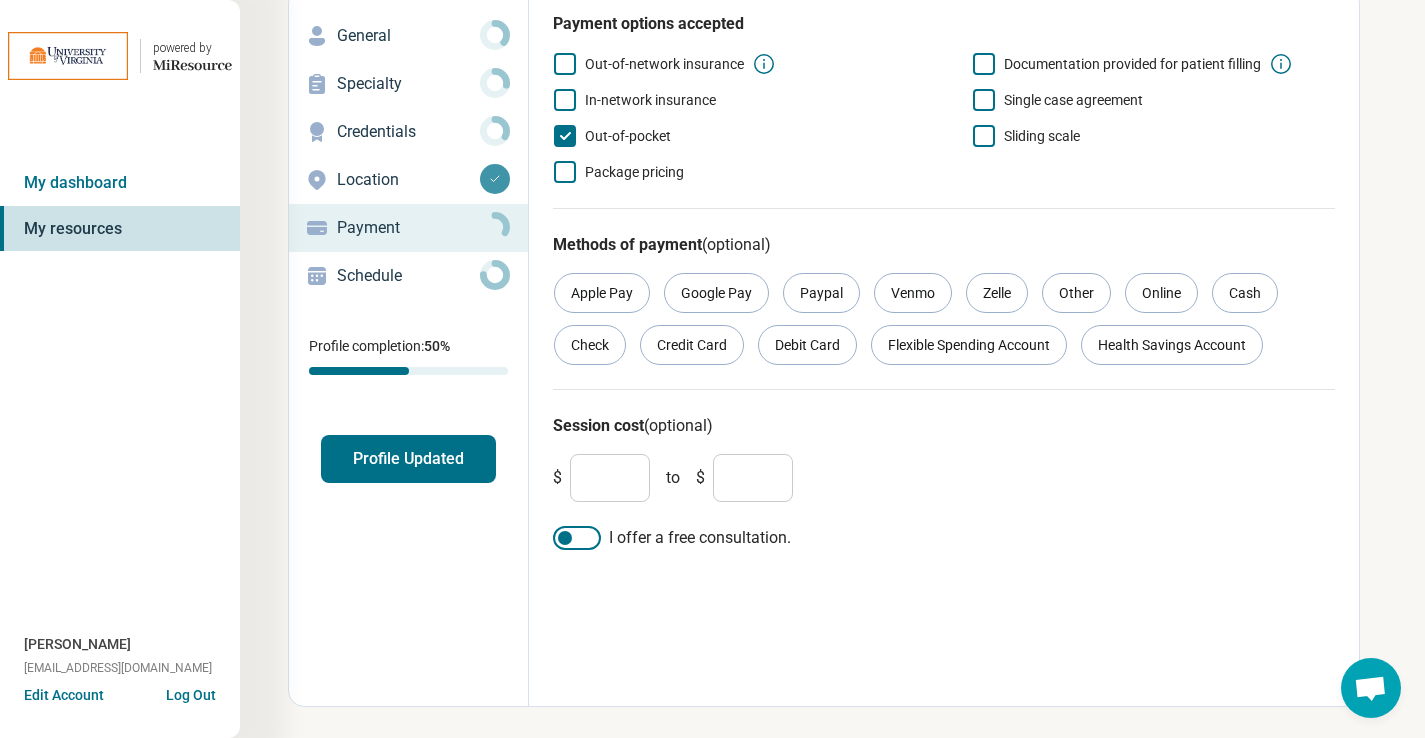 scroll, scrollTop: 110, scrollLeft: 0, axis: vertical 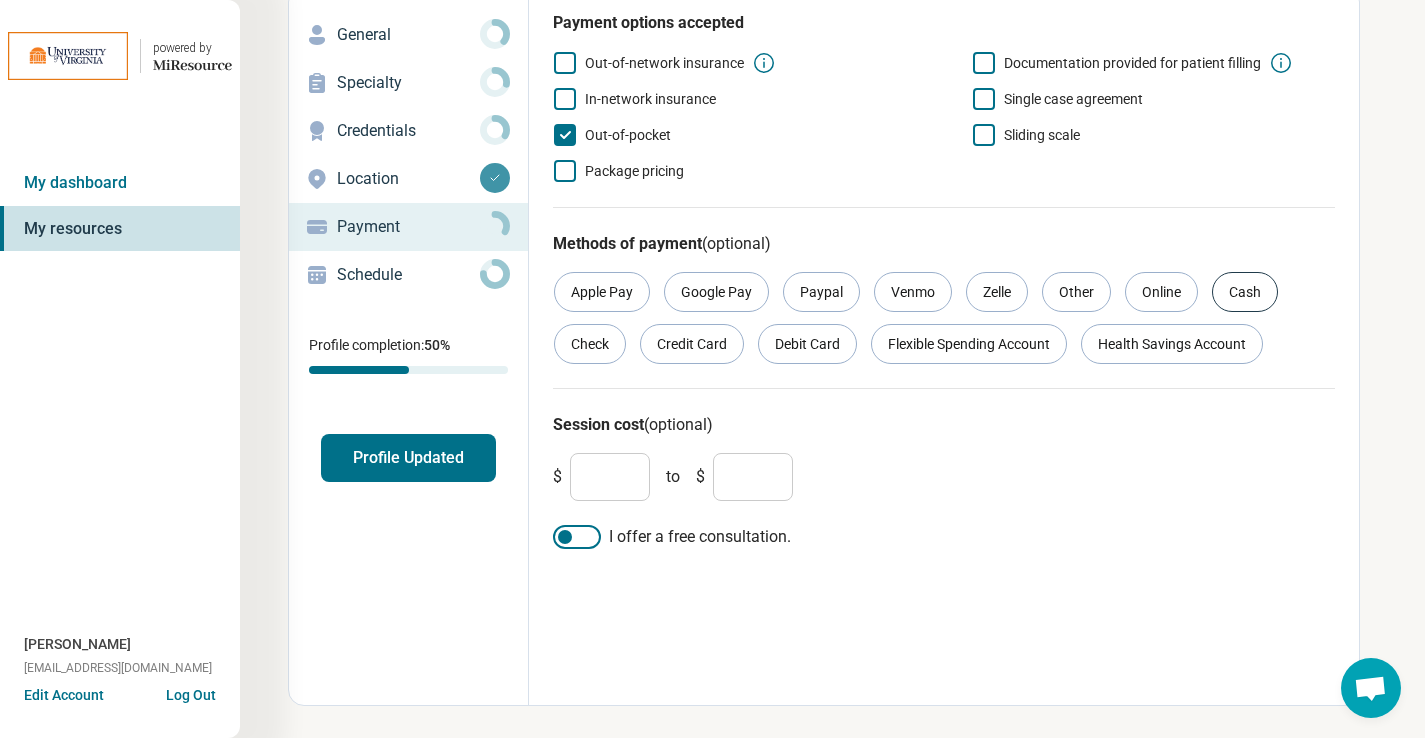 click on "Cash" at bounding box center (1245, 292) 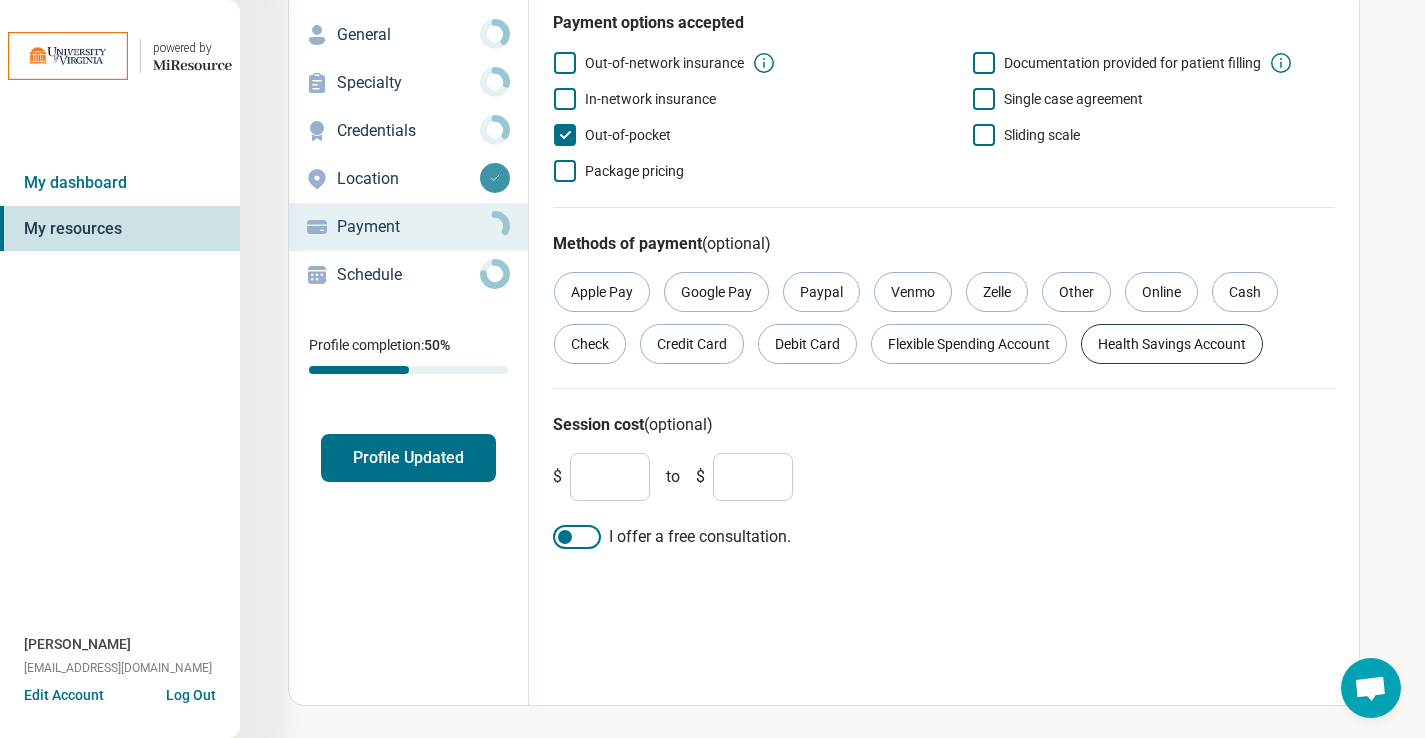 click on "Health Savings Account" at bounding box center (1172, 344) 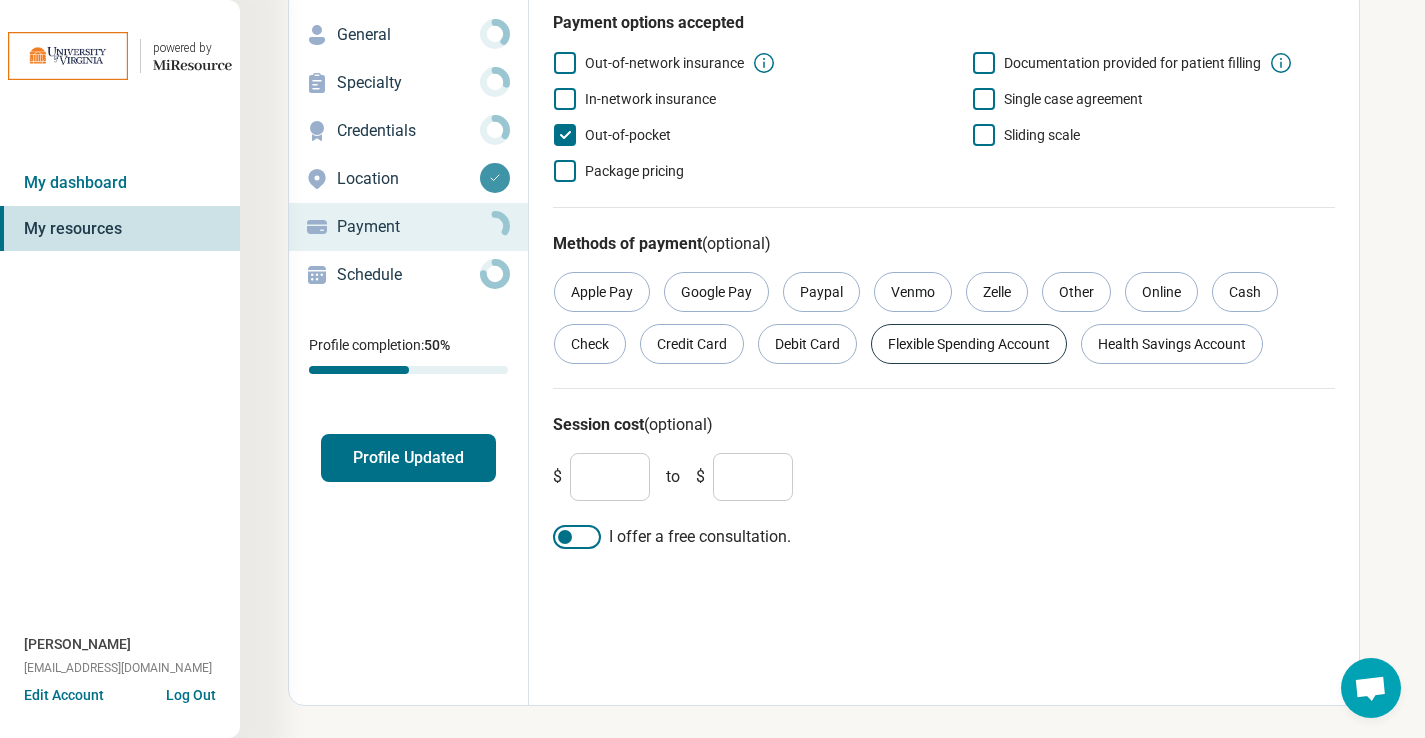 click on "Flexible Spending Account" at bounding box center [969, 344] 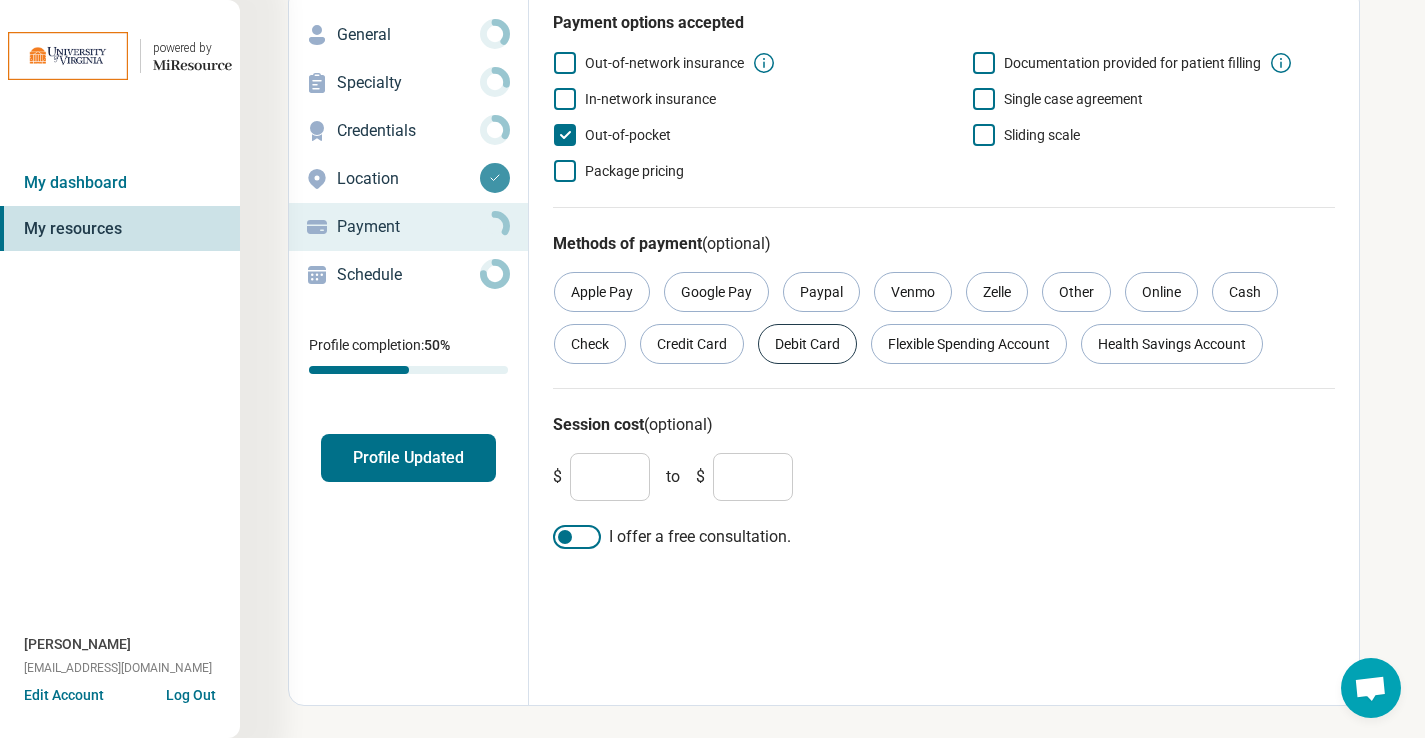 click on "Debit Card" at bounding box center (807, 344) 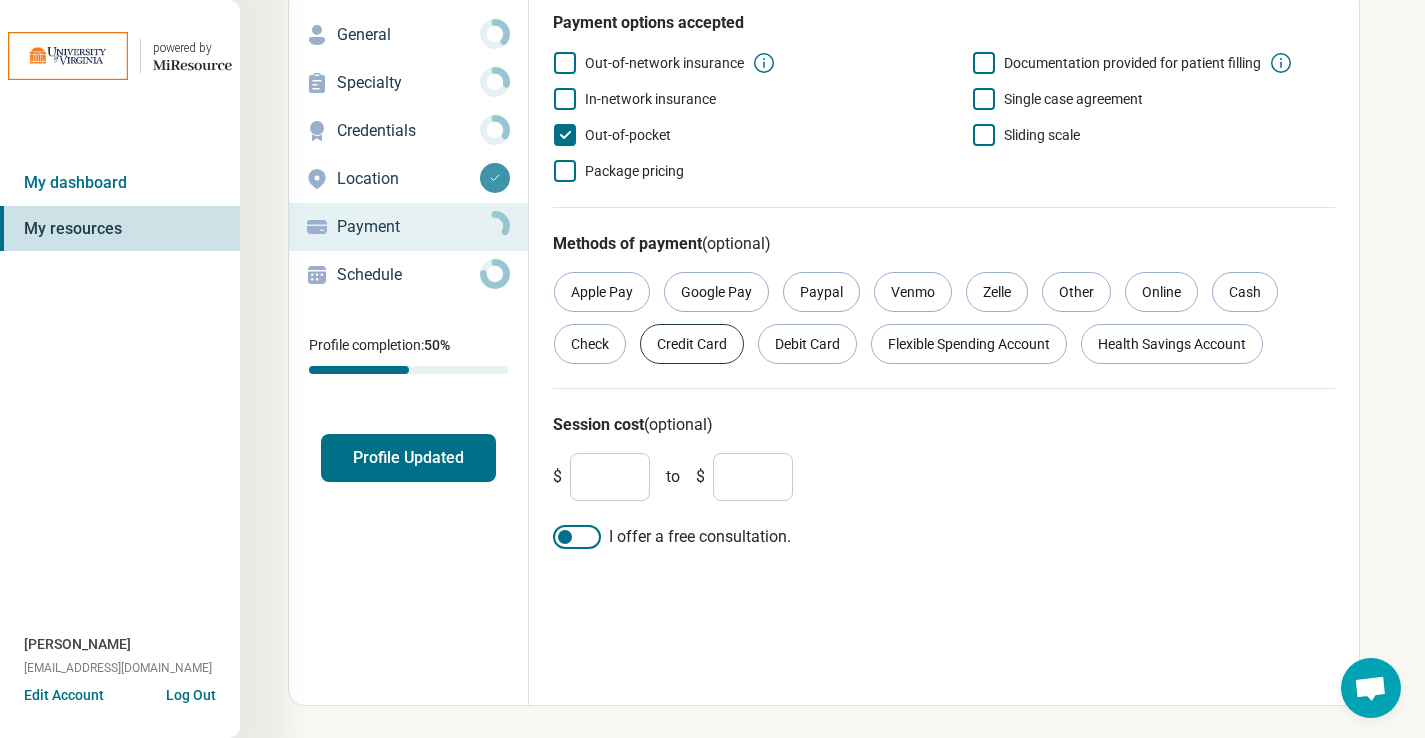 drag, startPoint x: 697, startPoint y: 339, endPoint x: 651, endPoint y: 351, distance: 47.539455 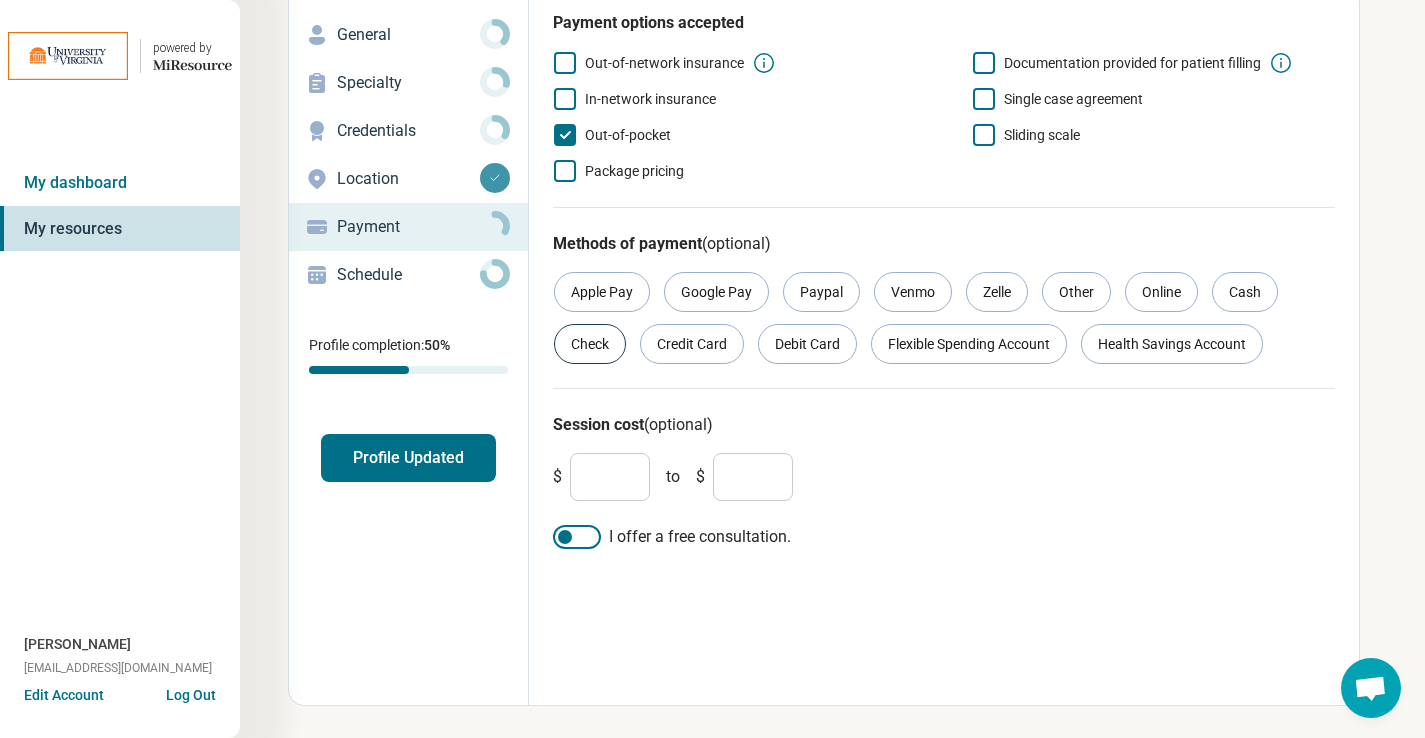 click on "Check" at bounding box center (590, 344) 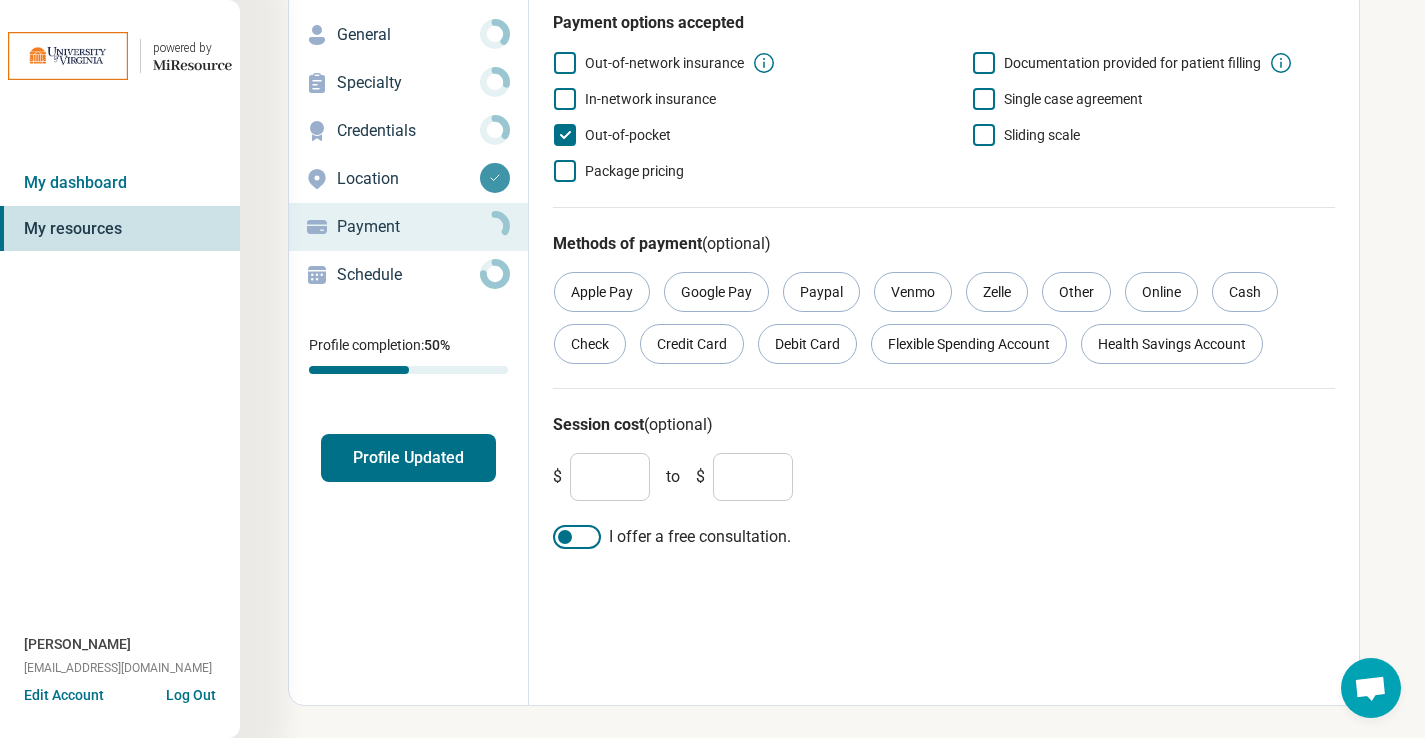 click on "*" at bounding box center (610, 477) 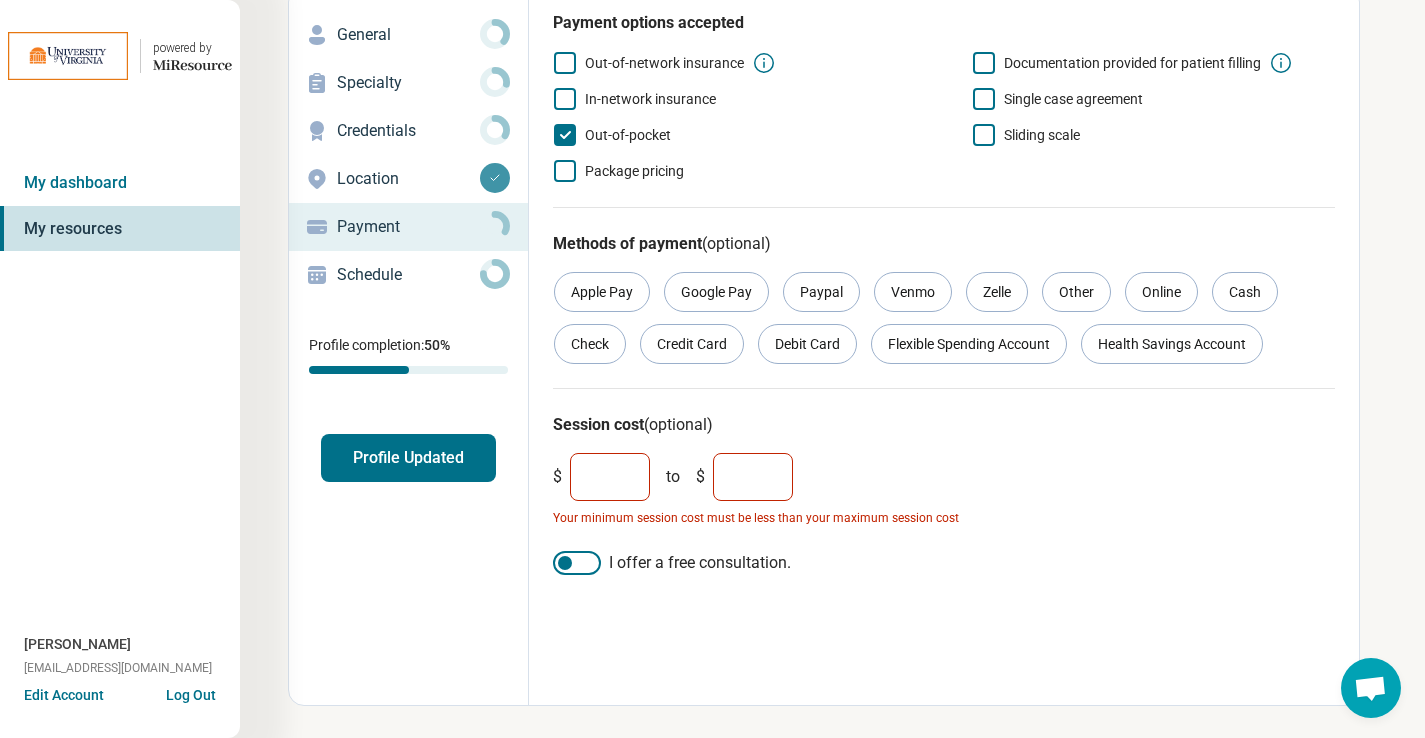 type on "**" 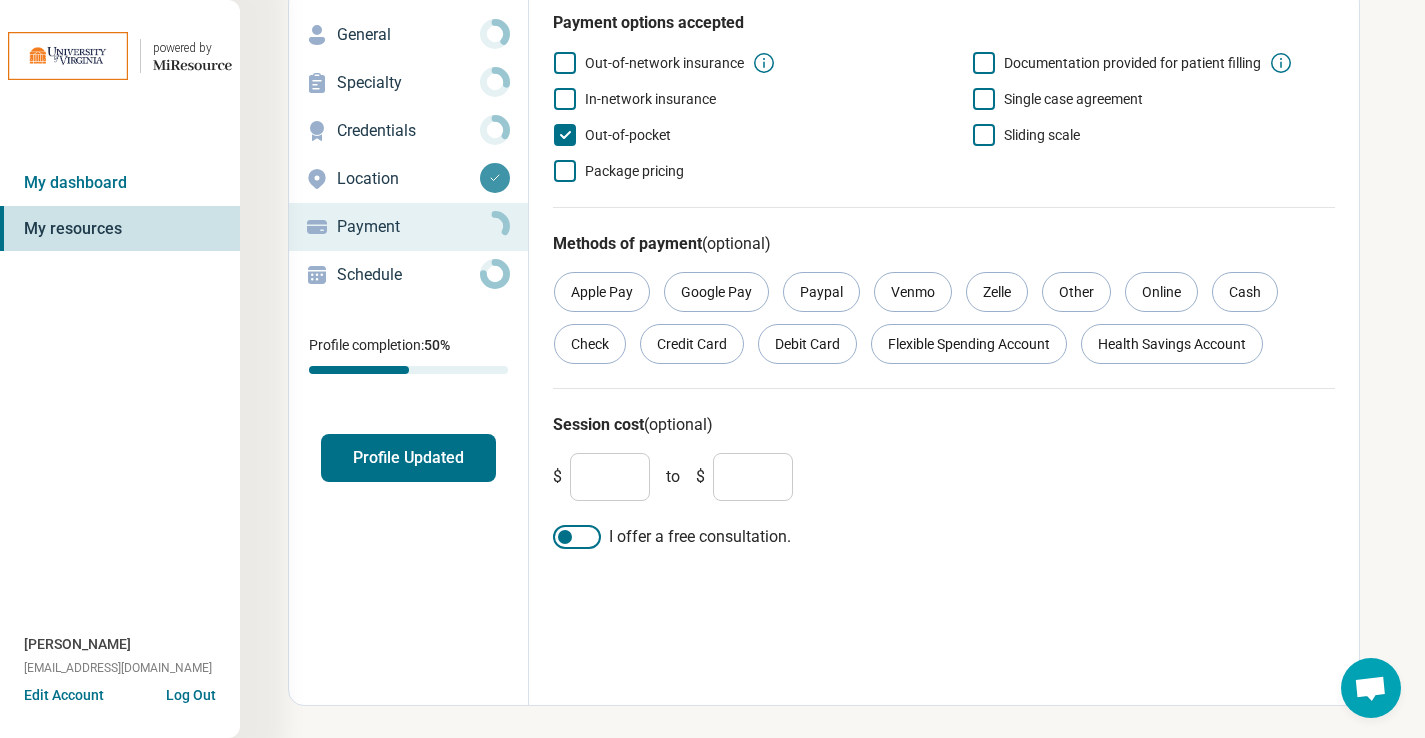 scroll, scrollTop: 0, scrollLeft: 0, axis: both 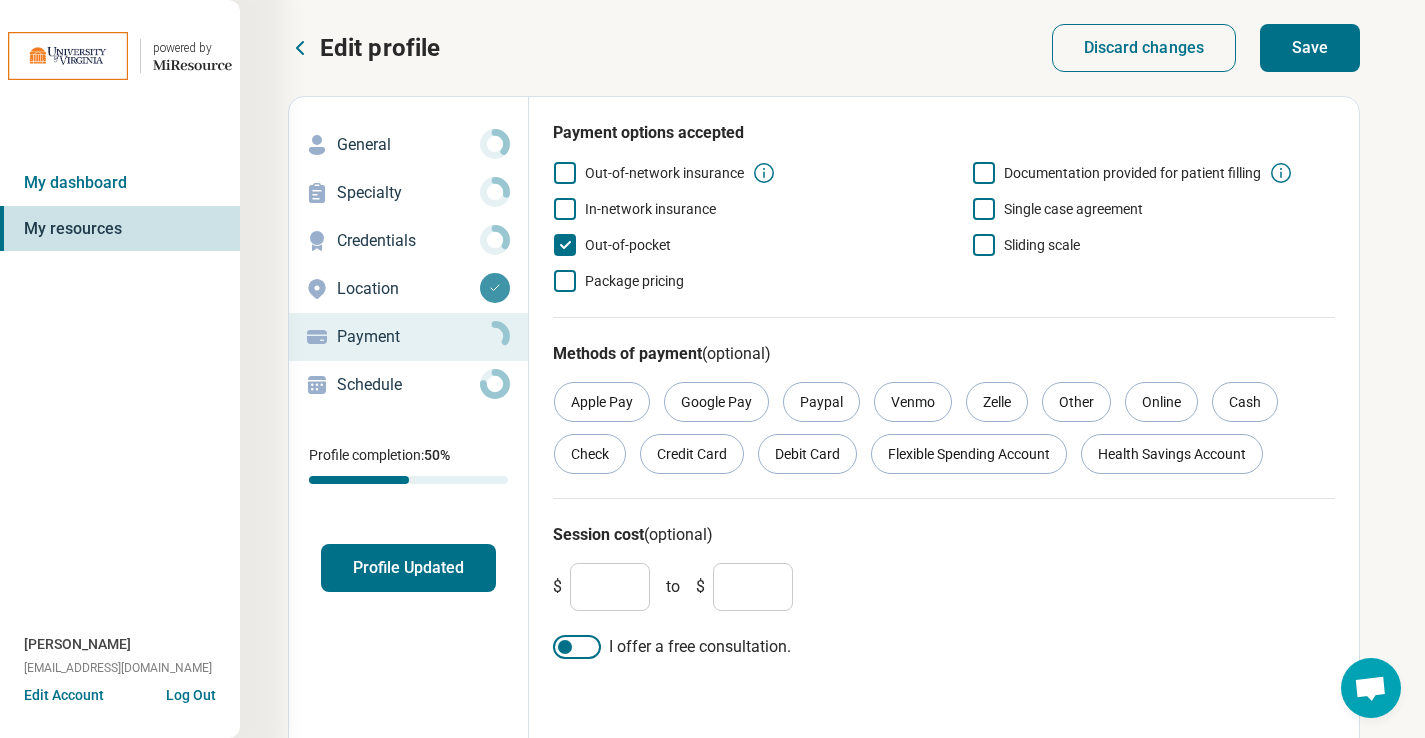 type on "***" 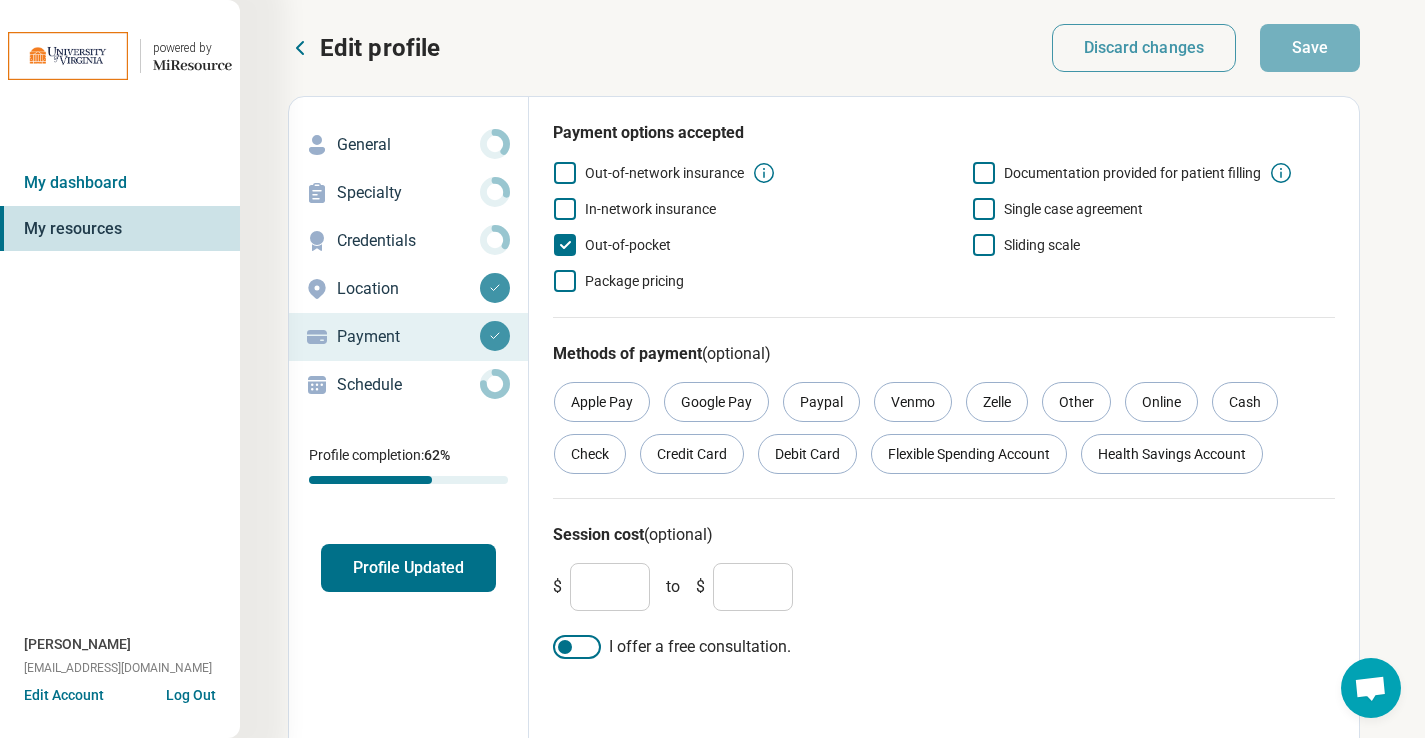 click on "Schedule" at bounding box center (408, 385) 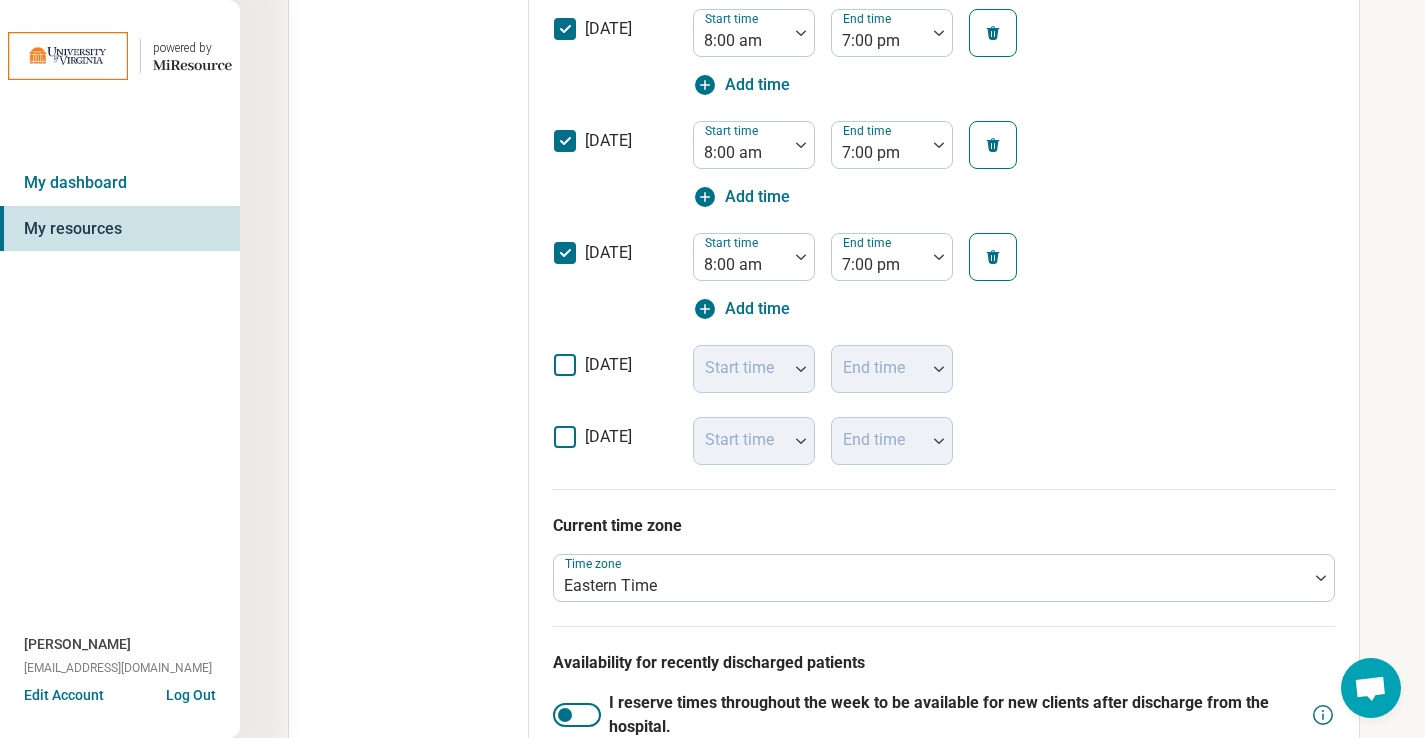 scroll, scrollTop: 842, scrollLeft: 0, axis: vertical 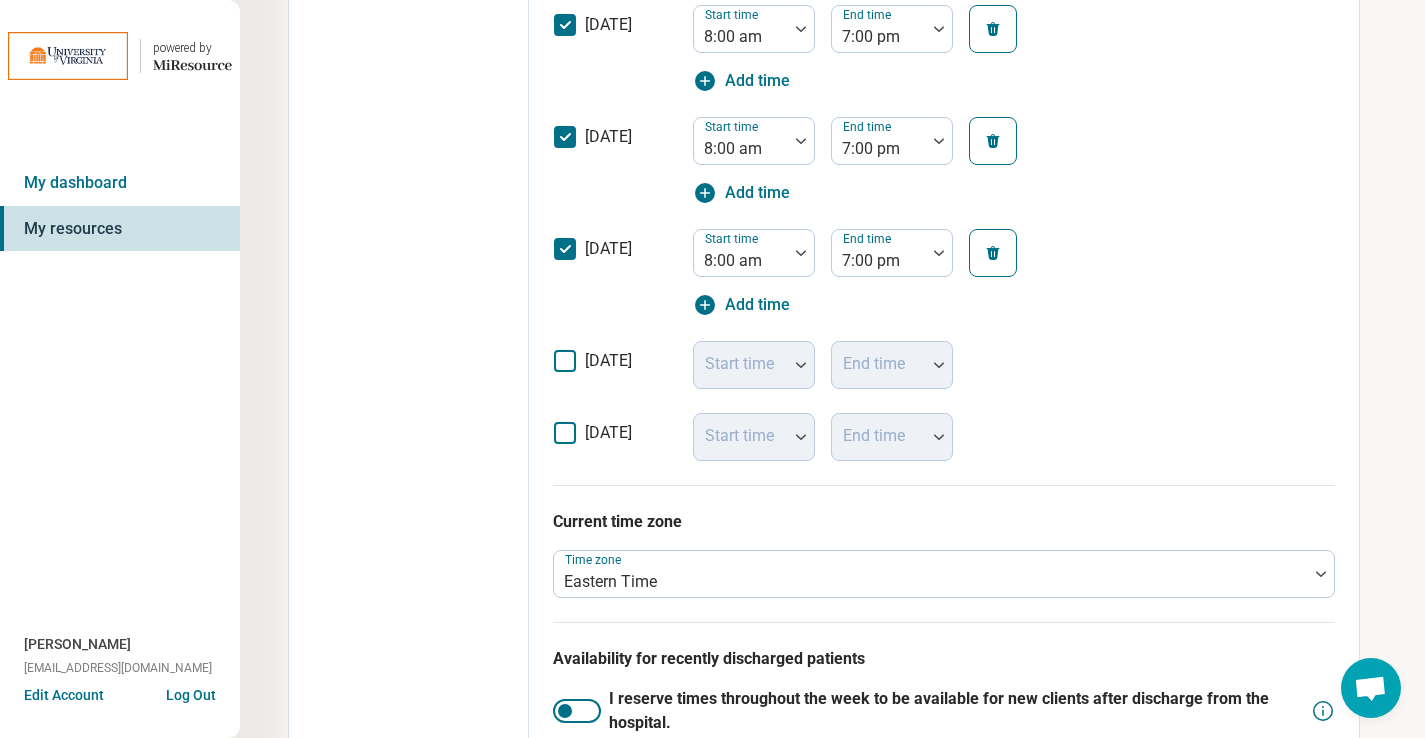 click 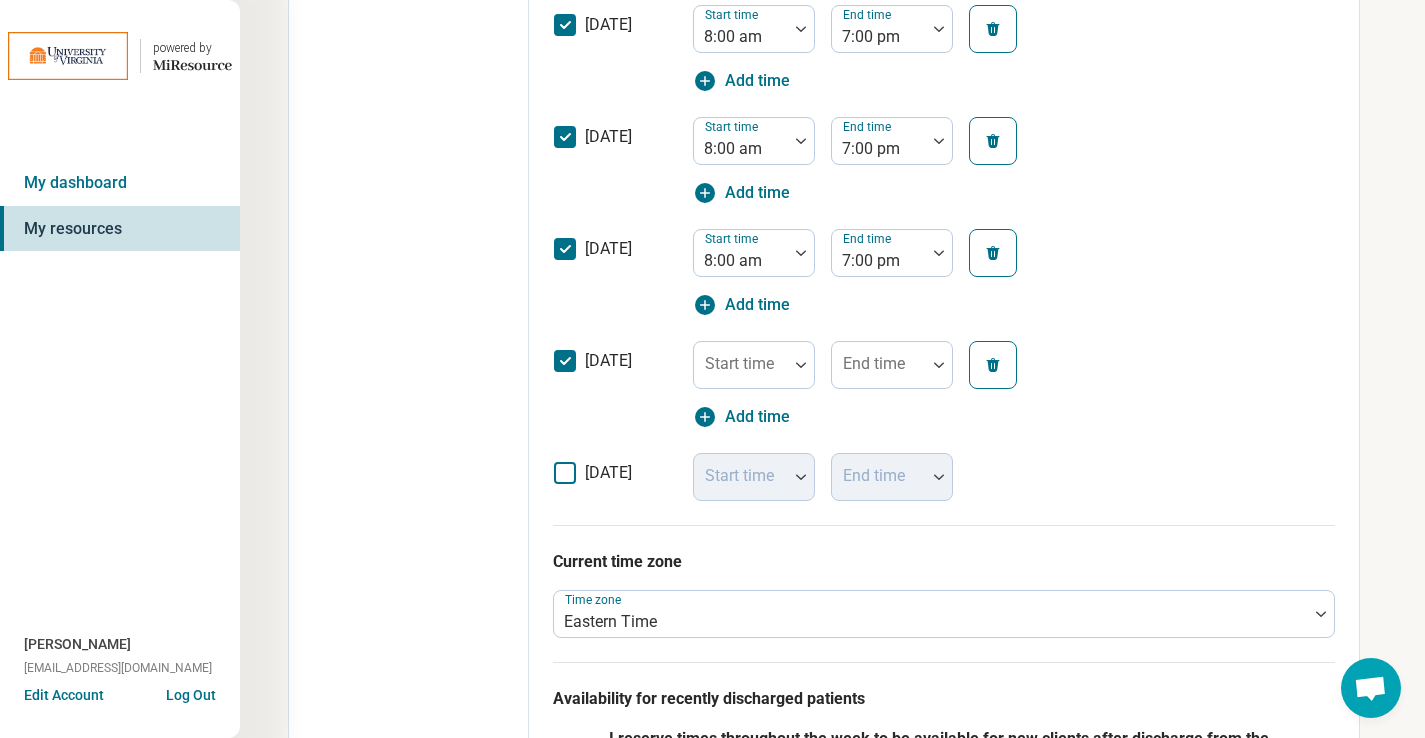 scroll, scrollTop: 10, scrollLeft: 0, axis: vertical 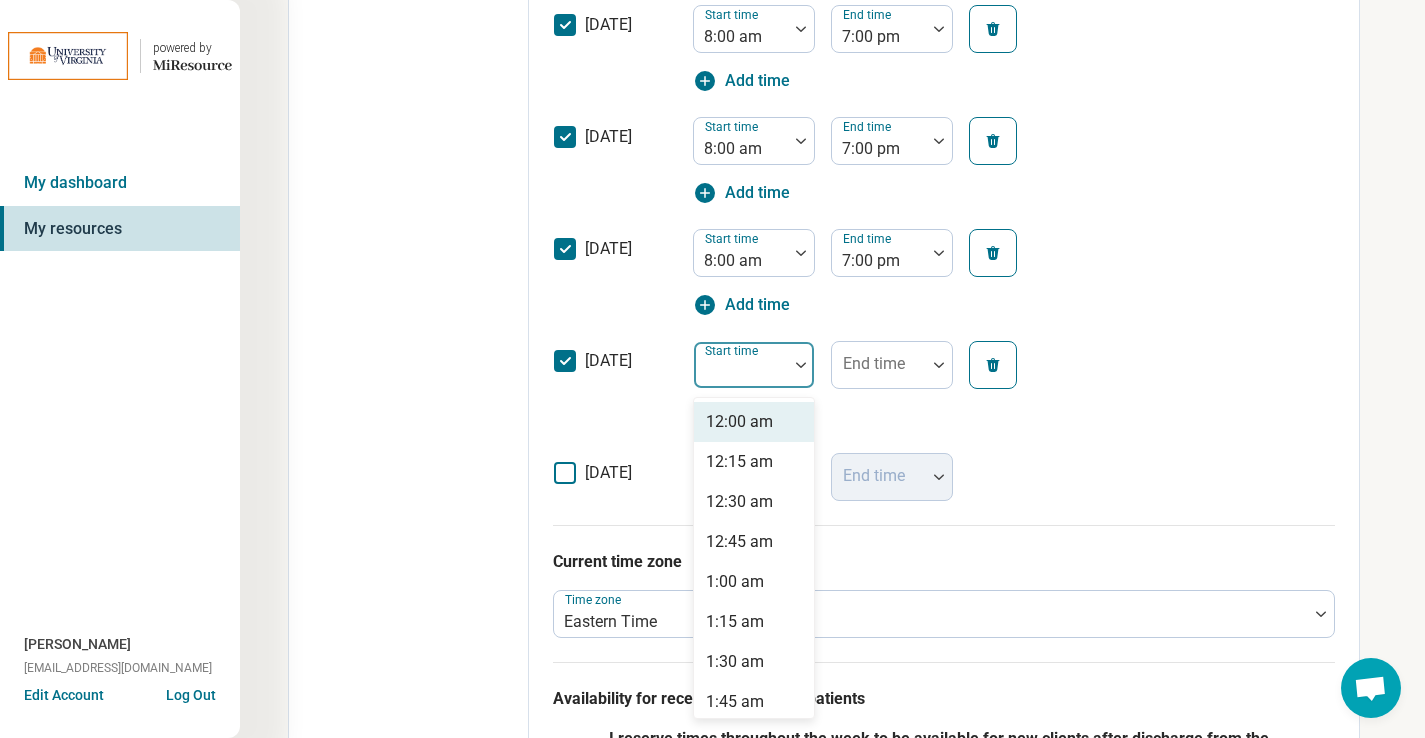click at bounding box center (741, 365) 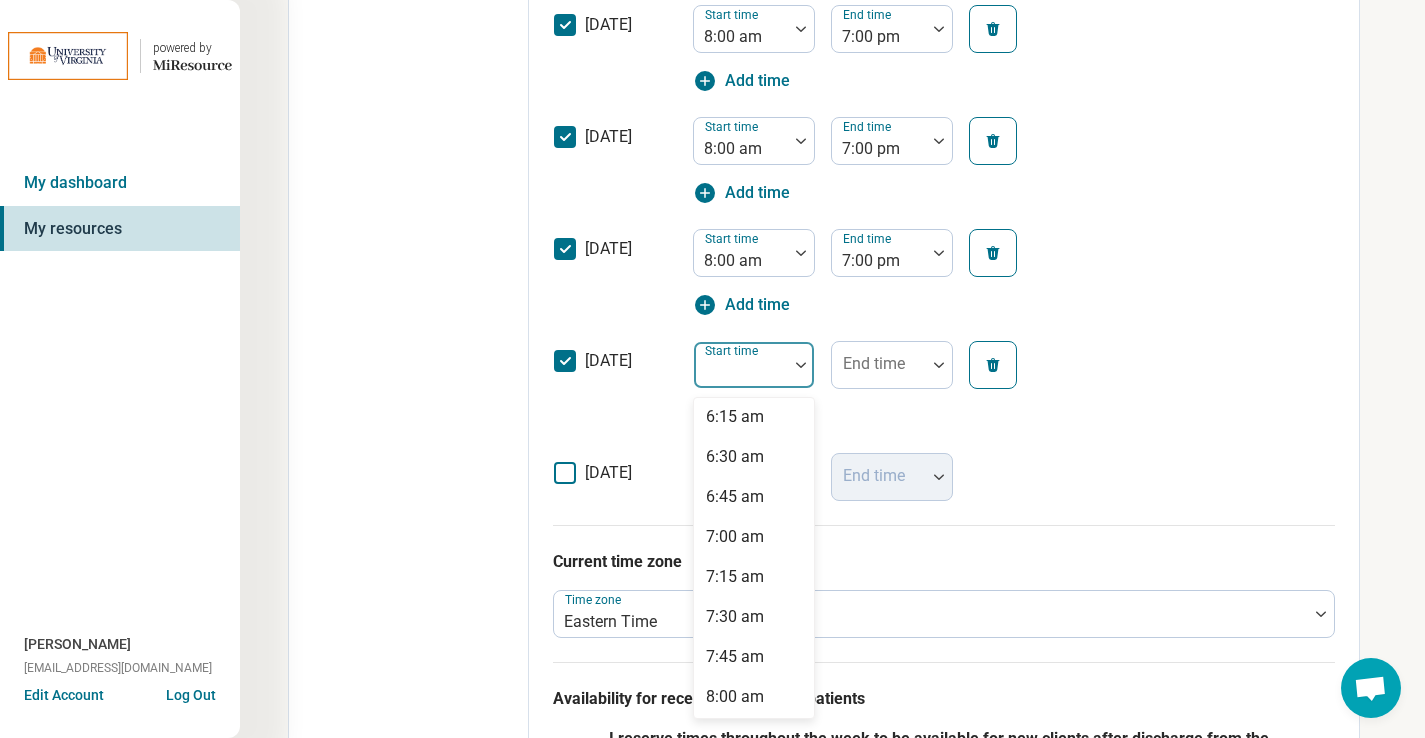 scroll, scrollTop: 1035, scrollLeft: 0, axis: vertical 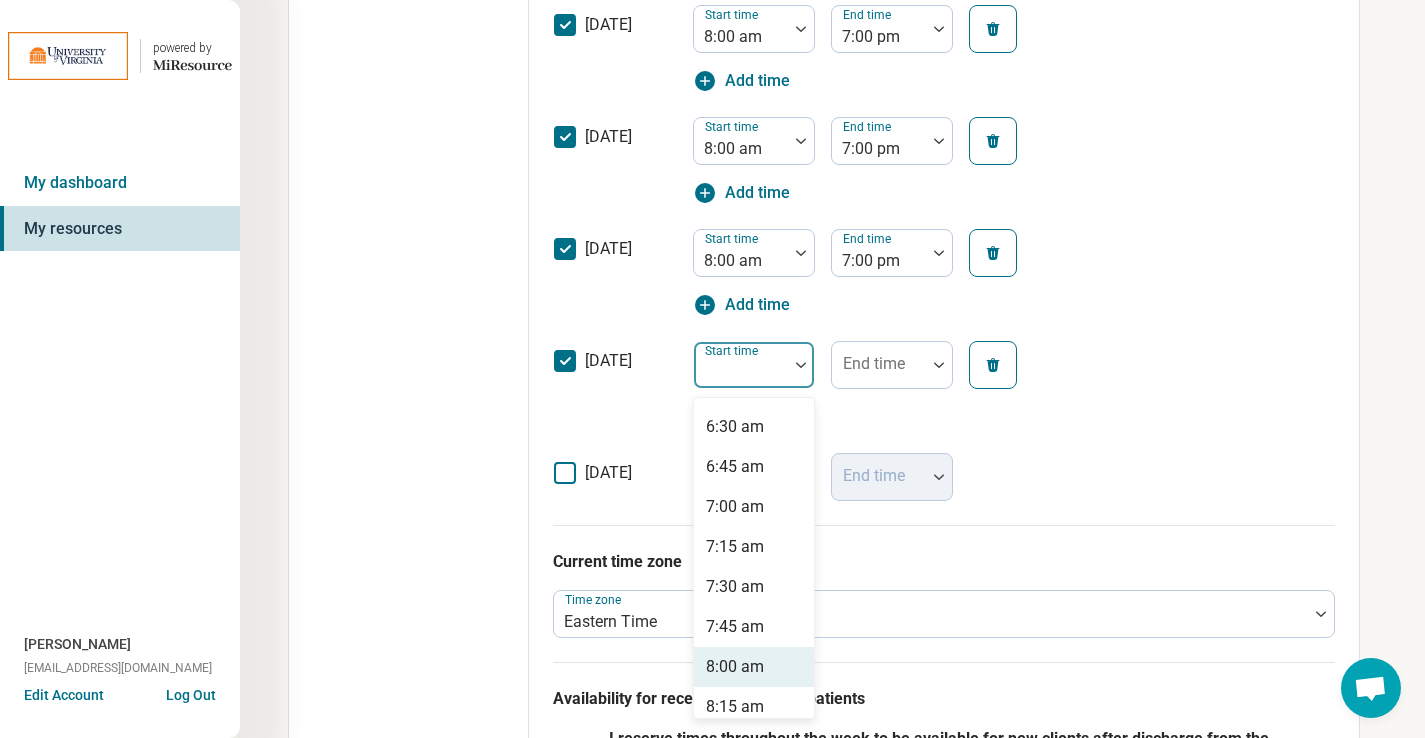 click on "8:00 am" at bounding box center [735, 667] 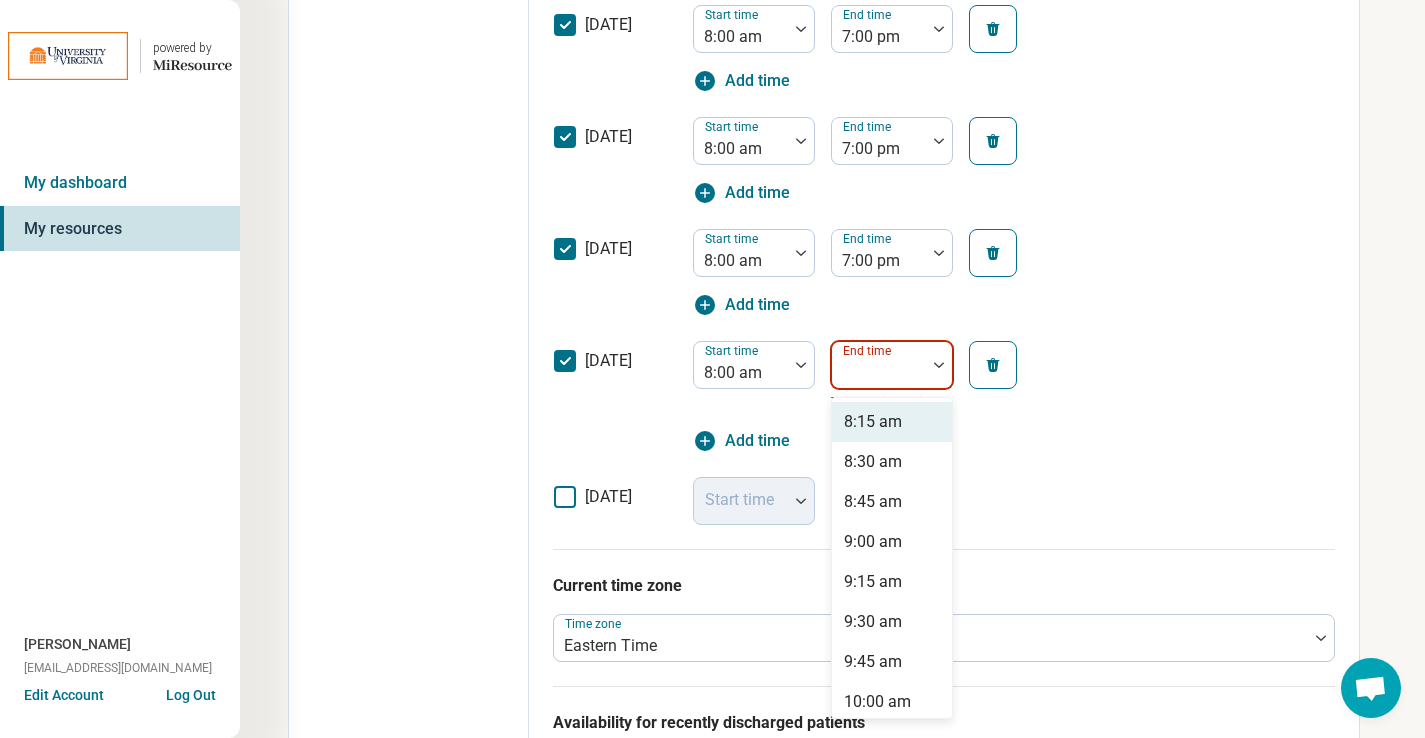 click at bounding box center [879, 373] 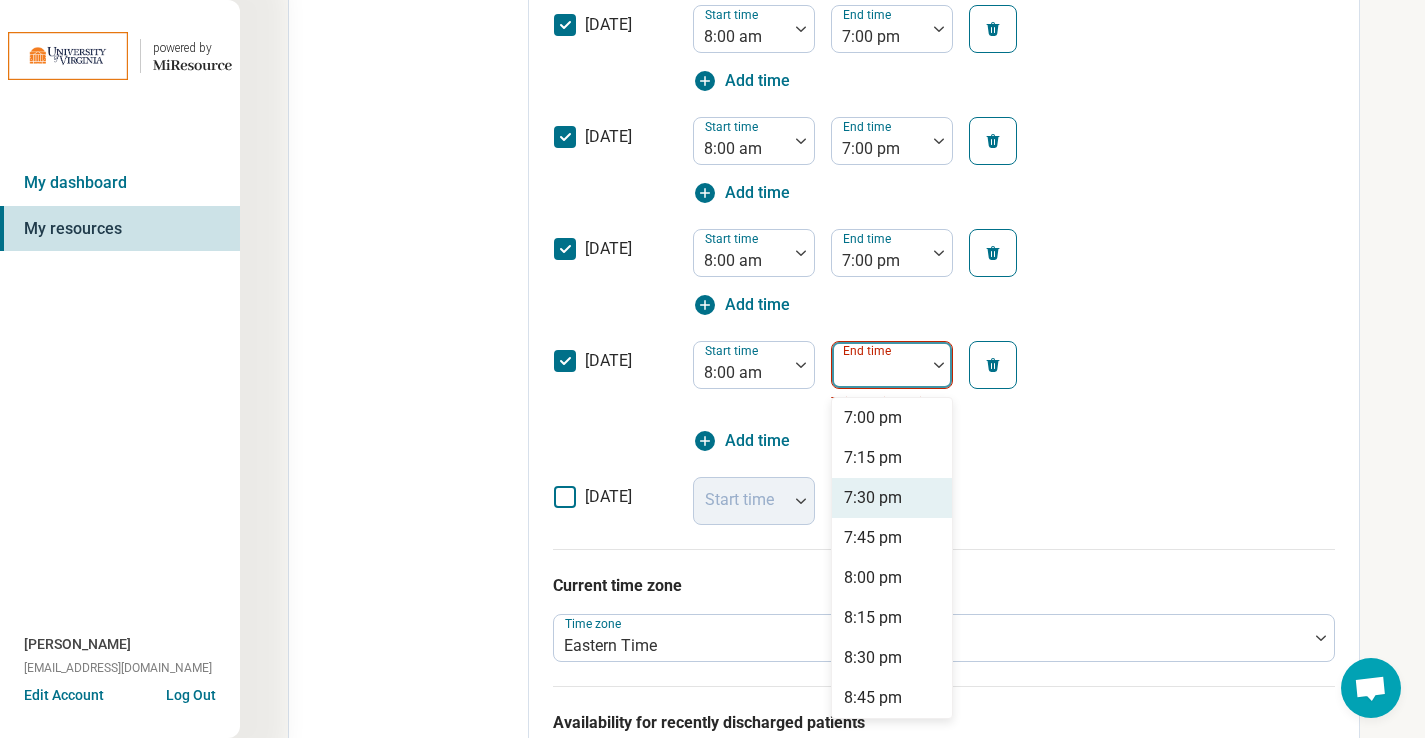 scroll, scrollTop: 1708, scrollLeft: 0, axis: vertical 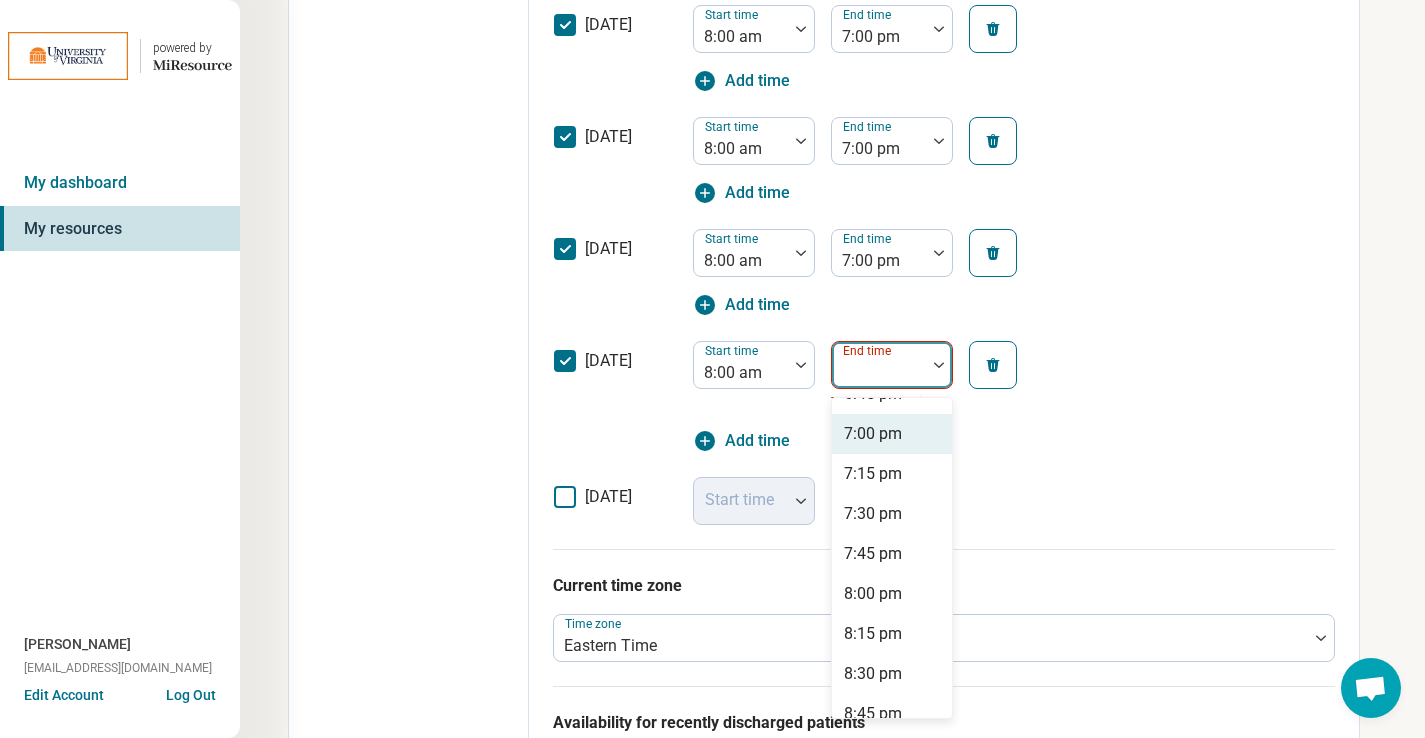 click on "7:00 pm" at bounding box center (873, 434) 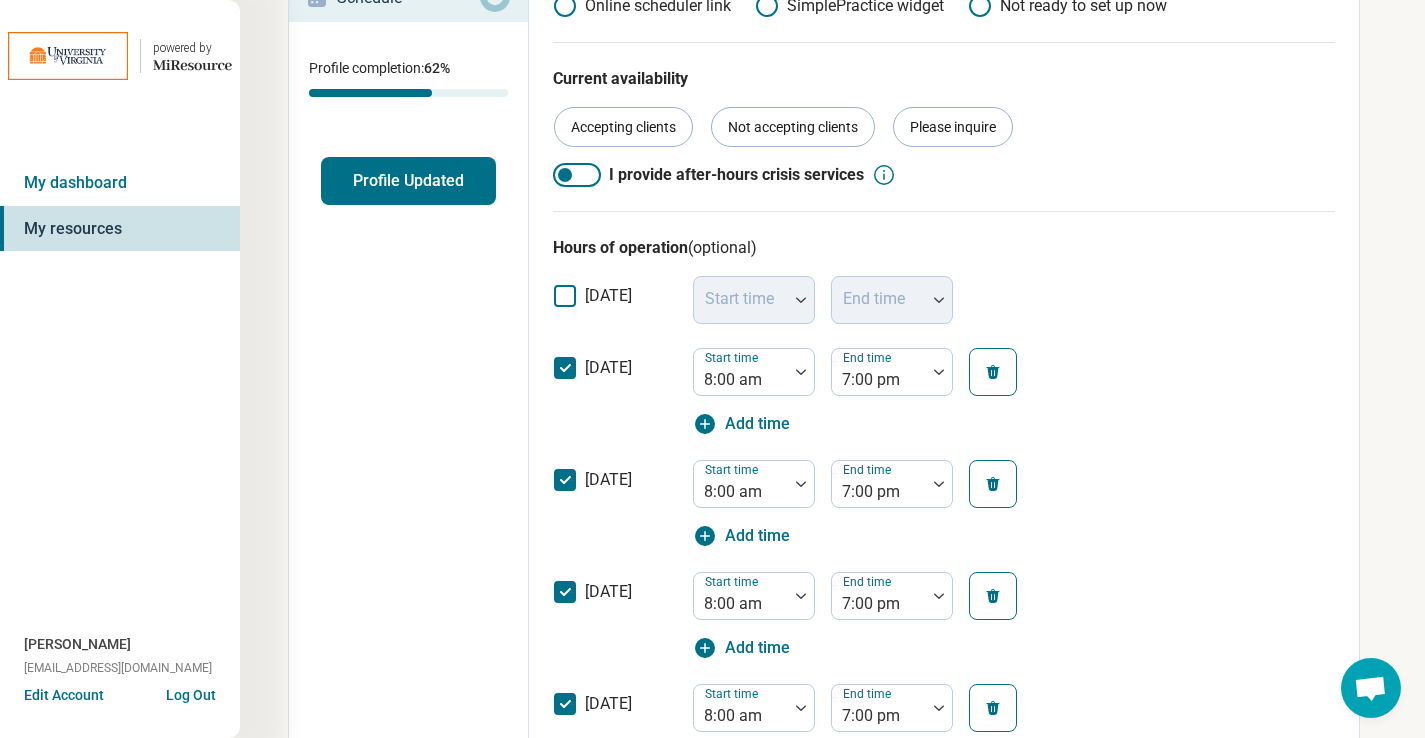 scroll, scrollTop: 0, scrollLeft: 0, axis: both 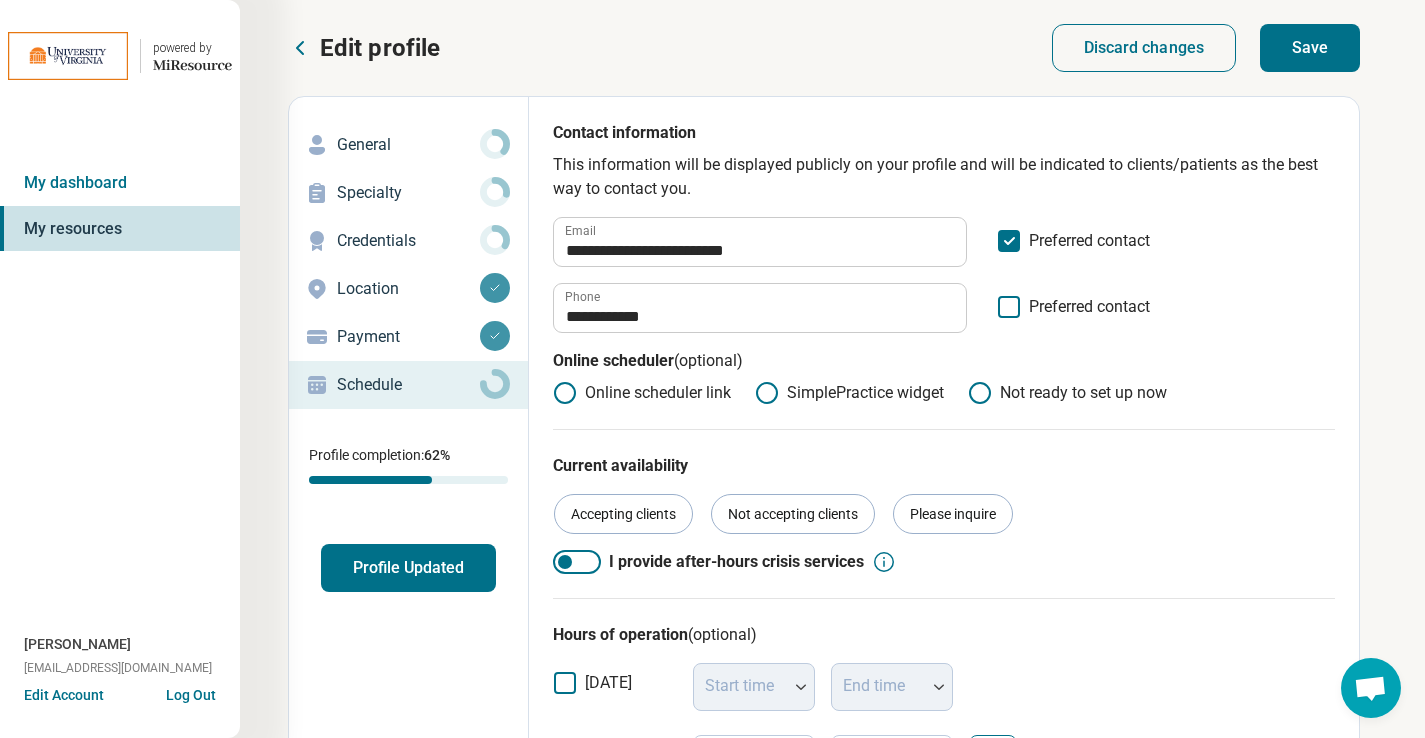 click on "Save" at bounding box center [1310, 48] 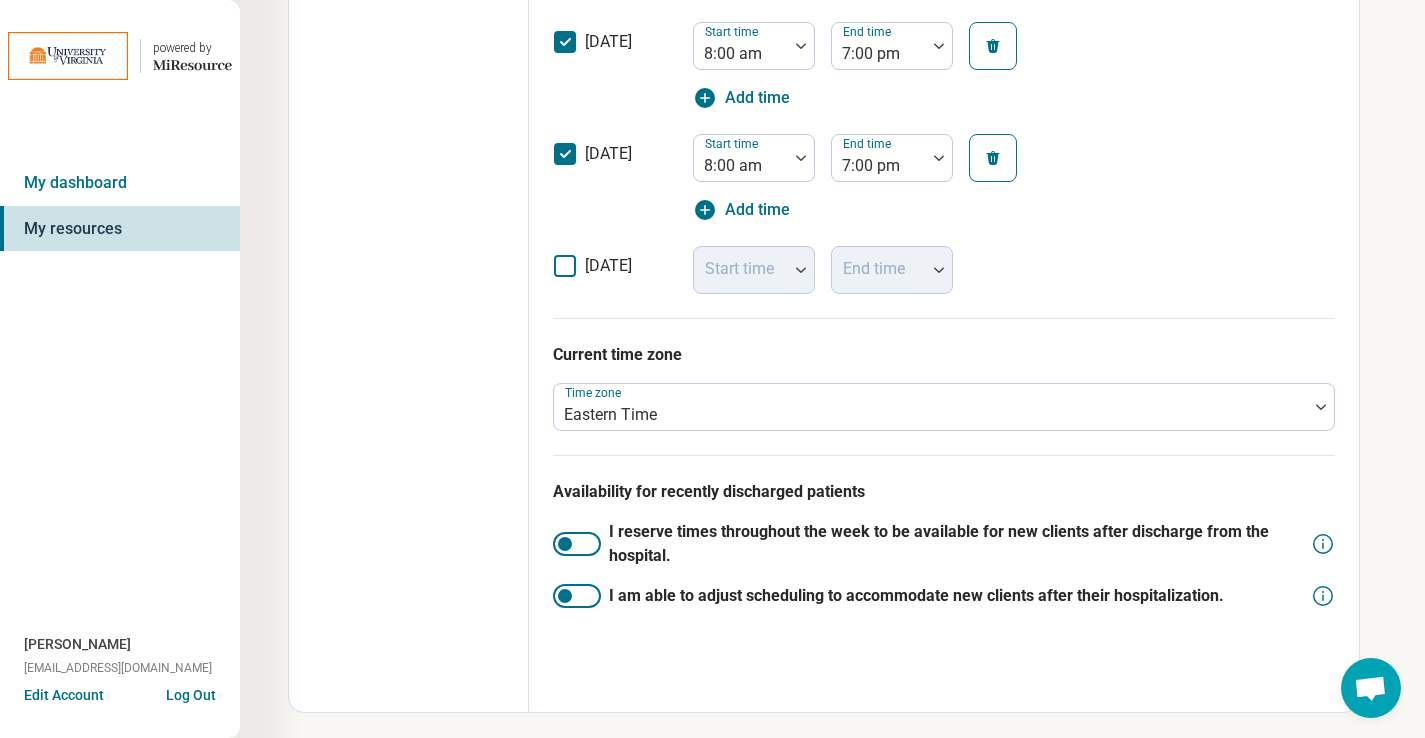 scroll, scrollTop: 1056, scrollLeft: 0, axis: vertical 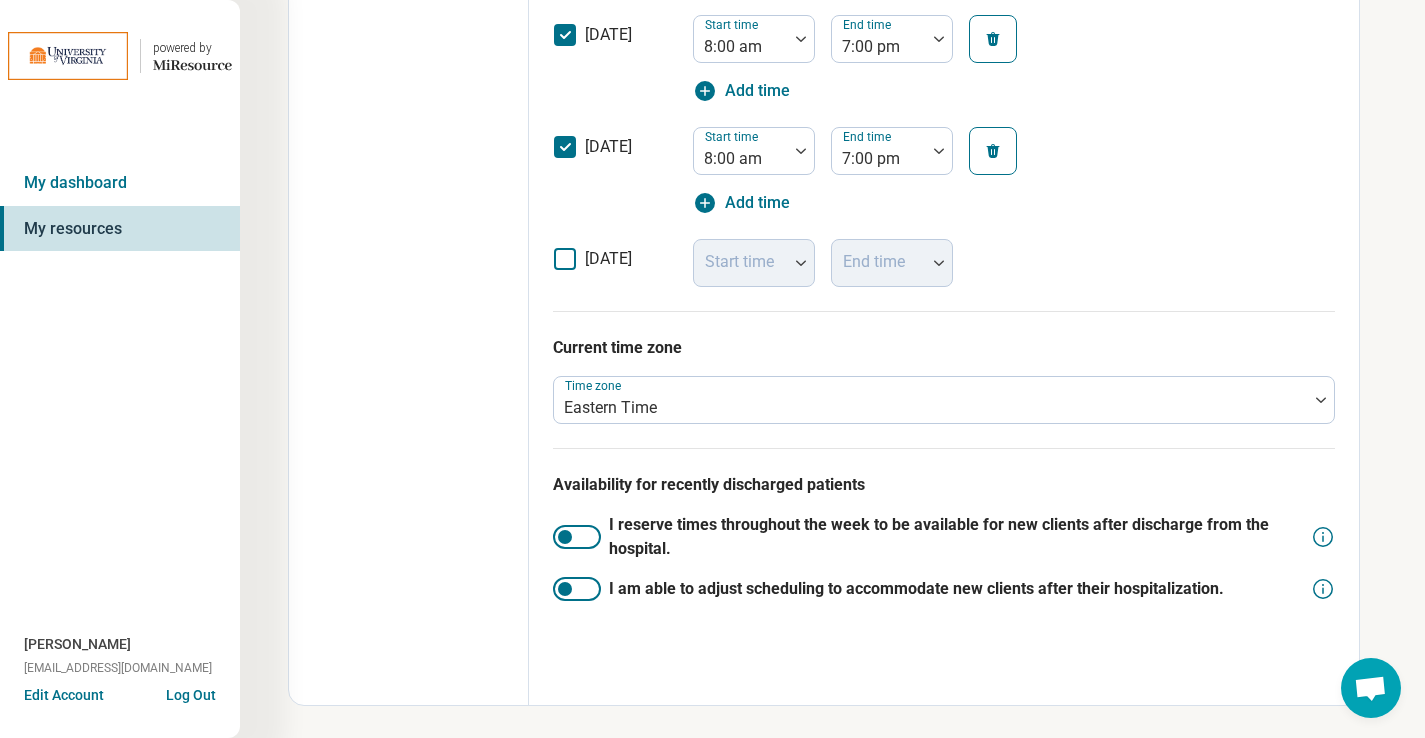 drag, startPoint x: 592, startPoint y: 590, endPoint x: 592, endPoint y: 536, distance: 54 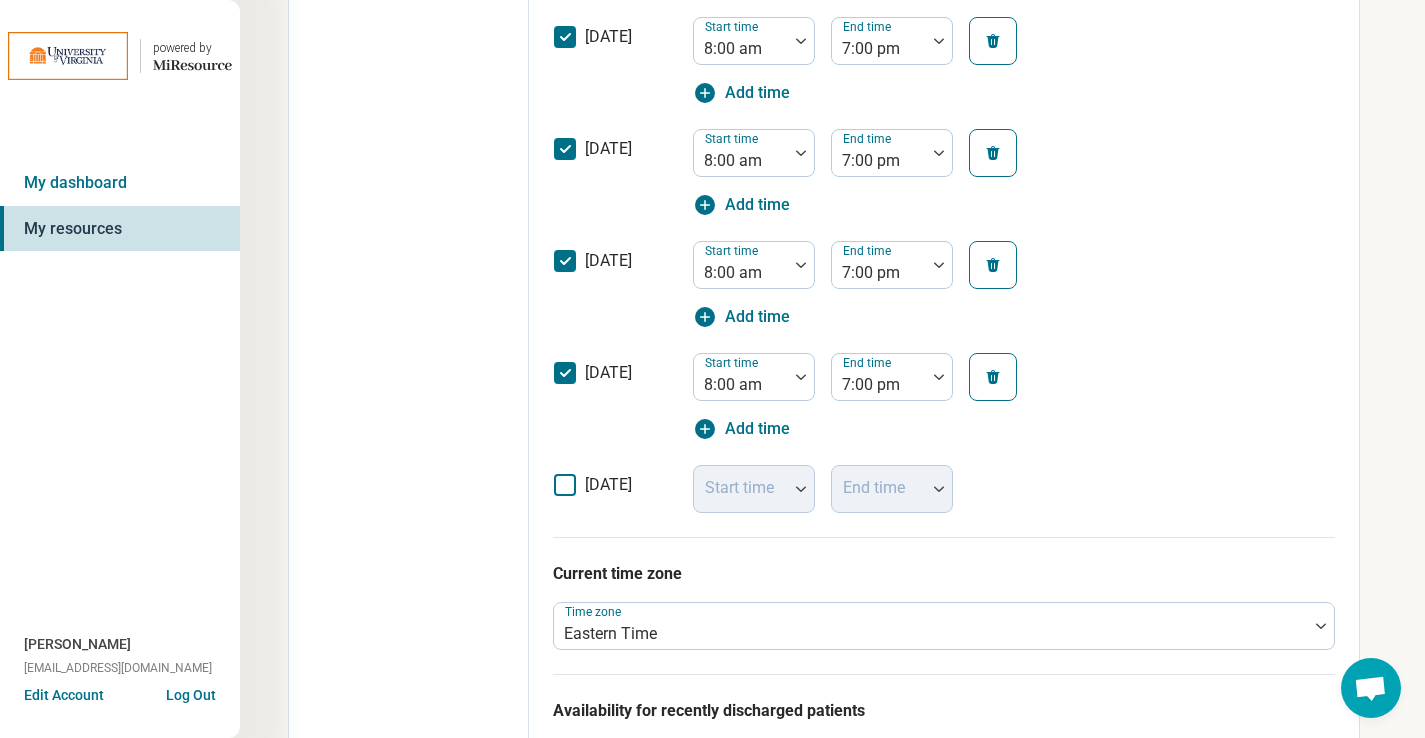 scroll, scrollTop: 1137, scrollLeft: 0, axis: vertical 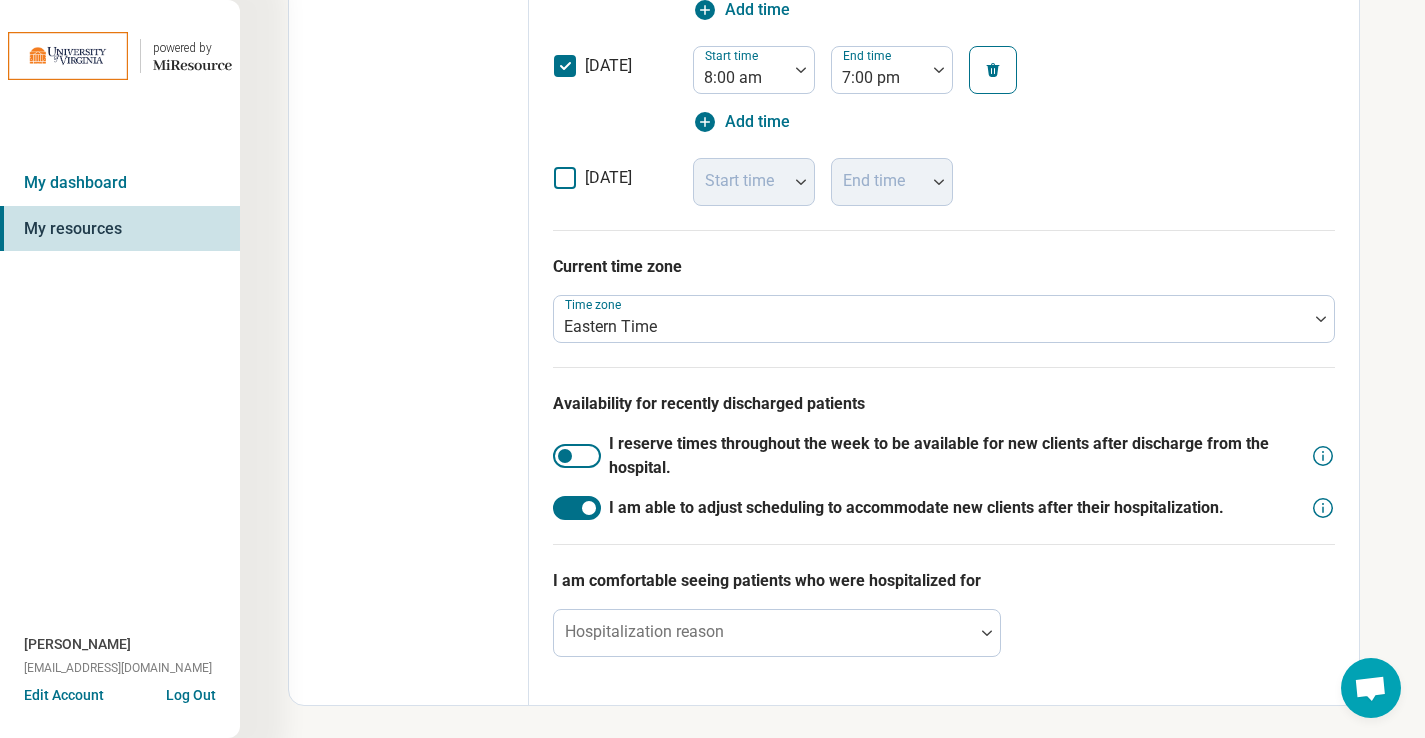 click at bounding box center [577, 508] 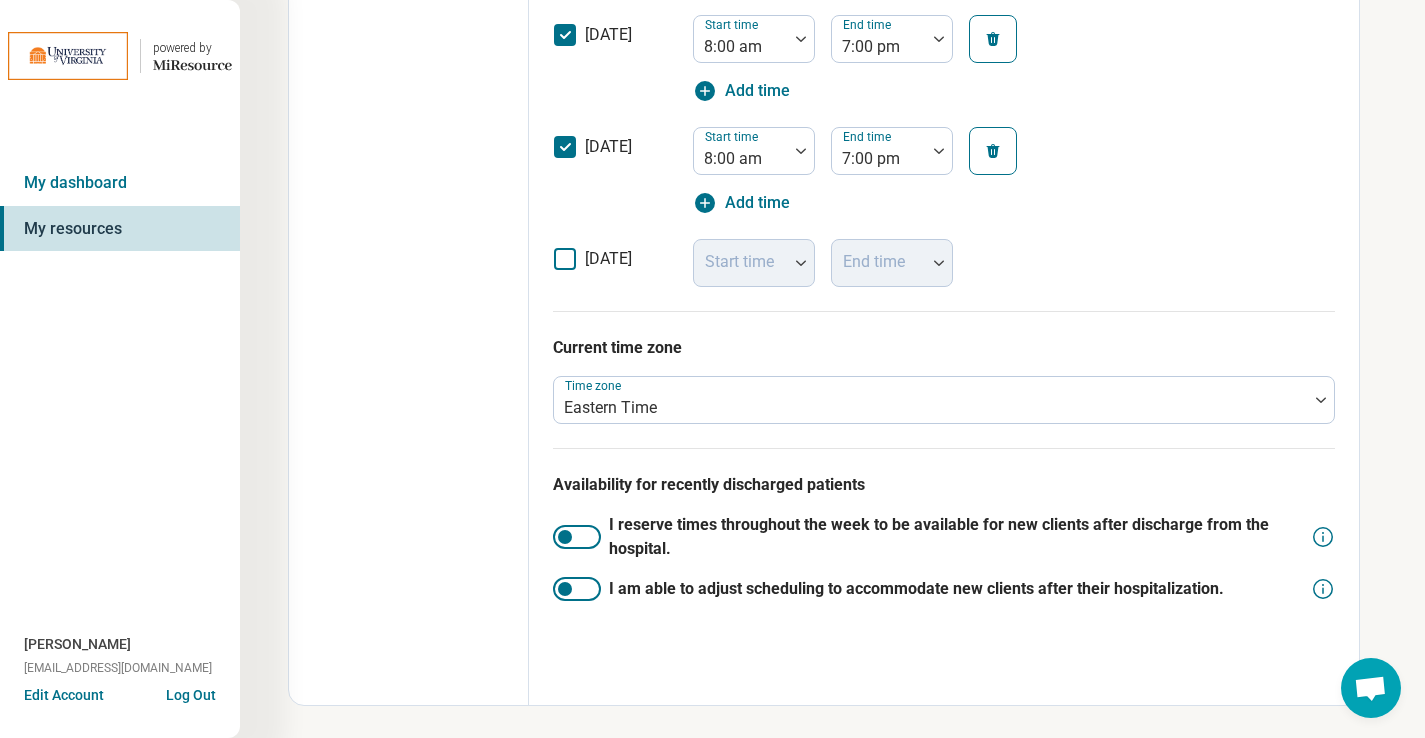 scroll, scrollTop: 1056, scrollLeft: 0, axis: vertical 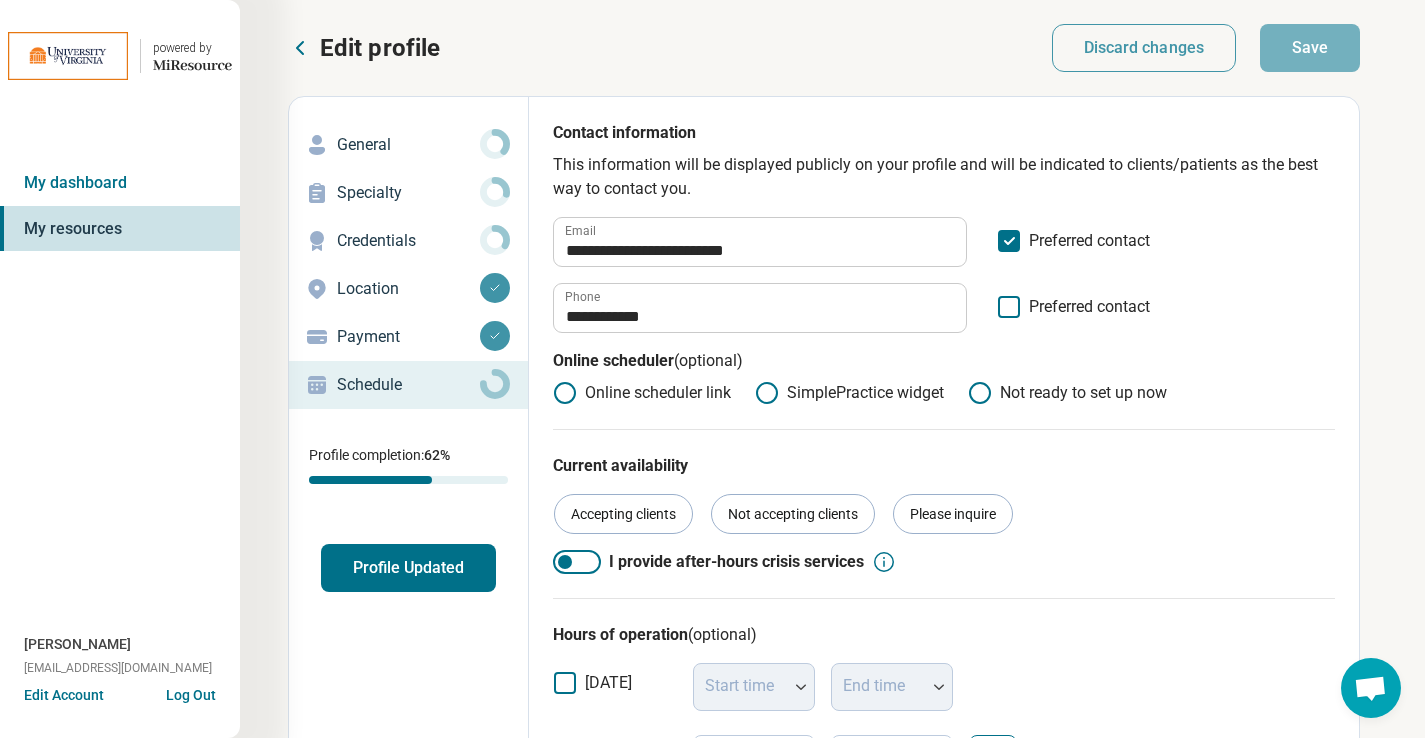 click on "Credentials" at bounding box center (408, 241) 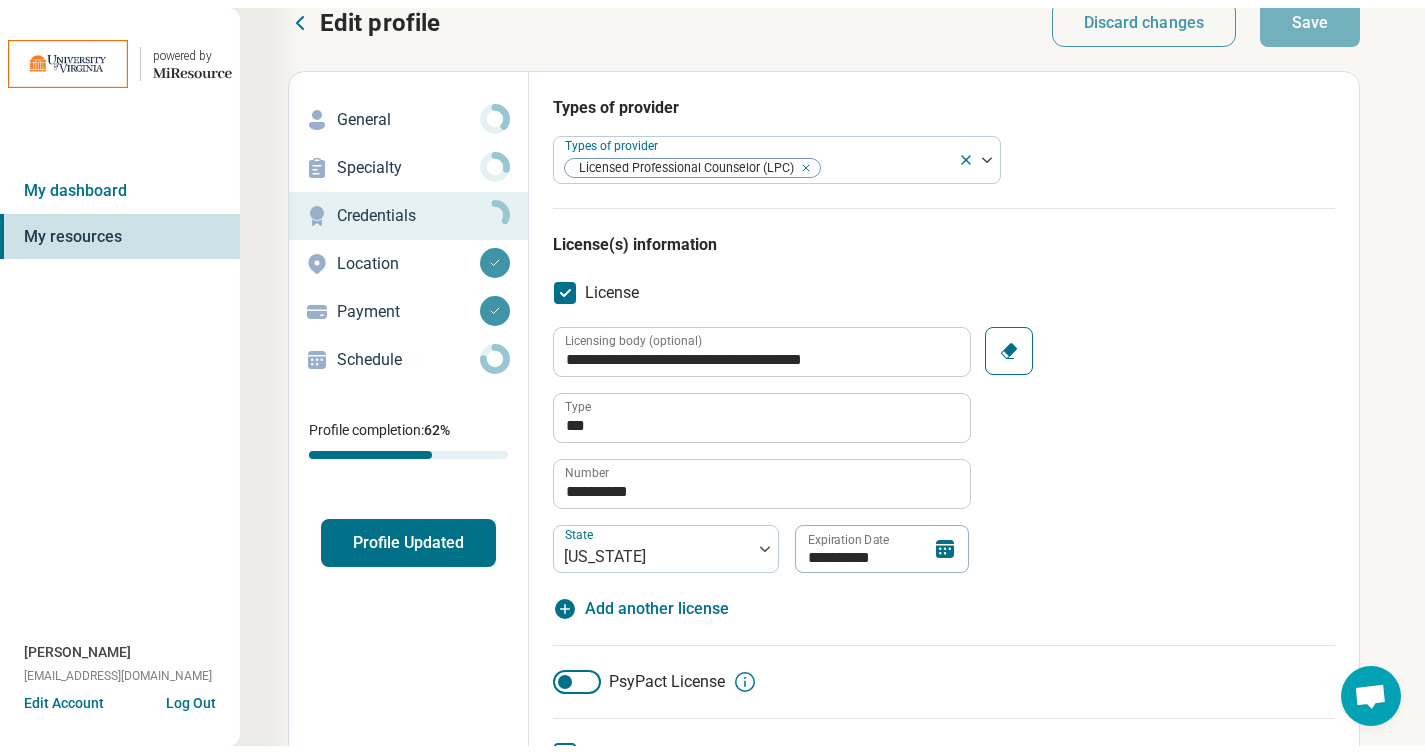 scroll, scrollTop: 0, scrollLeft: 0, axis: both 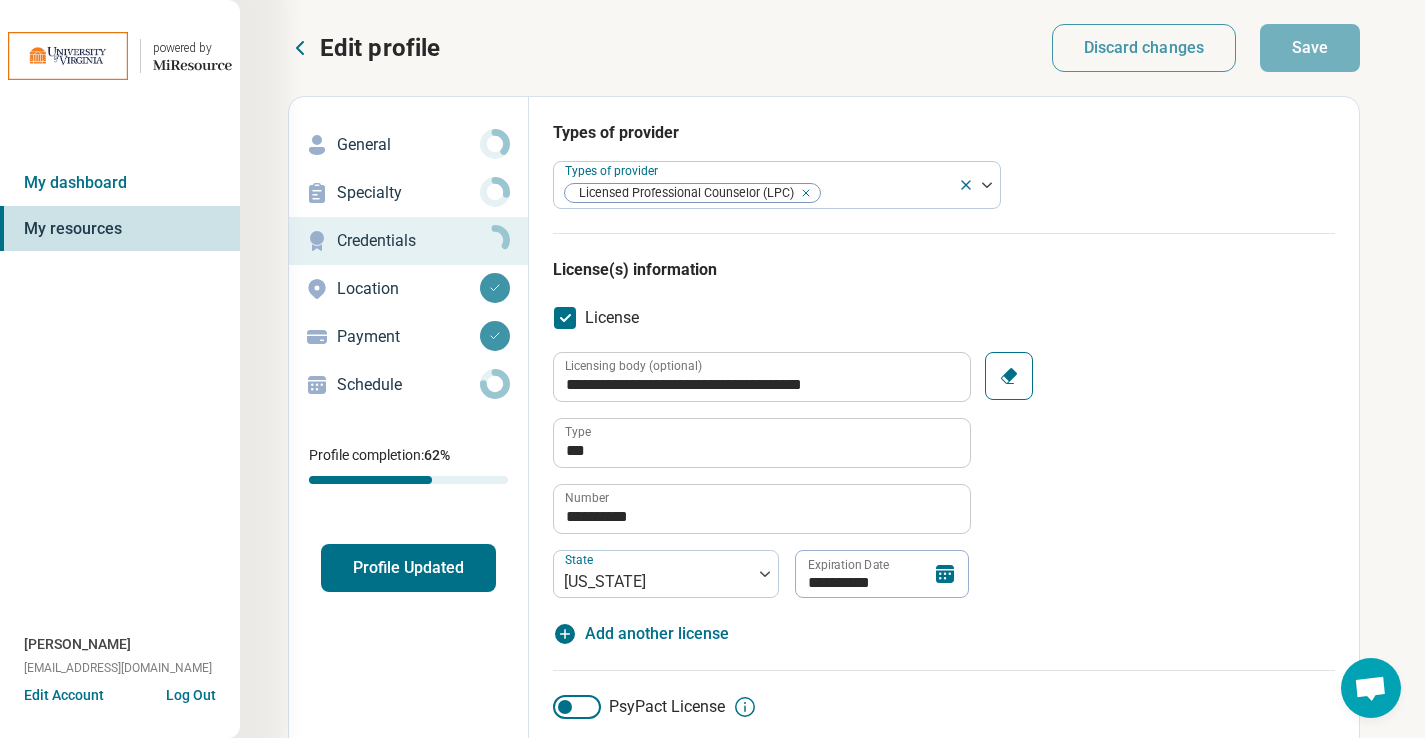 click on "Profile Updated" at bounding box center (408, 568) 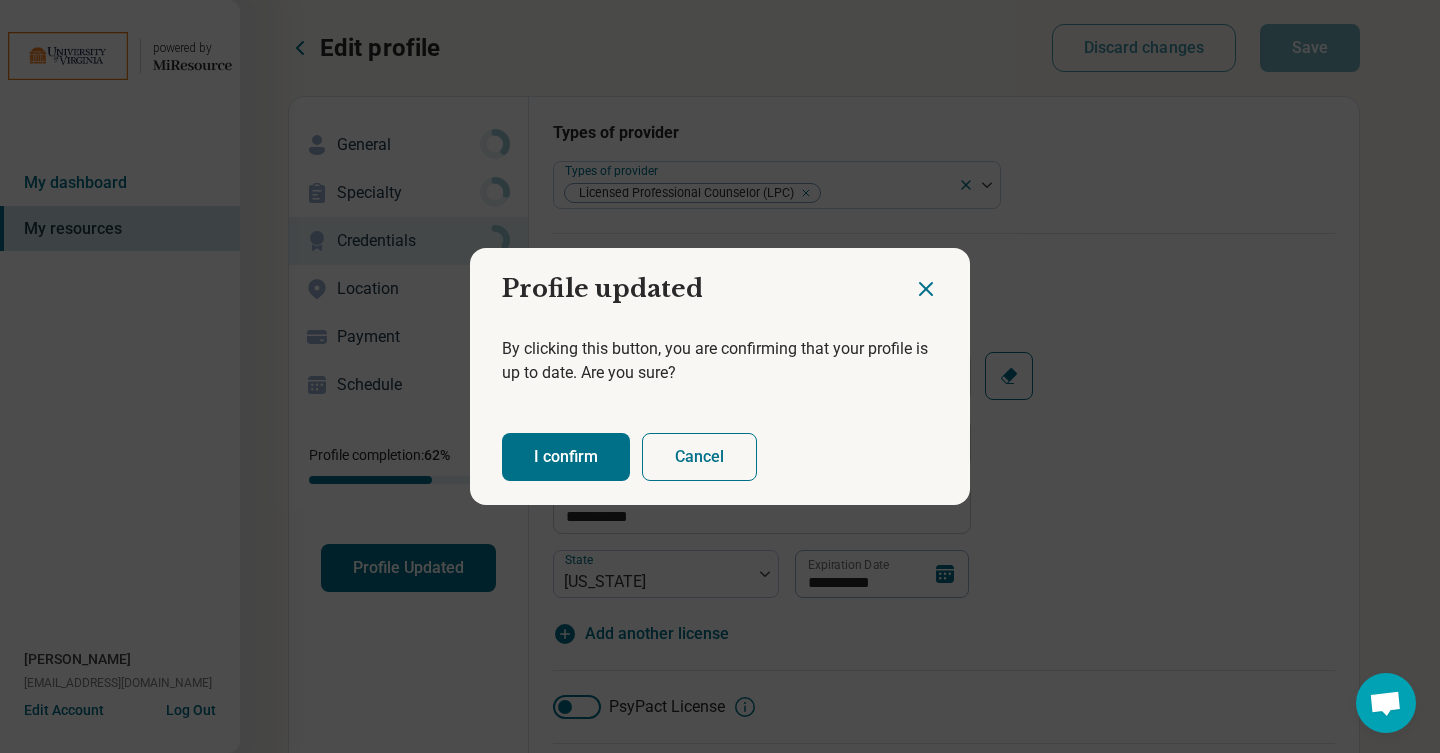 click on "I confirm" at bounding box center (566, 457) 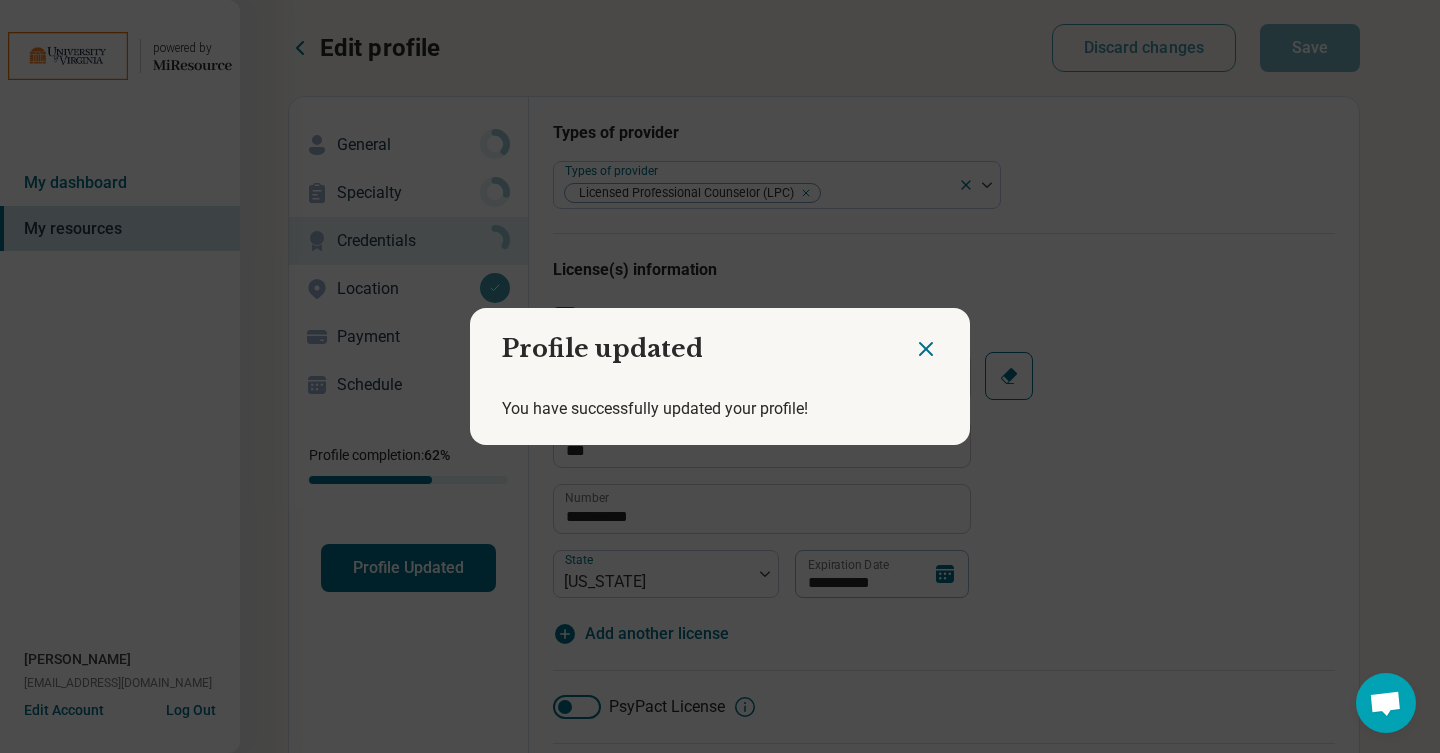 click 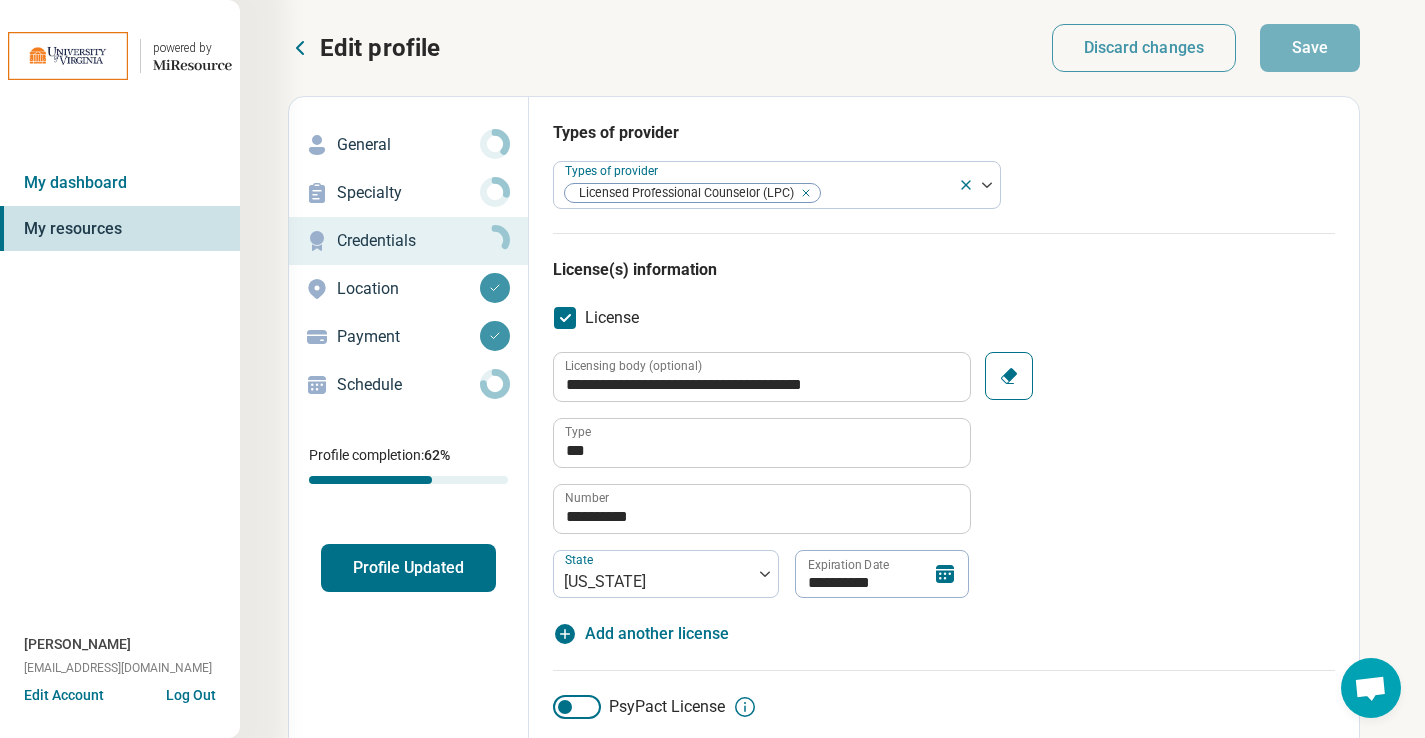 click 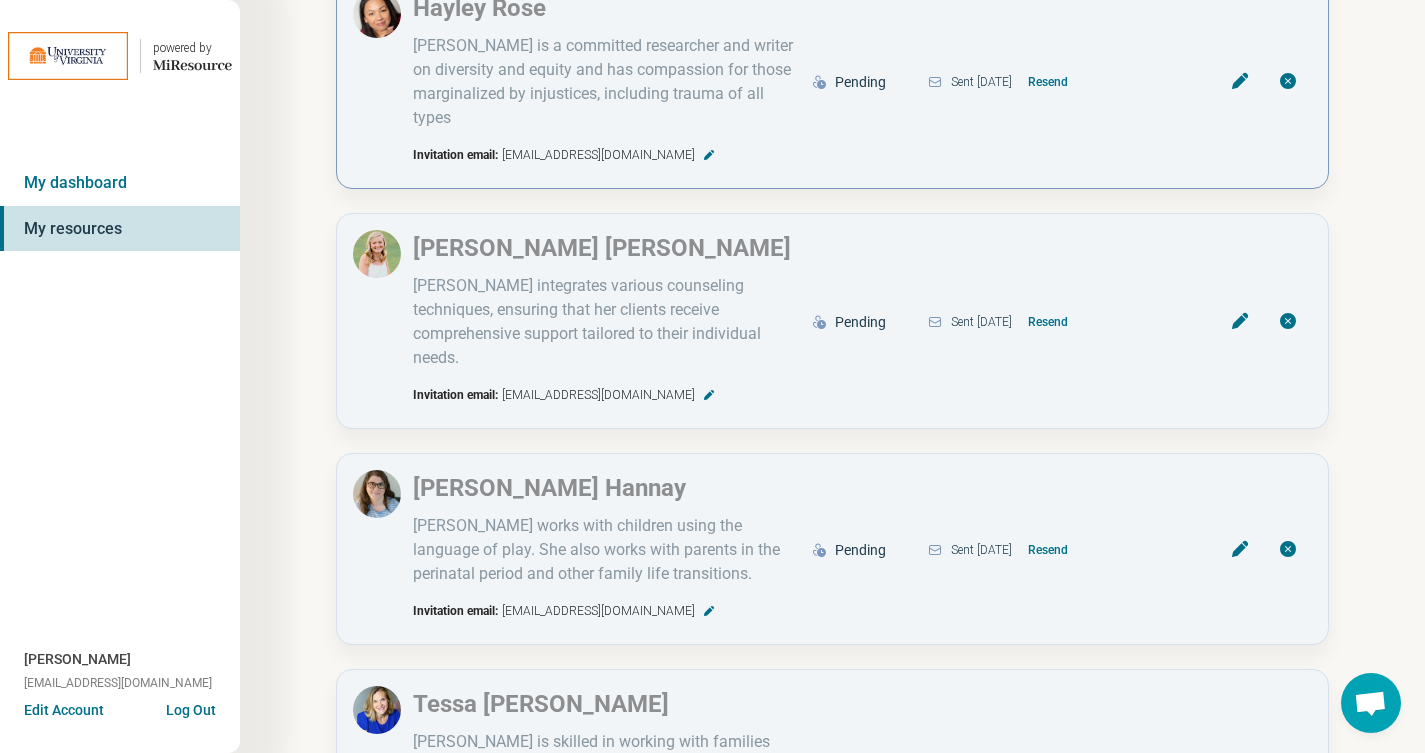 scroll, scrollTop: 0, scrollLeft: 0, axis: both 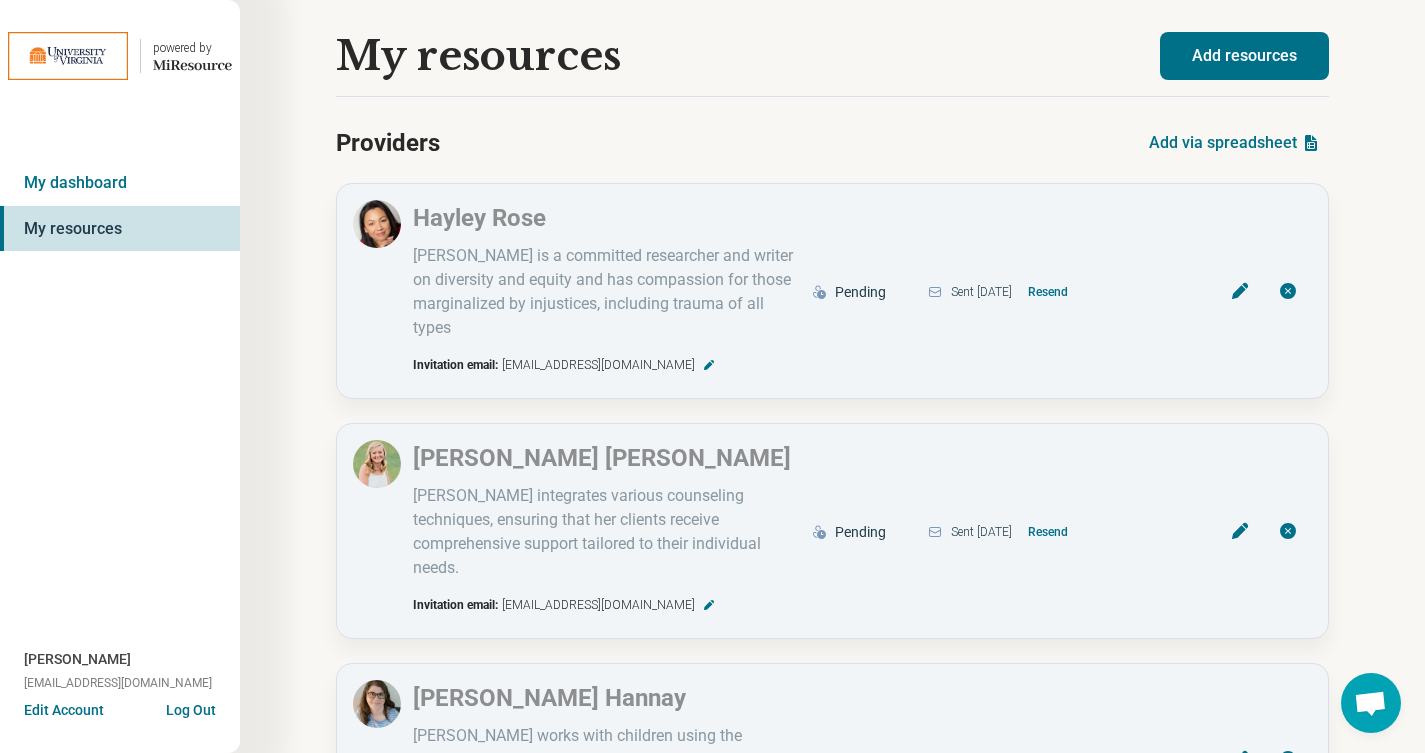 click on "My resources" at bounding box center (120, 229) 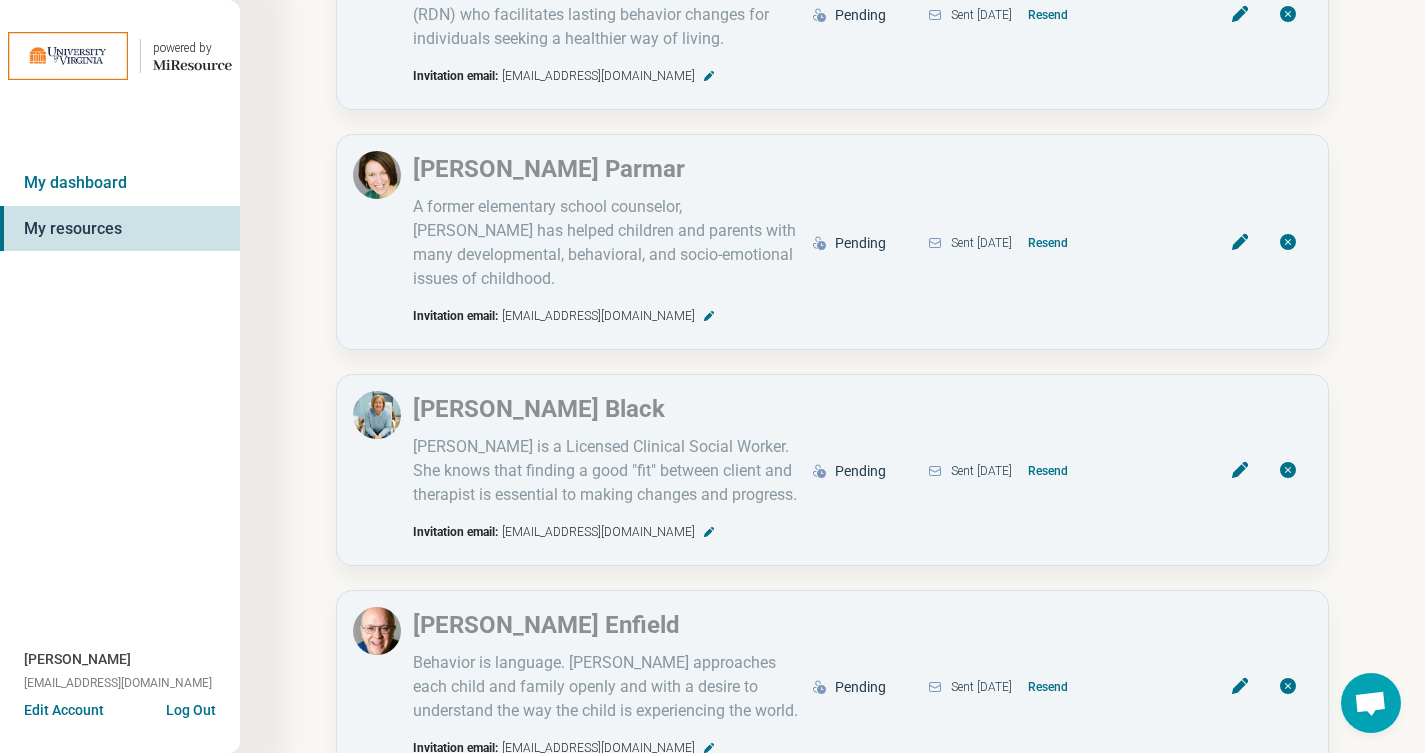 scroll, scrollTop: 1214, scrollLeft: 0, axis: vertical 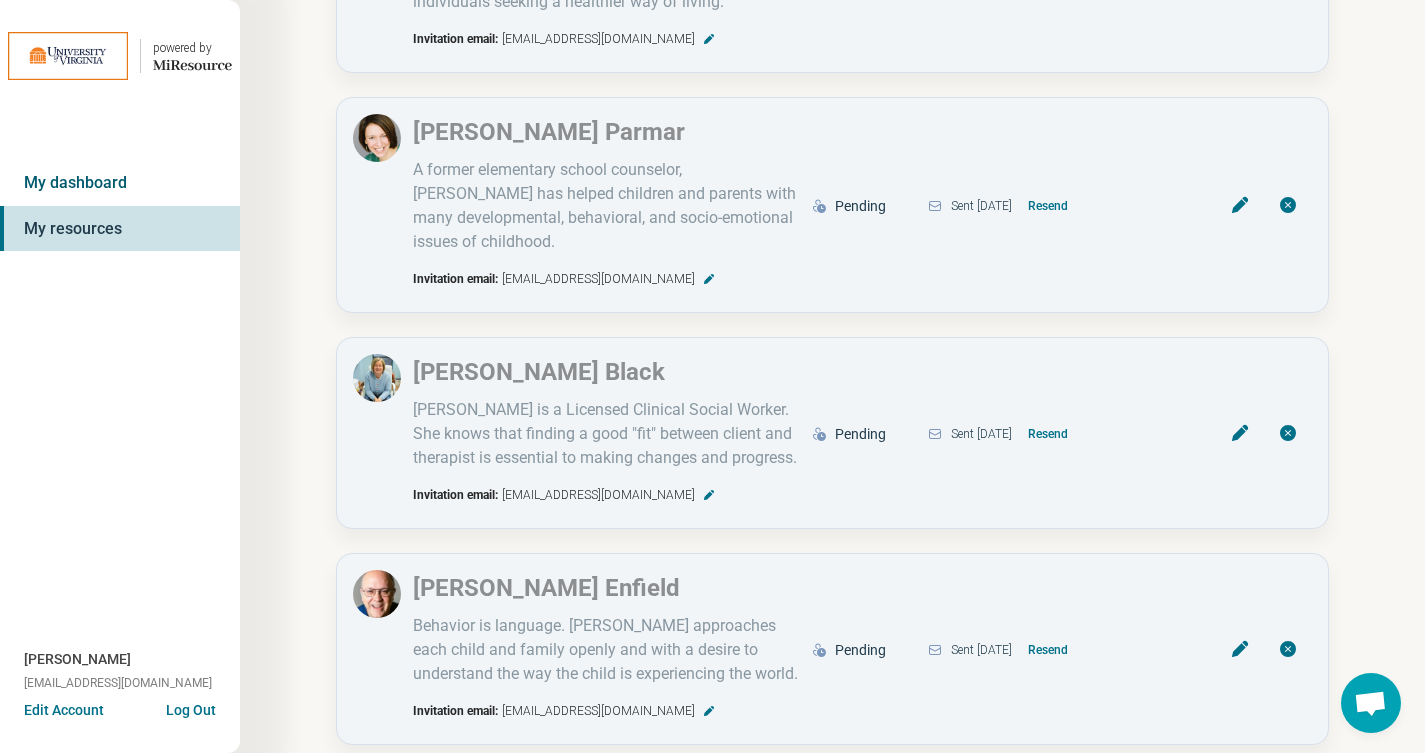 click on "My dashboard" at bounding box center [120, 183] 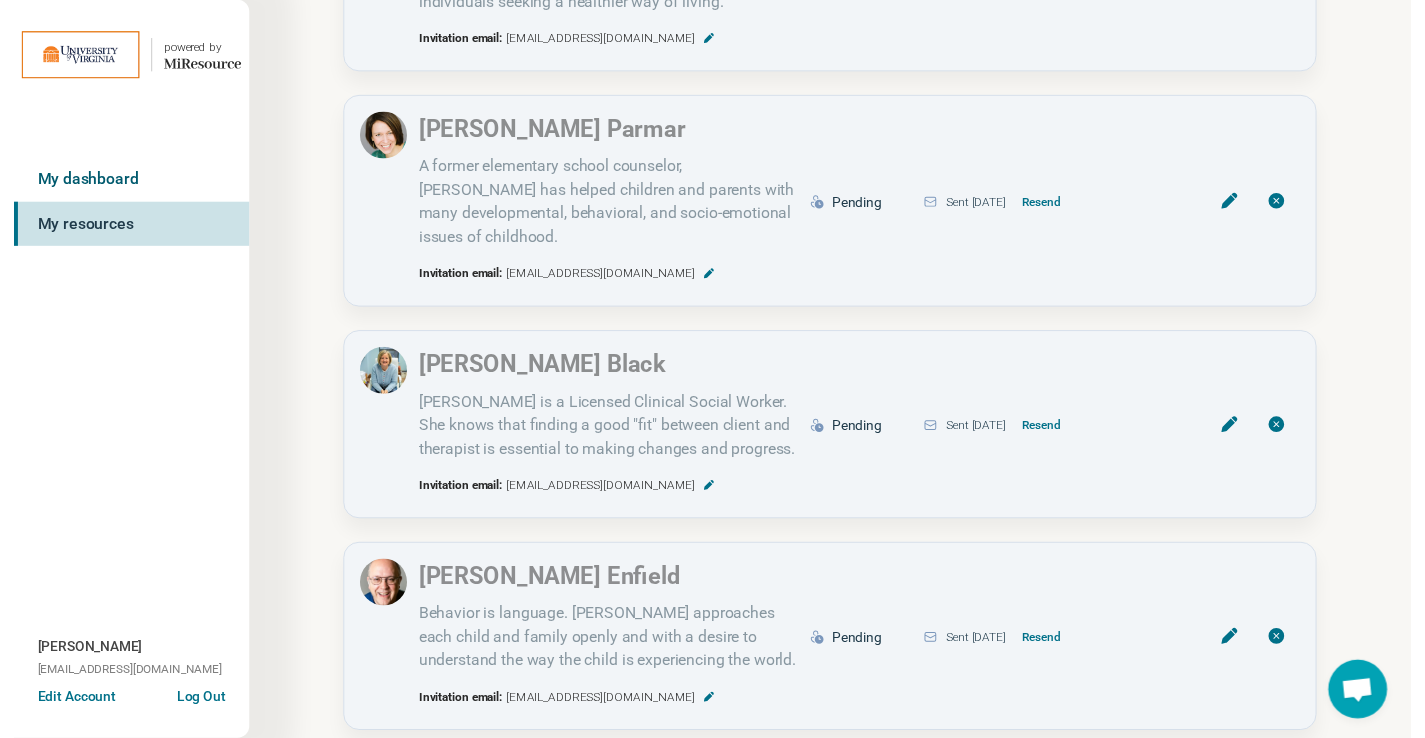 scroll, scrollTop: 0, scrollLeft: 0, axis: both 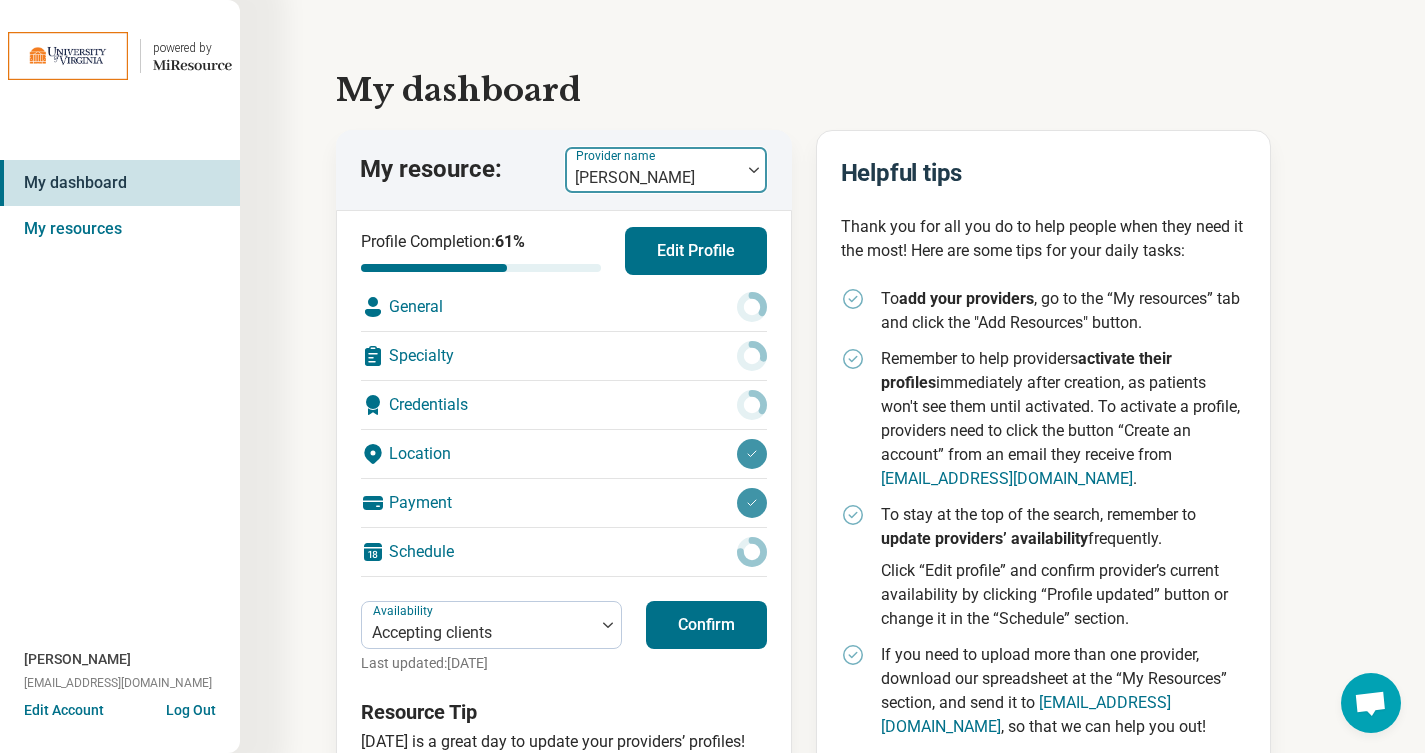 click at bounding box center [754, 170] 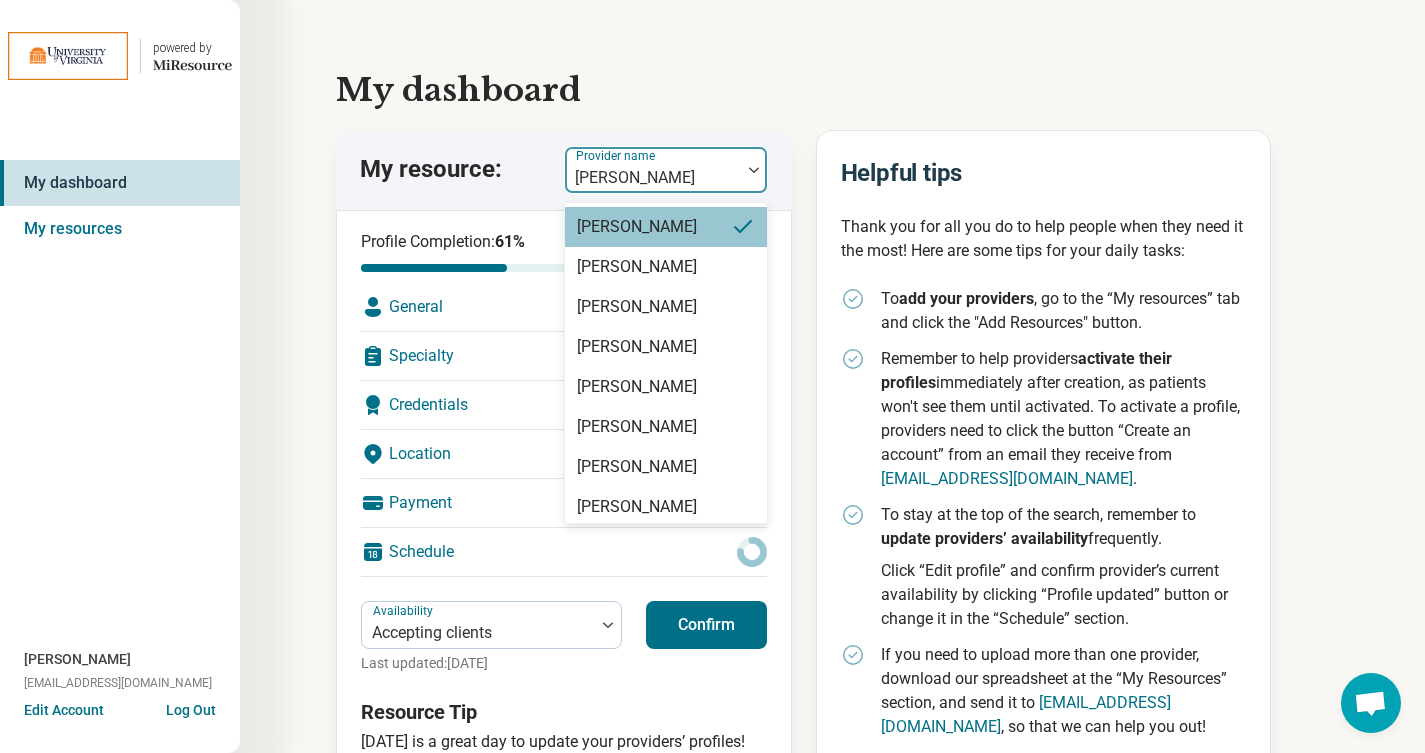click on "[PERSON_NAME]" at bounding box center (666, 227) 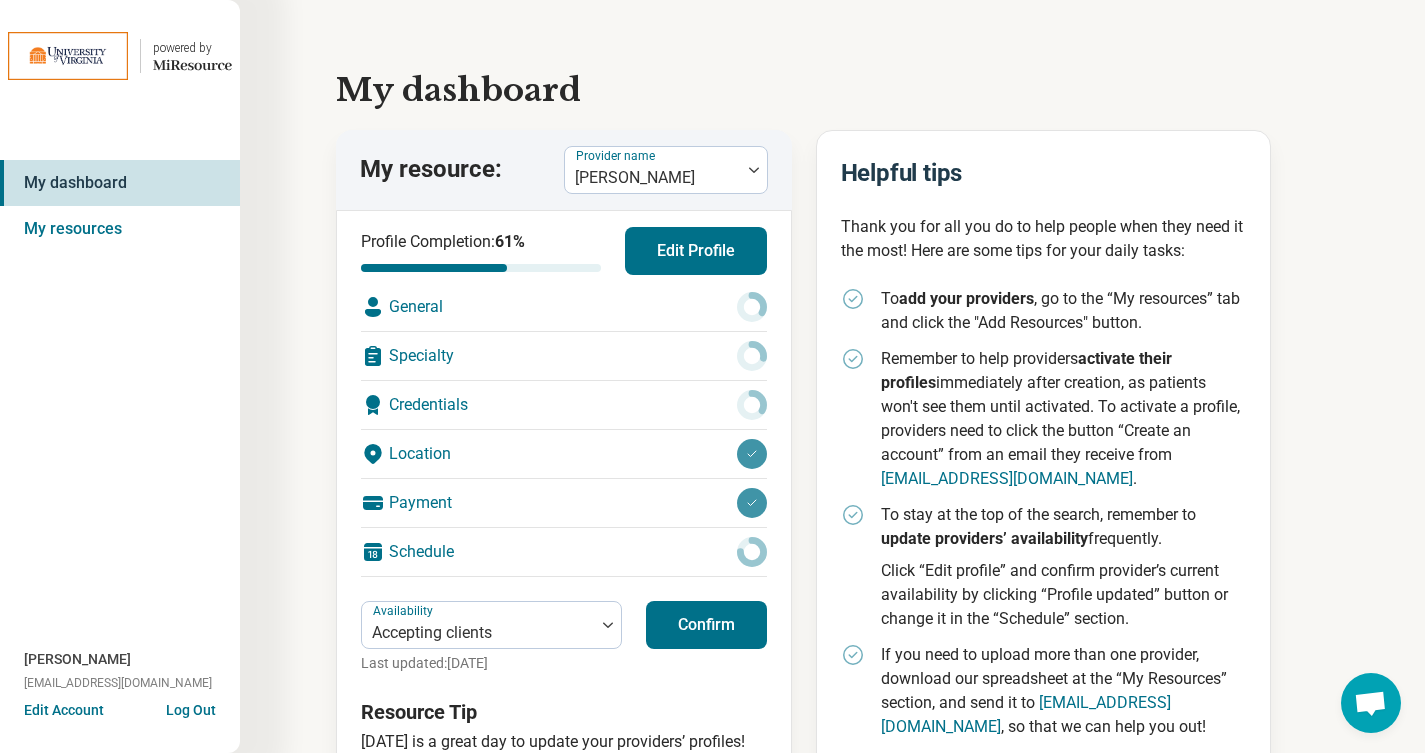 click on "General" at bounding box center [564, 307] 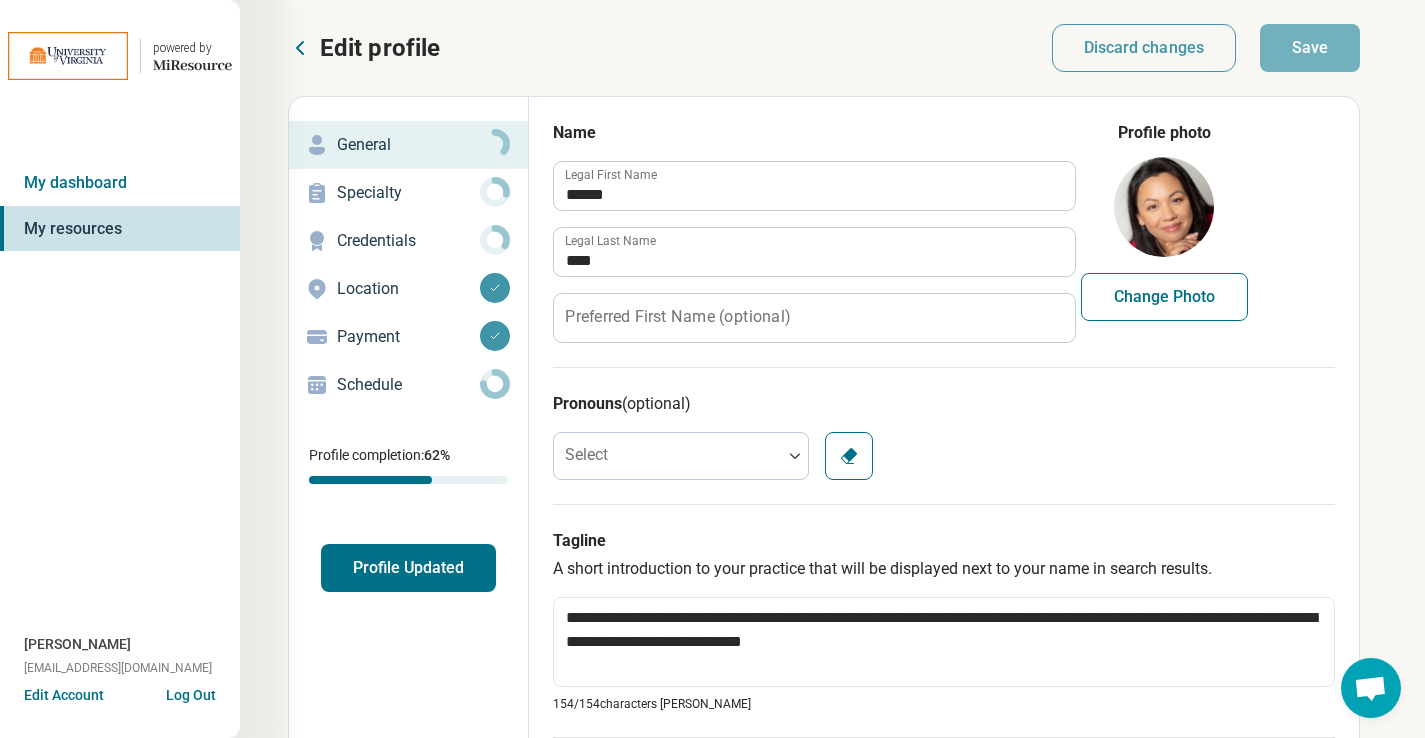 type on "*" 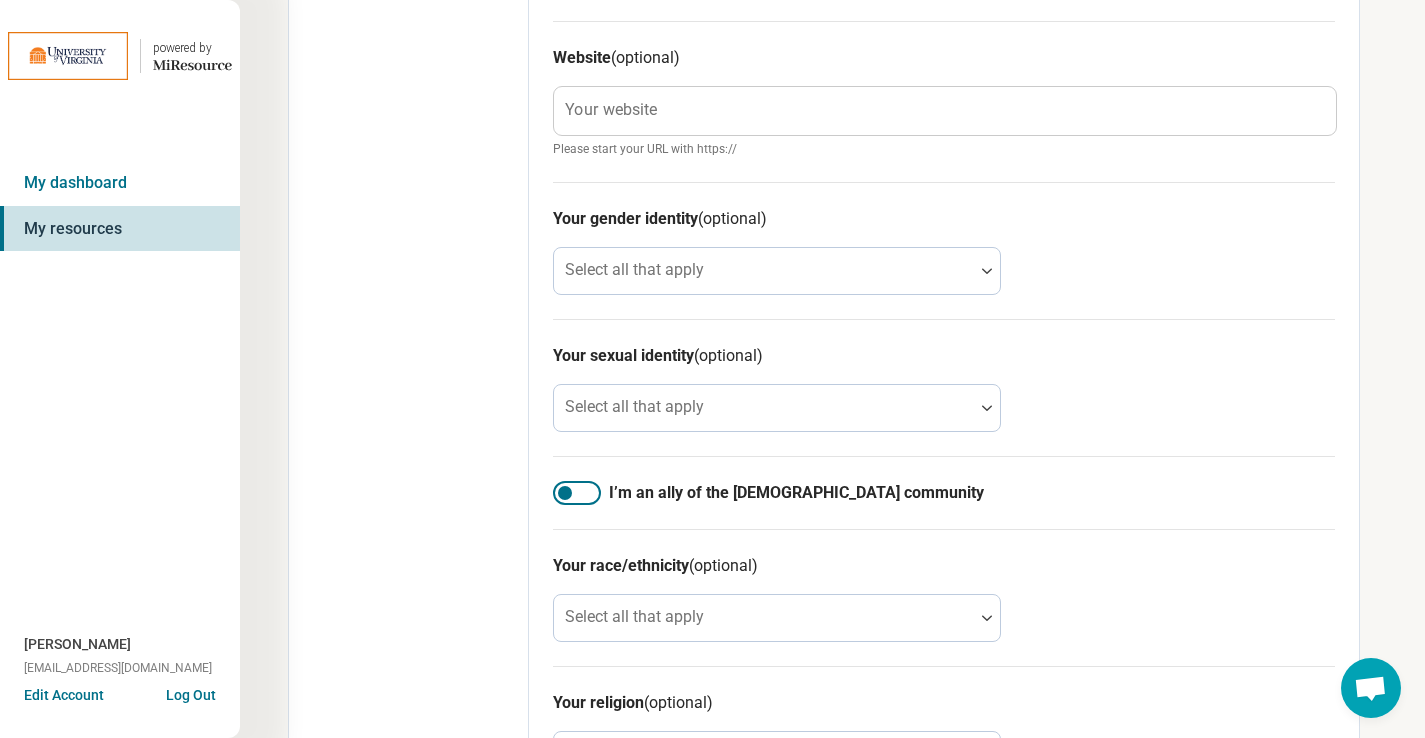 scroll, scrollTop: 1143, scrollLeft: 0, axis: vertical 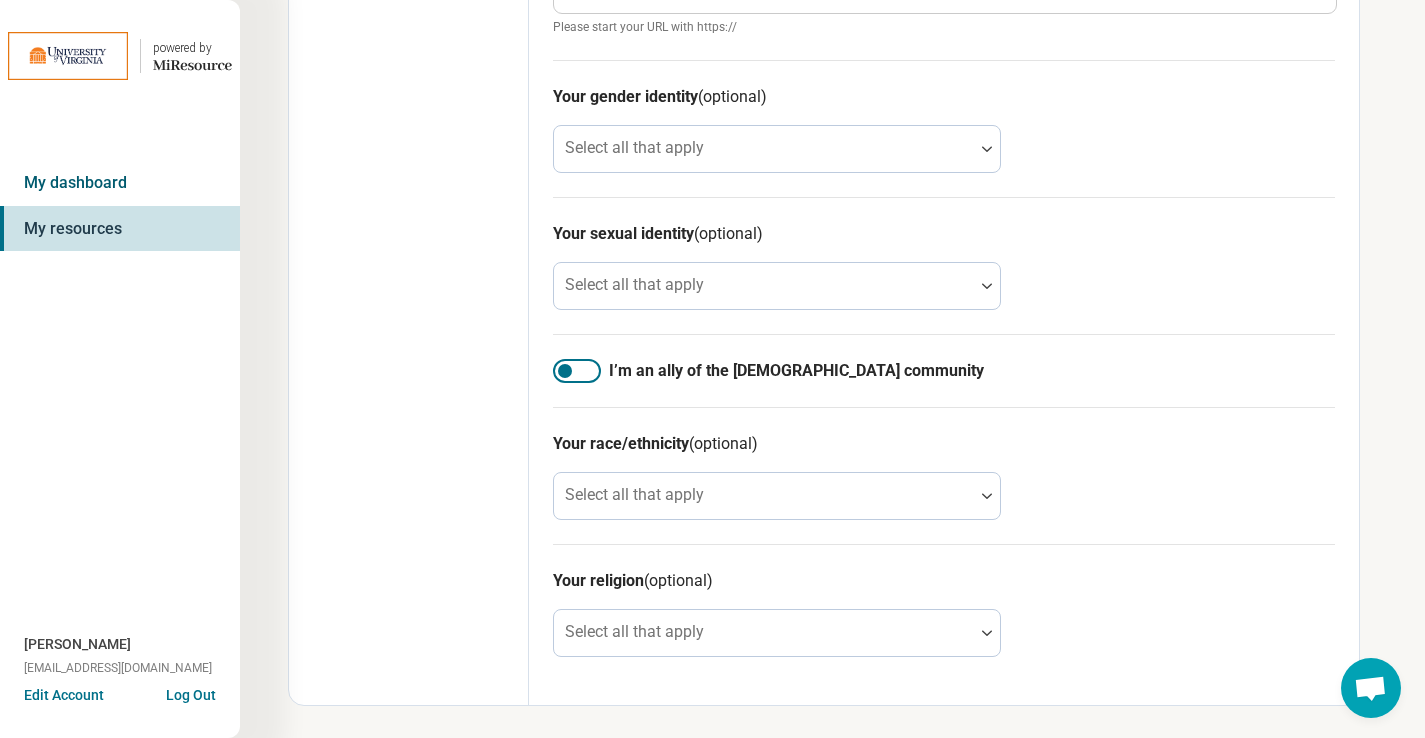 click on "My dashboard" at bounding box center (120, 183) 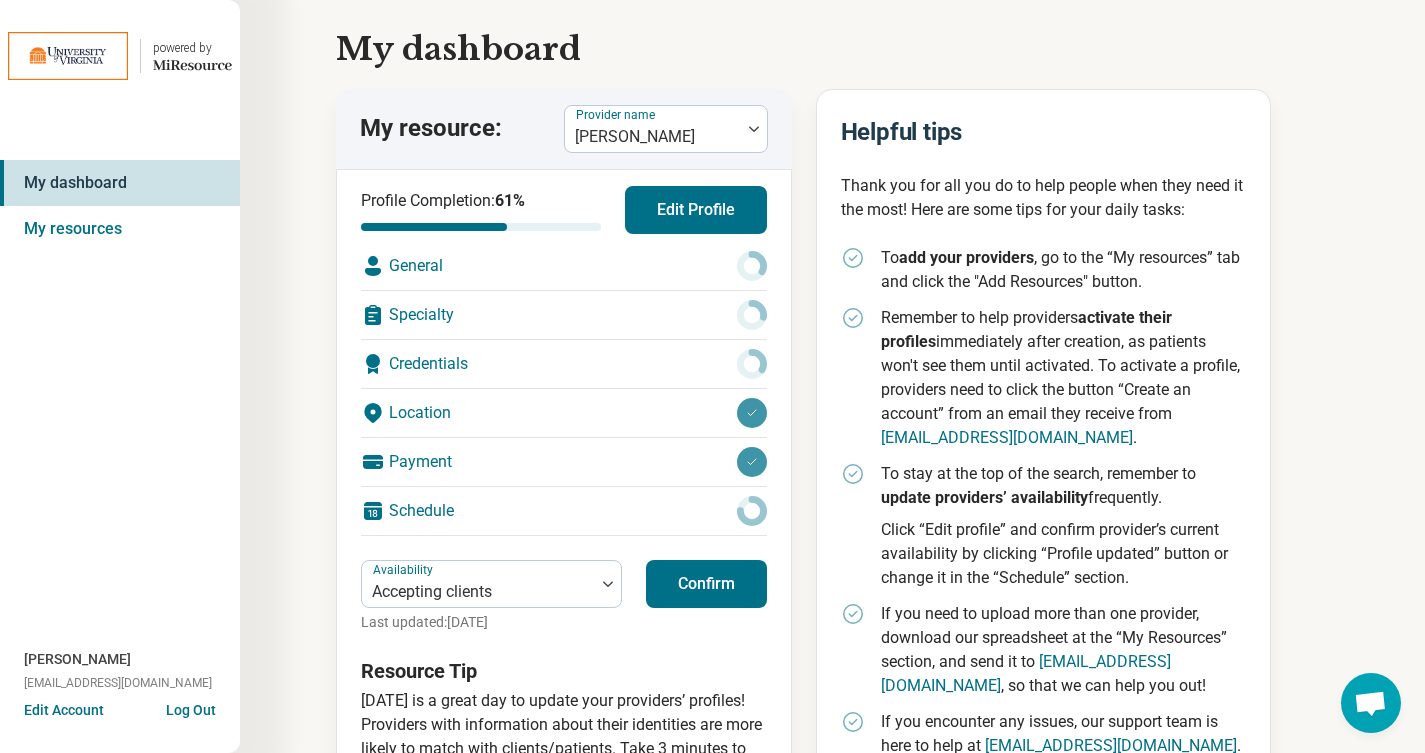 scroll, scrollTop: 130, scrollLeft: 0, axis: vertical 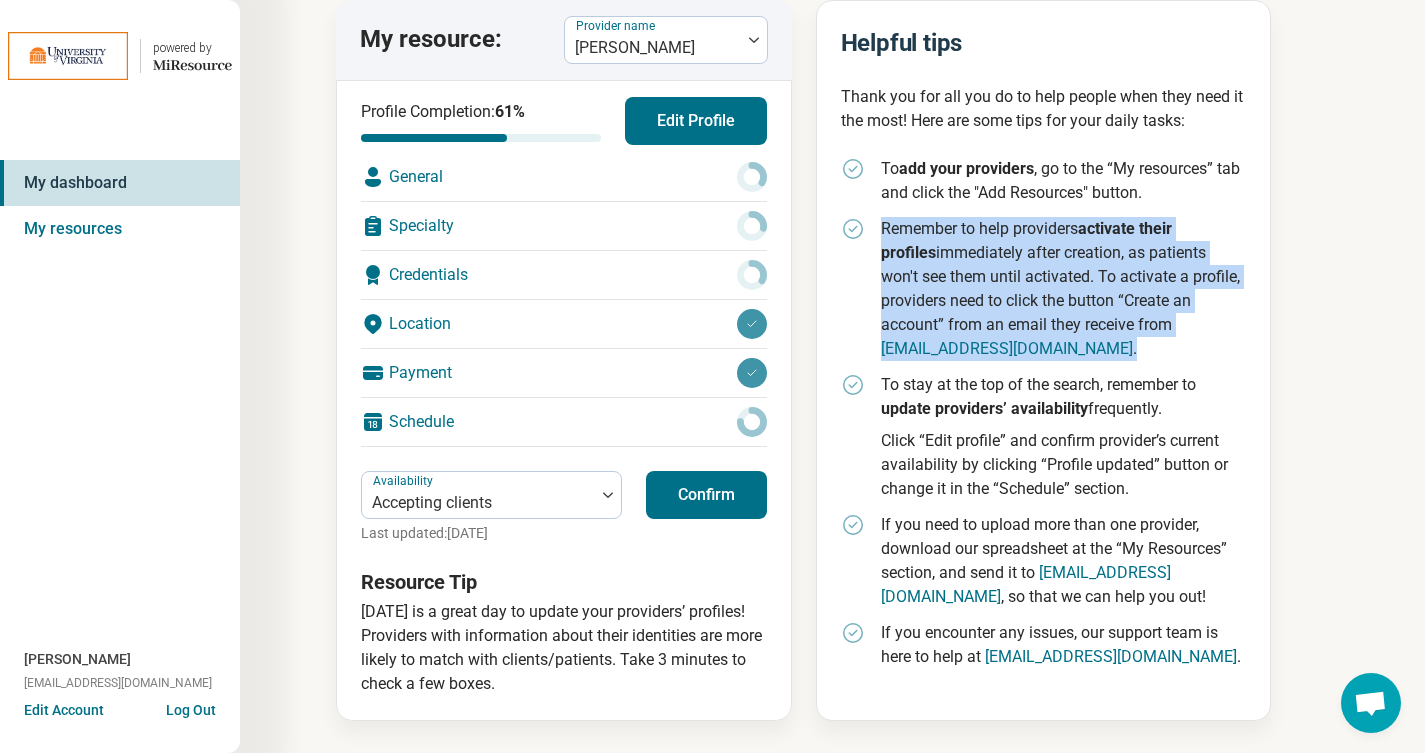 drag, startPoint x: 881, startPoint y: 227, endPoint x: 1271, endPoint y: 328, distance: 402.866 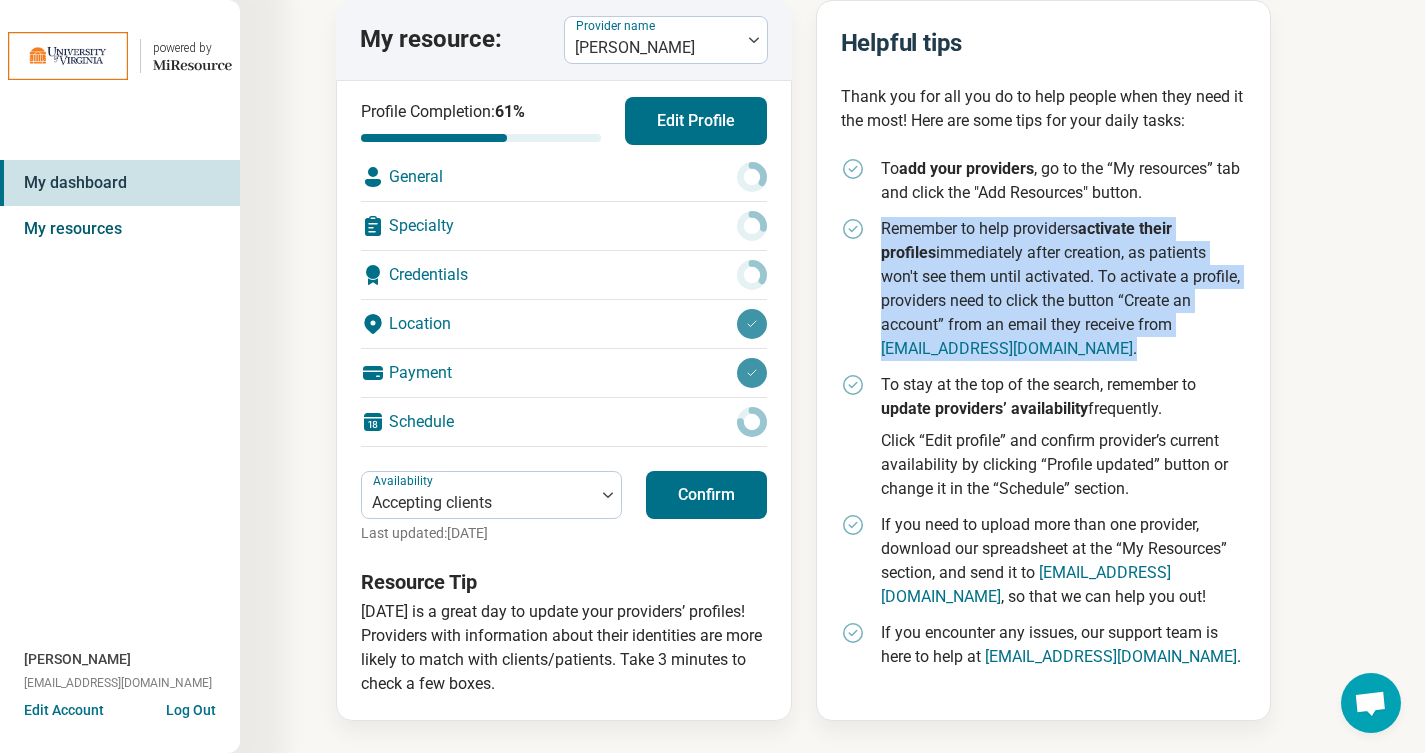 click on "My resources" at bounding box center (120, 229) 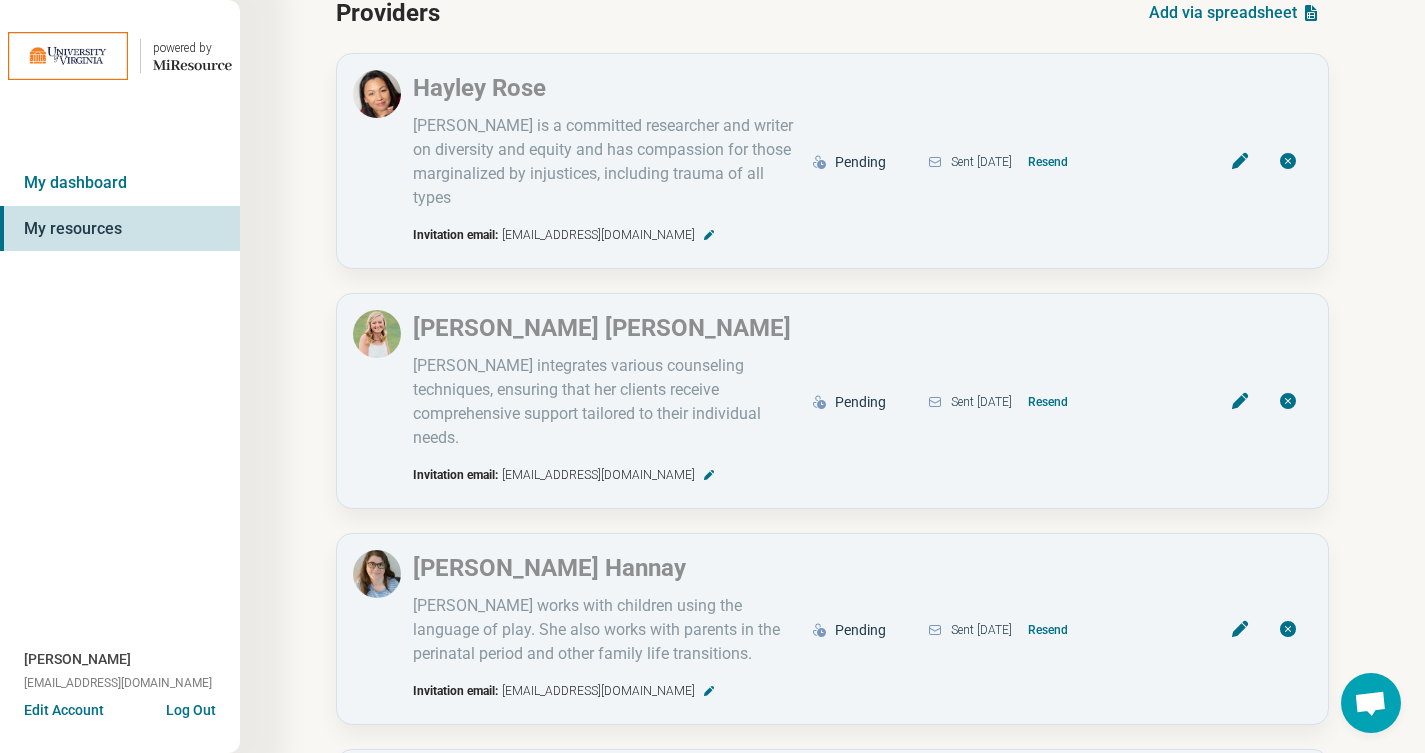 scroll, scrollTop: 0, scrollLeft: 0, axis: both 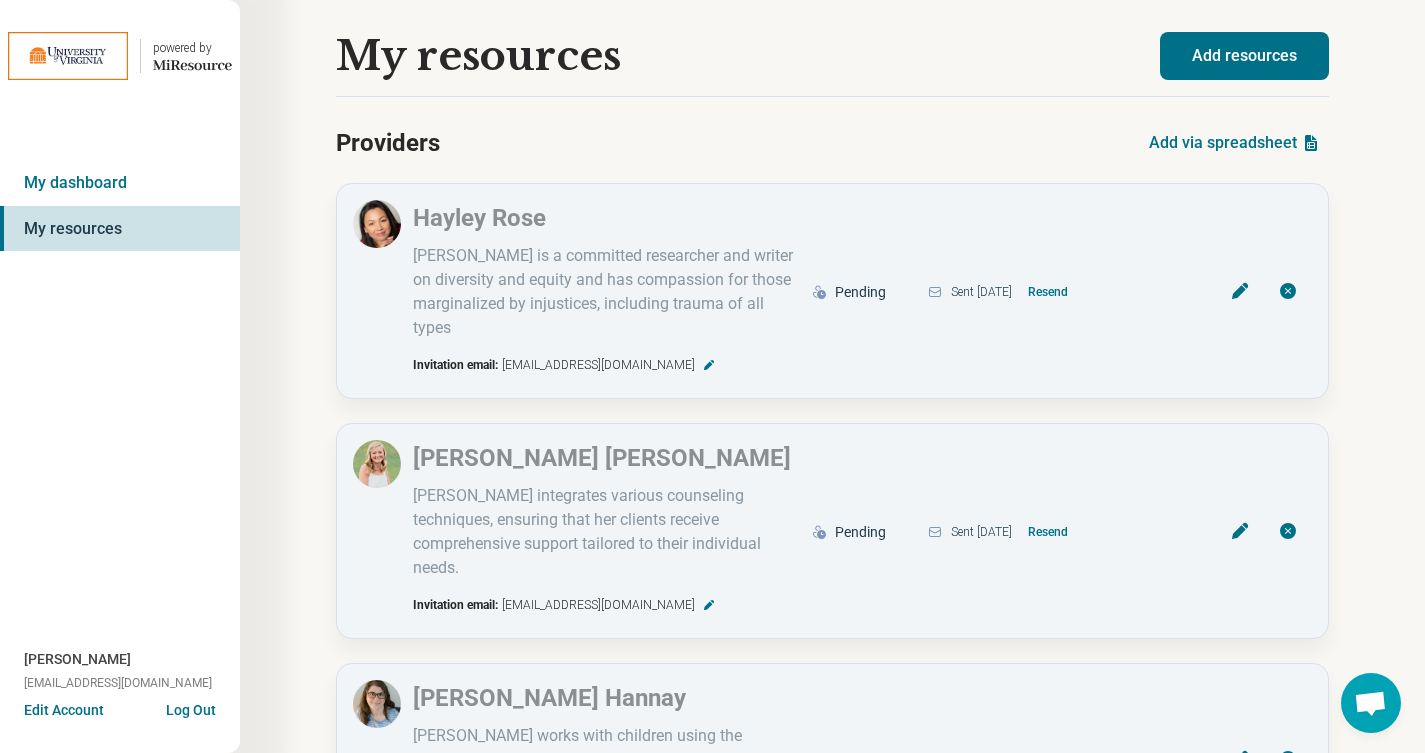 click on "Add resources" at bounding box center (1244, 56) 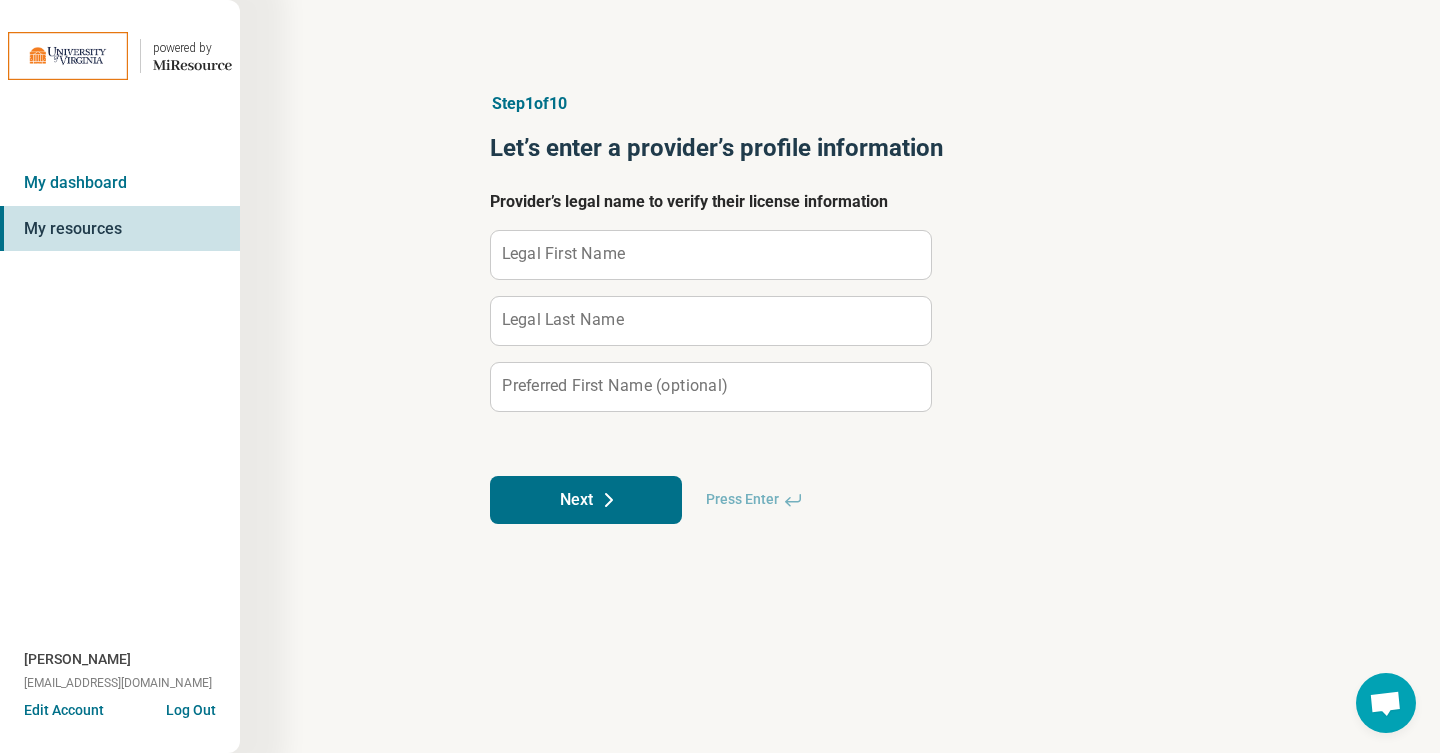 click on "Legal First Name" at bounding box center (563, 254) 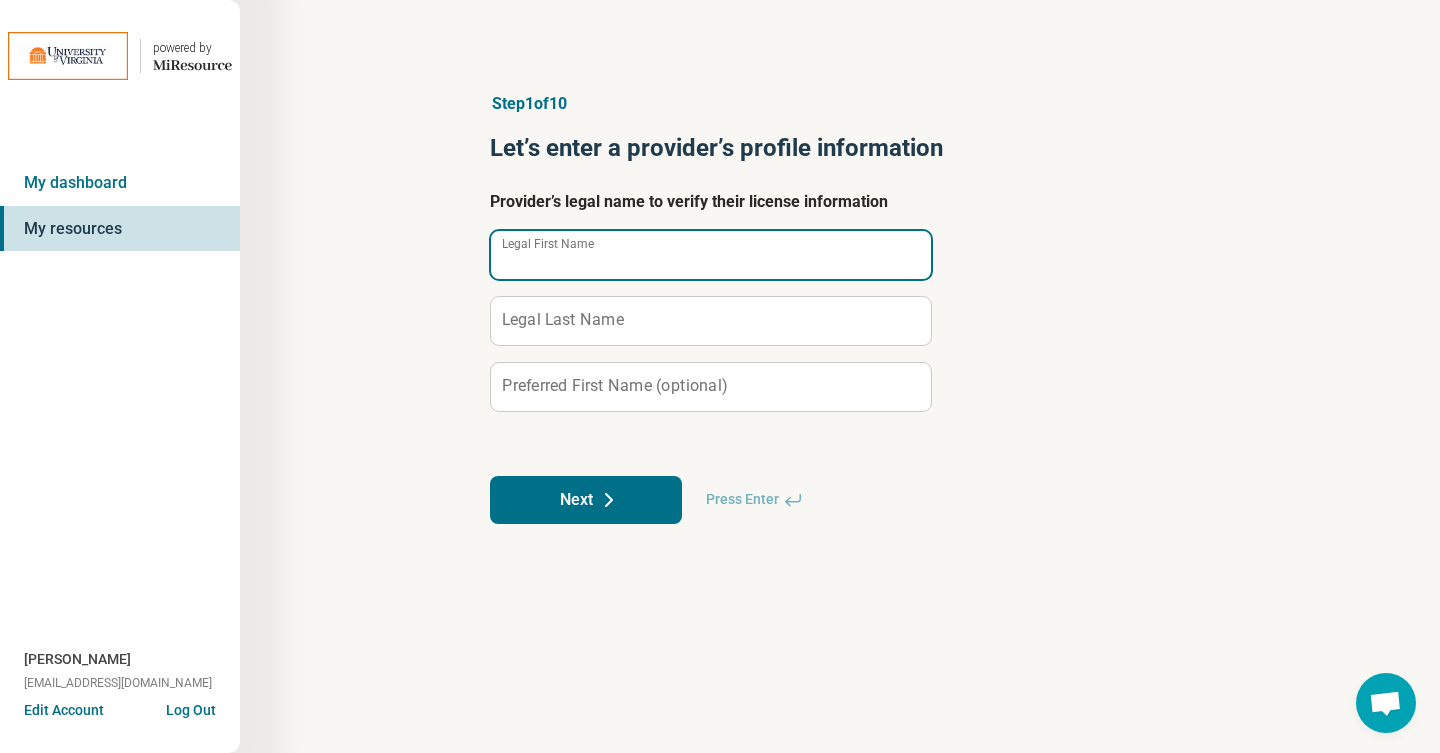 click on "Legal First Name" at bounding box center (711, 255) 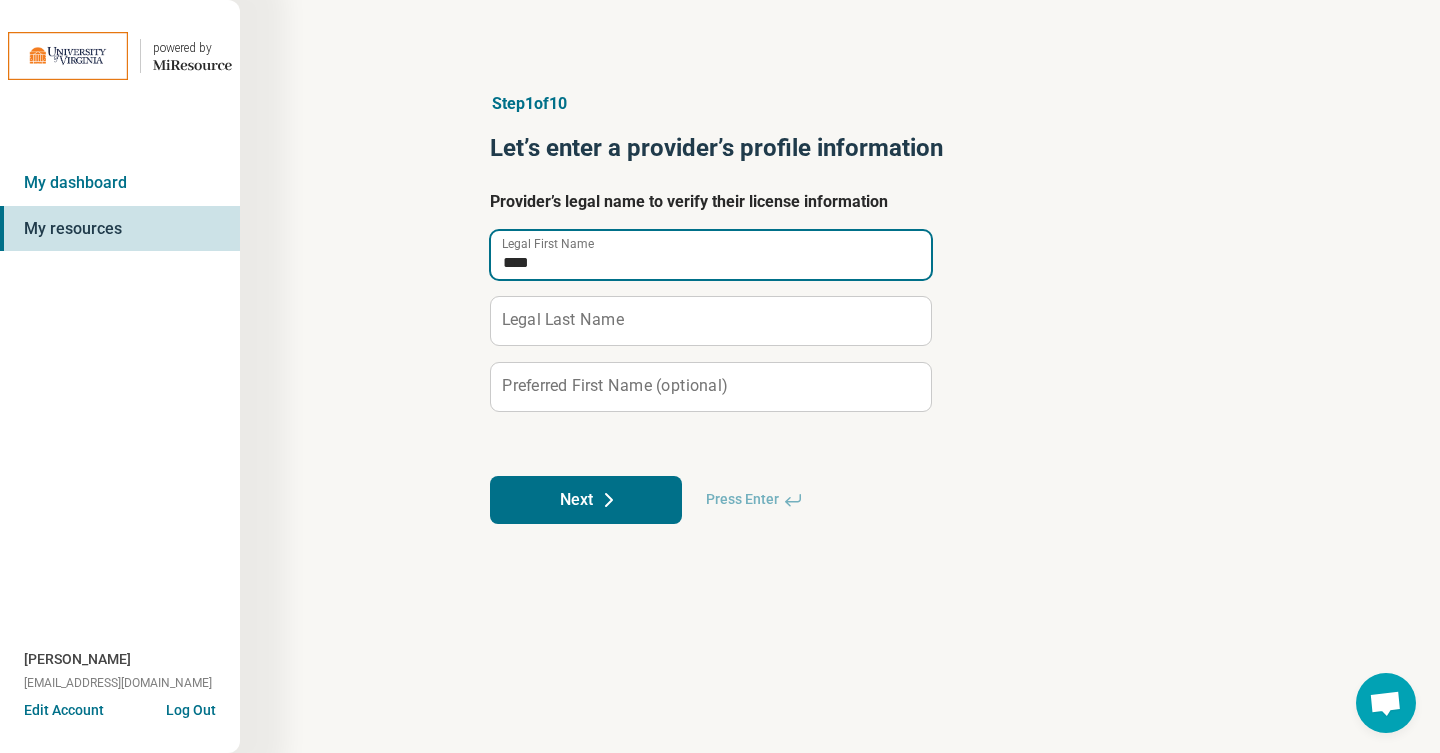 type on "****" 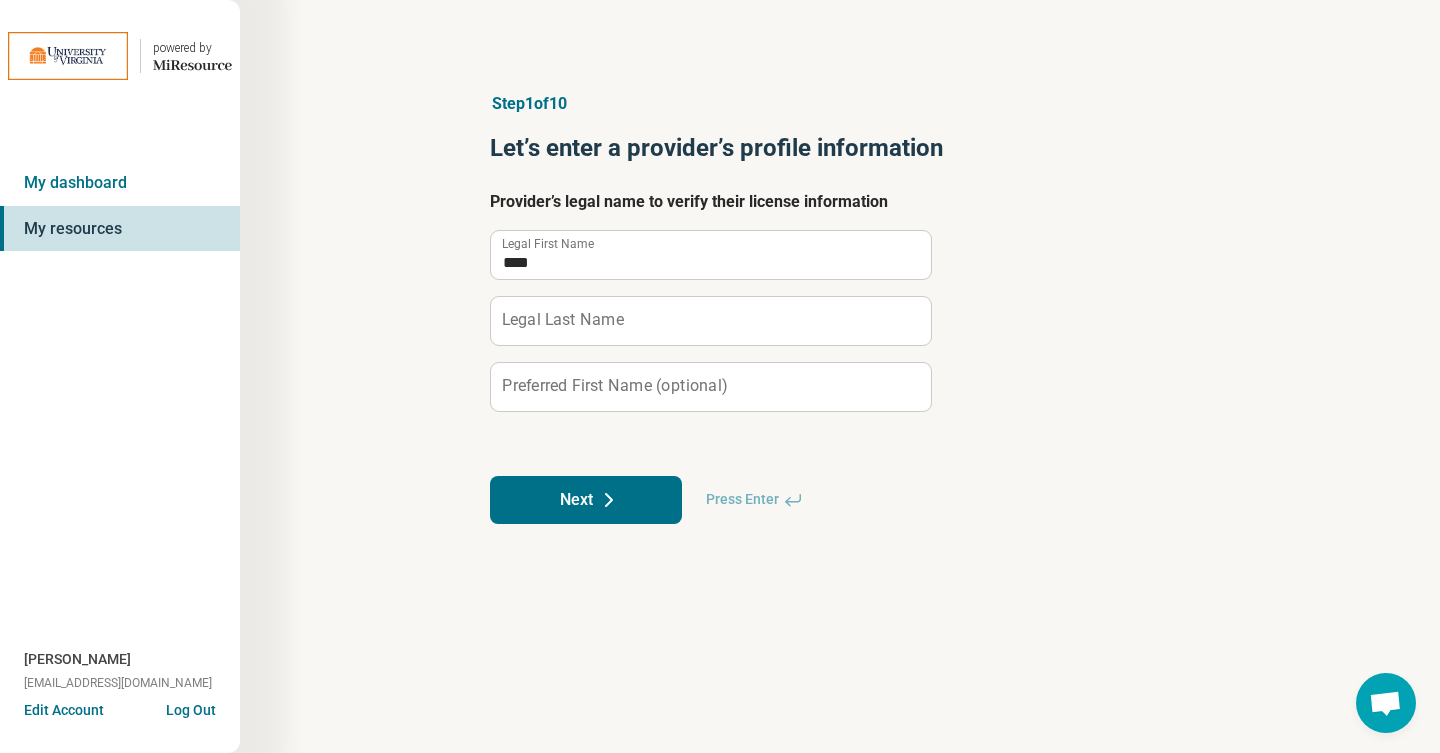 click on "Legal Last Name" at bounding box center (563, 320) 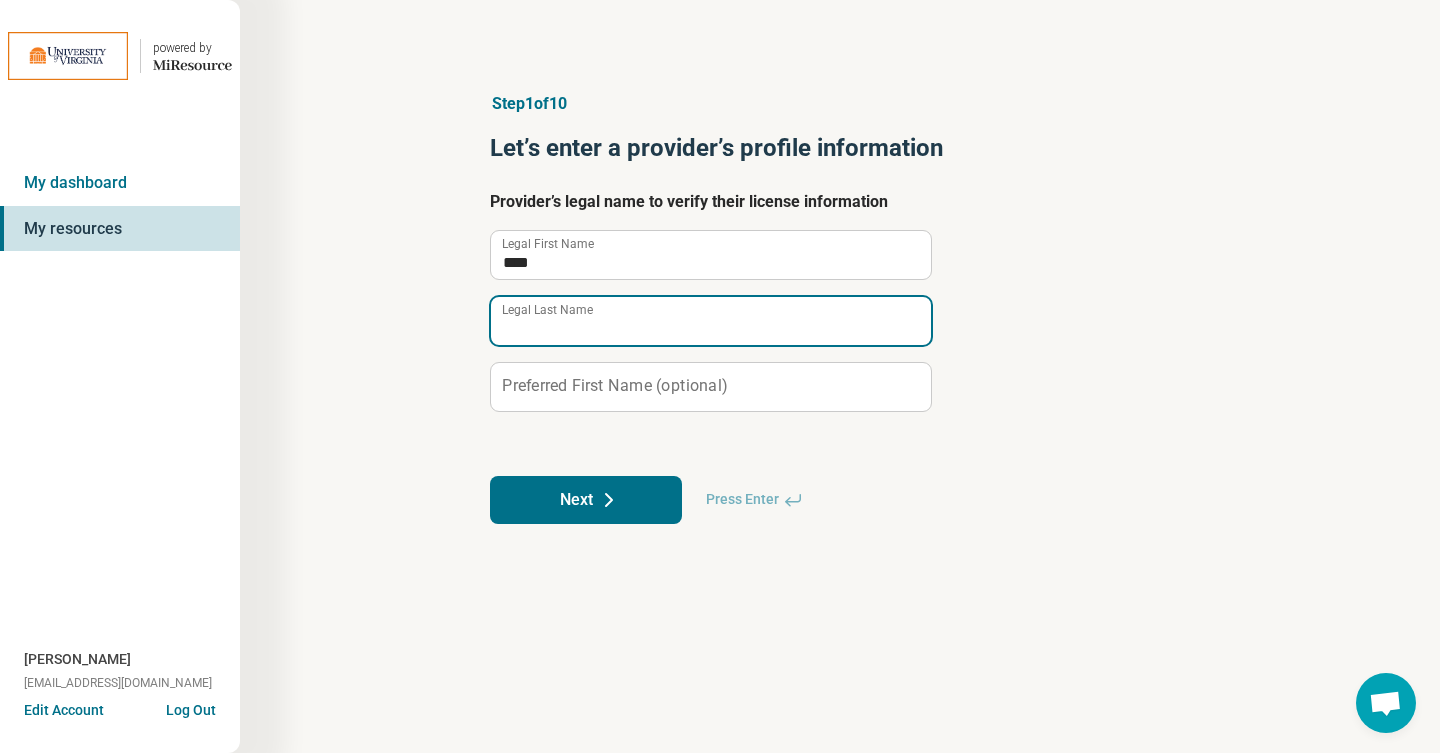 click on "Legal Last Name" at bounding box center [711, 321] 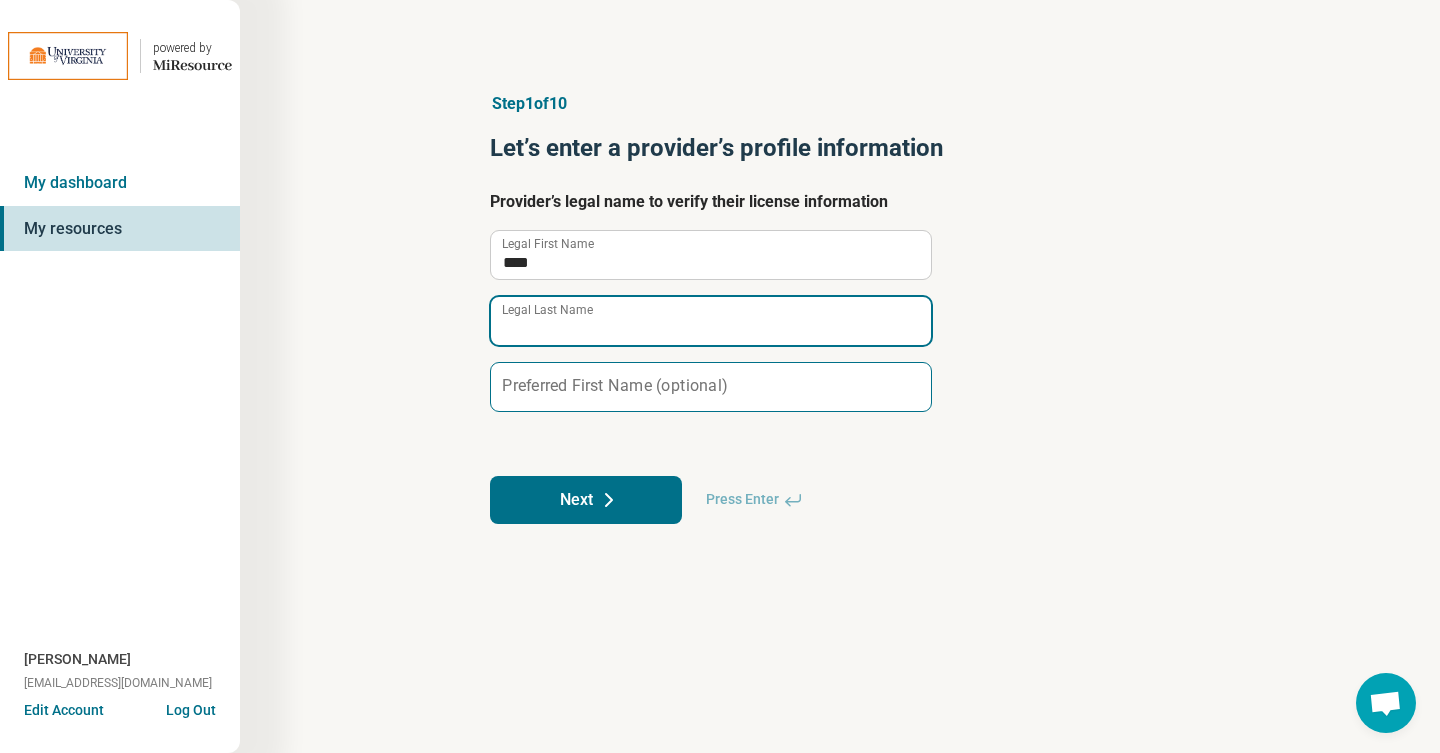 type on "****" 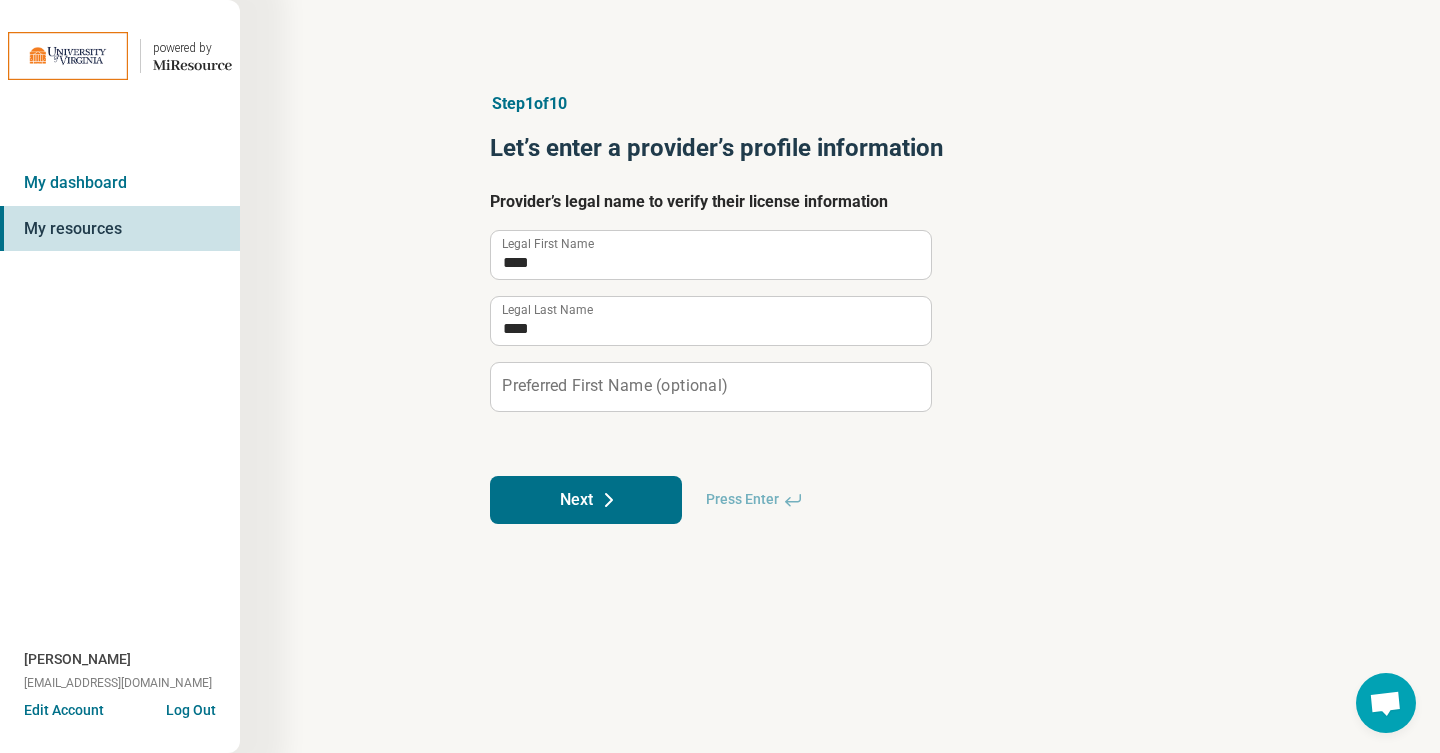 click on "Preferred First Name (optional)" at bounding box center (614, 386) 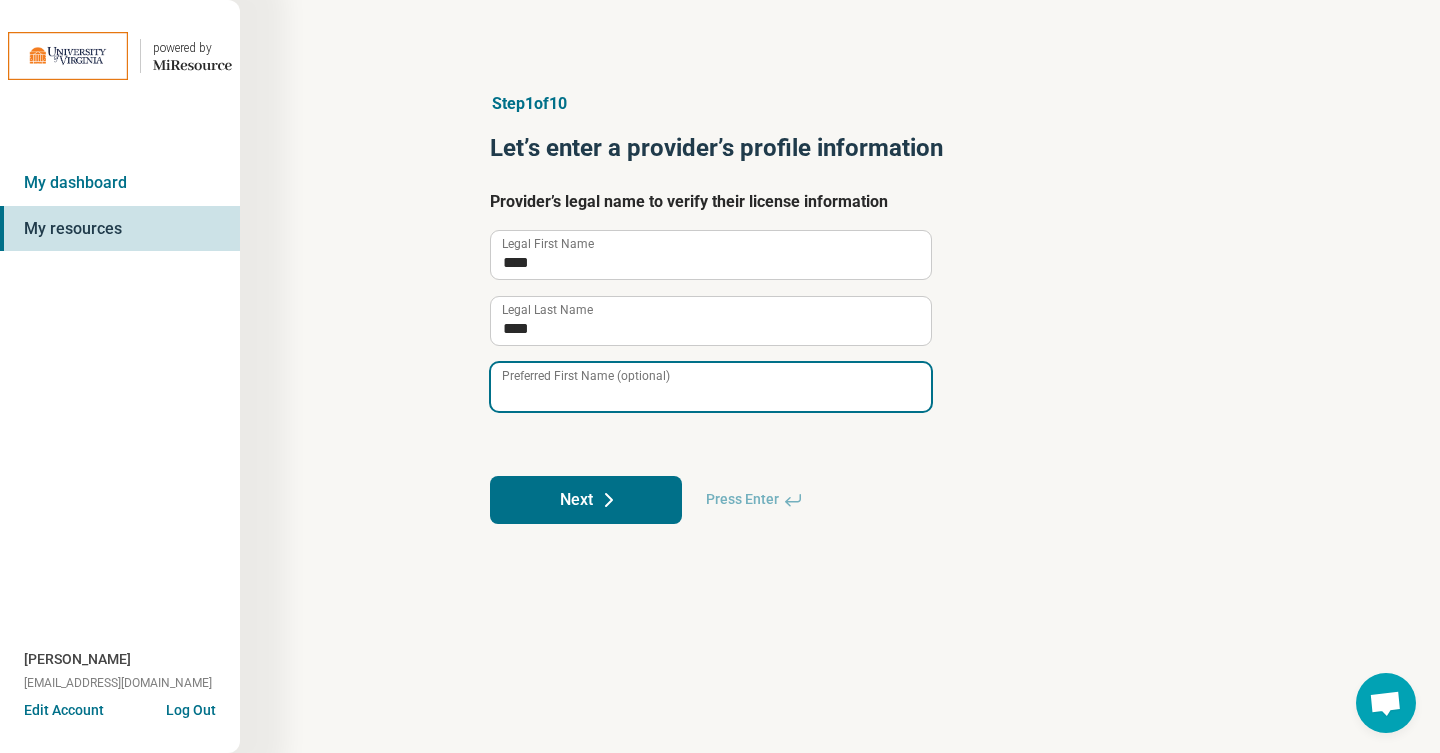 click on "Preferred First Name (optional)" at bounding box center (711, 387) 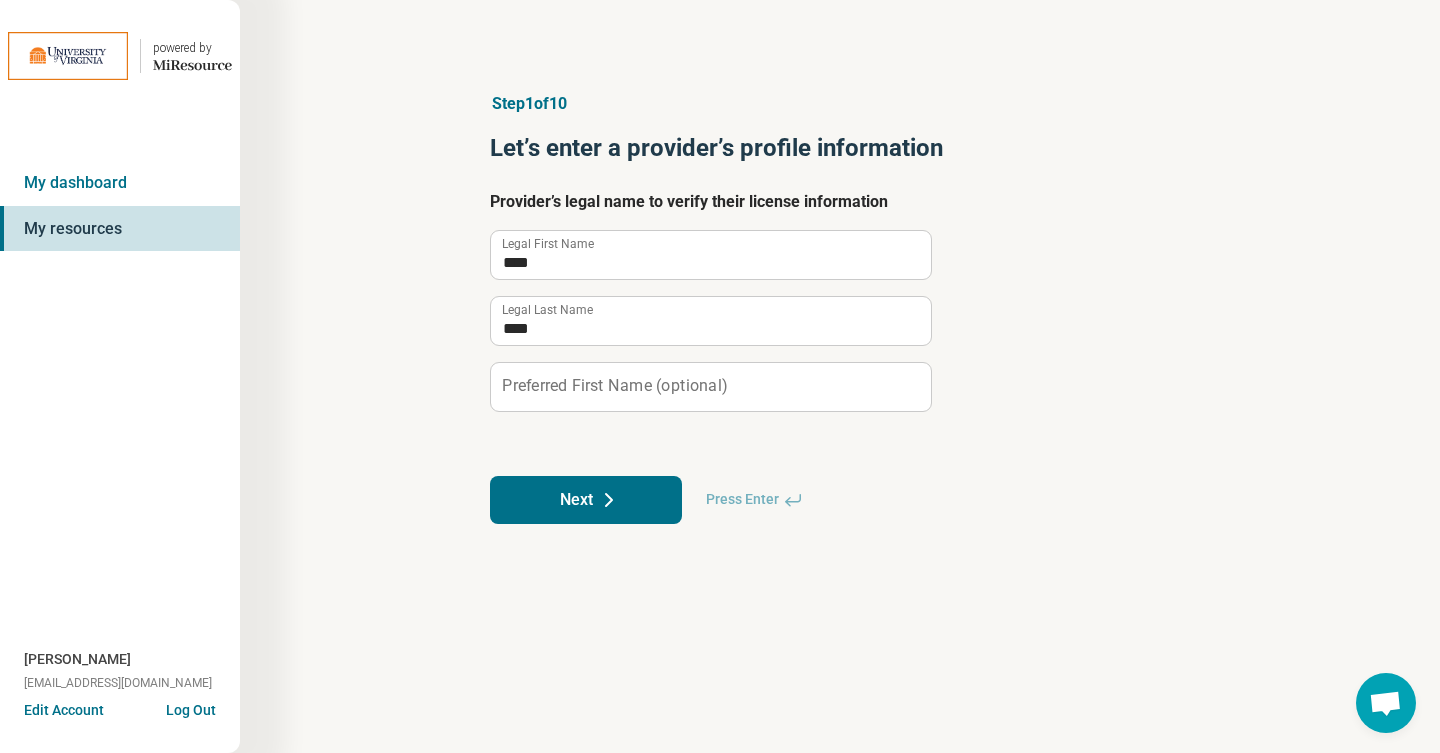 click on "Next" at bounding box center (586, 500) 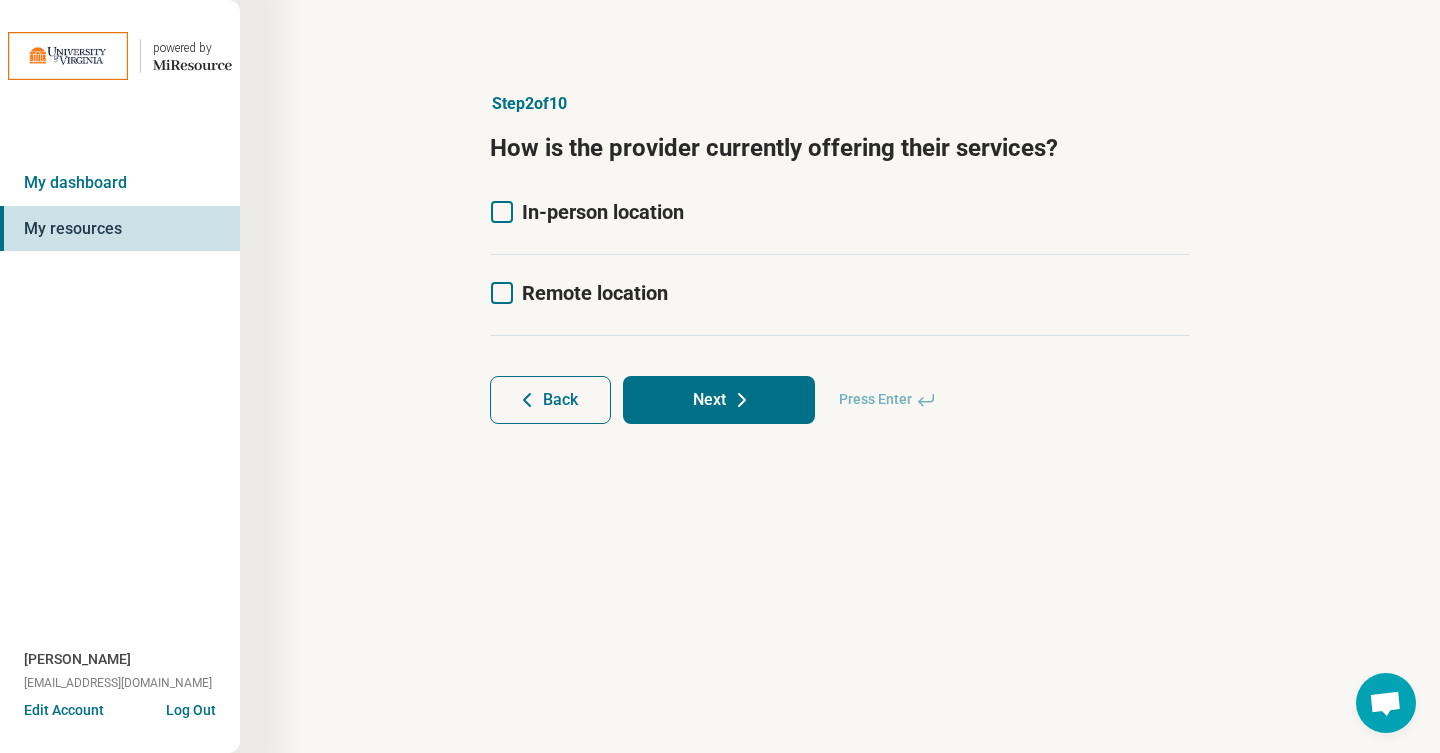 click 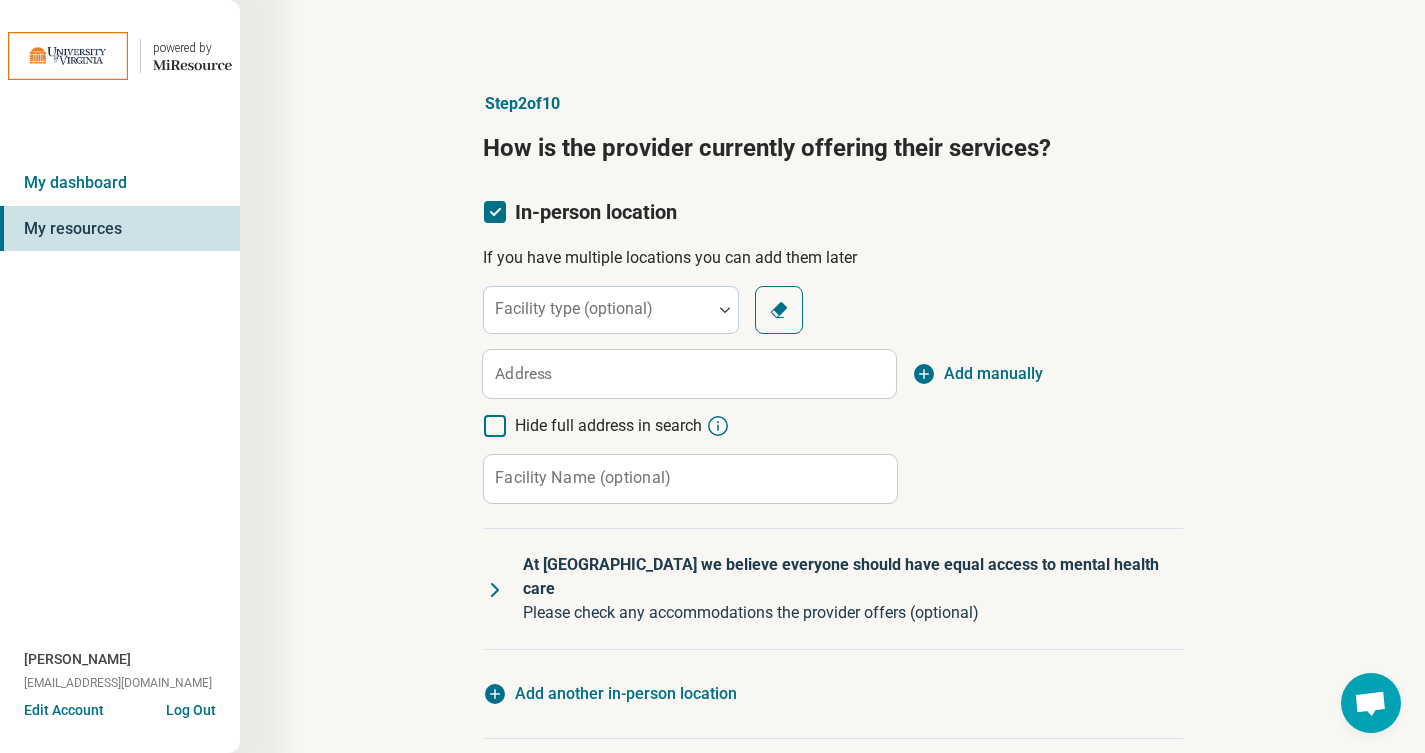 scroll, scrollTop: 10, scrollLeft: 0, axis: vertical 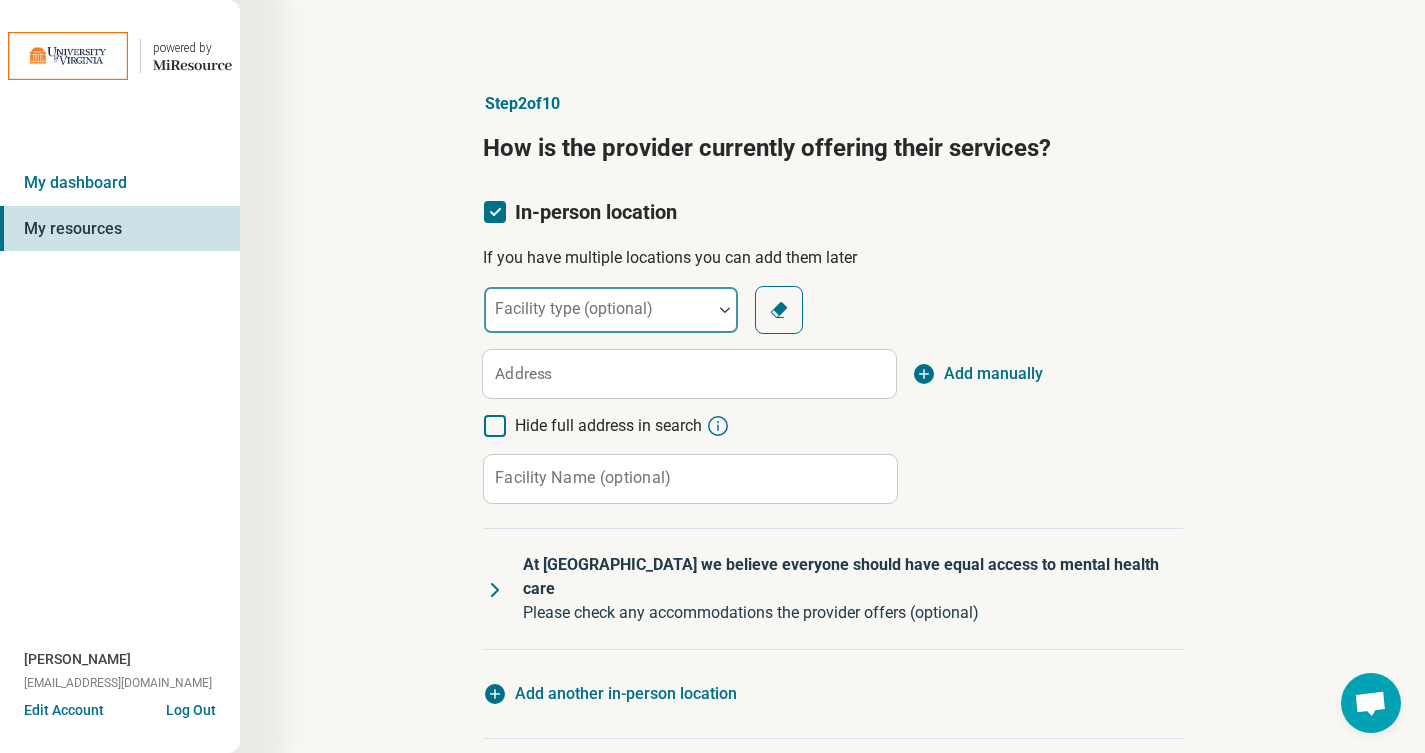 click on "Facility type (optional)" at bounding box center [611, 310] 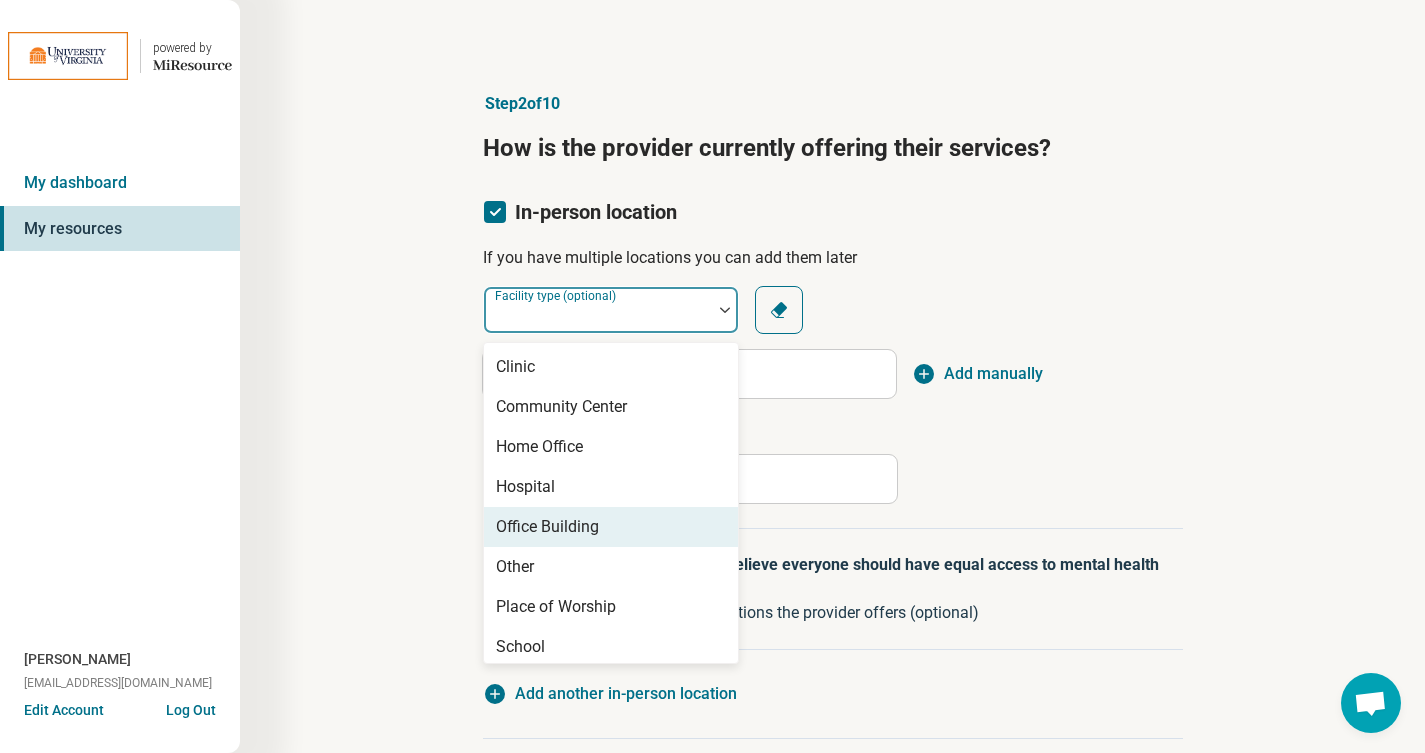 click on "Office Building" at bounding box center [611, 527] 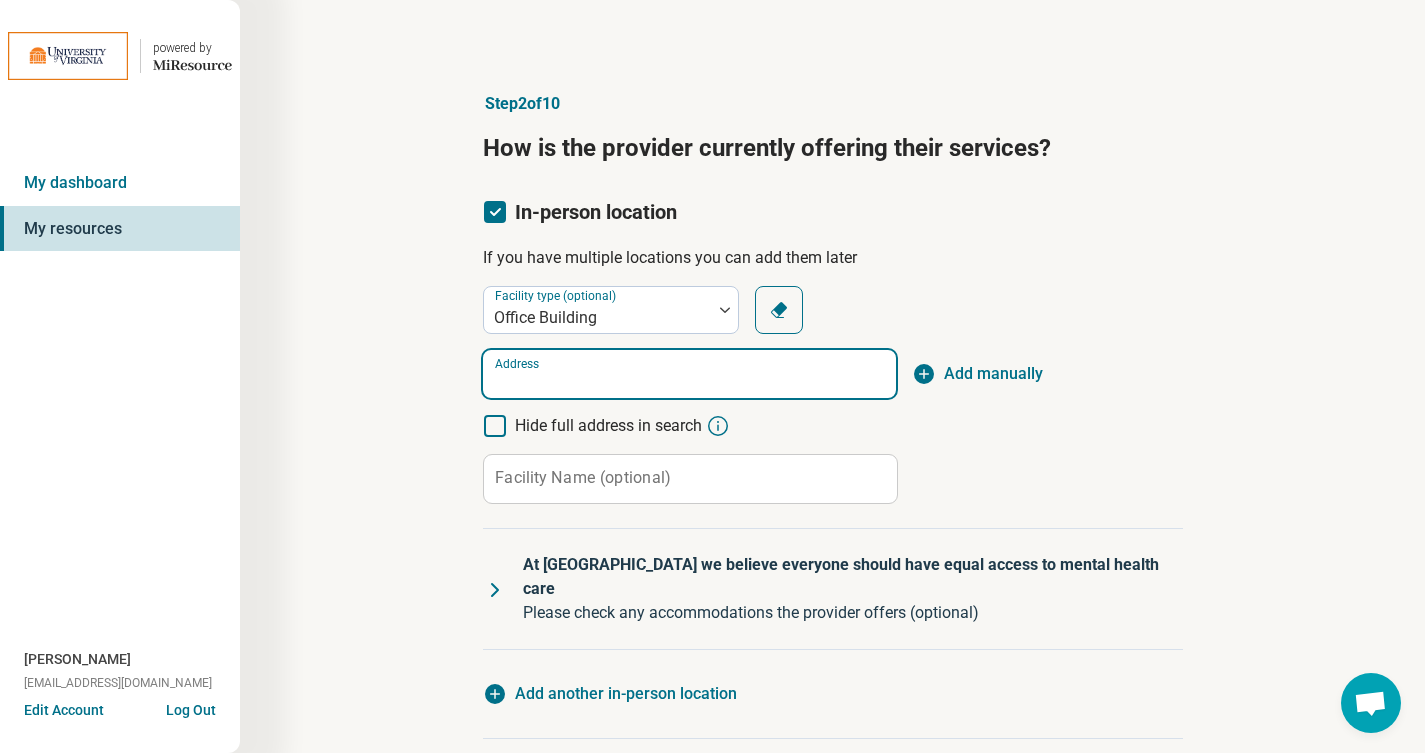 click on "Address" at bounding box center [689, 374] 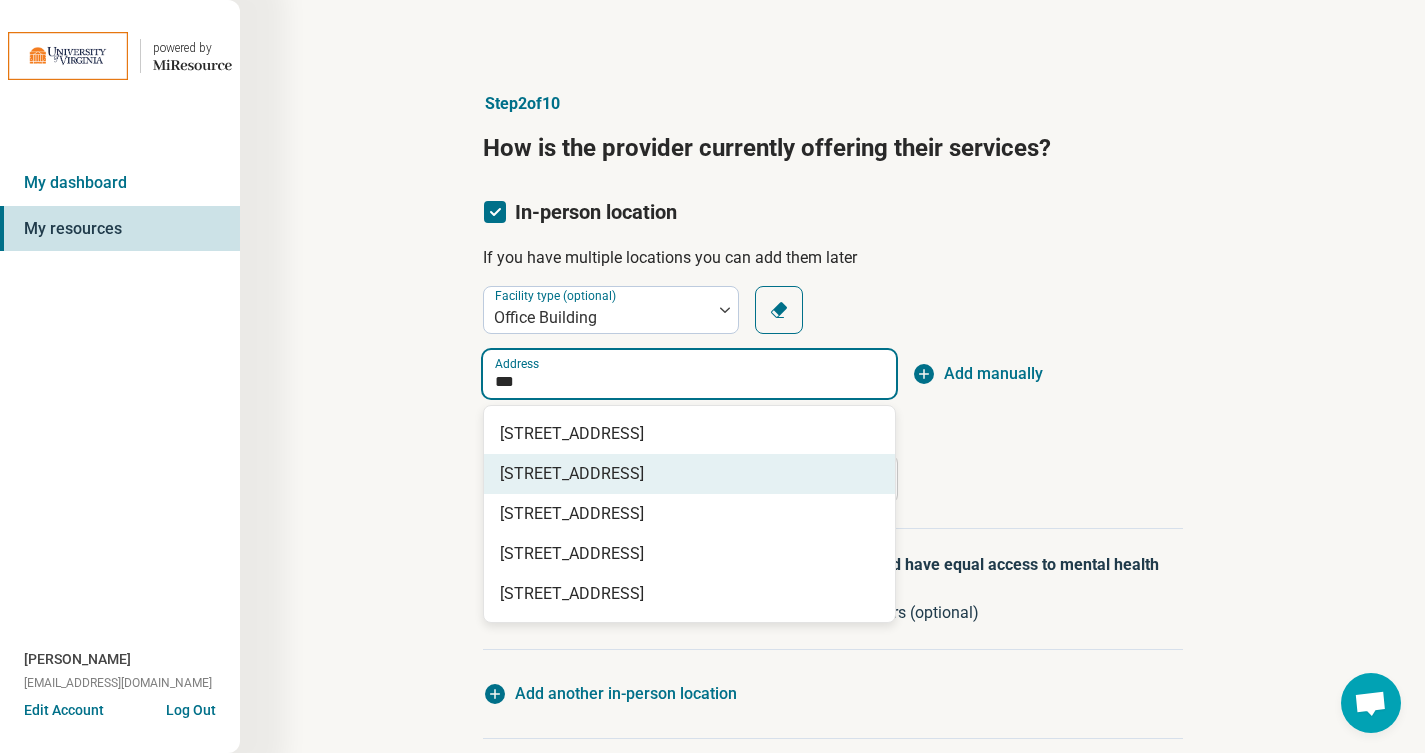 click on "699 Berkmar Court, Charlottesville, VA" at bounding box center (693, 474) 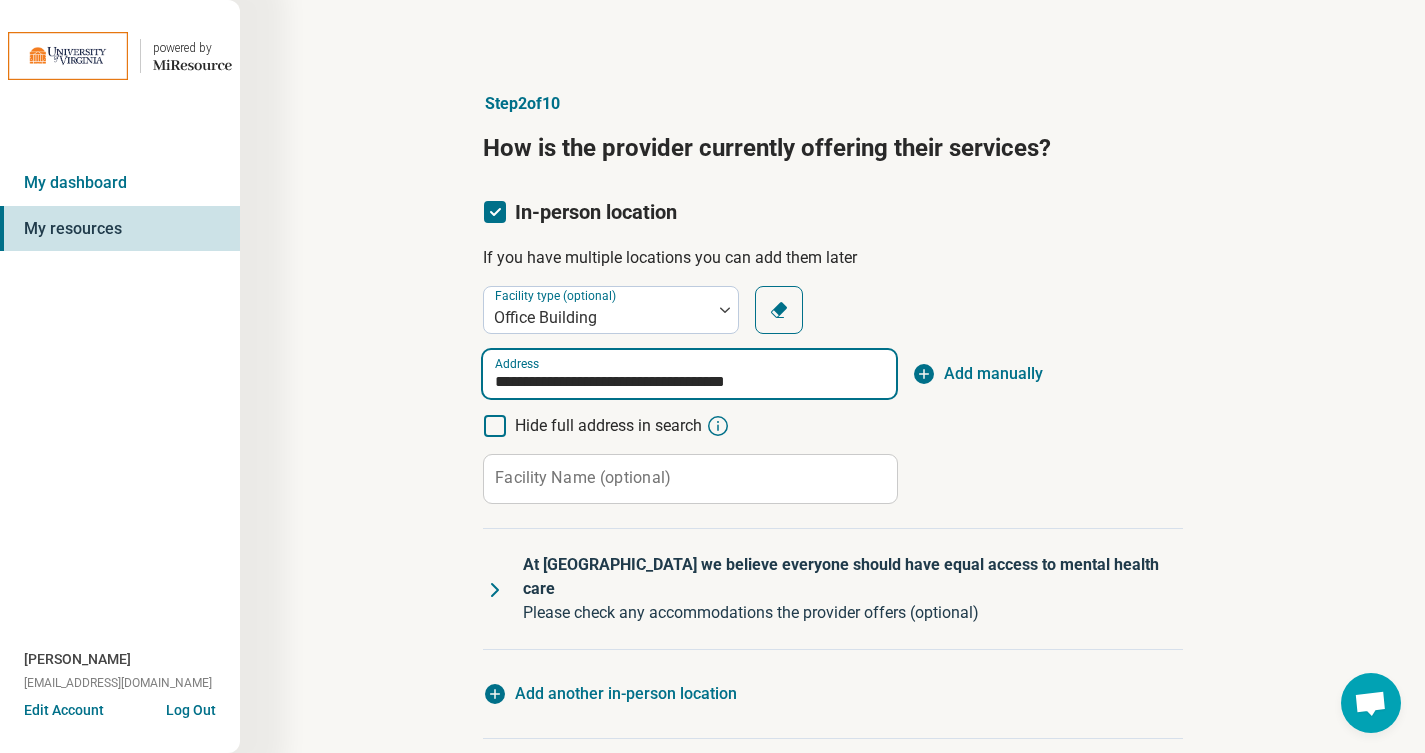 type on "**********" 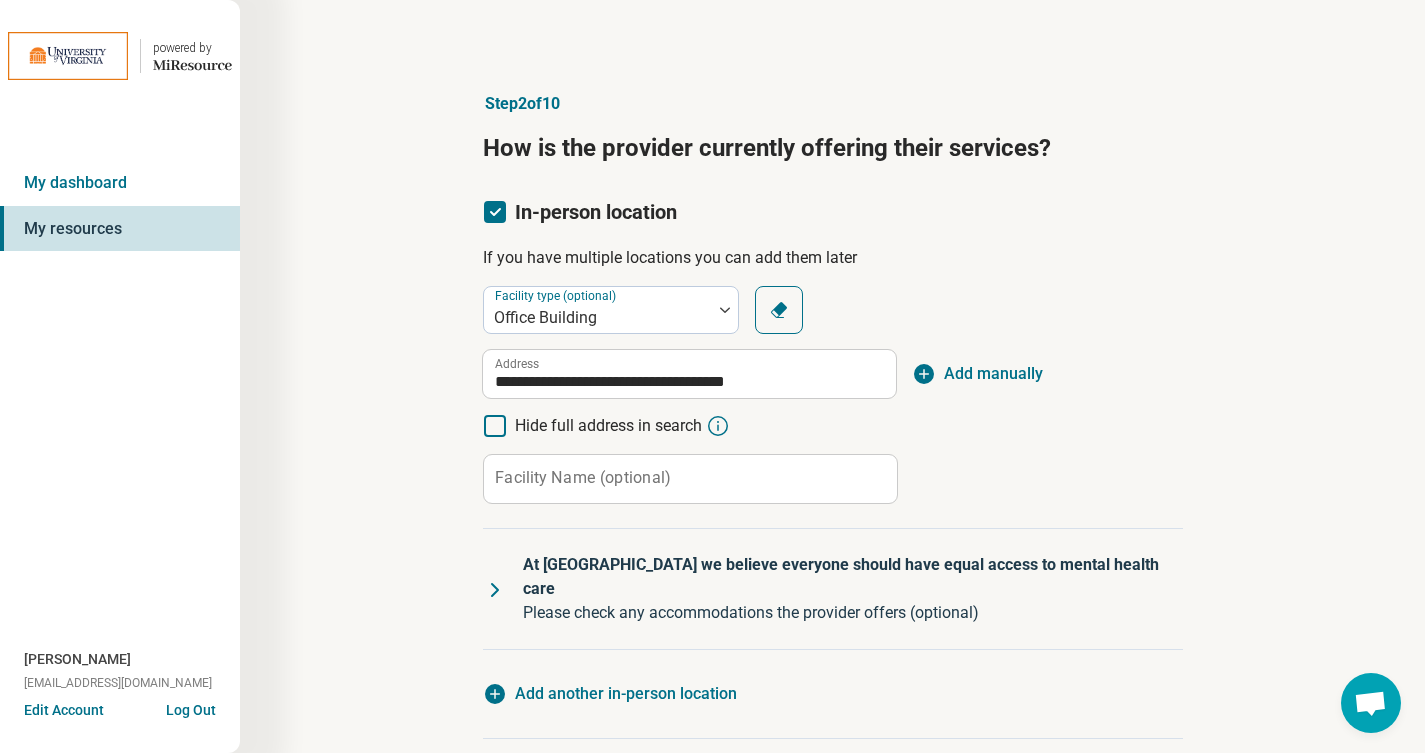 click on "Facility Name (optional)" at bounding box center (583, 478) 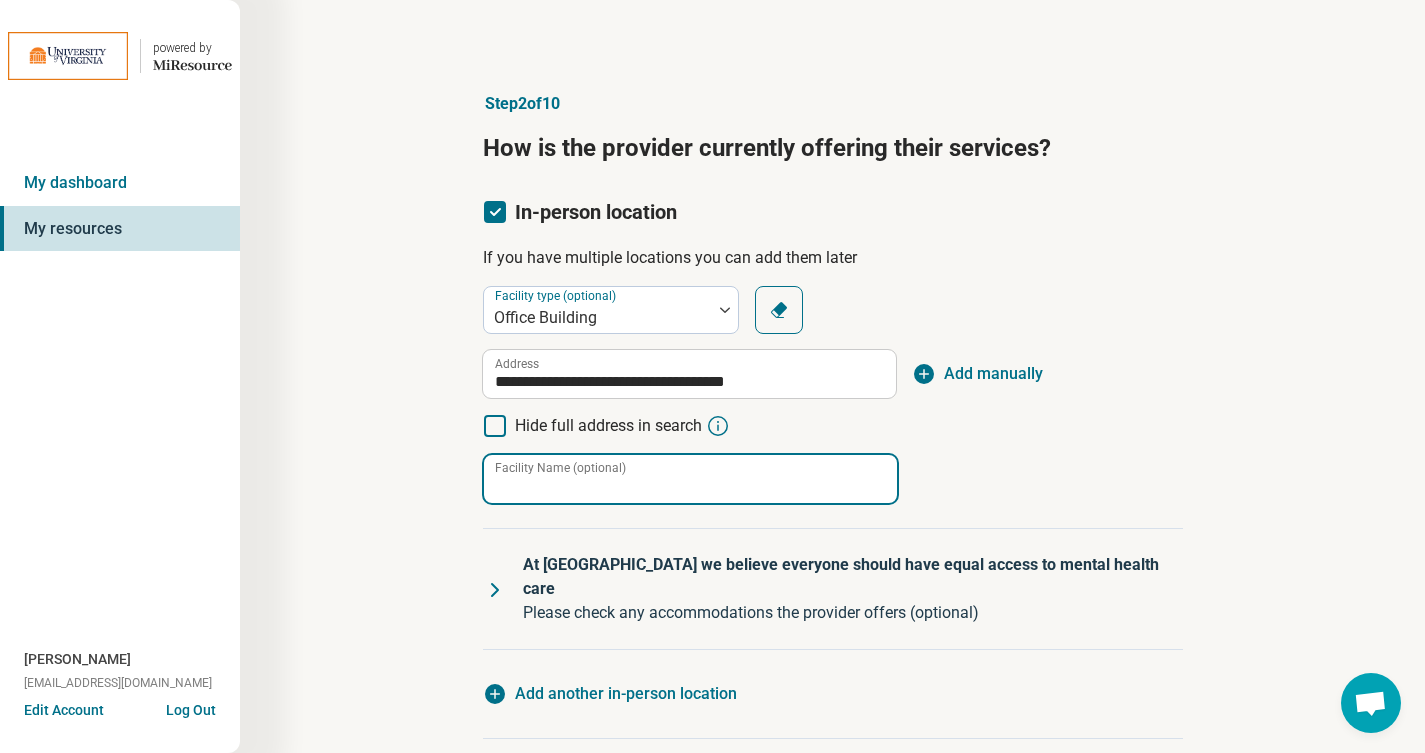 click on "Facility Name (optional)" at bounding box center [690, 479] 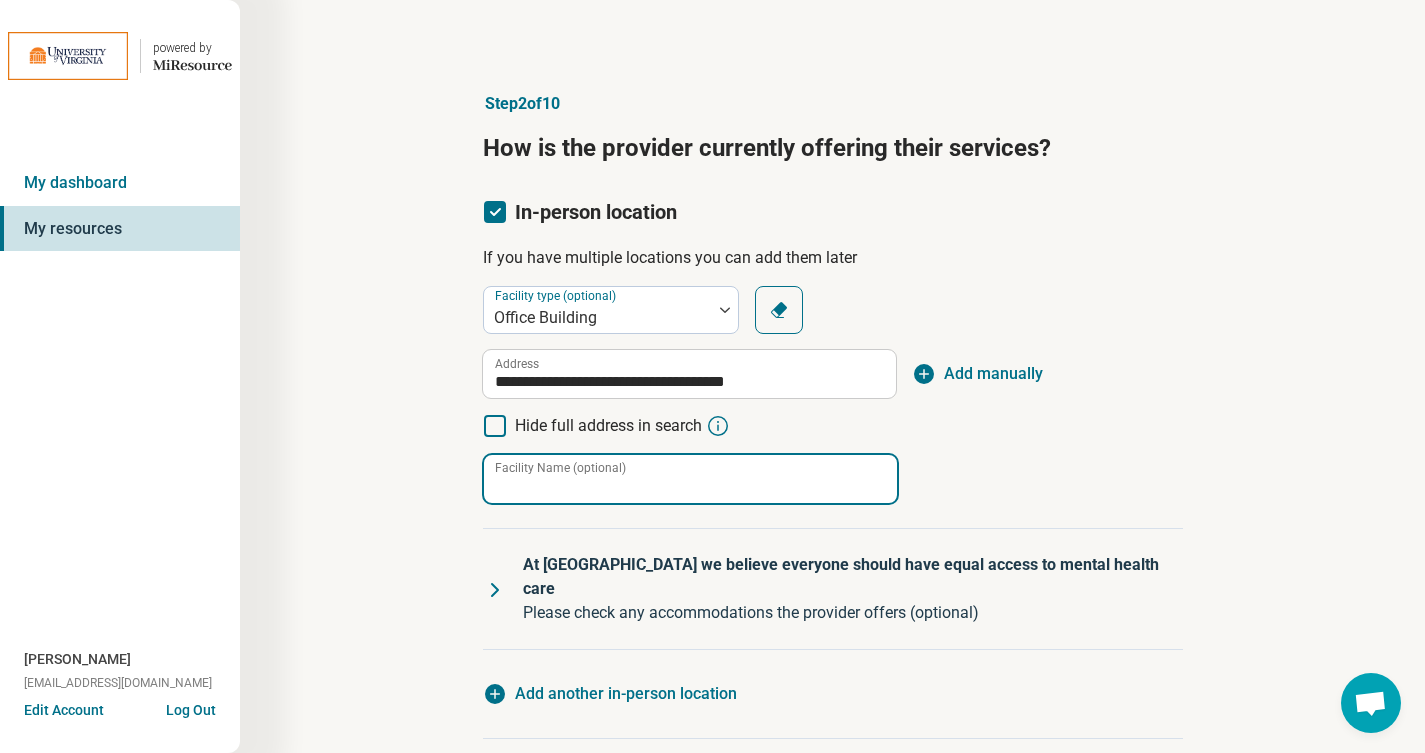 type on "**********" 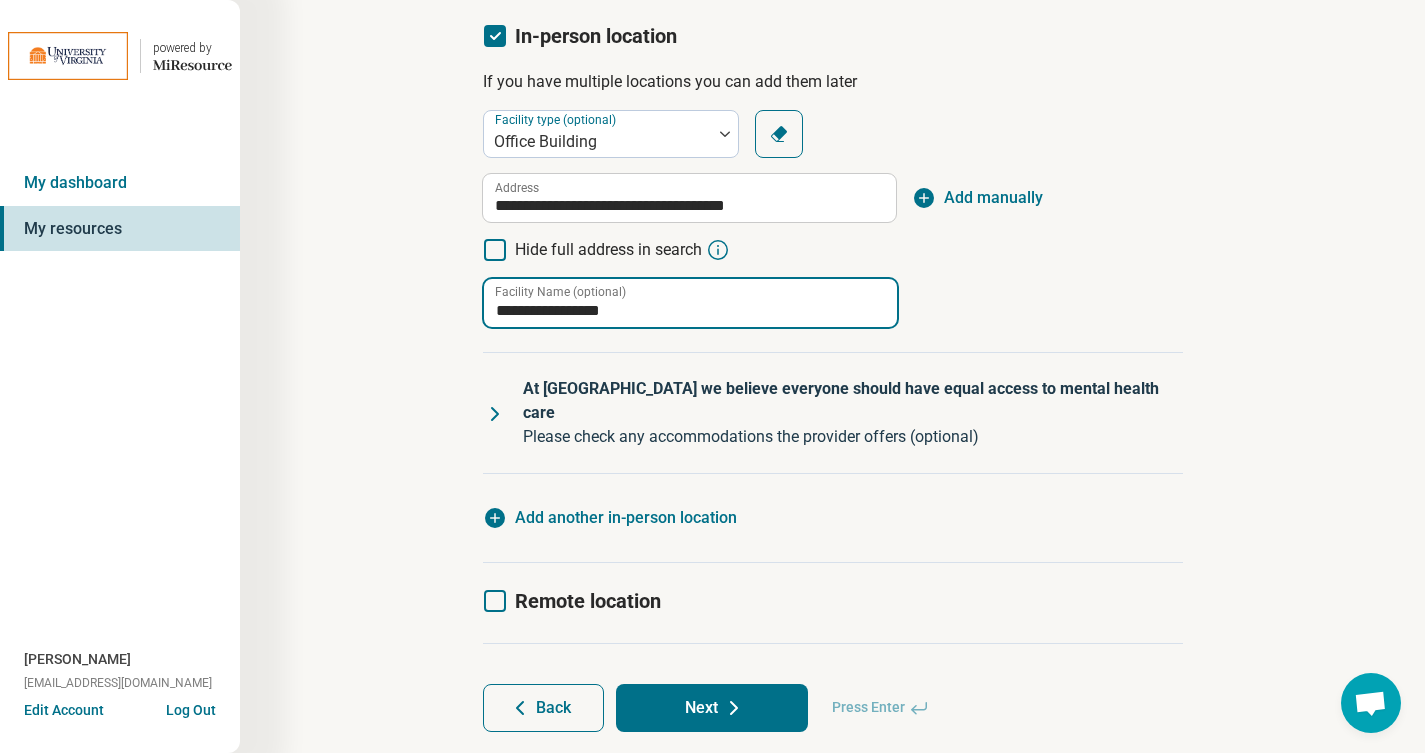 scroll, scrollTop: 201, scrollLeft: 0, axis: vertical 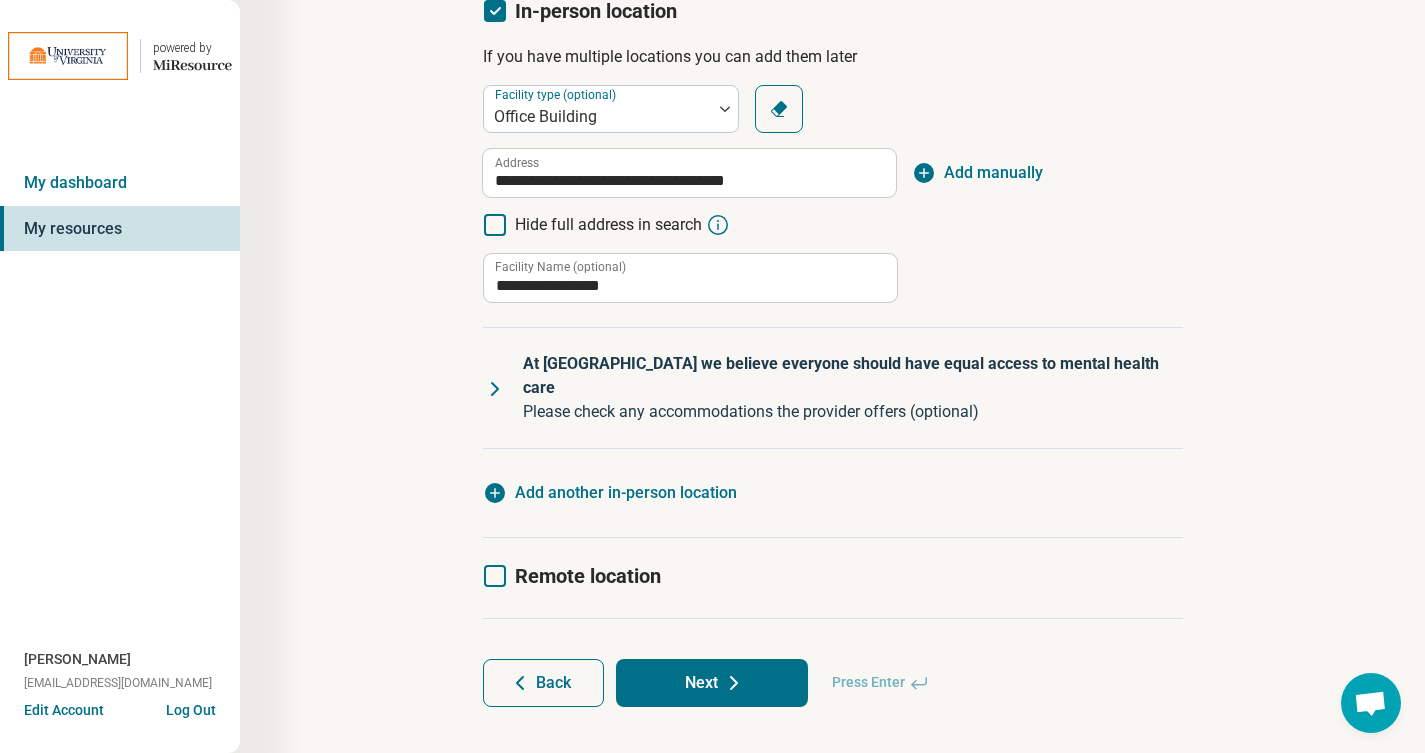click on "Next" at bounding box center (712, 683) 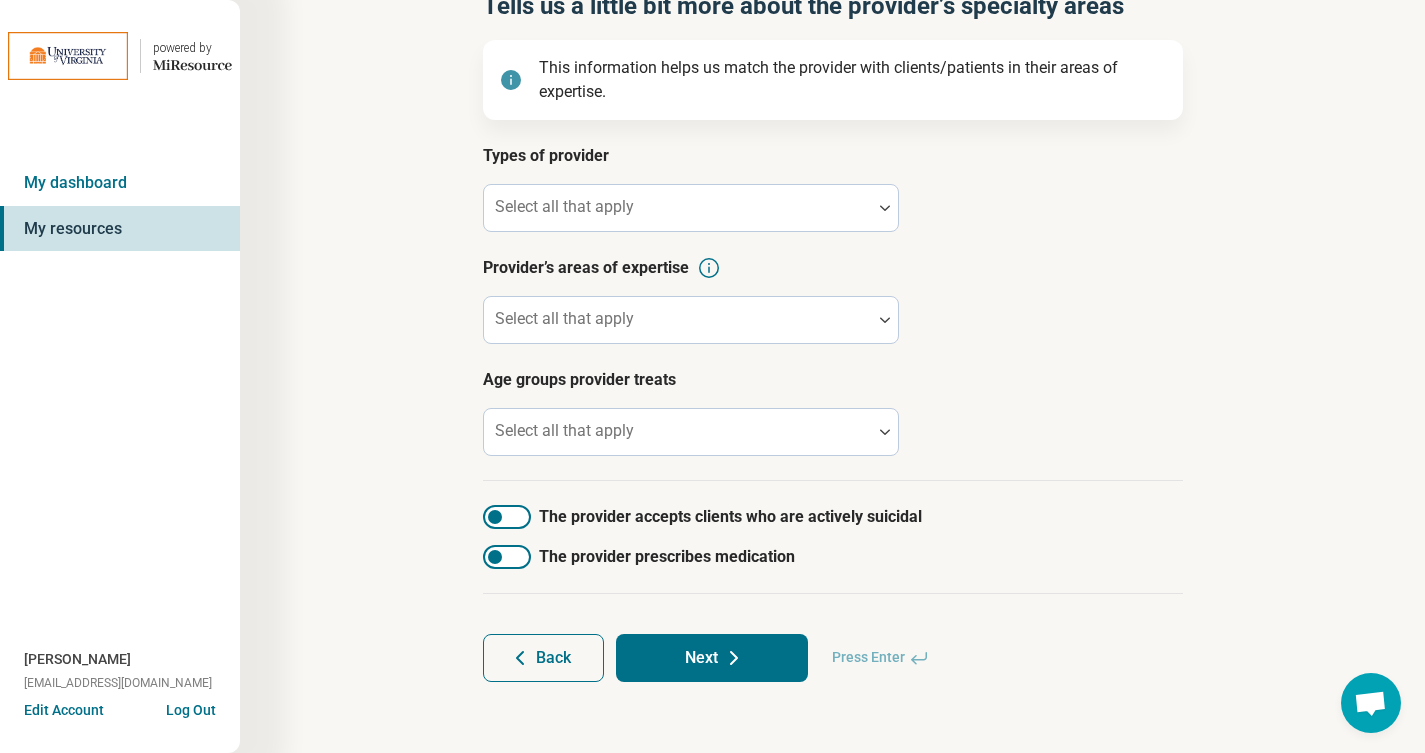 scroll, scrollTop: 0, scrollLeft: 0, axis: both 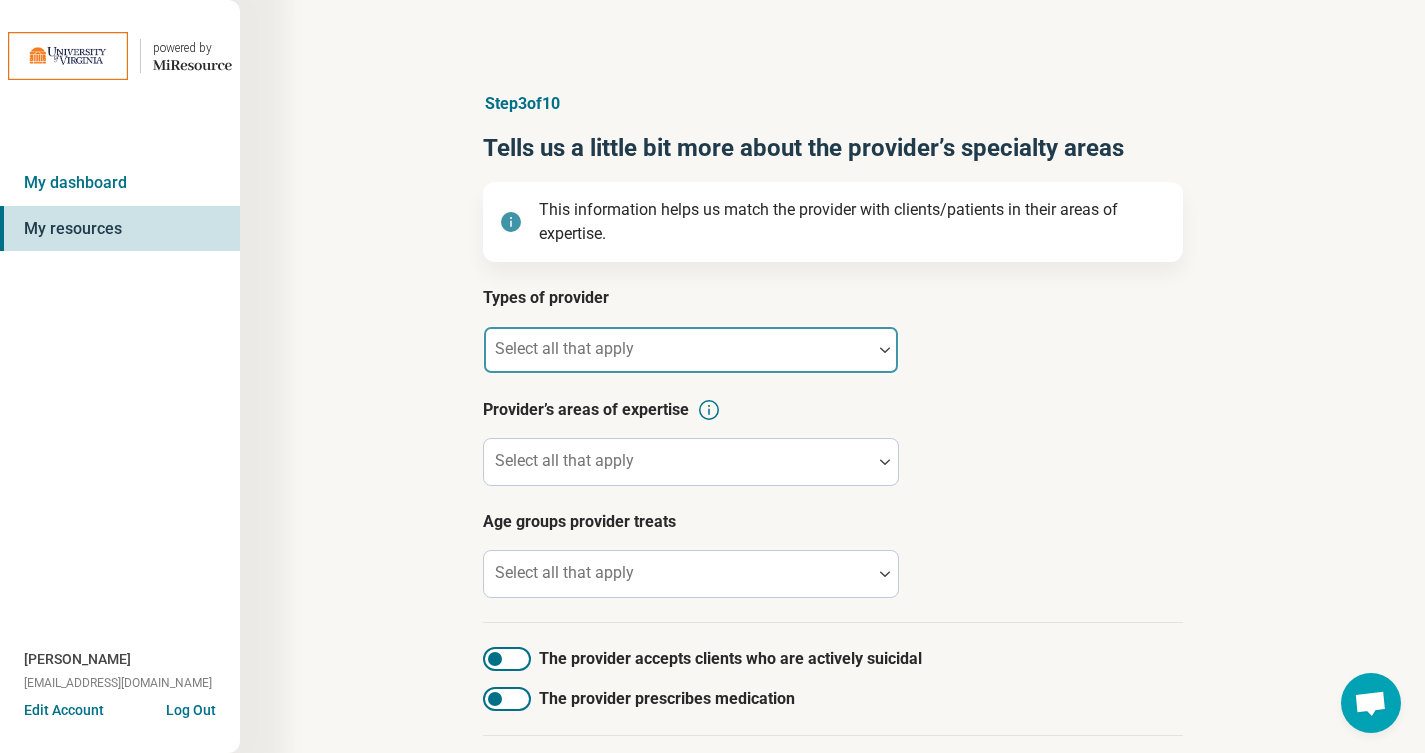 click at bounding box center [678, 358] 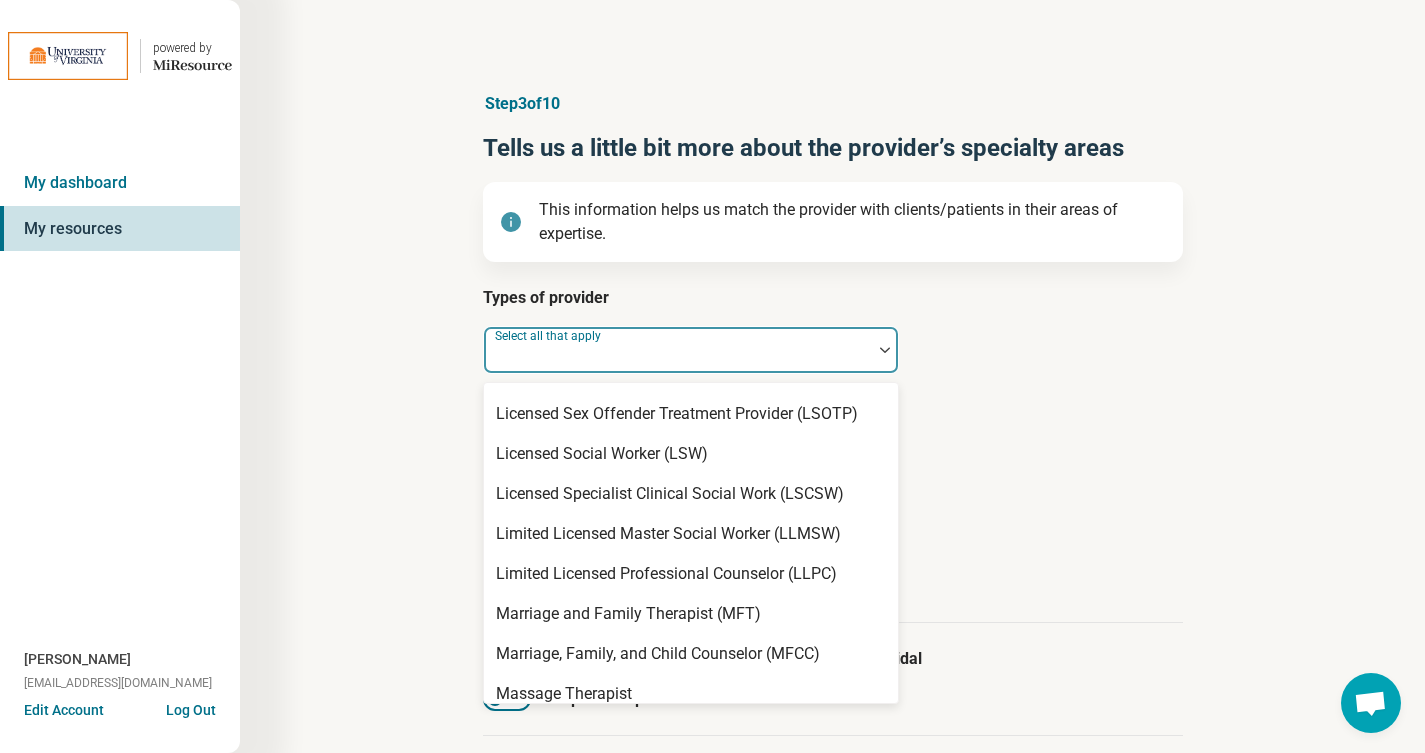 scroll, scrollTop: 2223, scrollLeft: 0, axis: vertical 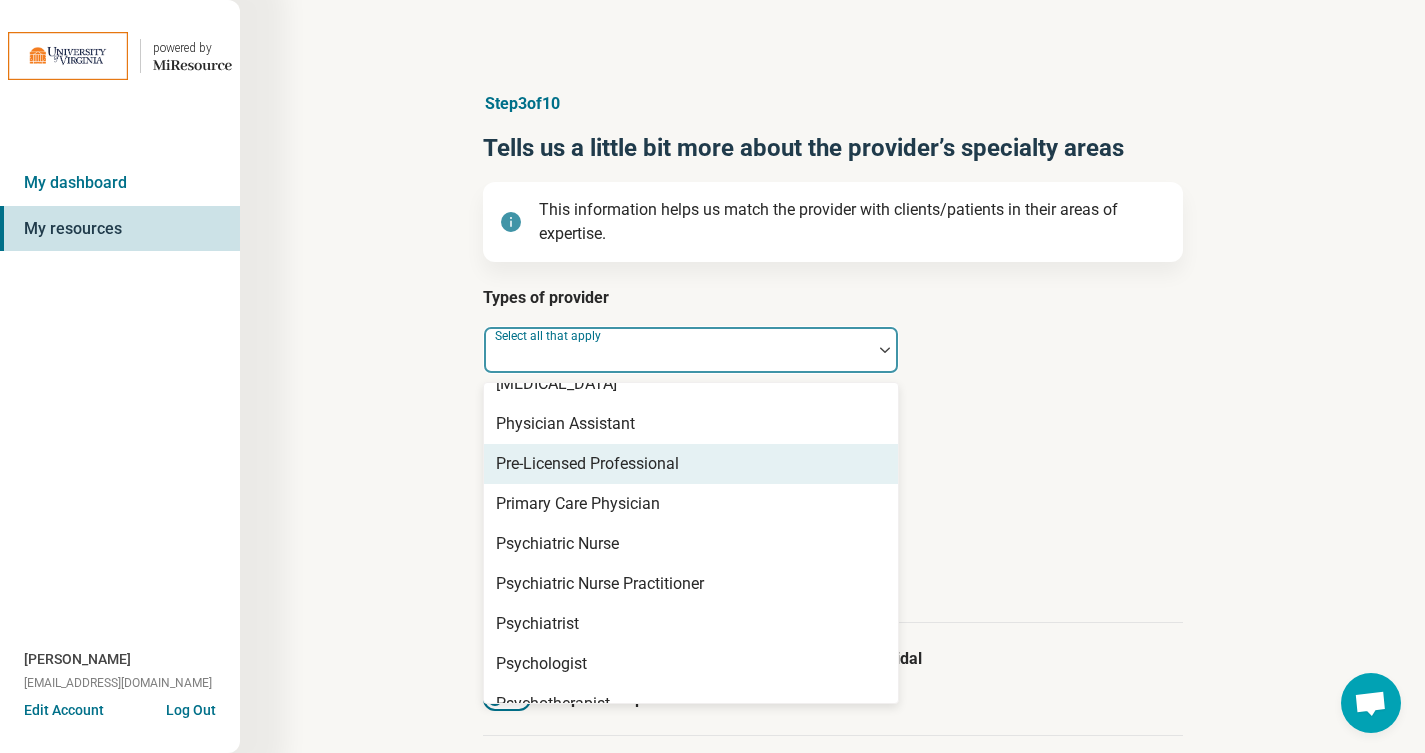 click on "Pre-Licensed Professional" at bounding box center (587, 464) 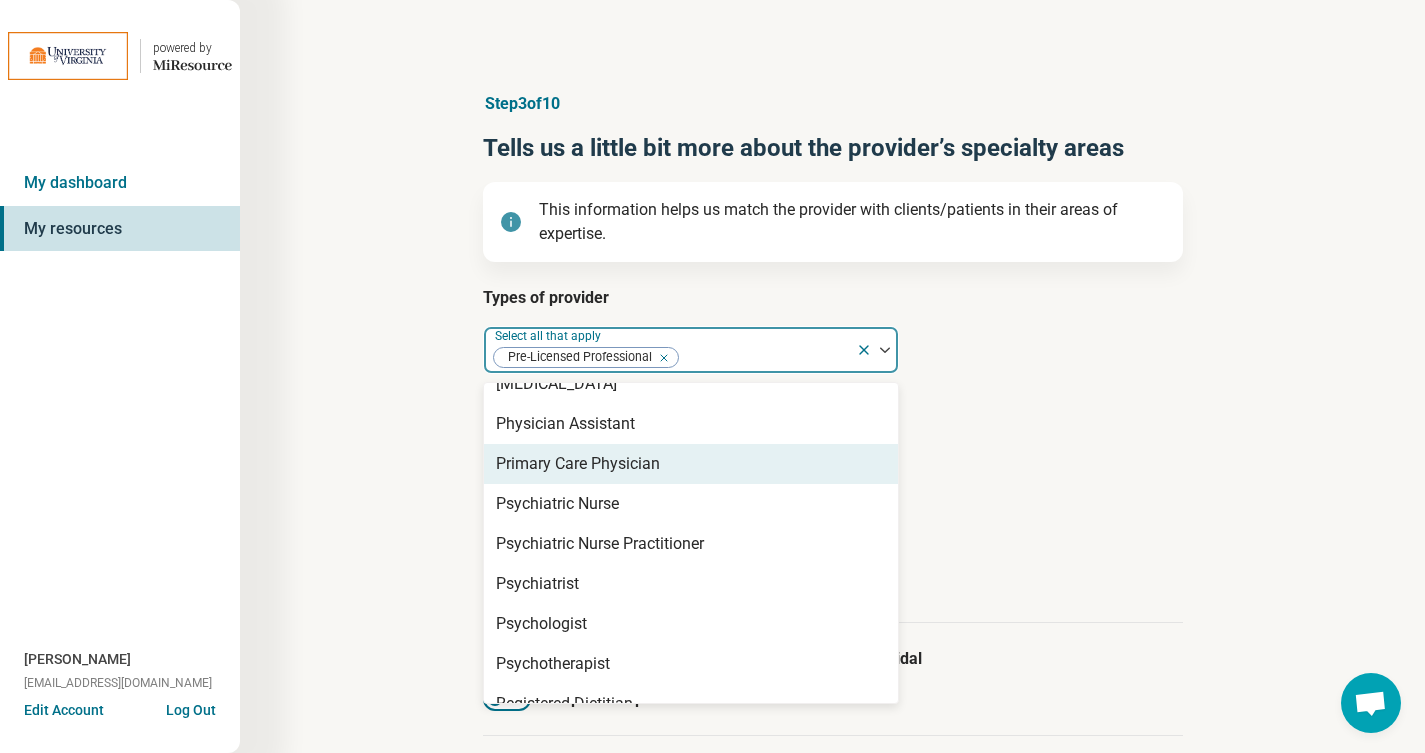 click on "Provider’s areas of expertise Select all that apply" at bounding box center (833, 442) 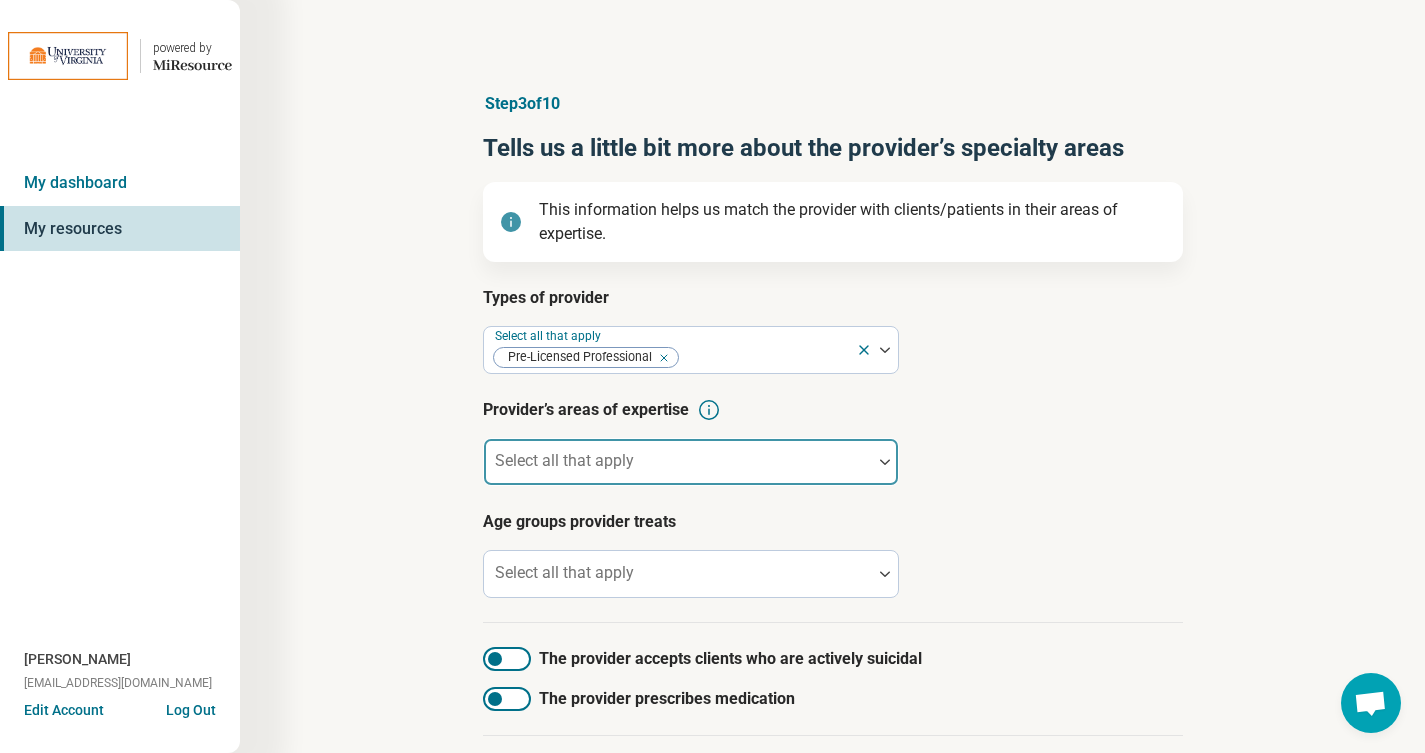click at bounding box center [678, 470] 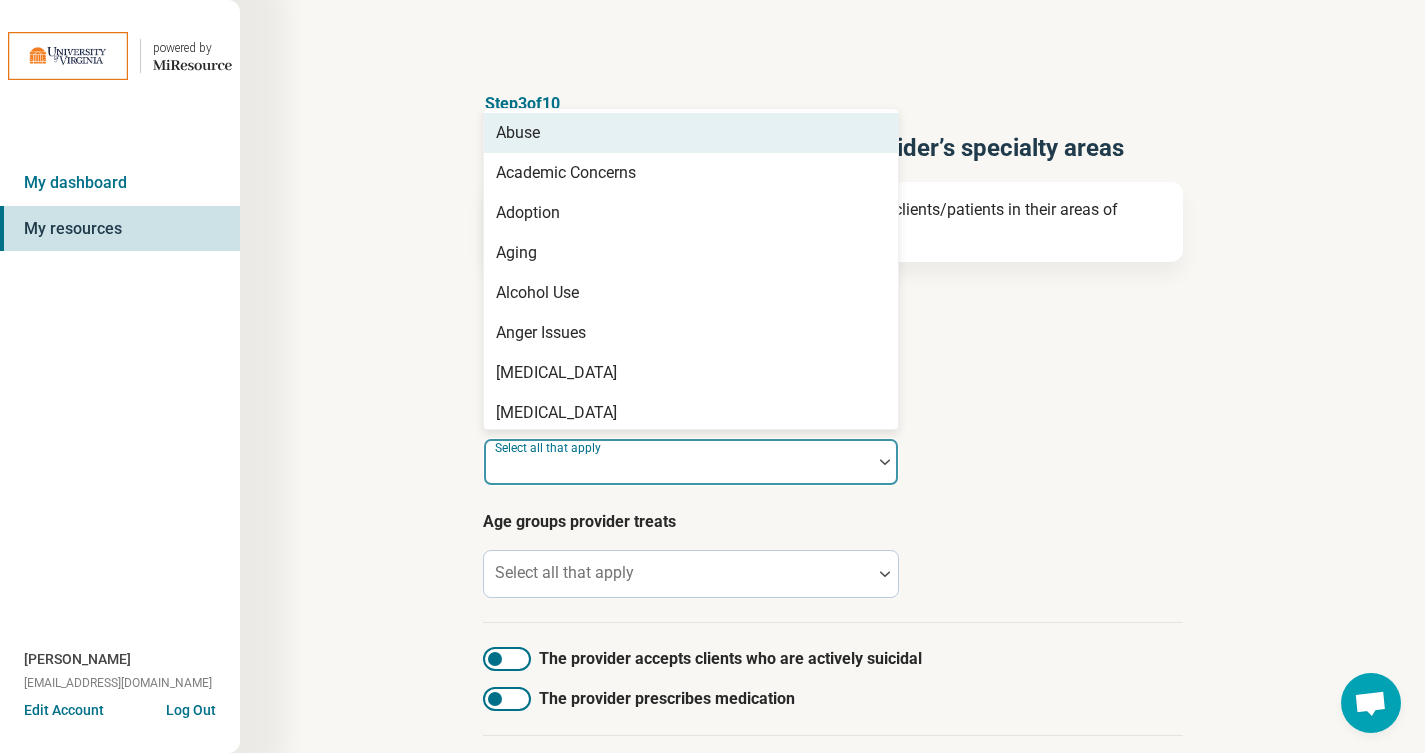 click on "Abuse" at bounding box center [691, 133] 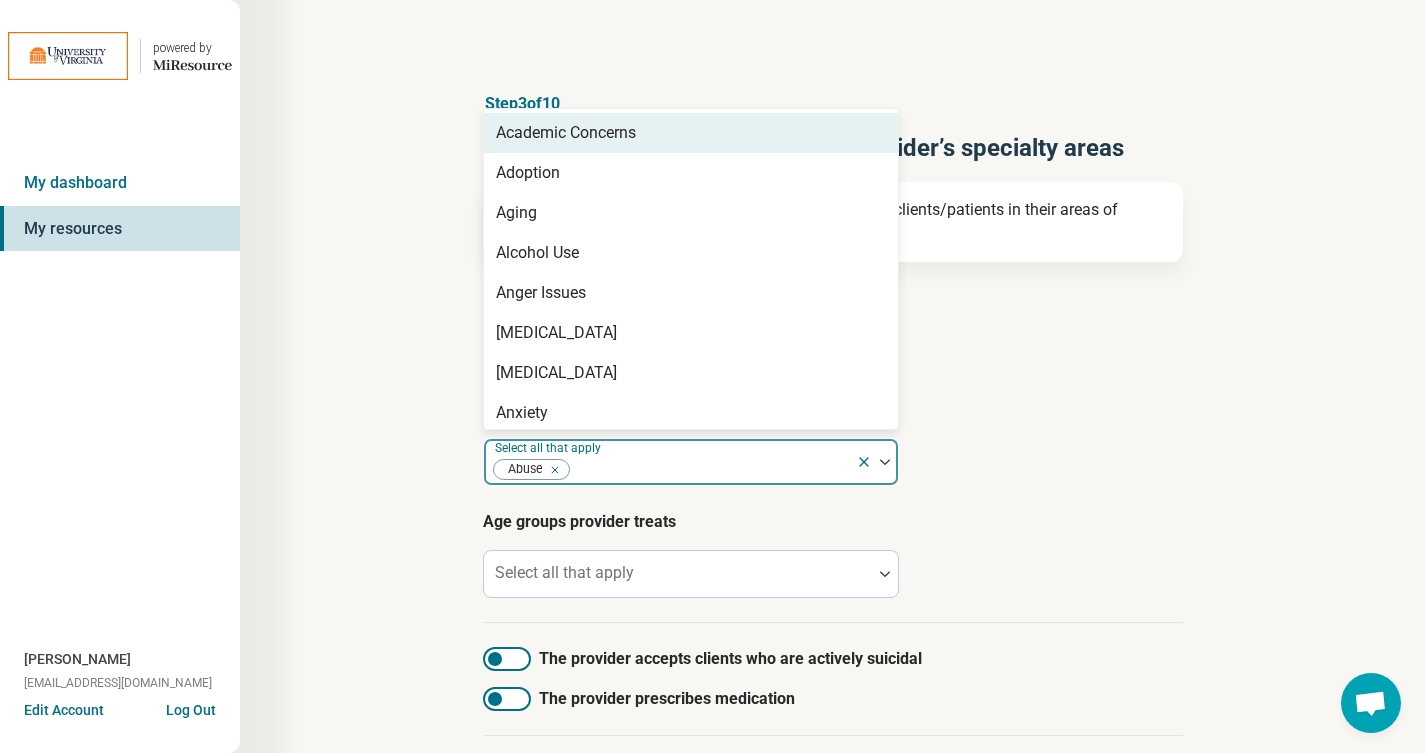 click on "Academic Concerns" at bounding box center [691, 133] 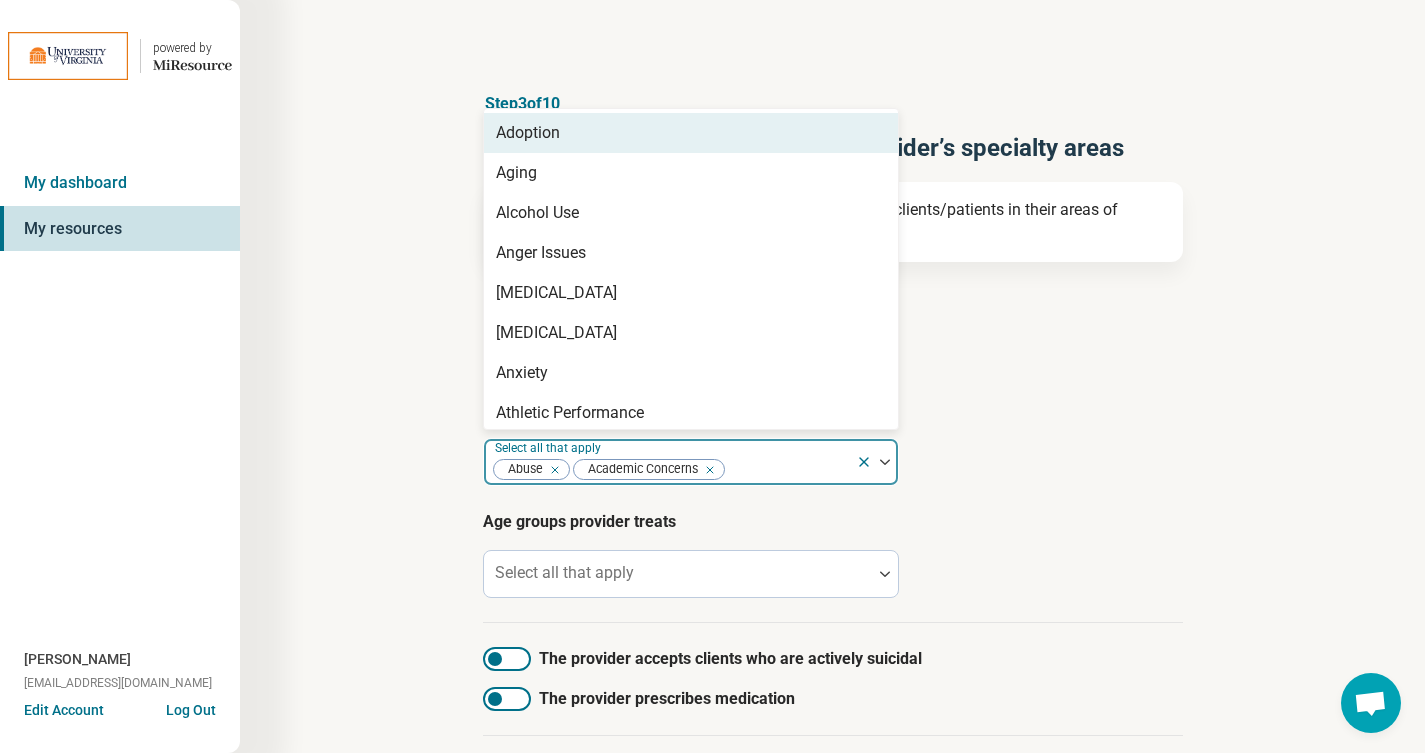 click on "Adoption" at bounding box center (691, 133) 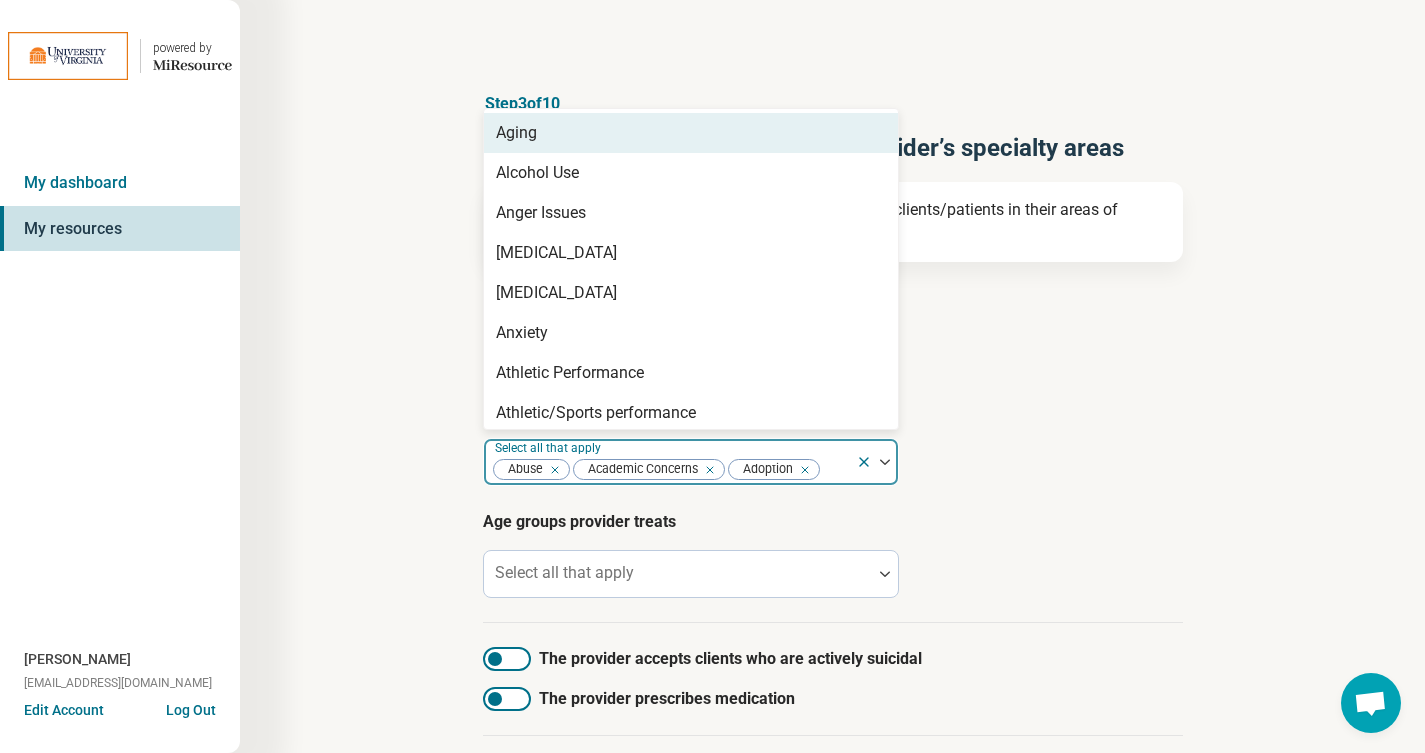 click on "Aging" at bounding box center [691, 133] 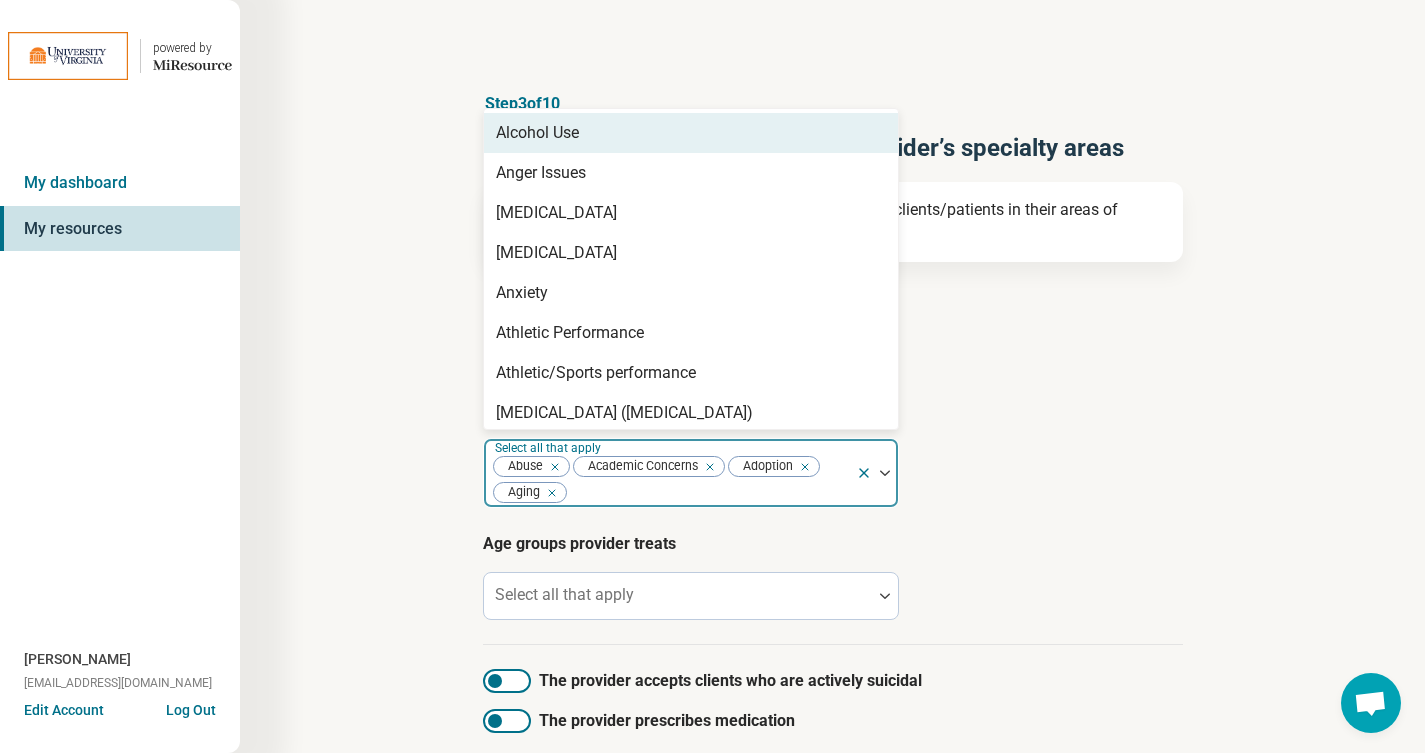 click on "Alcohol Use" at bounding box center [537, 133] 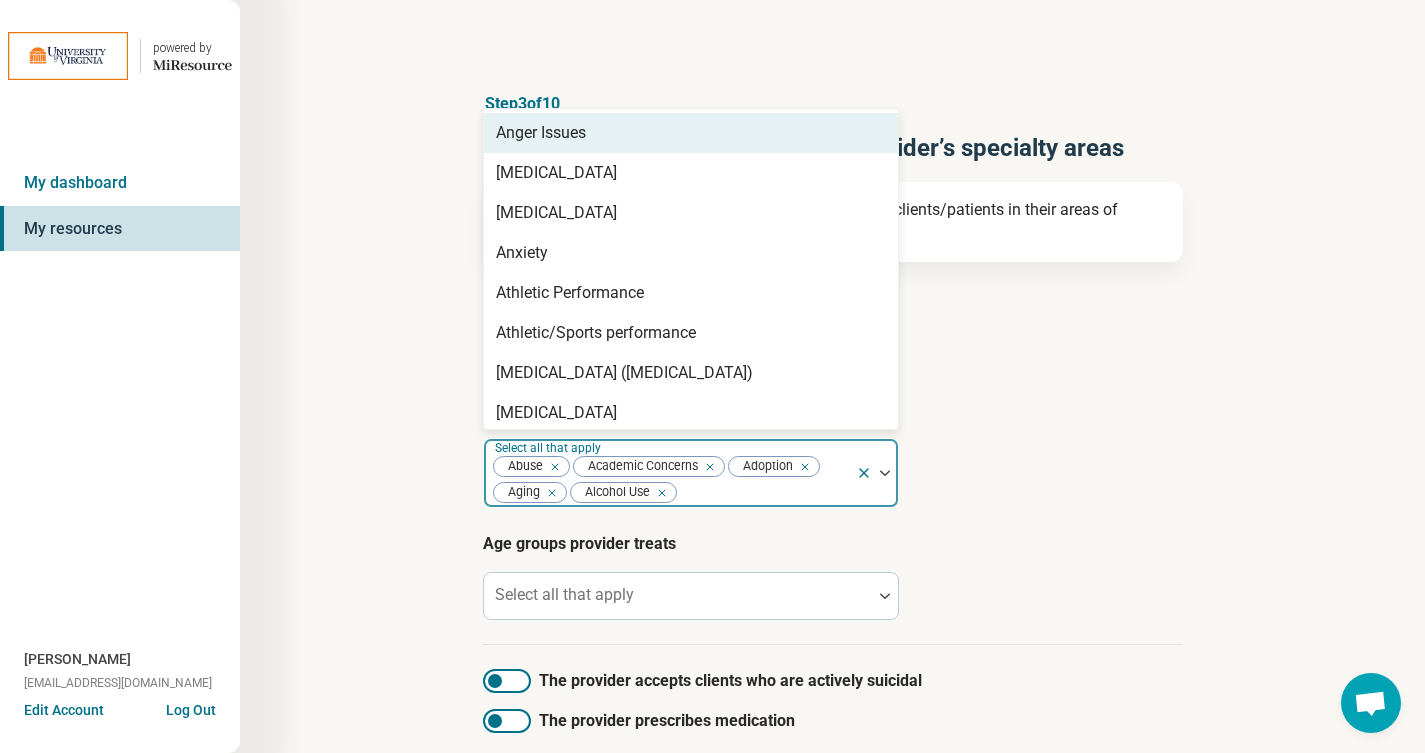 click on "Anger Issues" at bounding box center [541, 133] 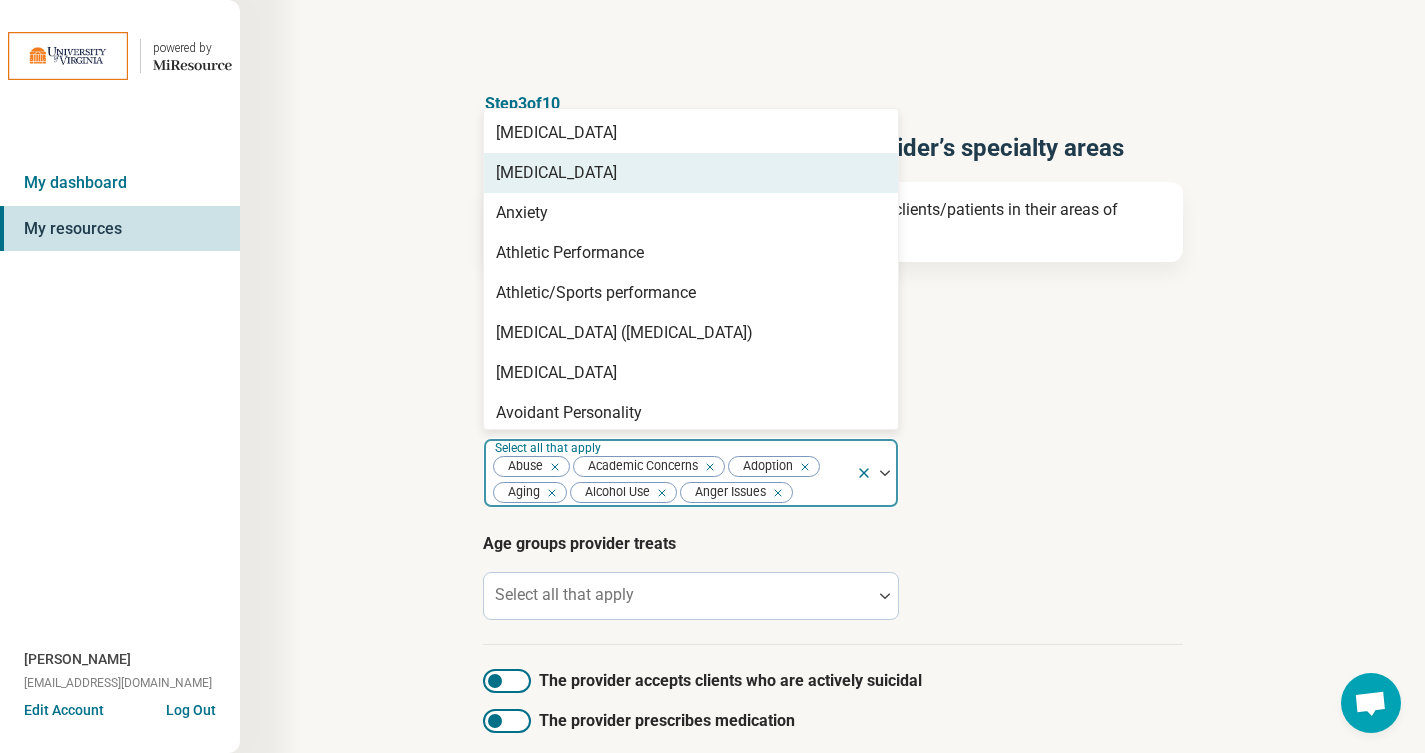 click on "Antisocial Personality" at bounding box center (556, 173) 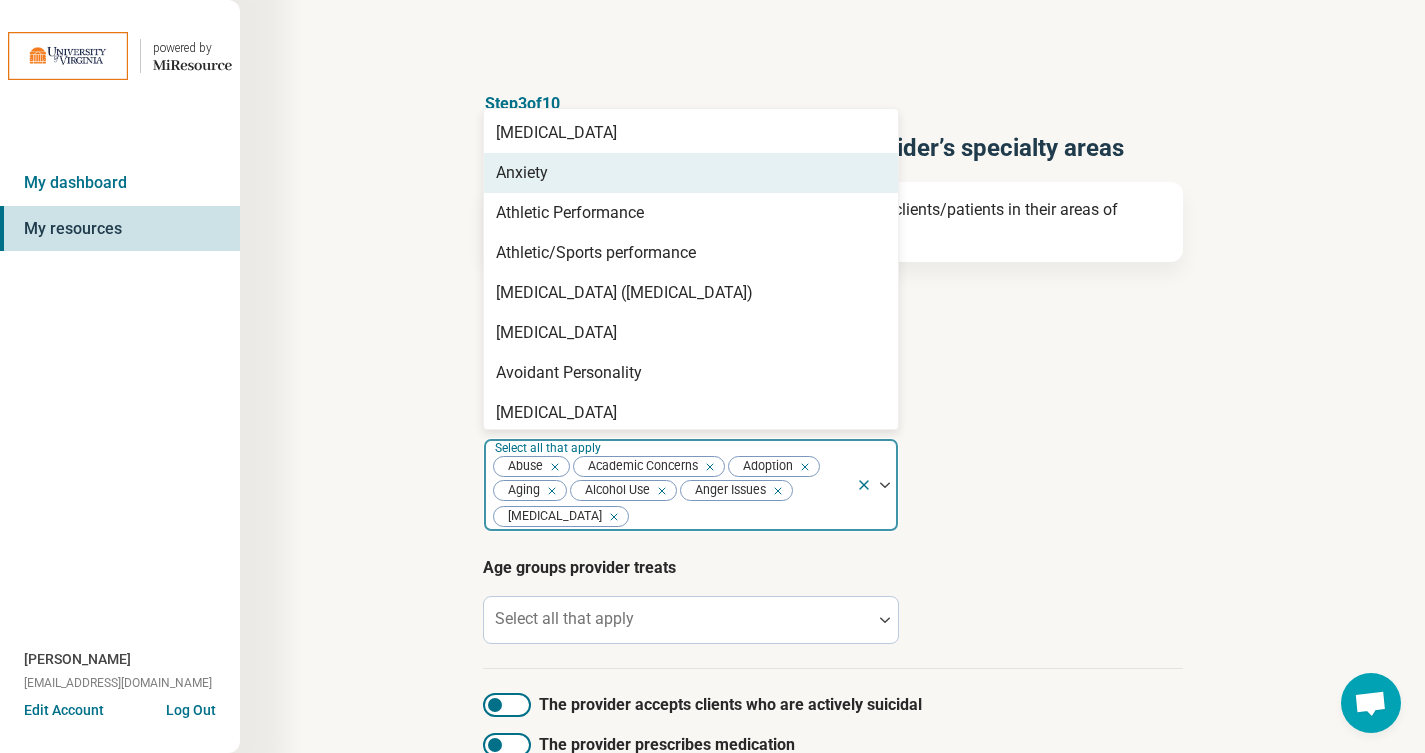 click on "Anxiety" at bounding box center (691, 173) 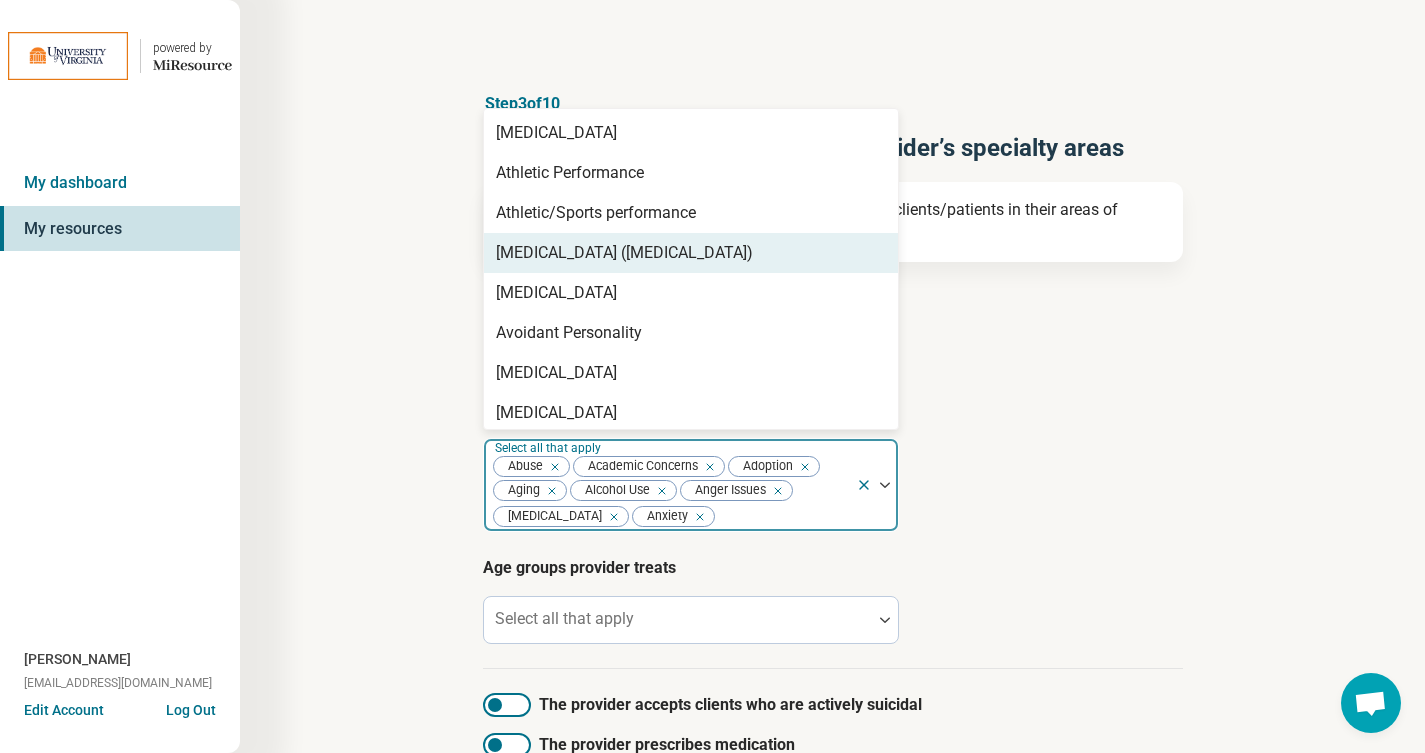 click on "Attention Deficit Hyperactivity Disorder (ADHD)" at bounding box center (624, 253) 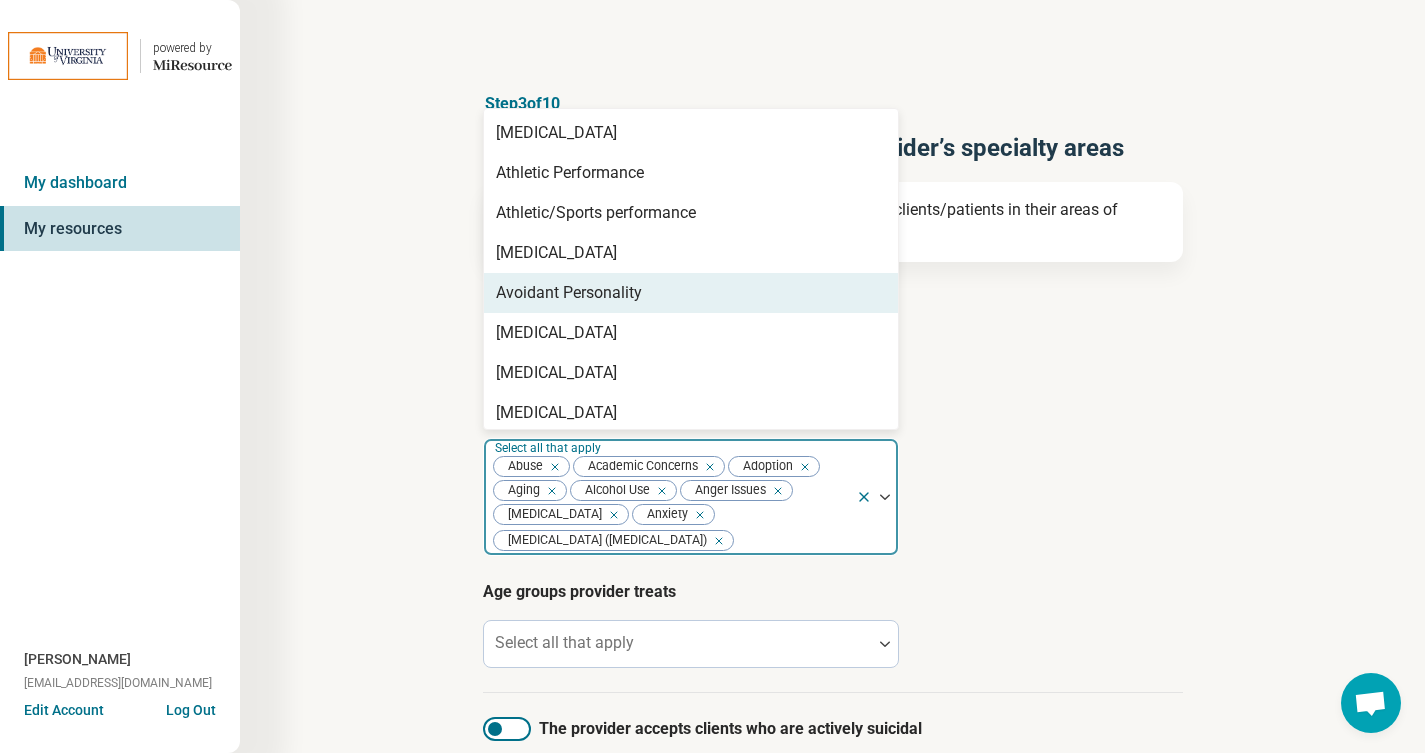 click on "Avoidant Personality" at bounding box center (691, 293) 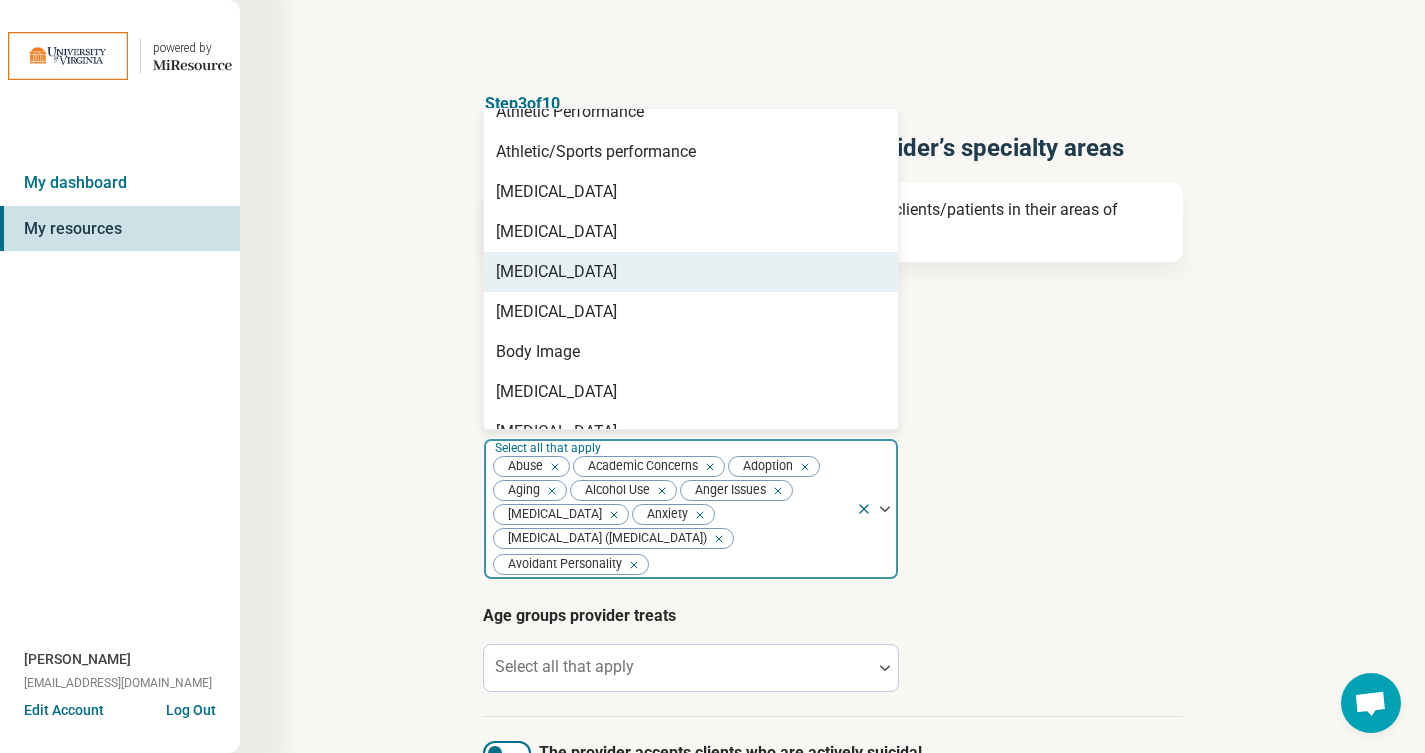 scroll, scrollTop: 64, scrollLeft: 0, axis: vertical 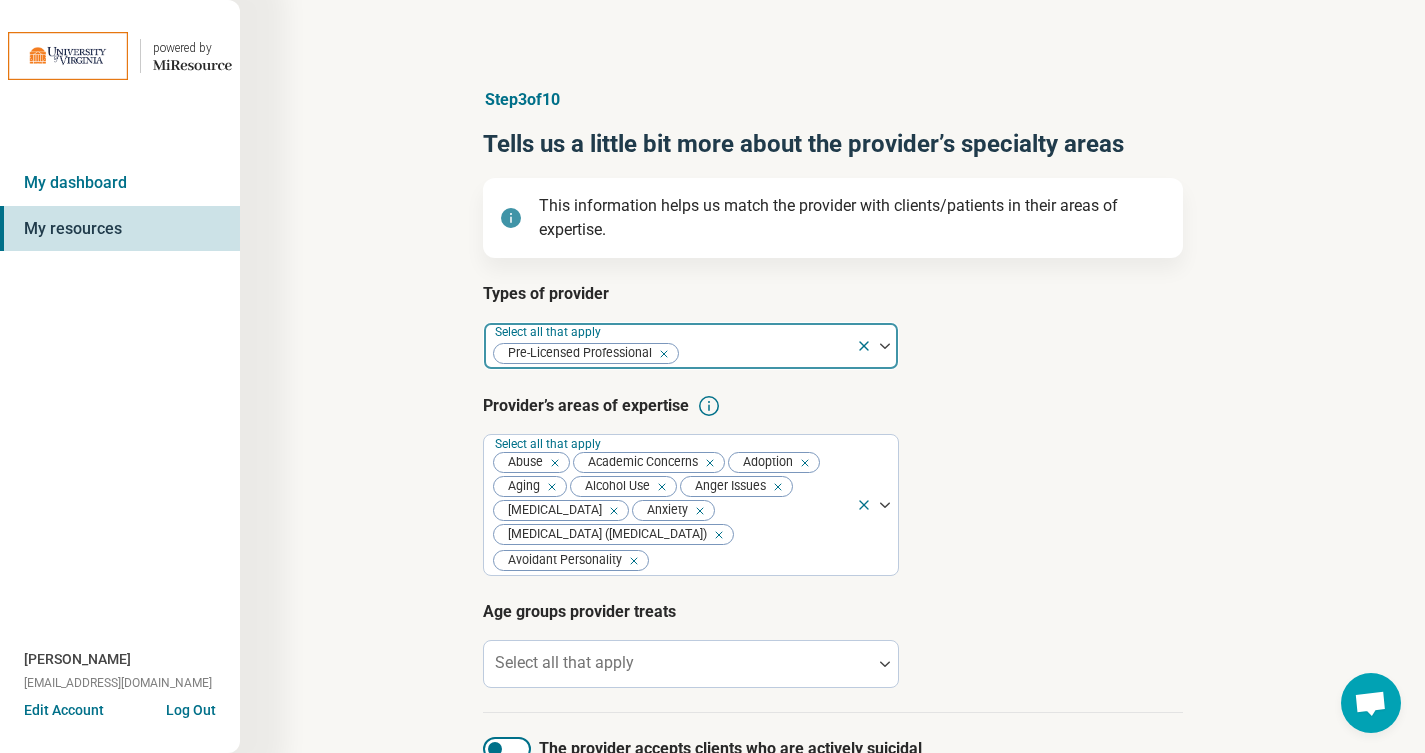click at bounding box center [764, 354] 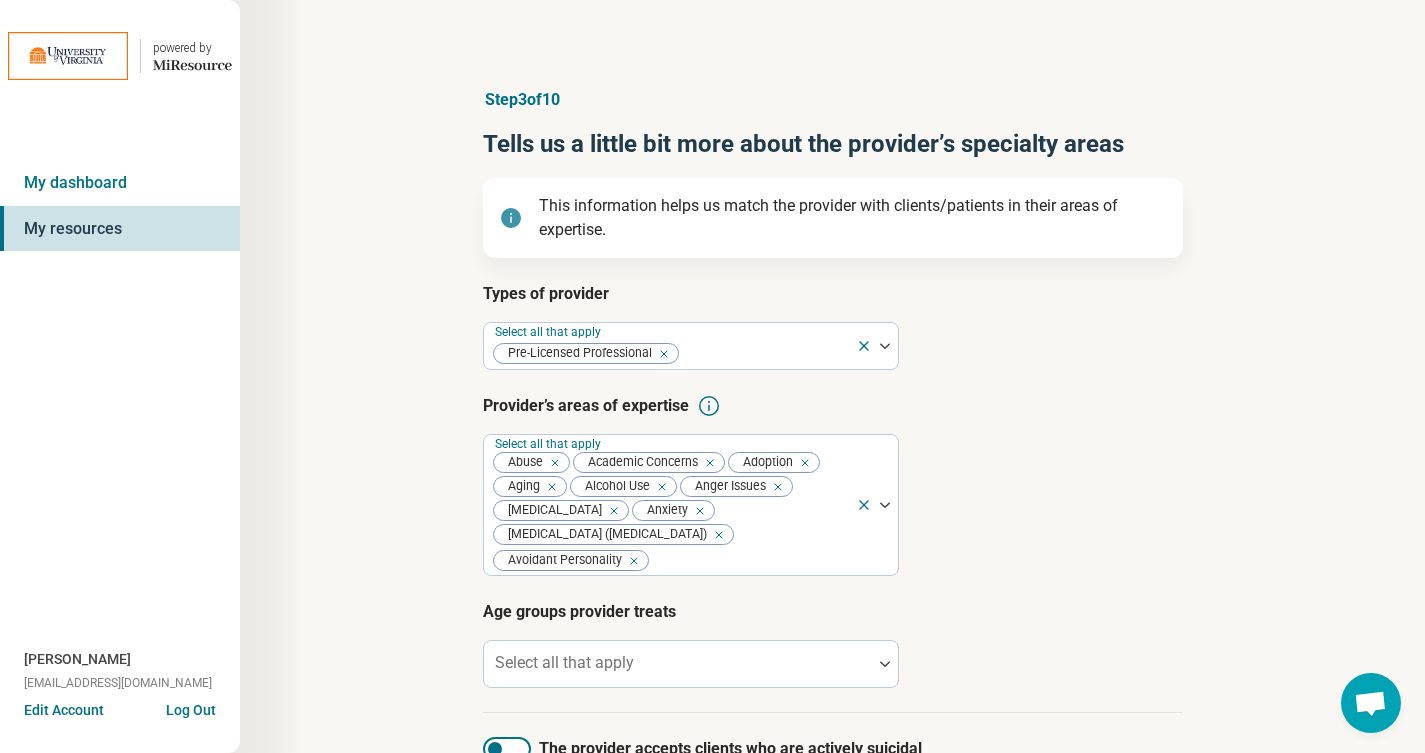 click on "Provider’s areas of expertise Select all that apply Abuse Academic Concerns Adoption Aging Alcohol Use Anger Issues Antisocial Personality Anxiety Attention Deficit Hyperactivity Disorder (ADHD) Avoidant Personality" at bounding box center (833, 485) 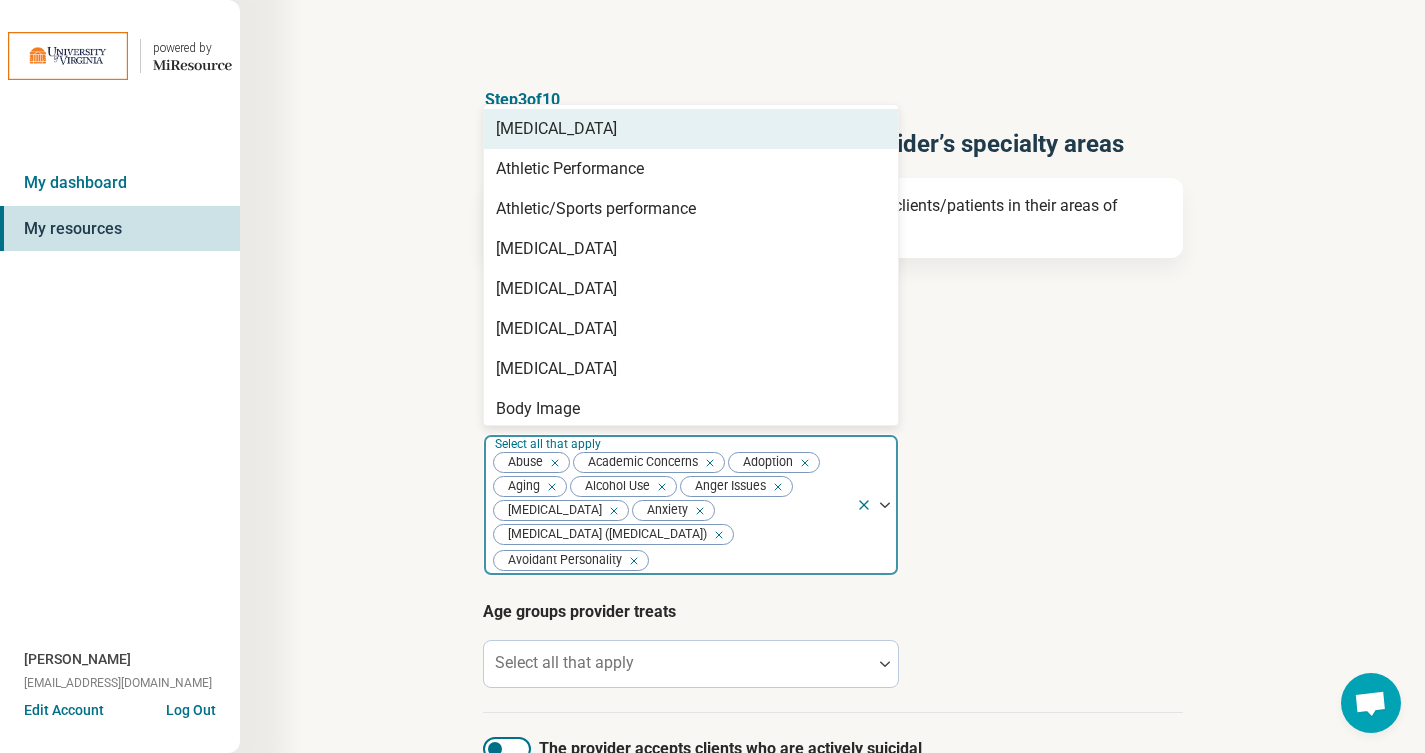 click on "Abuse Academic Concerns Adoption Aging Alcohol Use Anger Issues Antisocial Personality Anxiety Attention Deficit Hyperactivity Disorder (ADHD) Avoidant Personality" at bounding box center [670, 505] 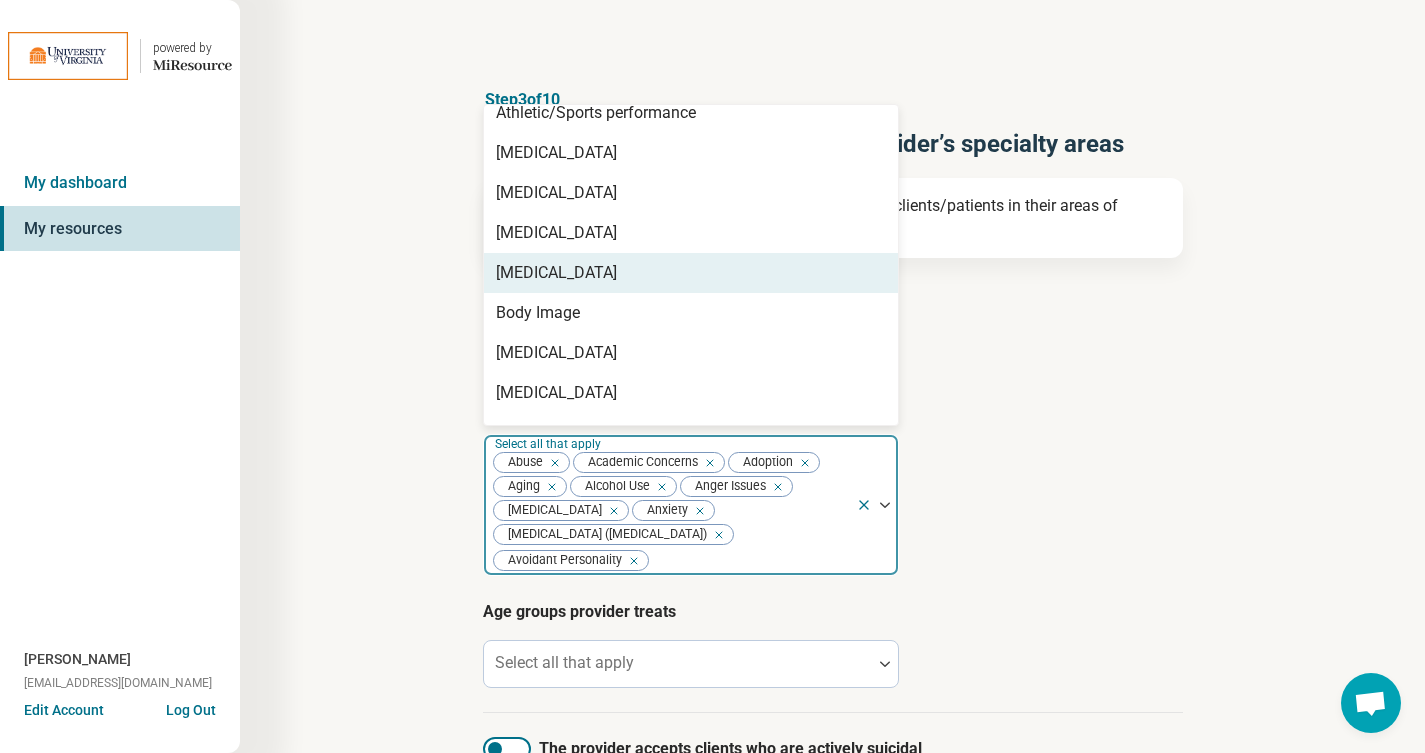 scroll, scrollTop: 120, scrollLeft: 0, axis: vertical 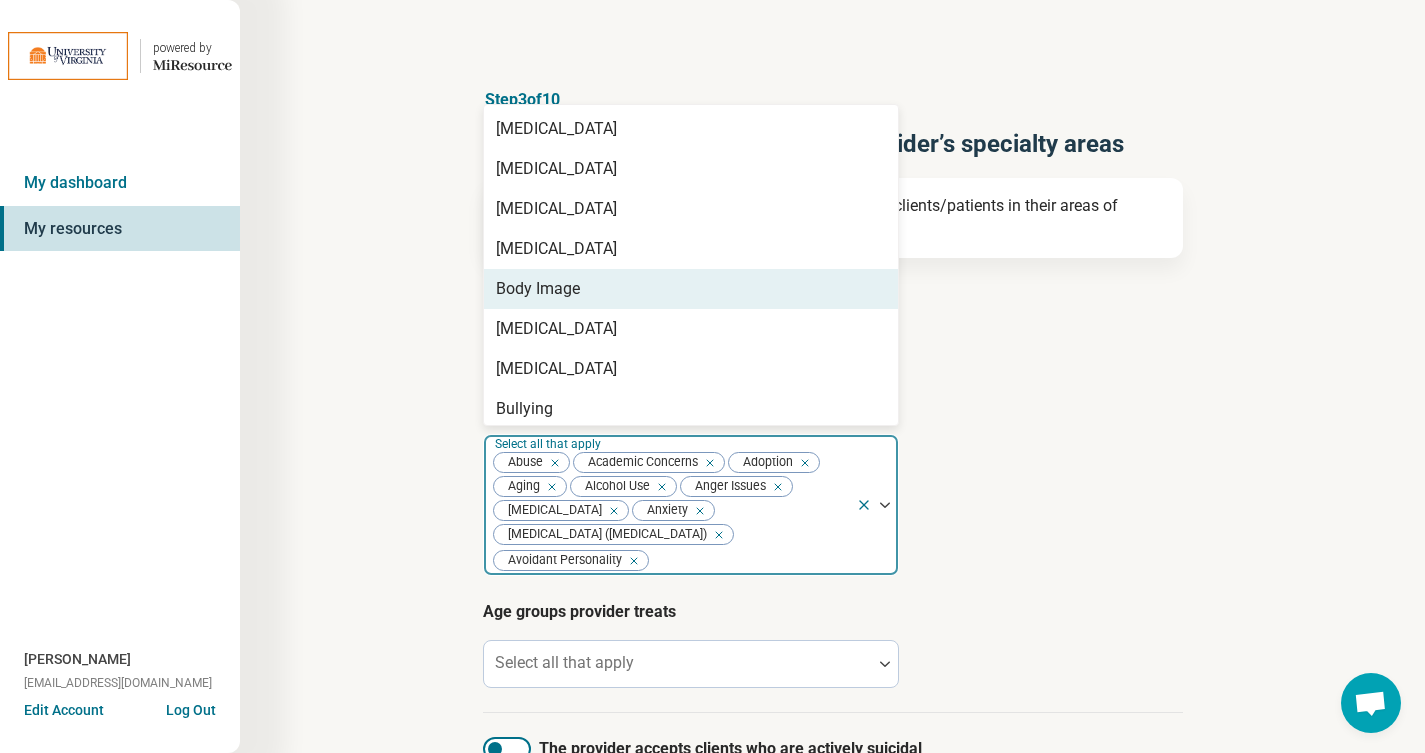 click on "Body Image" at bounding box center [691, 289] 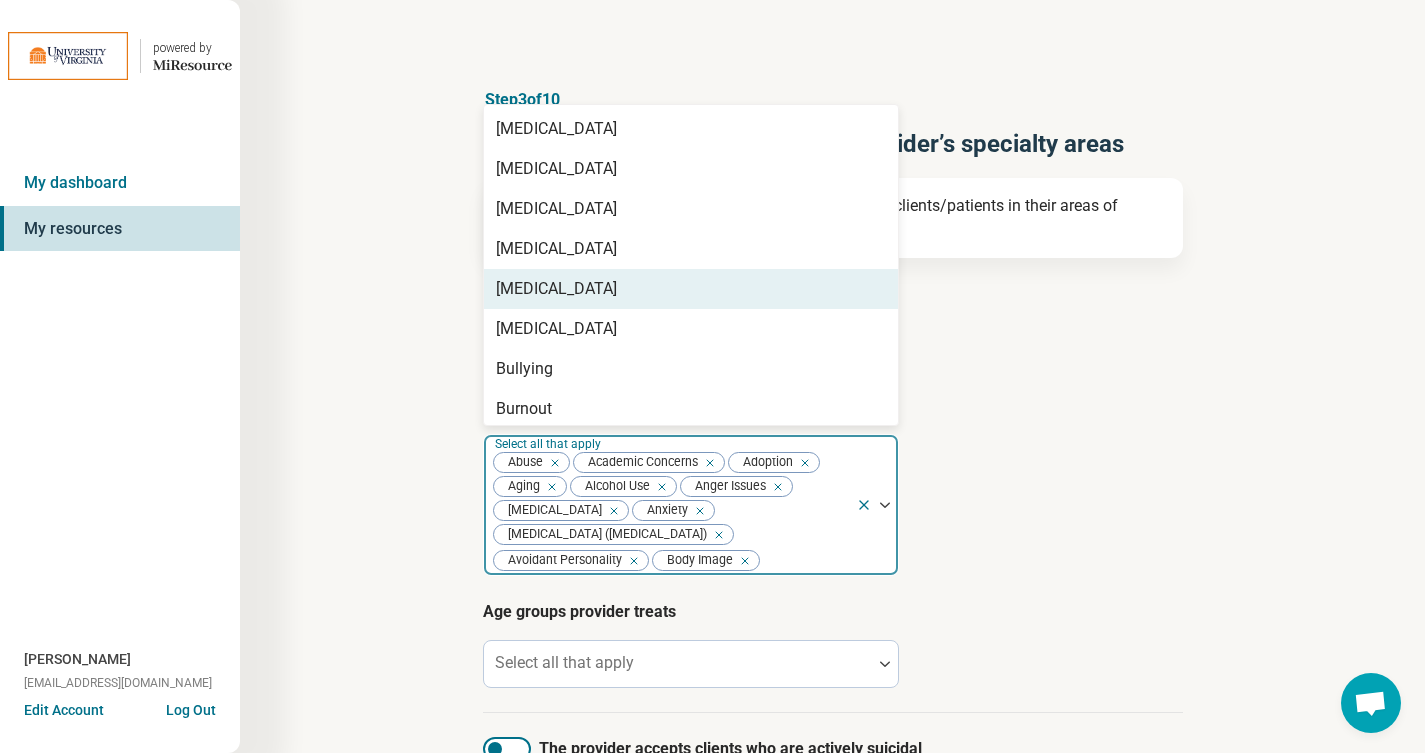 click on "[MEDICAL_DATA]" at bounding box center [691, 289] 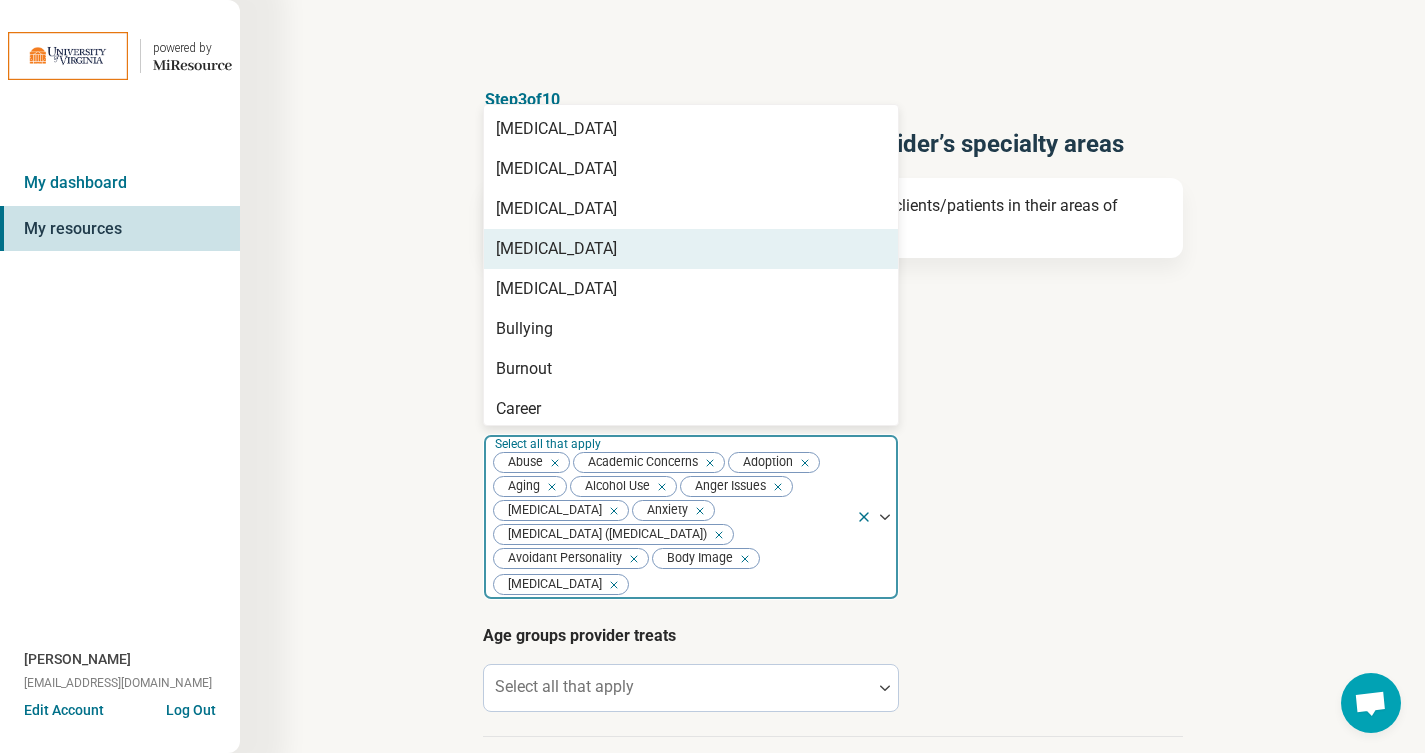 click on "Bipolar Disorder" at bounding box center [691, 249] 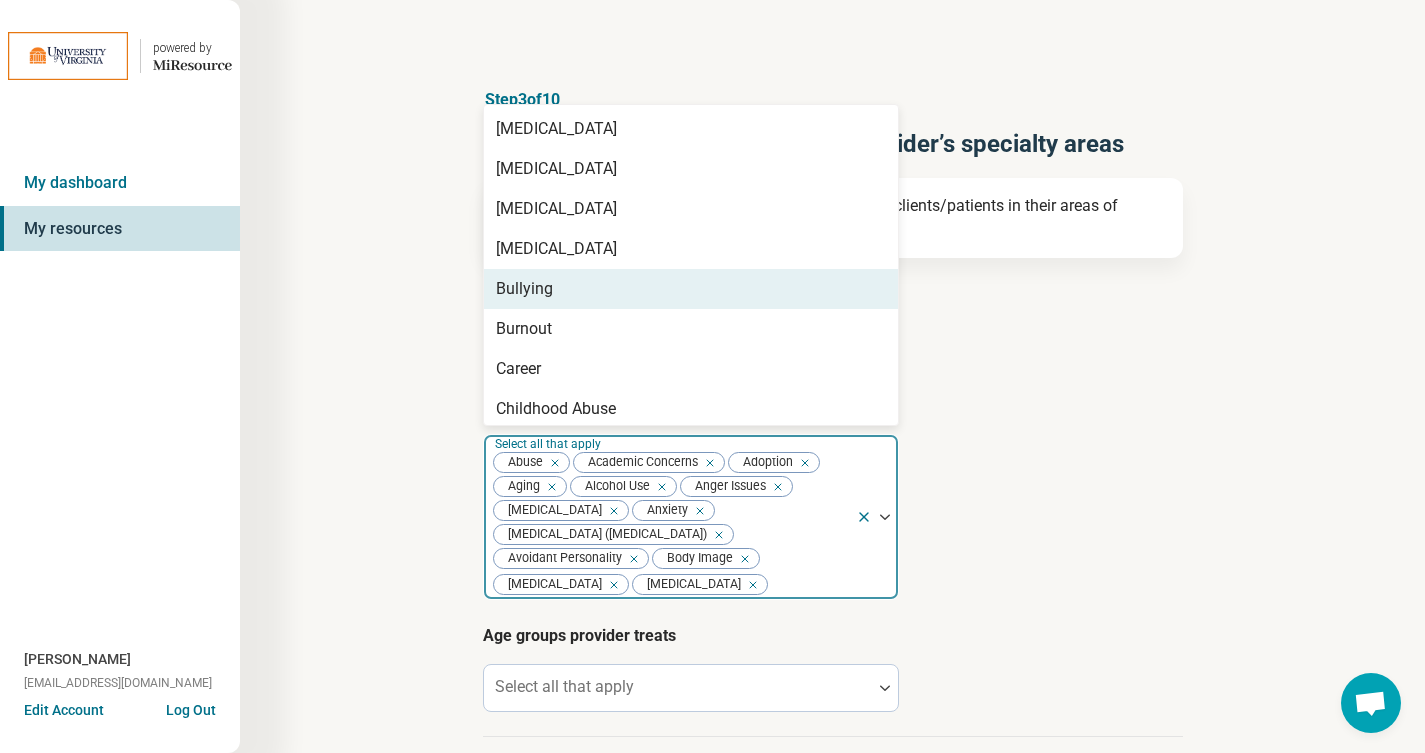 click on "Bullying" at bounding box center [691, 289] 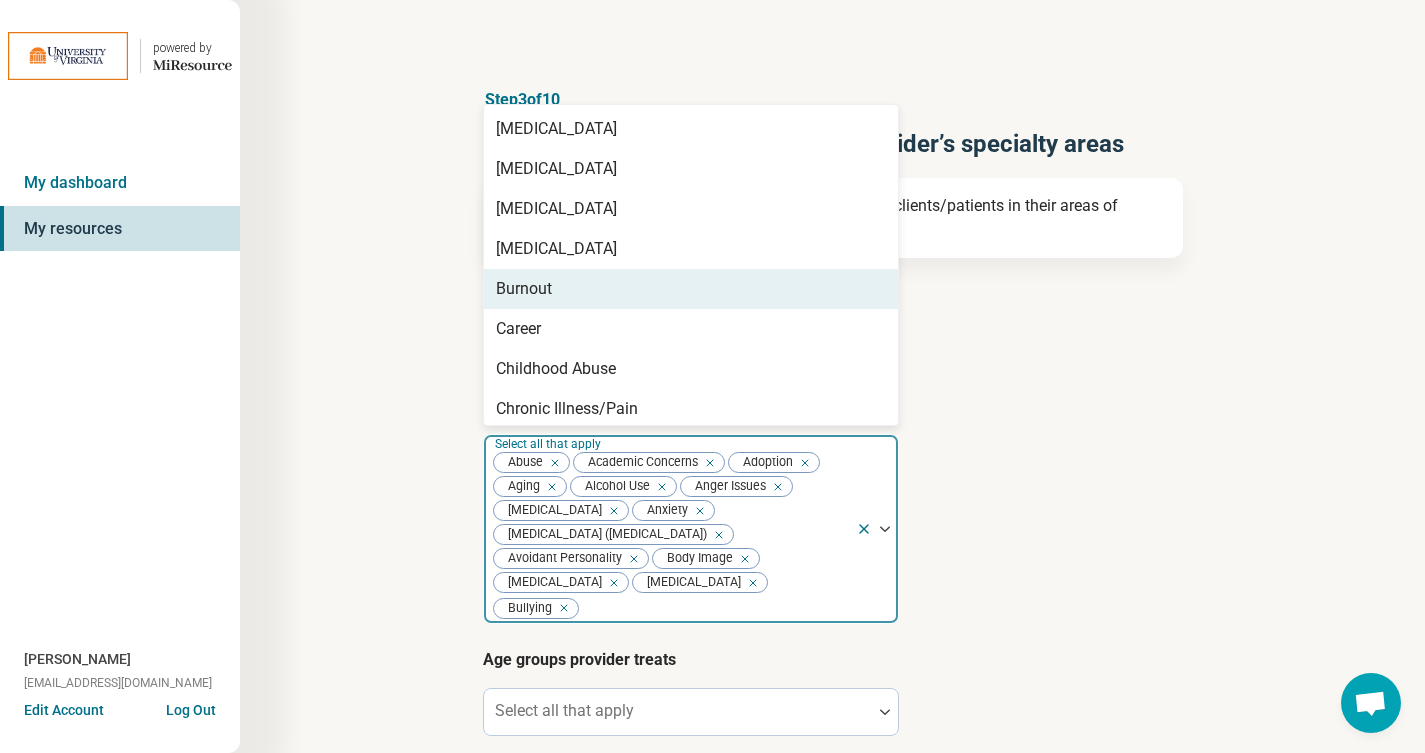 click on "Burnout" at bounding box center (691, 289) 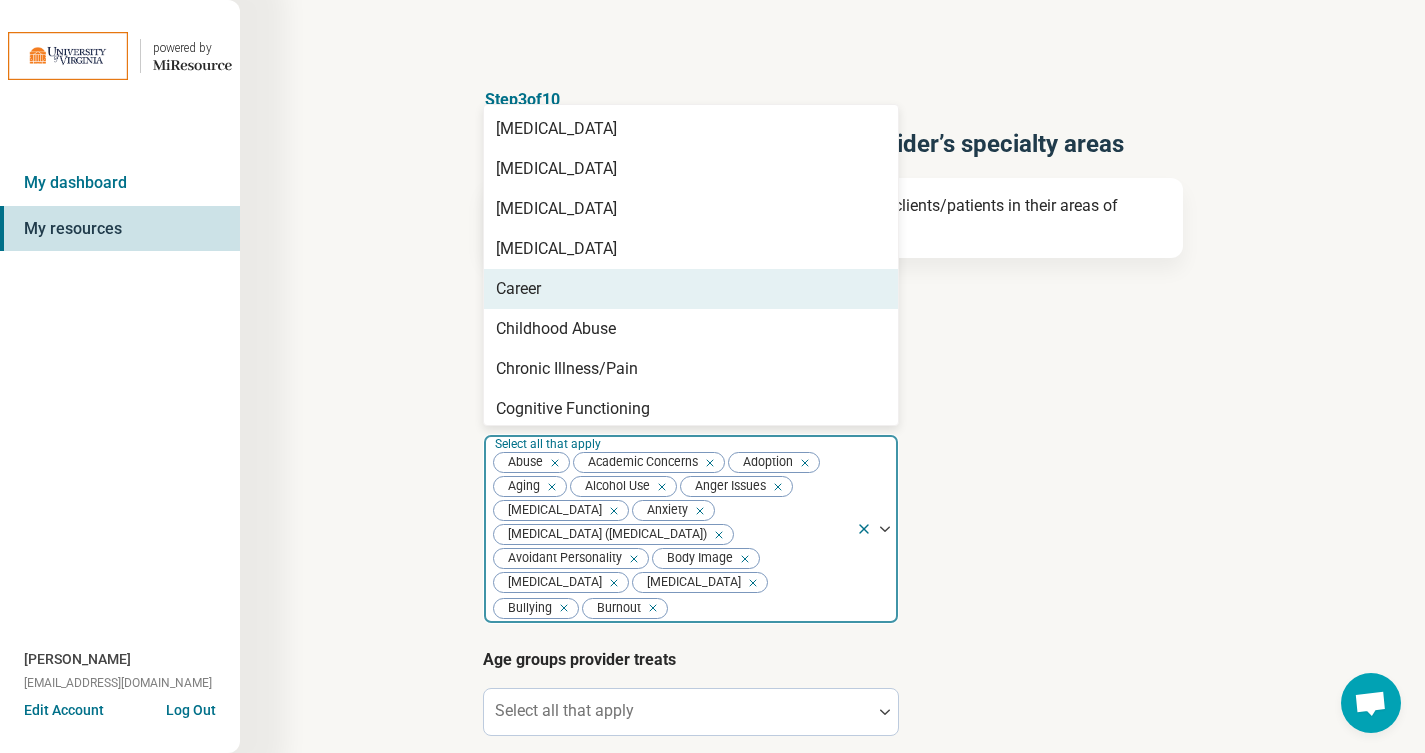 click on "Career" at bounding box center [691, 289] 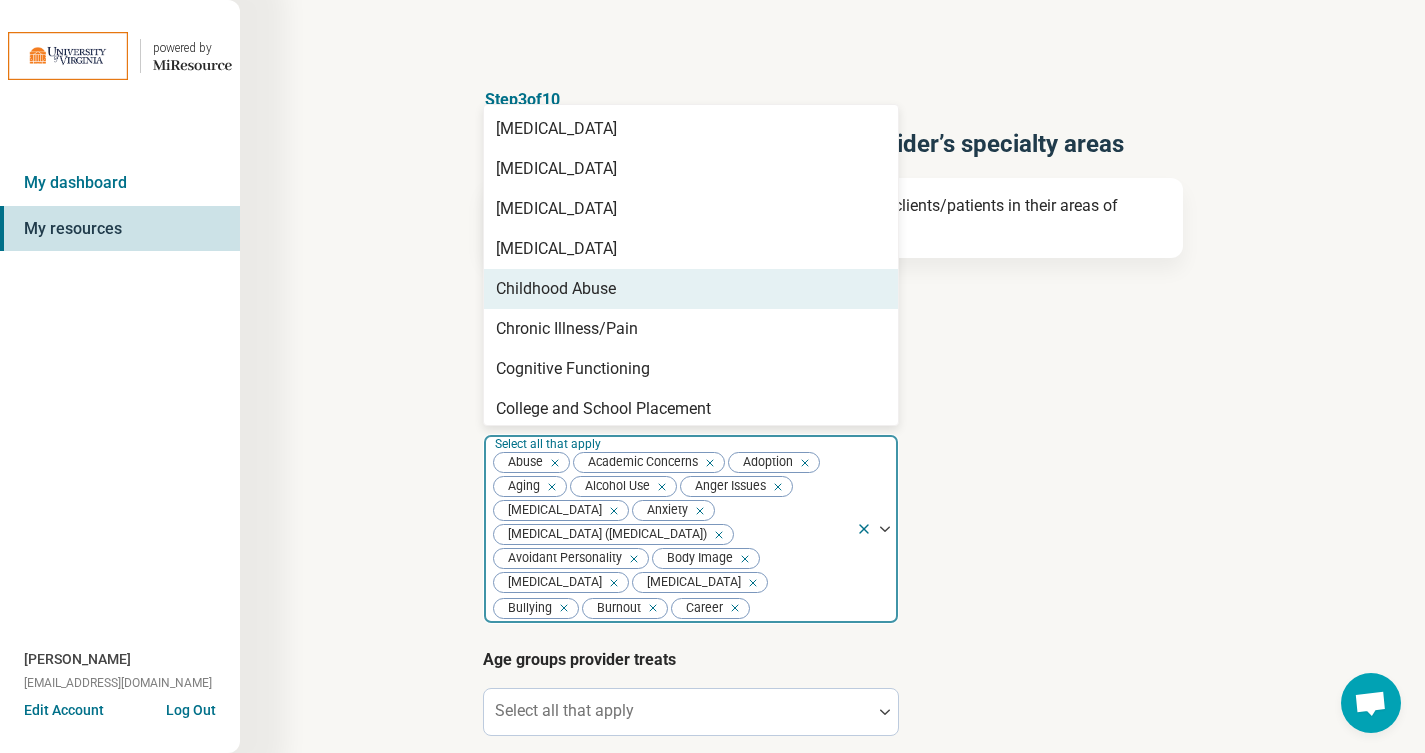 click on "Childhood Abuse" at bounding box center (691, 289) 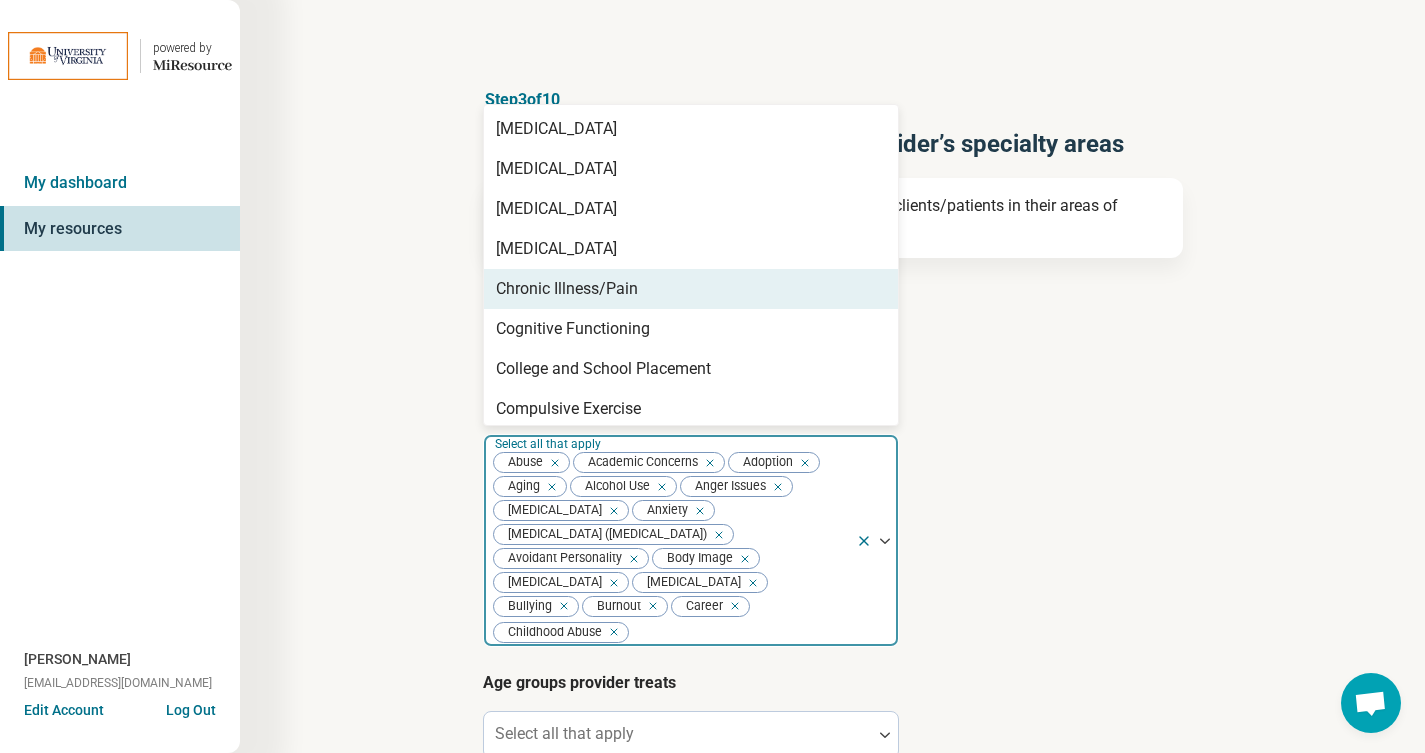 click on "Chronic Illness/Pain" at bounding box center [691, 289] 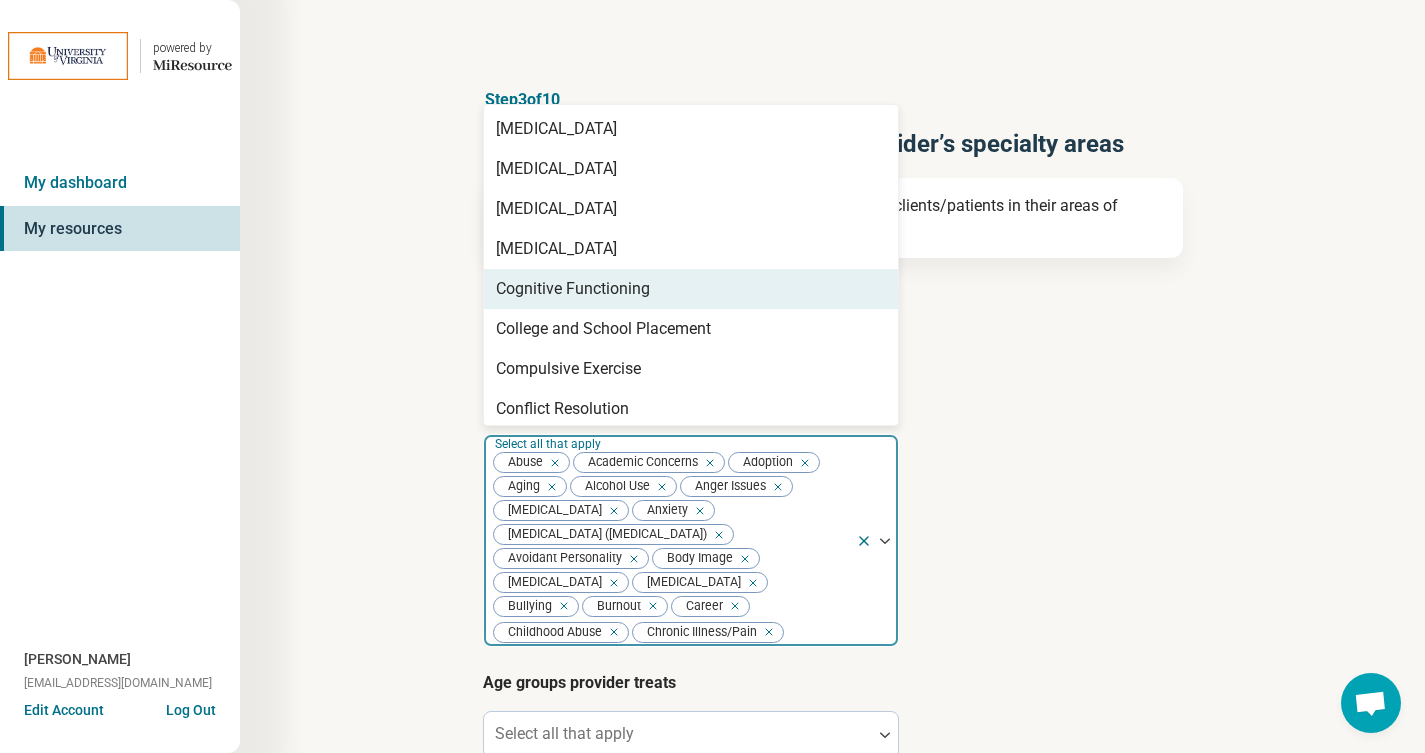 click on "Cognitive Functioning" at bounding box center (691, 289) 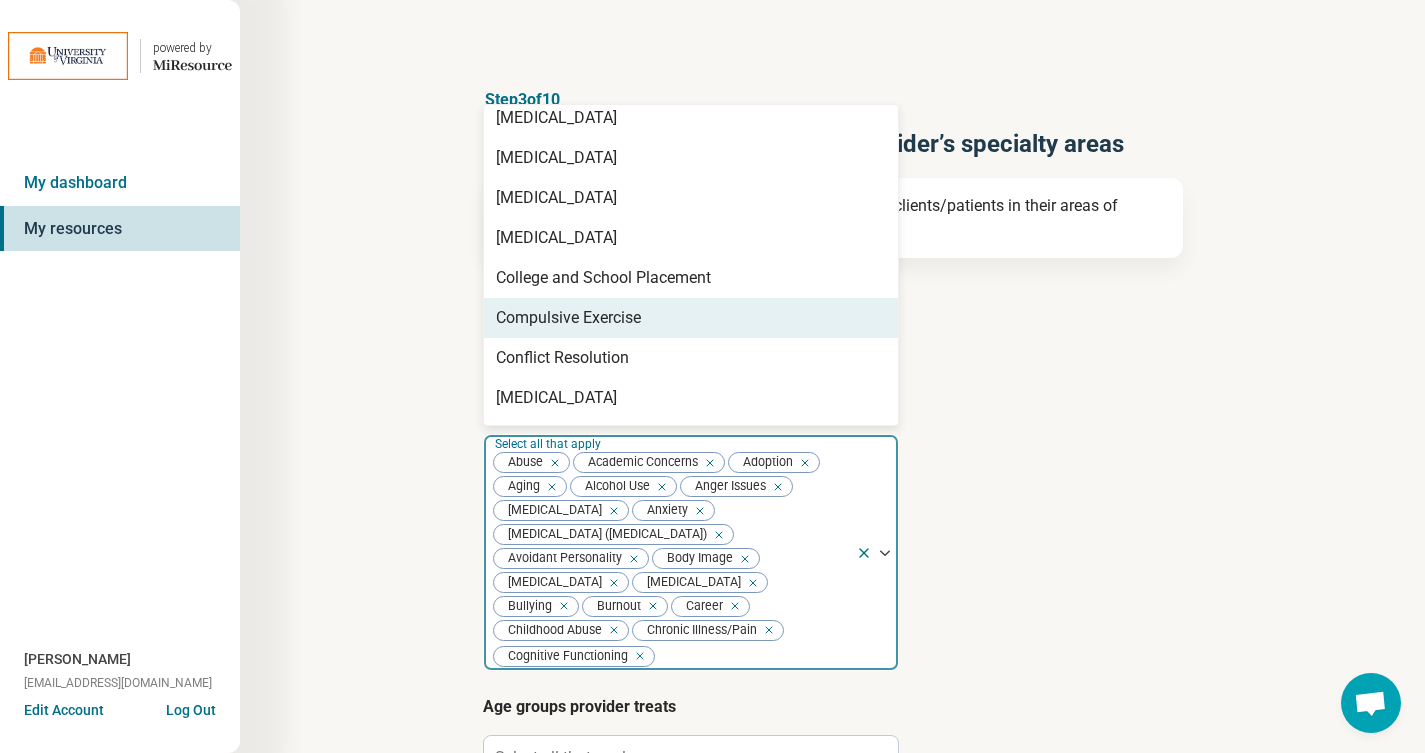 scroll, scrollTop: 205, scrollLeft: 0, axis: vertical 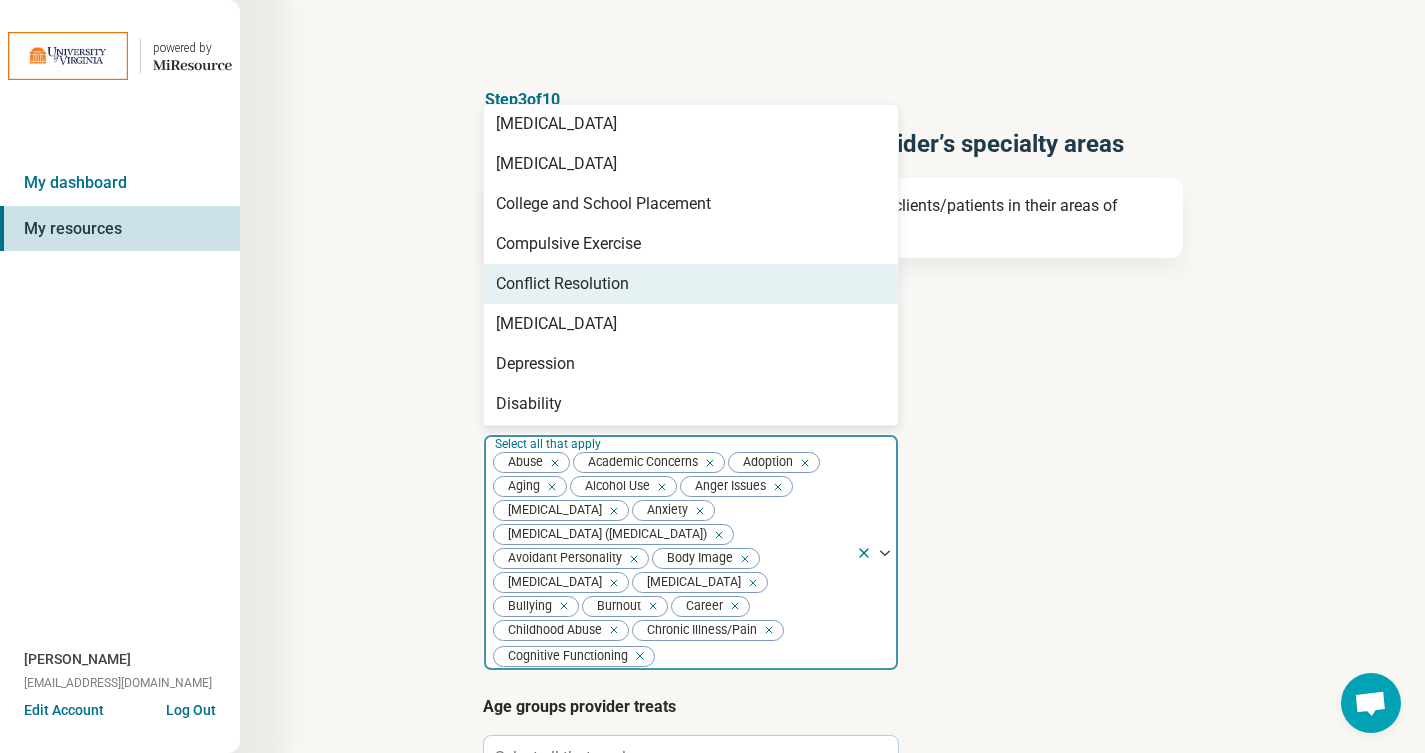 click on "Conflict Resolution" at bounding box center [691, 284] 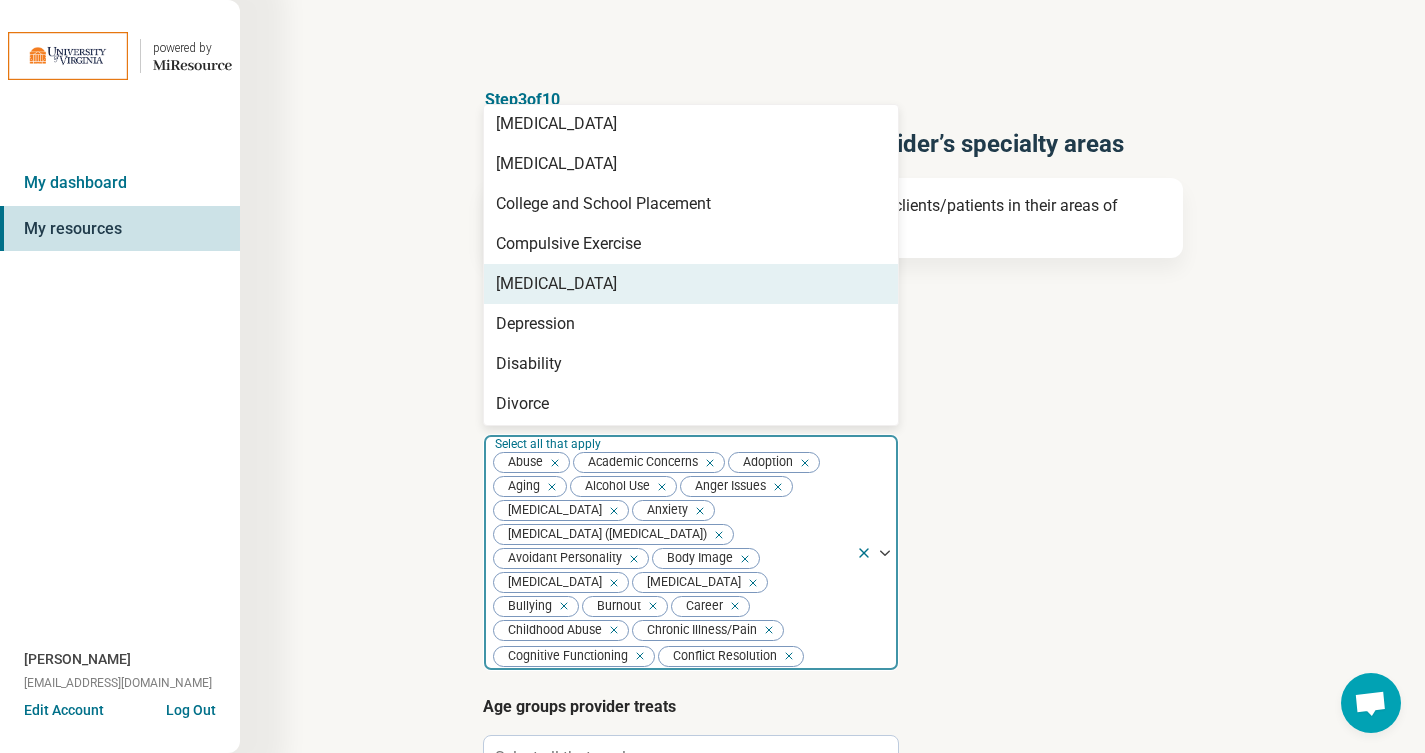 click on "Dependent Personality" at bounding box center [691, 284] 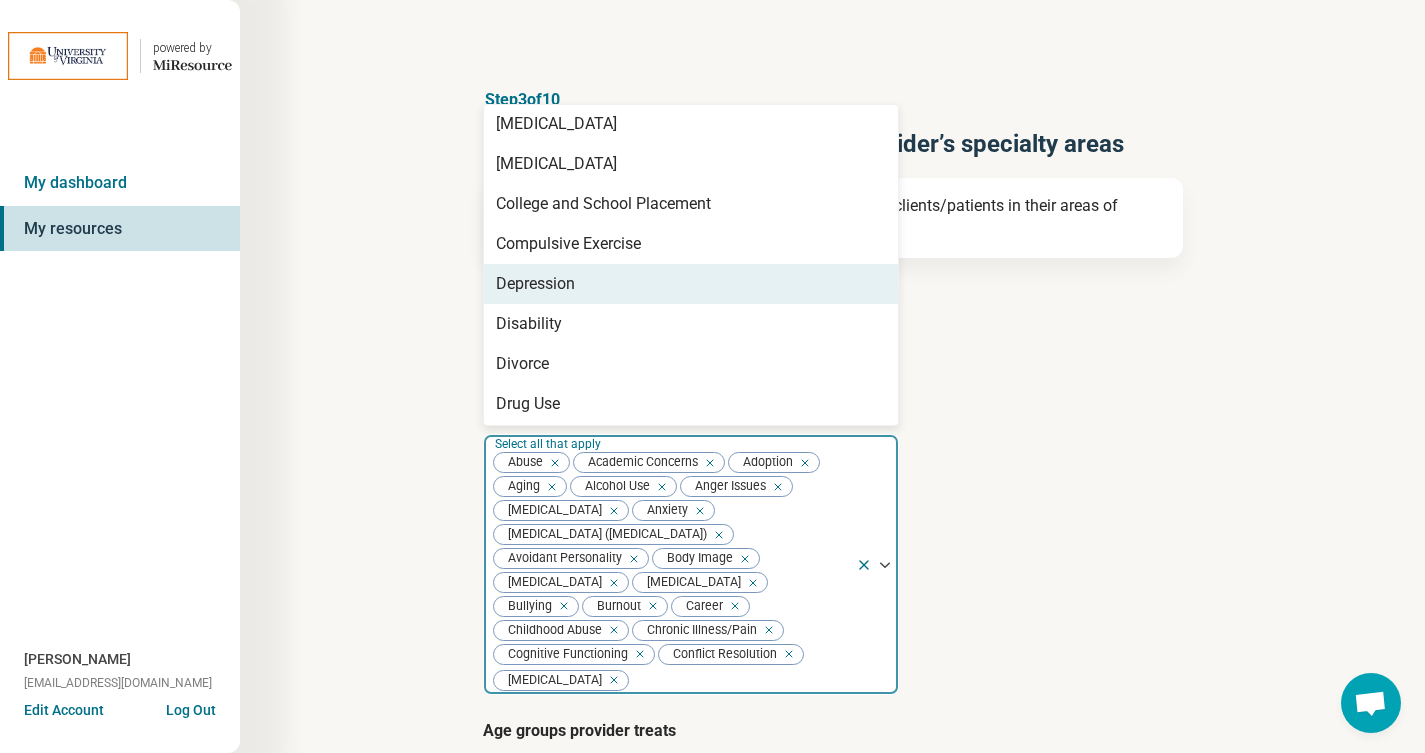 click on "Depression" at bounding box center (691, 284) 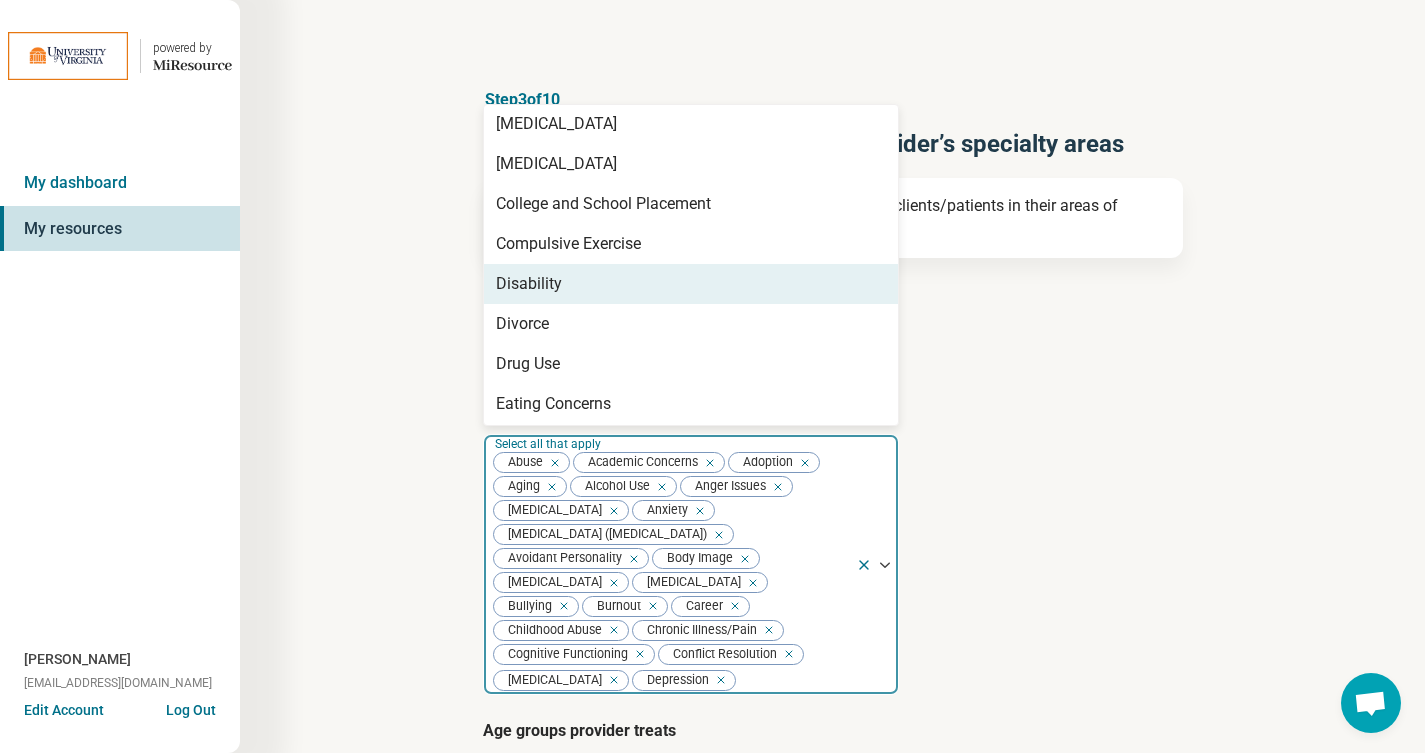click on "Disability" at bounding box center [691, 284] 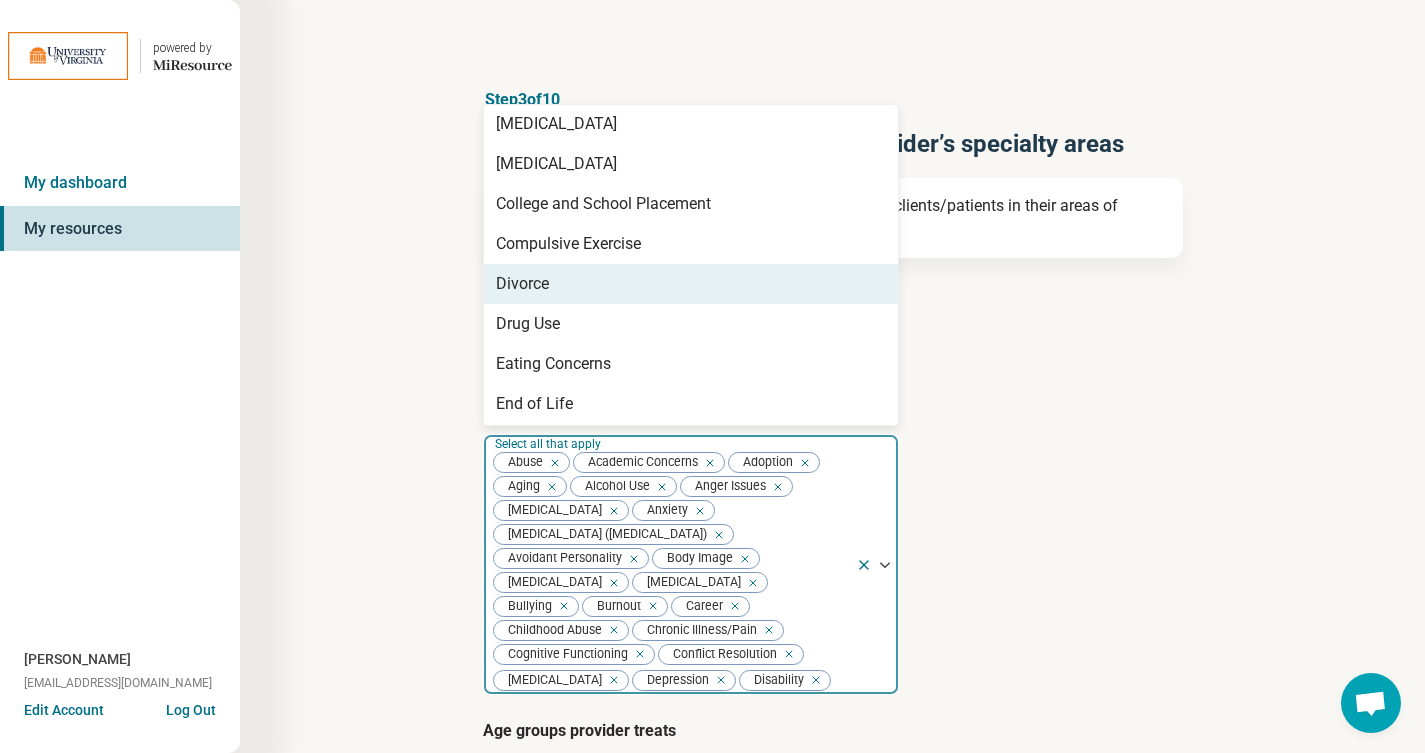 click on "Divorce" at bounding box center [691, 284] 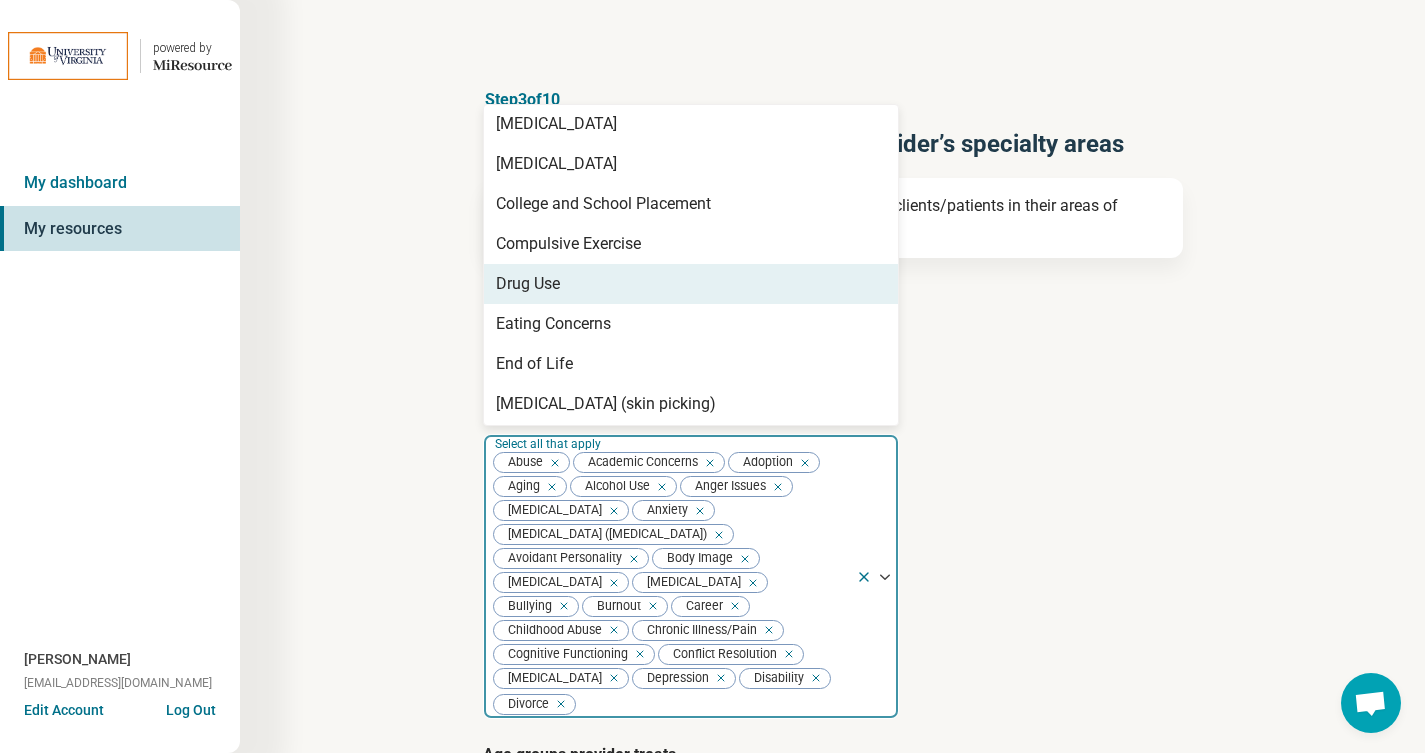 click on "Drug Use" at bounding box center [691, 284] 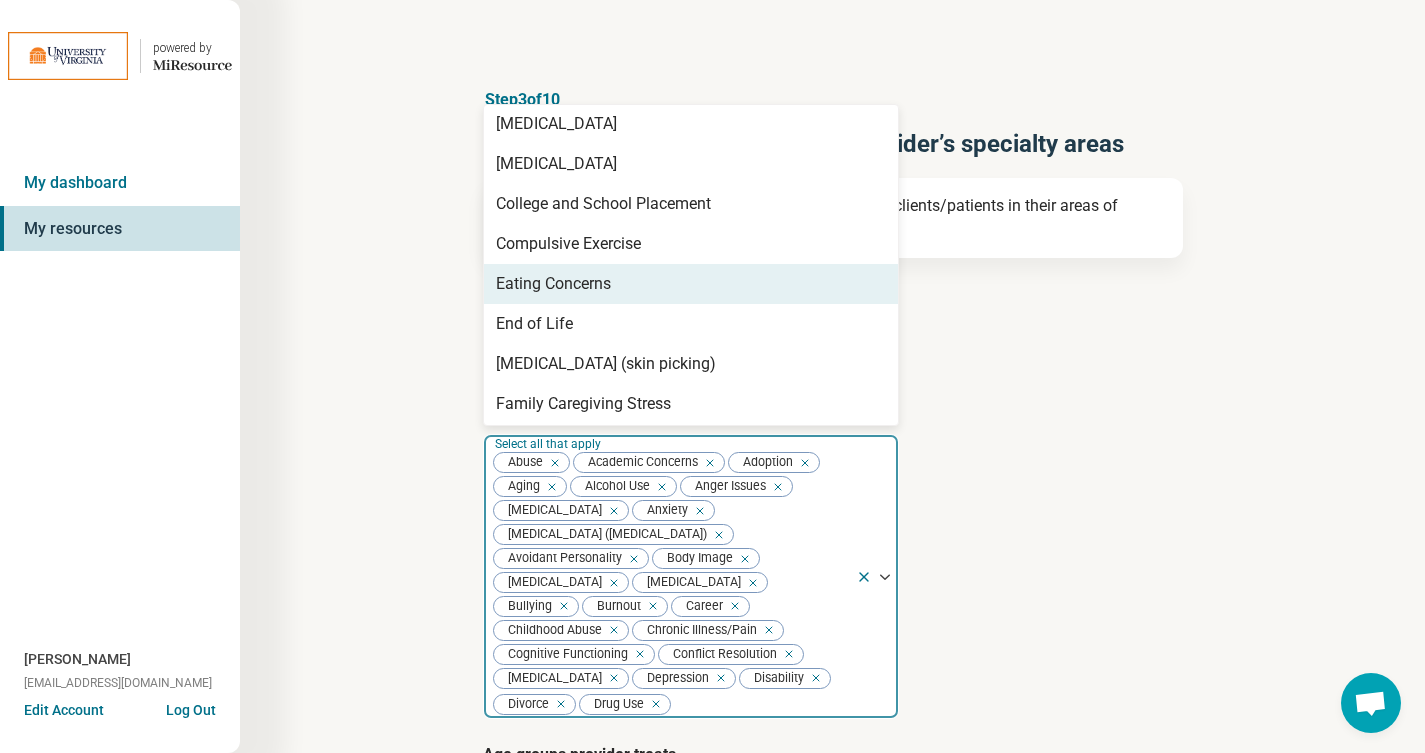 click on "Eating Concerns" at bounding box center [691, 284] 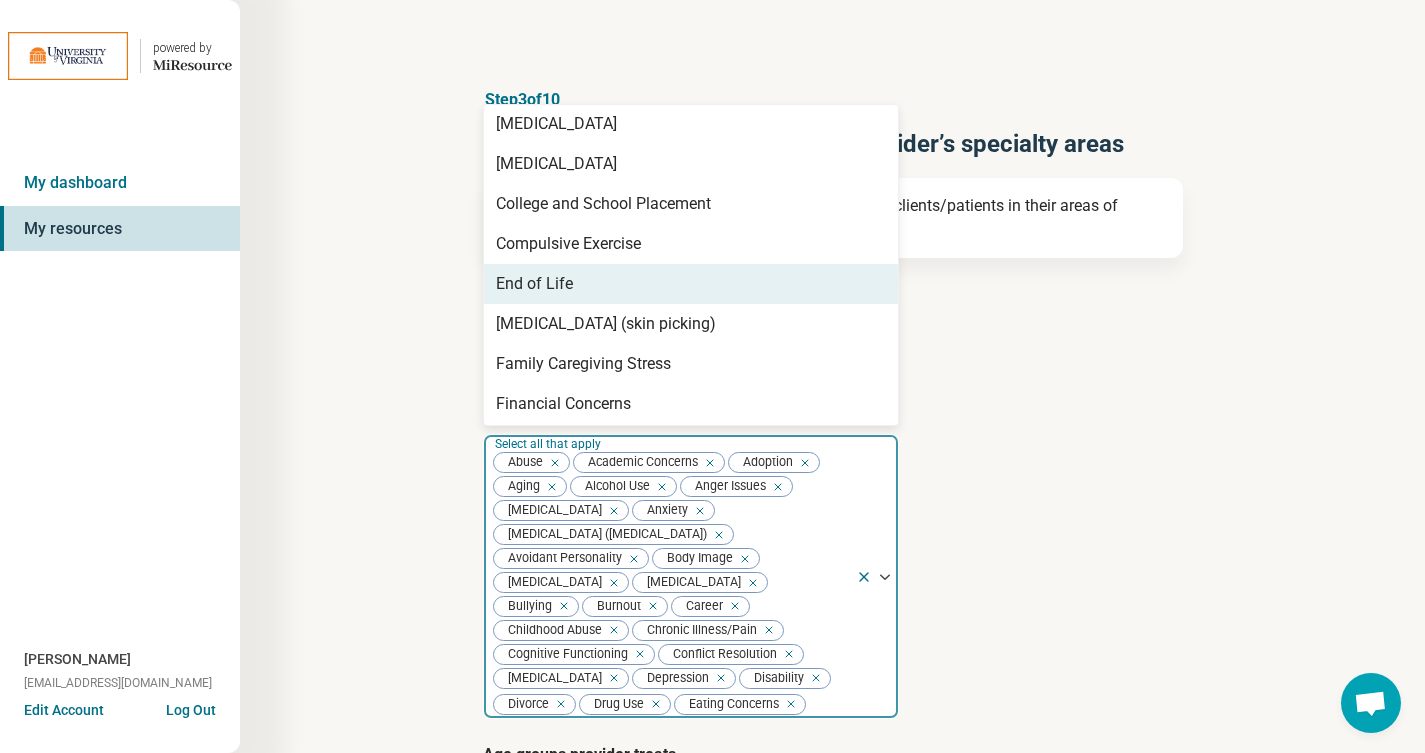 click on "End of Life" at bounding box center (691, 284) 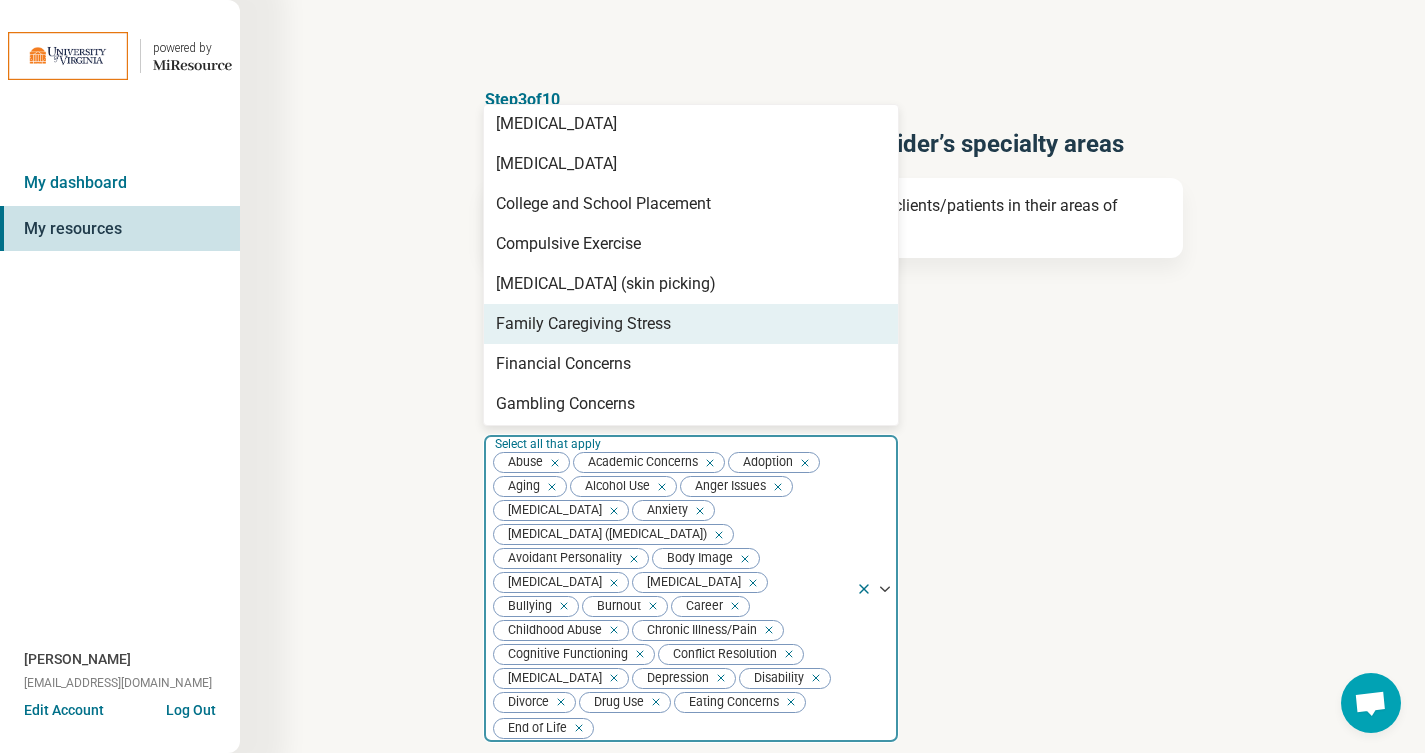 click on "Family Caregiving Stress" at bounding box center [691, 324] 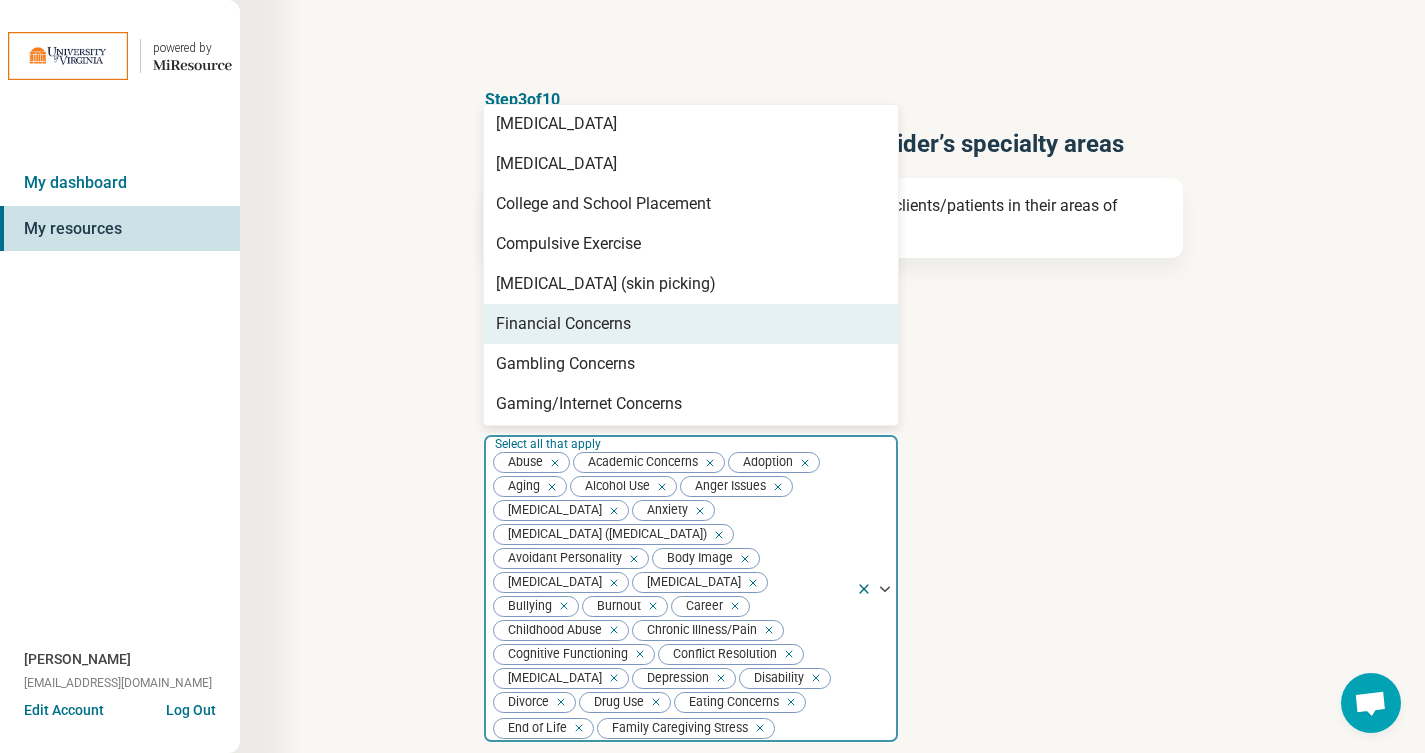 click on "Financial Concerns" at bounding box center (691, 324) 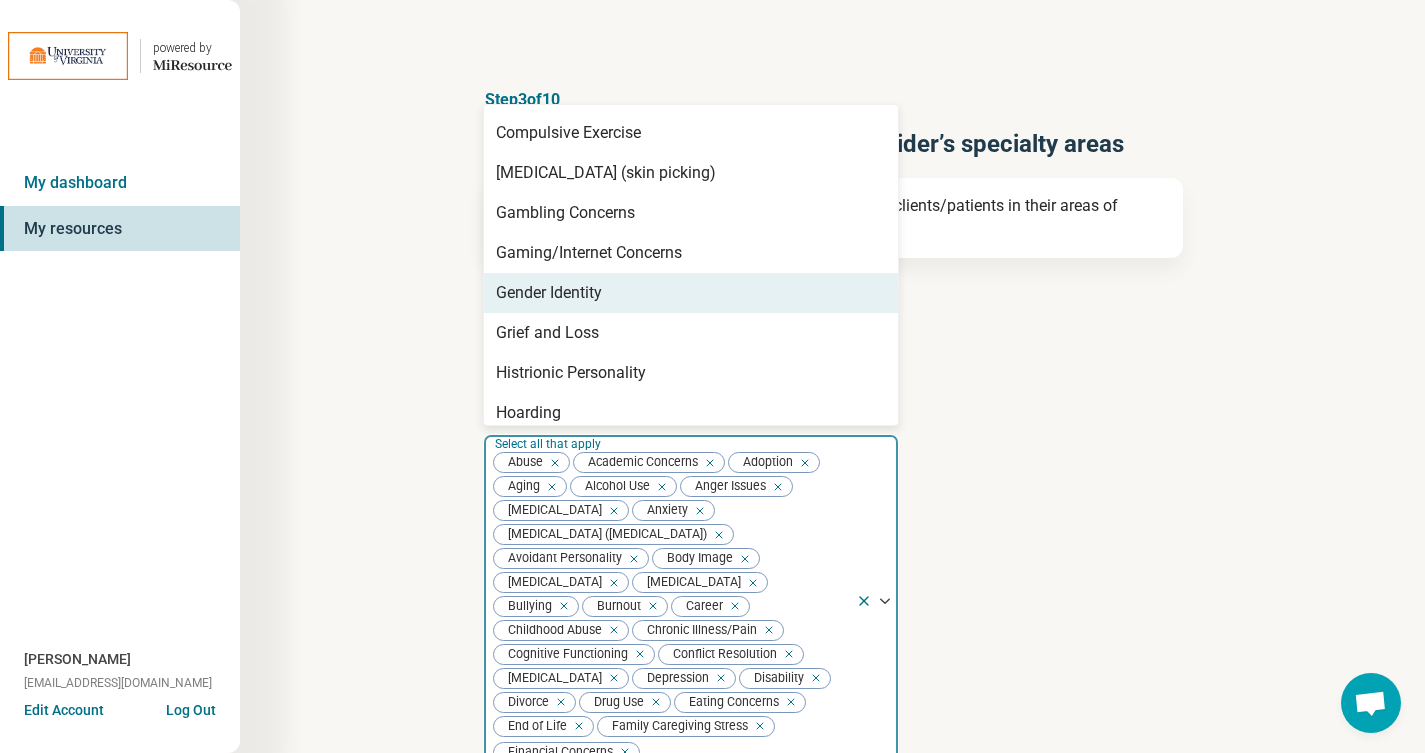 scroll, scrollTop: 318, scrollLeft: 0, axis: vertical 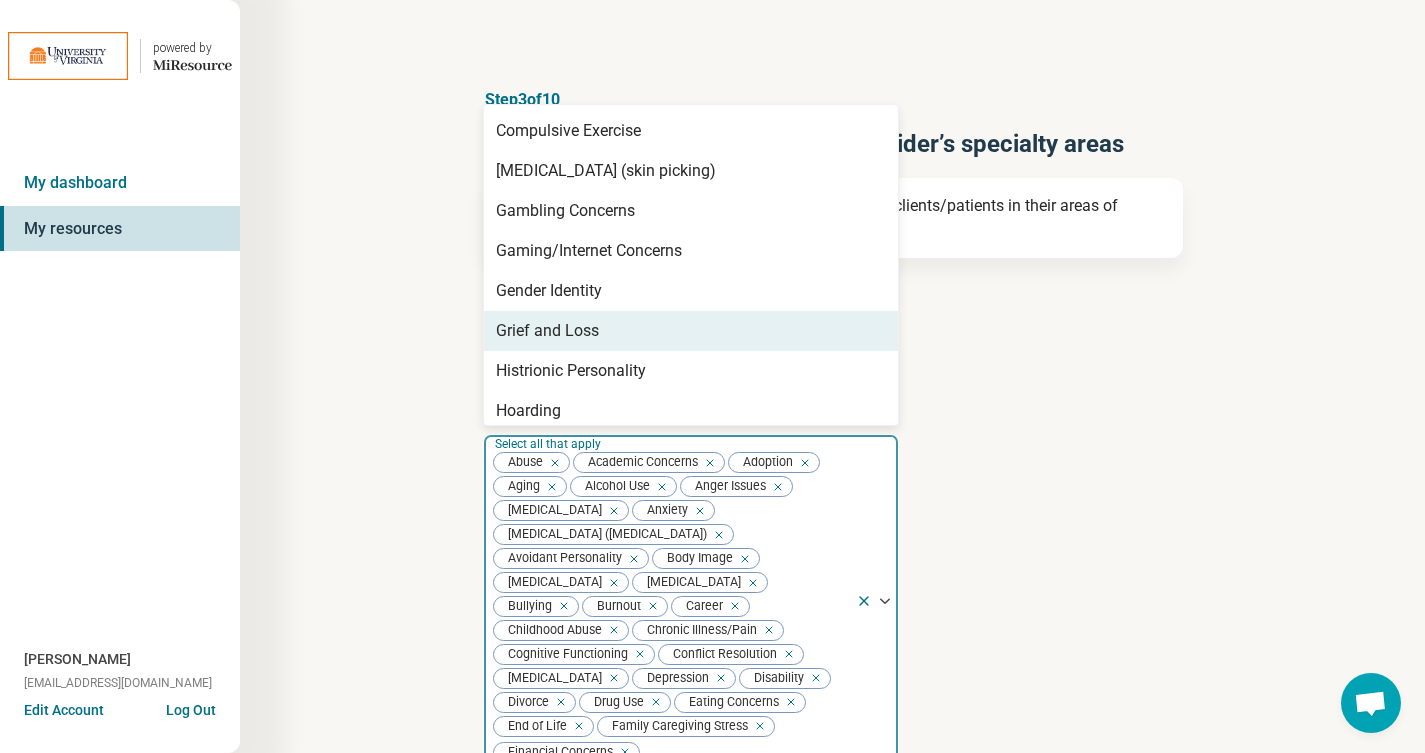 click on "Grief and Loss" at bounding box center (691, 331) 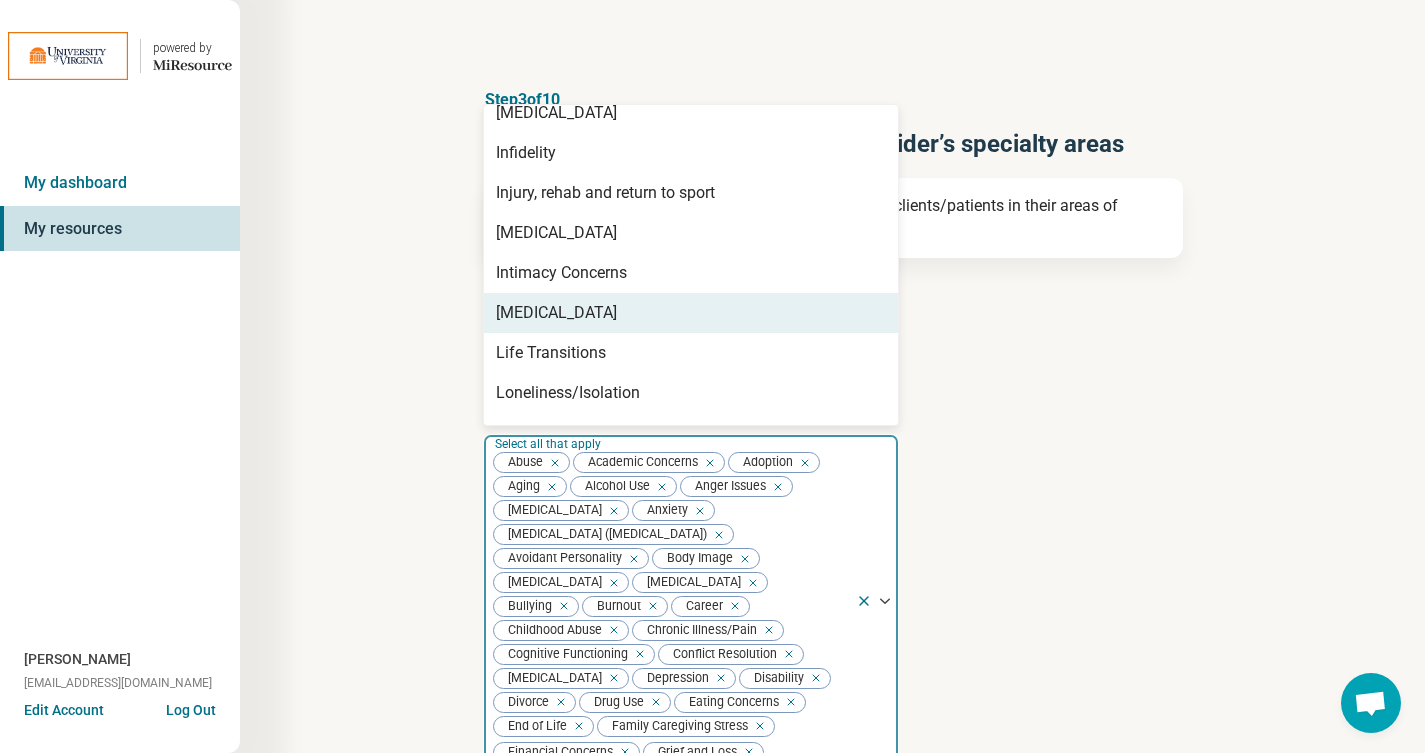scroll, scrollTop: 685, scrollLeft: 0, axis: vertical 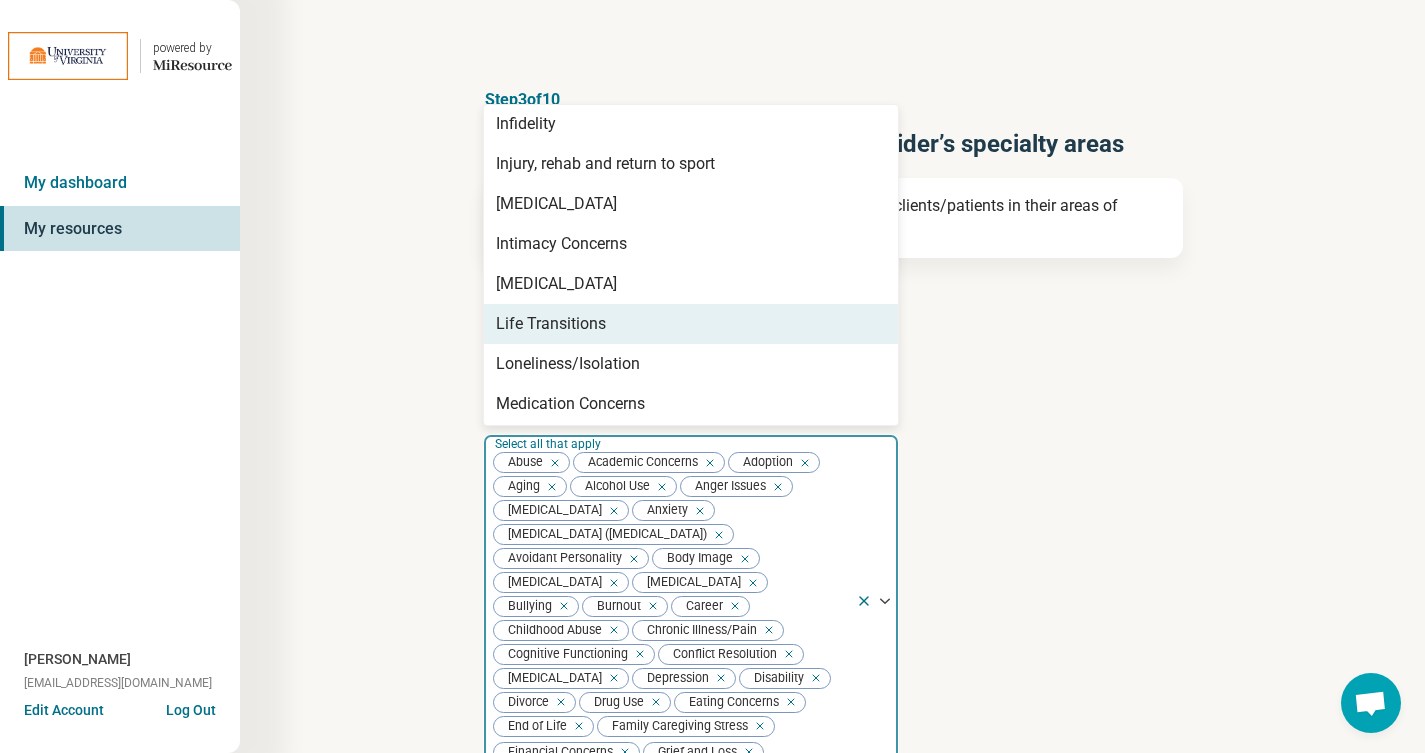 click on "Life Transitions" at bounding box center [691, 324] 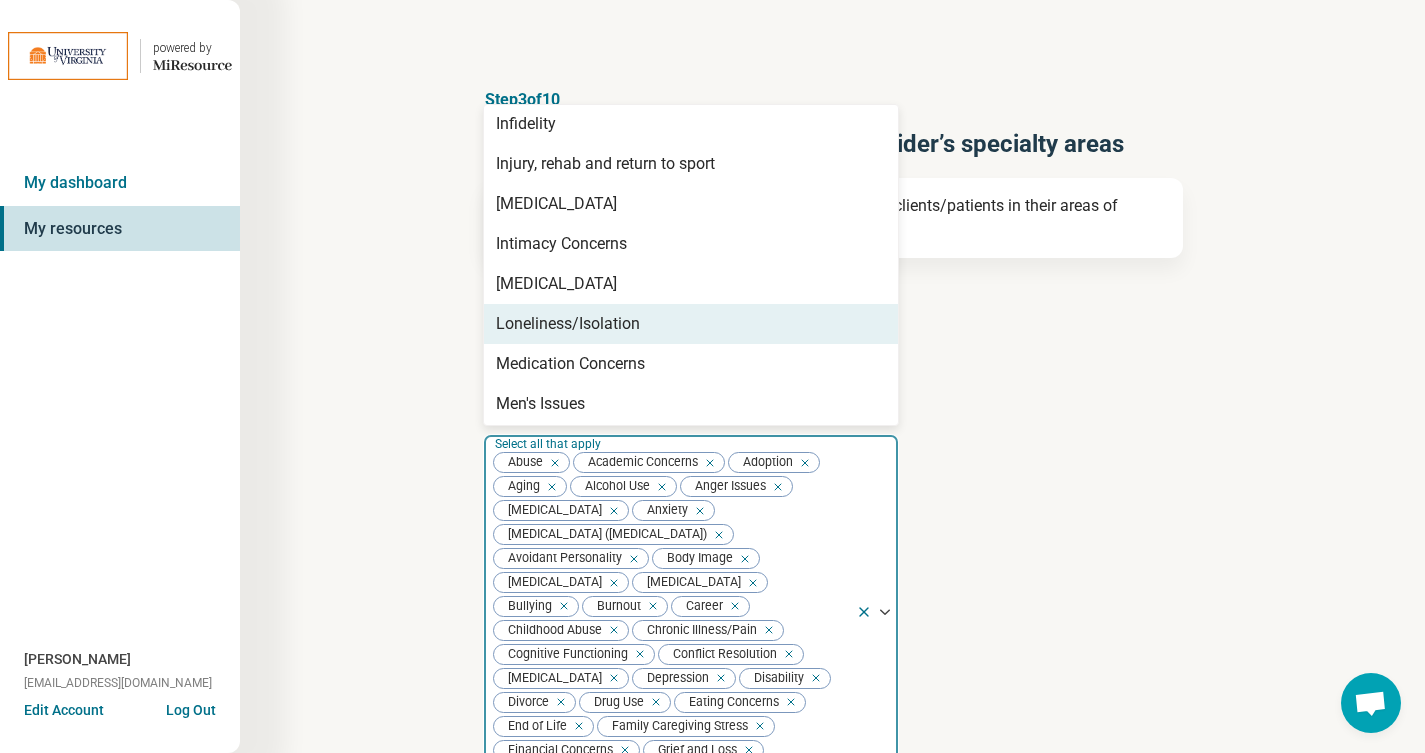click on "Loneliness/Isolation" at bounding box center [691, 324] 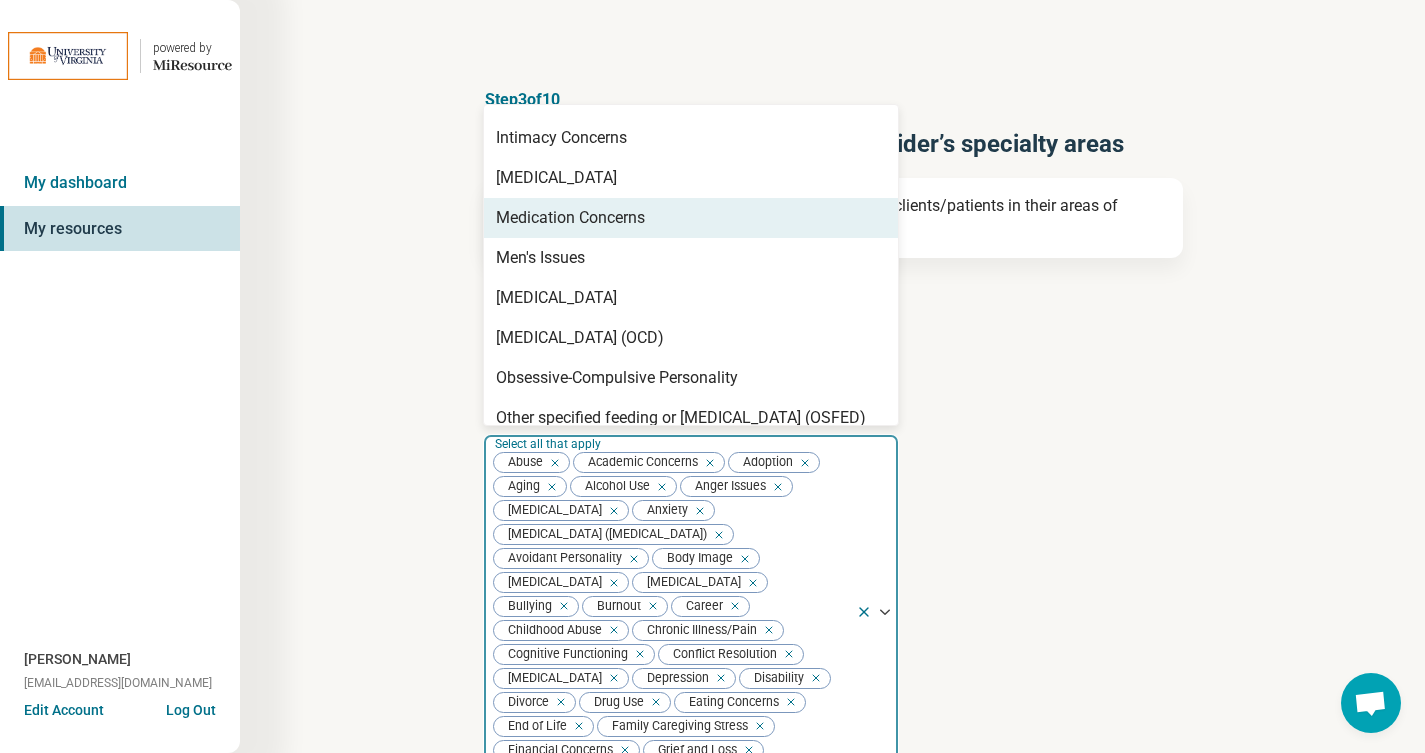 scroll, scrollTop: 792, scrollLeft: 0, axis: vertical 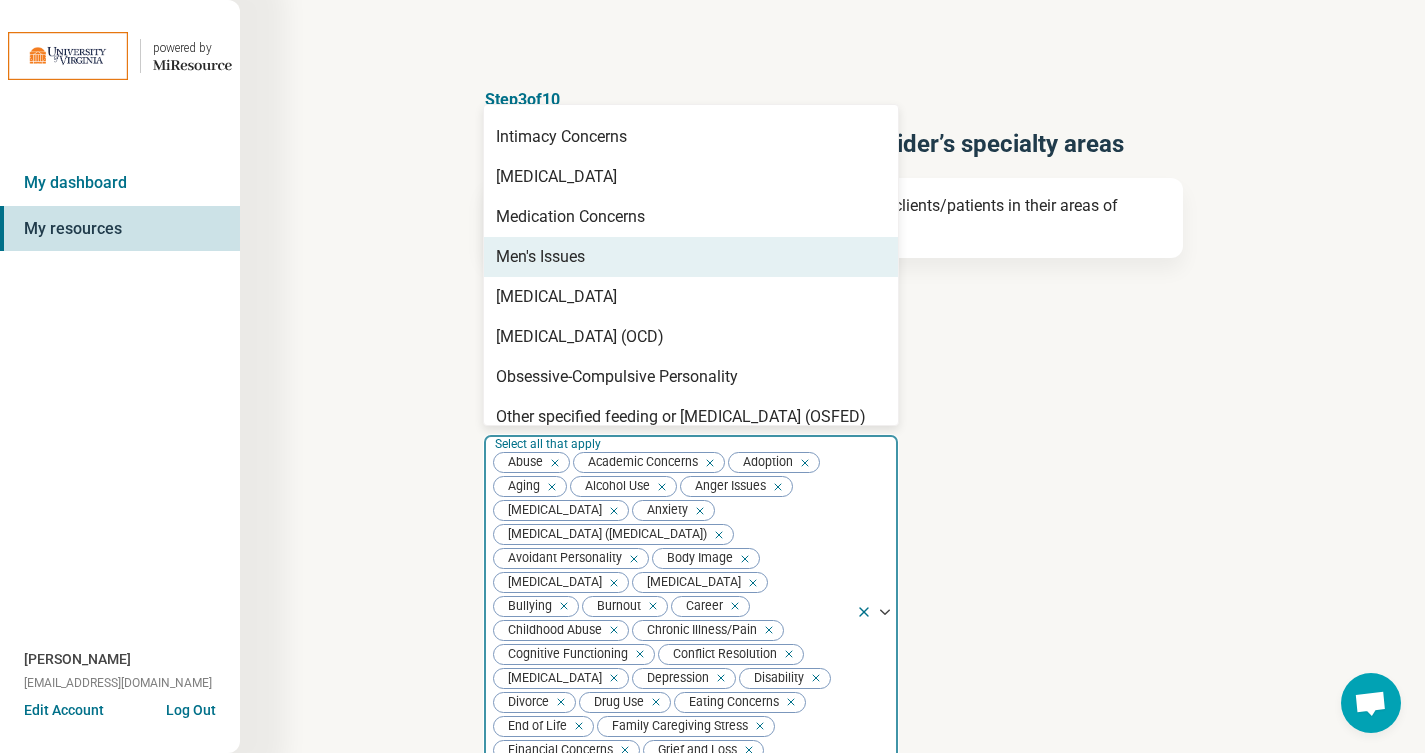 click on "Men's Issues" at bounding box center (691, 257) 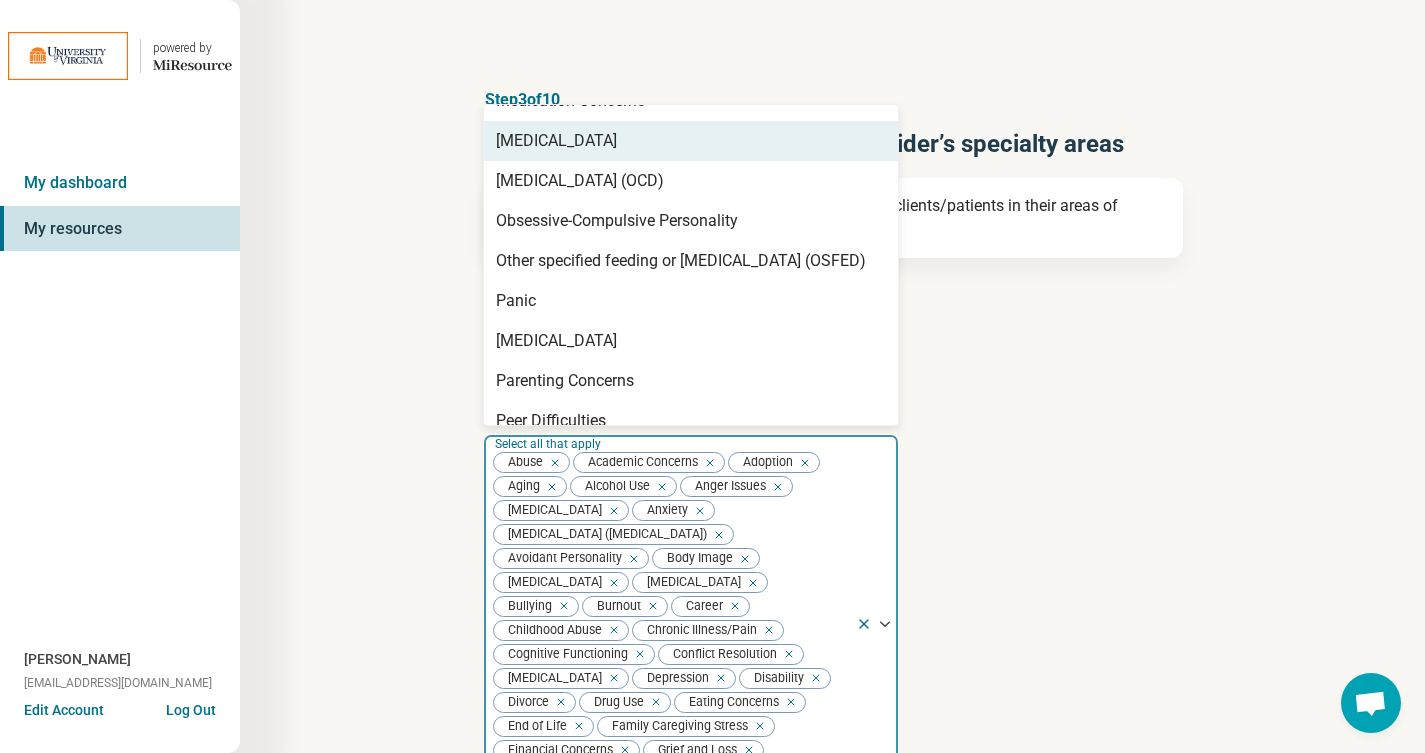scroll, scrollTop: 1067, scrollLeft: 0, axis: vertical 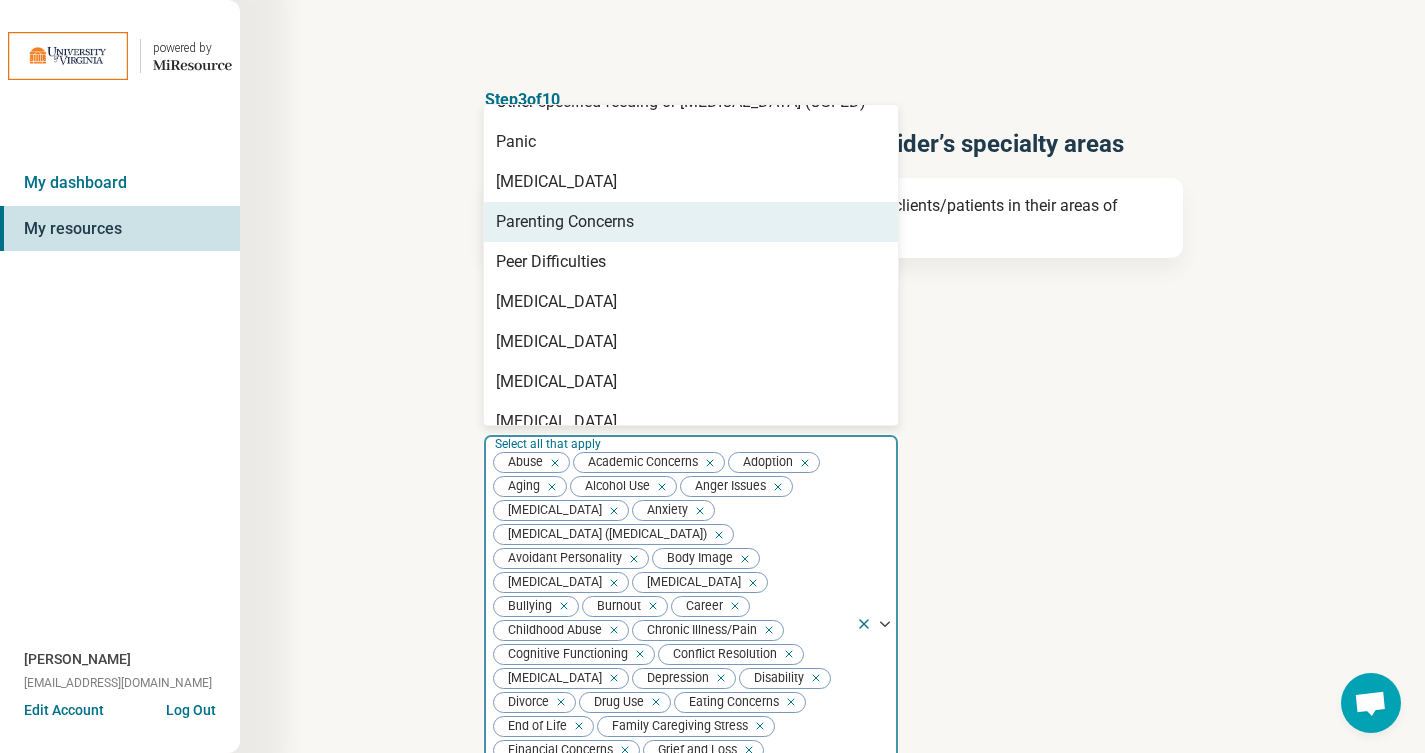 click on "Parenting Concerns" at bounding box center [691, 222] 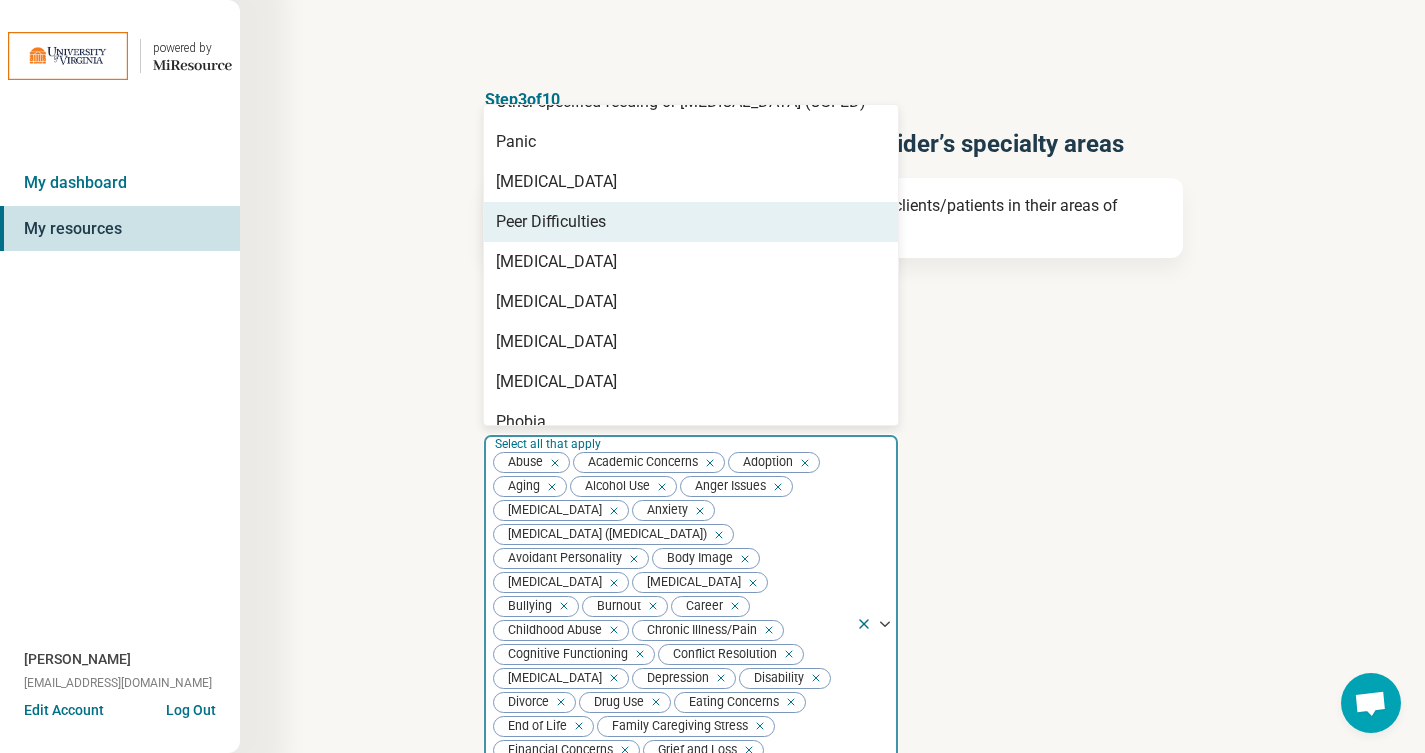 click on "Peer Difficulties" at bounding box center (691, 222) 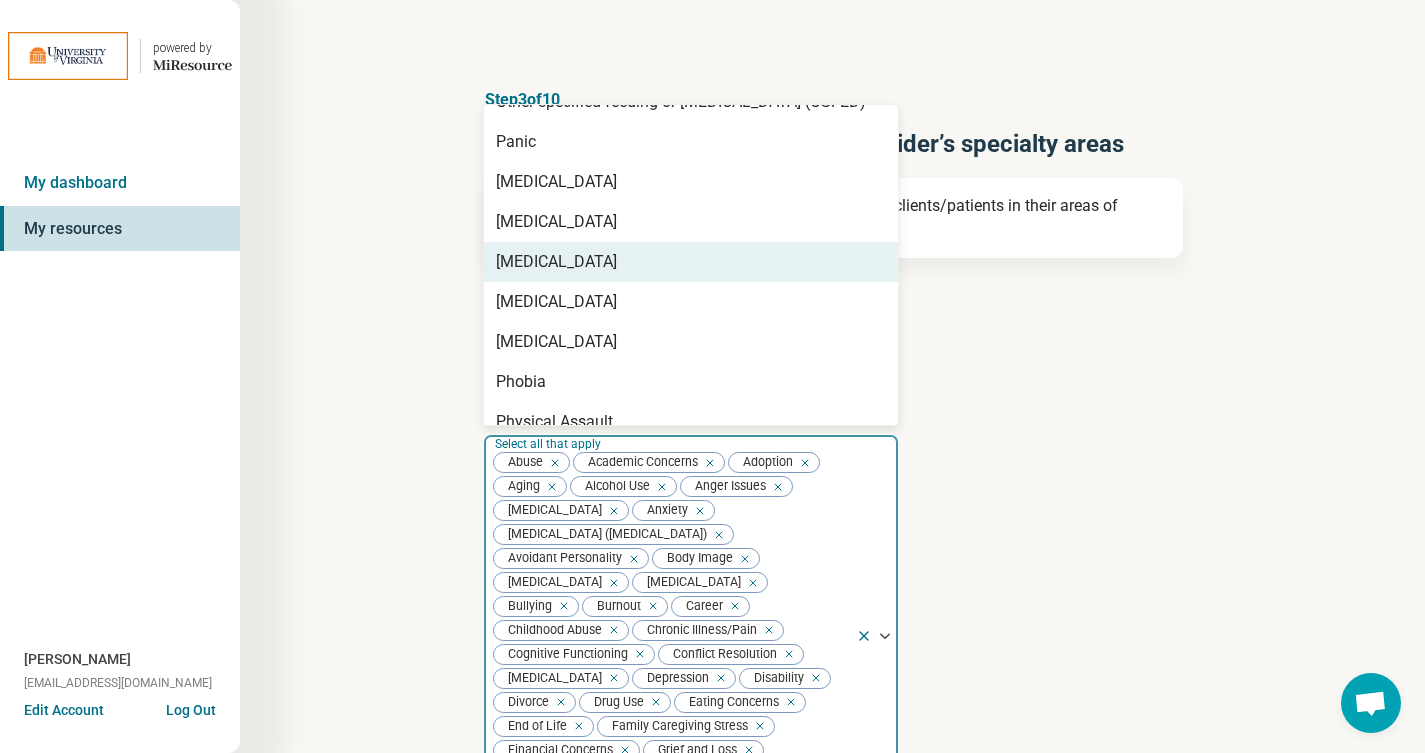 click on "Performance Anxiety" at bounding box center (691, 262) 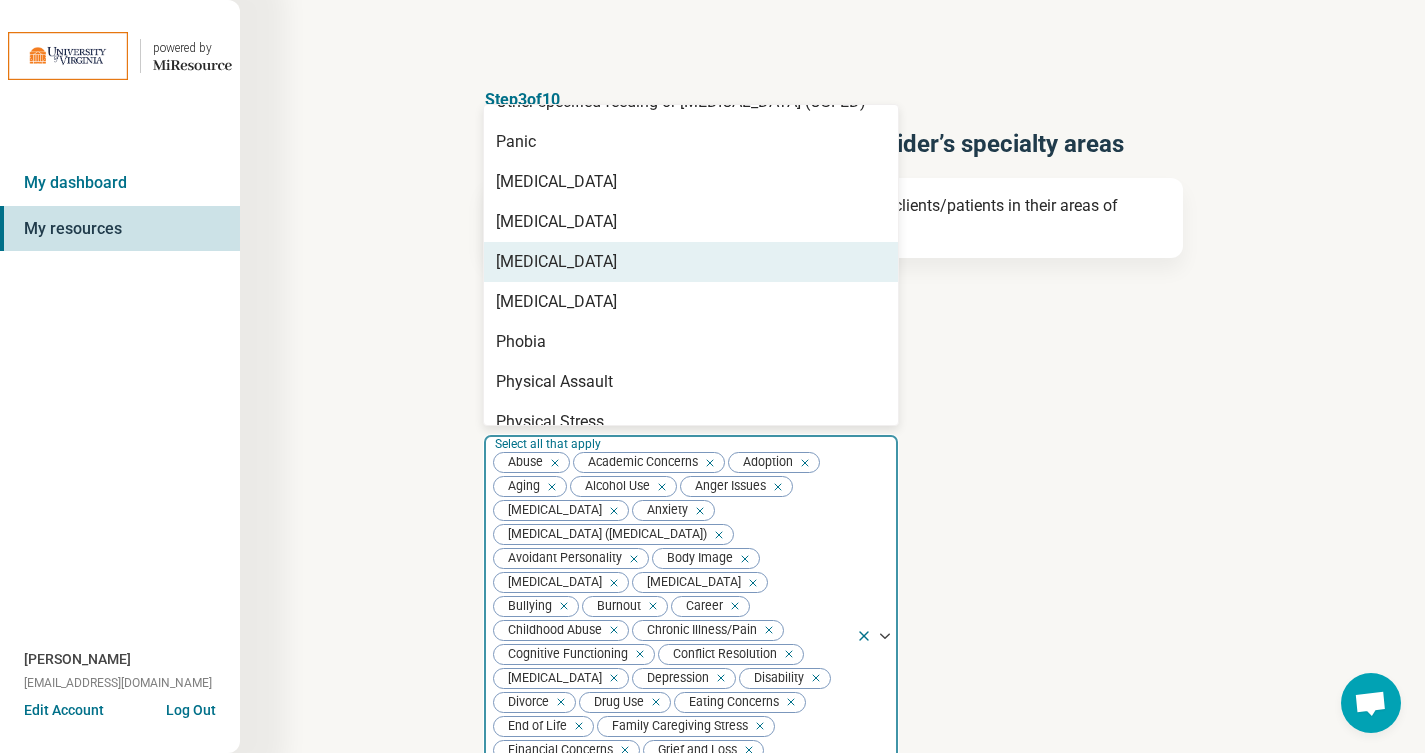 click on "[MEDICAL_DATA]" at bounding box center (691, 262) 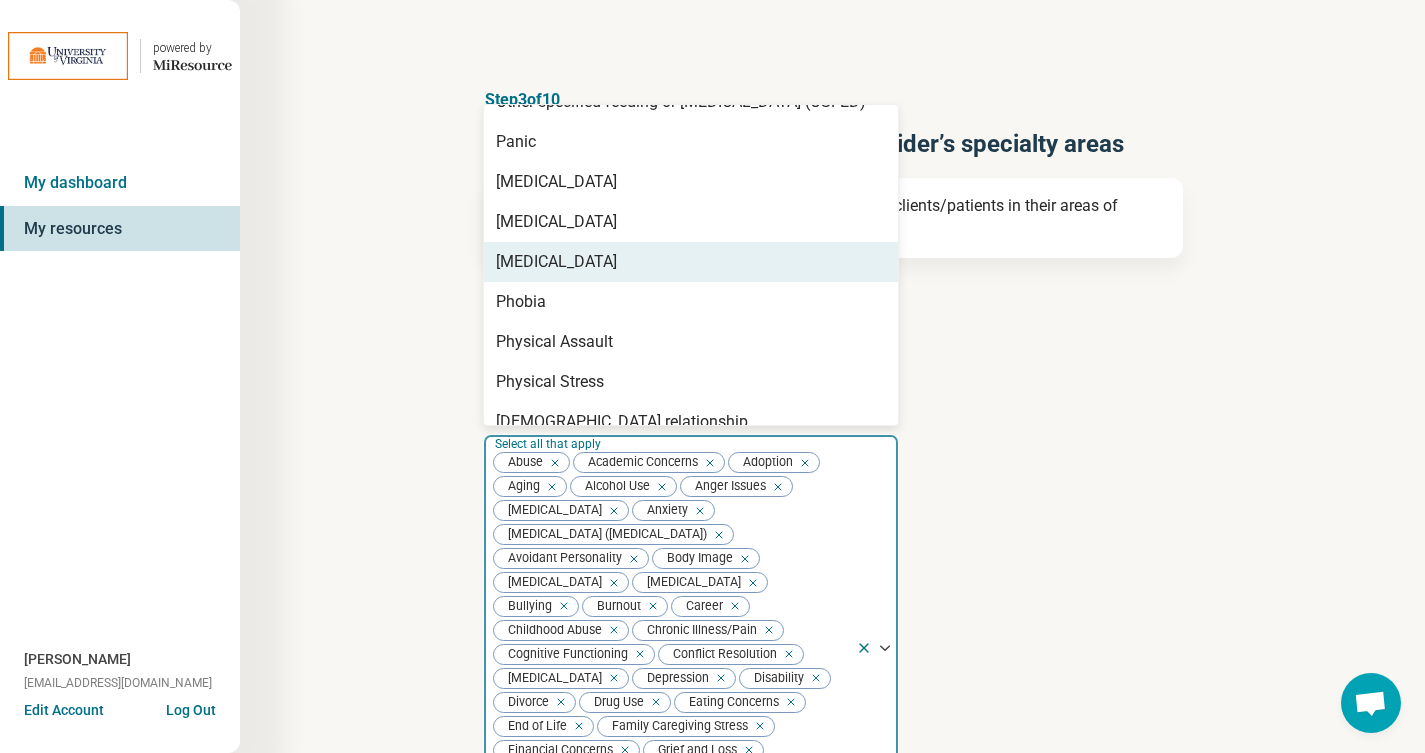 click on "[MEDICAL_DATA]" at bounding box center [691, 262] 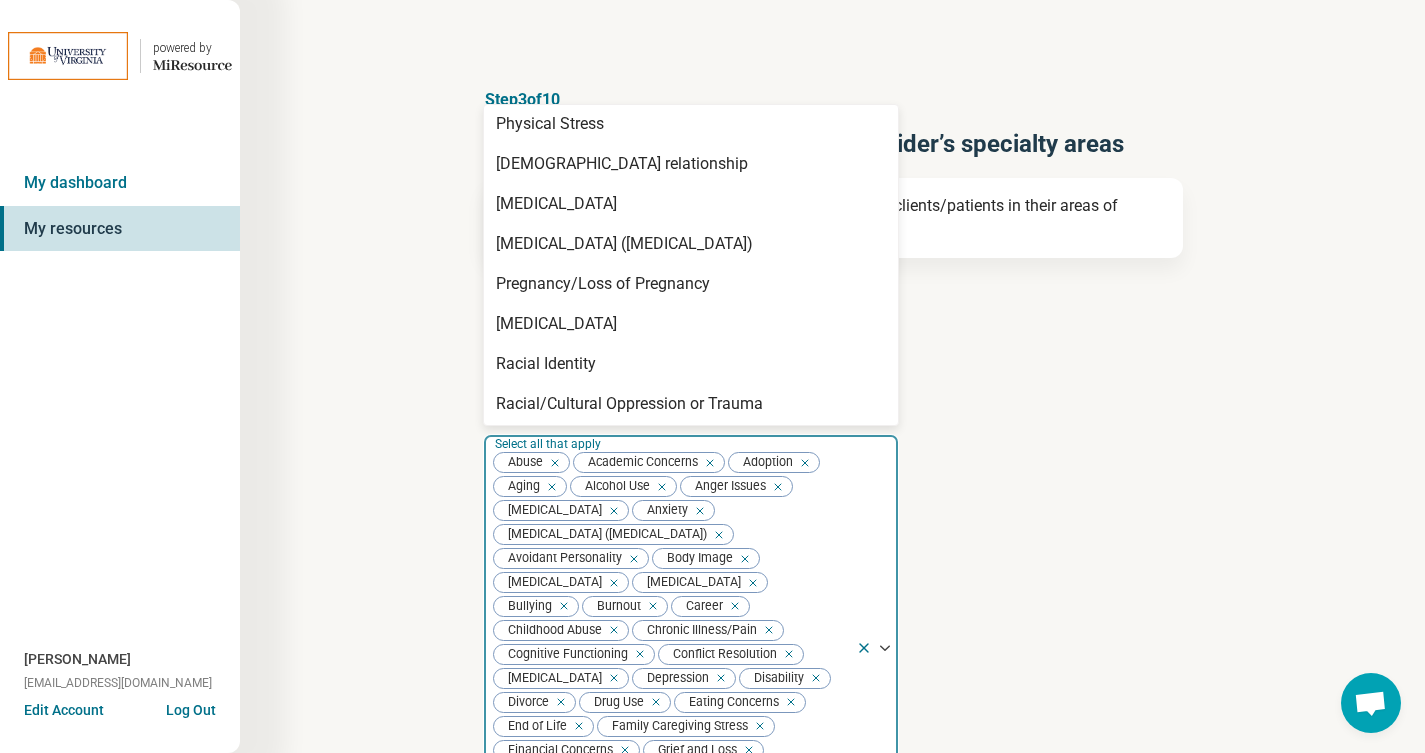 scroll, scrollTop: 1323, scrollLeft: 0, axis: vertical 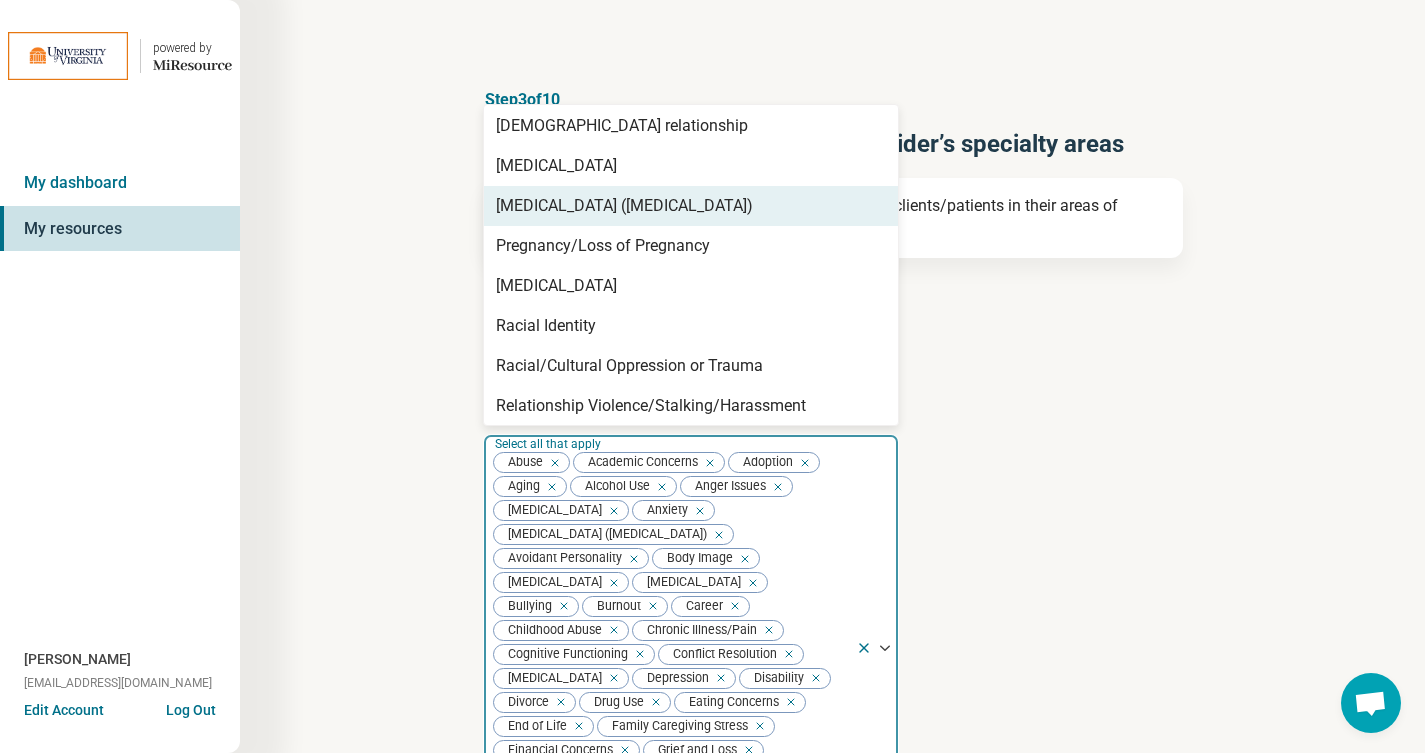 click on "Posttraumatic Stress Disorder (PTSD)" at bounding box center (624, 206) 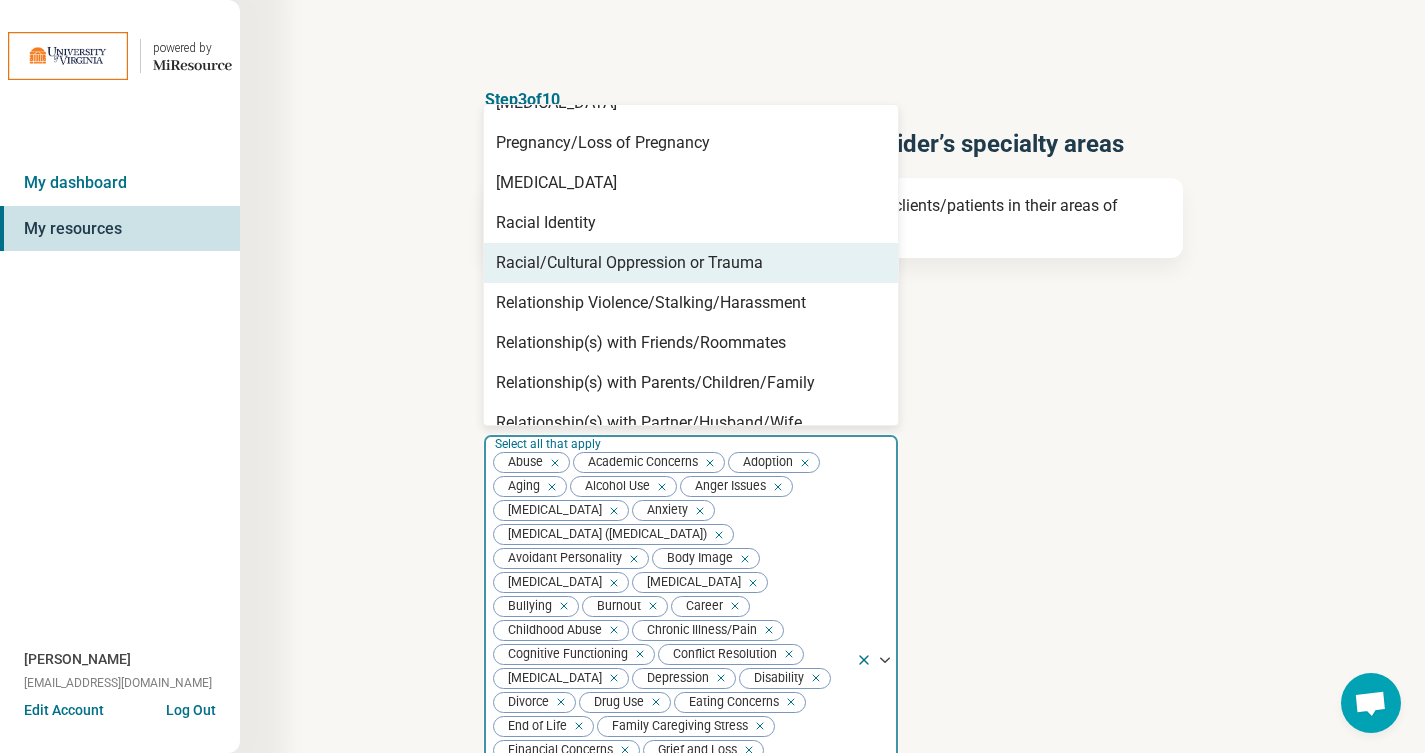 scroll, scrollTop: 1391, scrollLeft: 0, axis: vertical 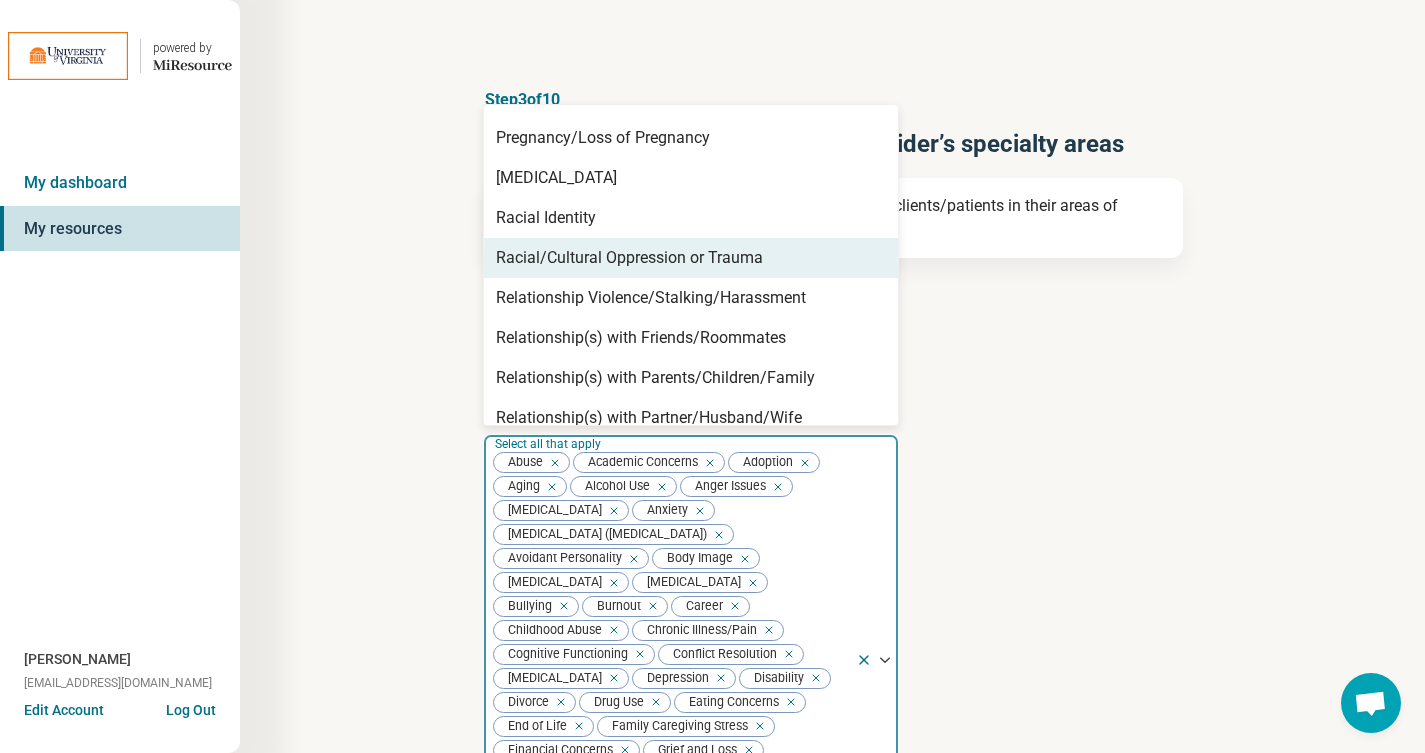 click on "Racial/Cultural Oppression or Trauma" at bounding box center (629, 258) 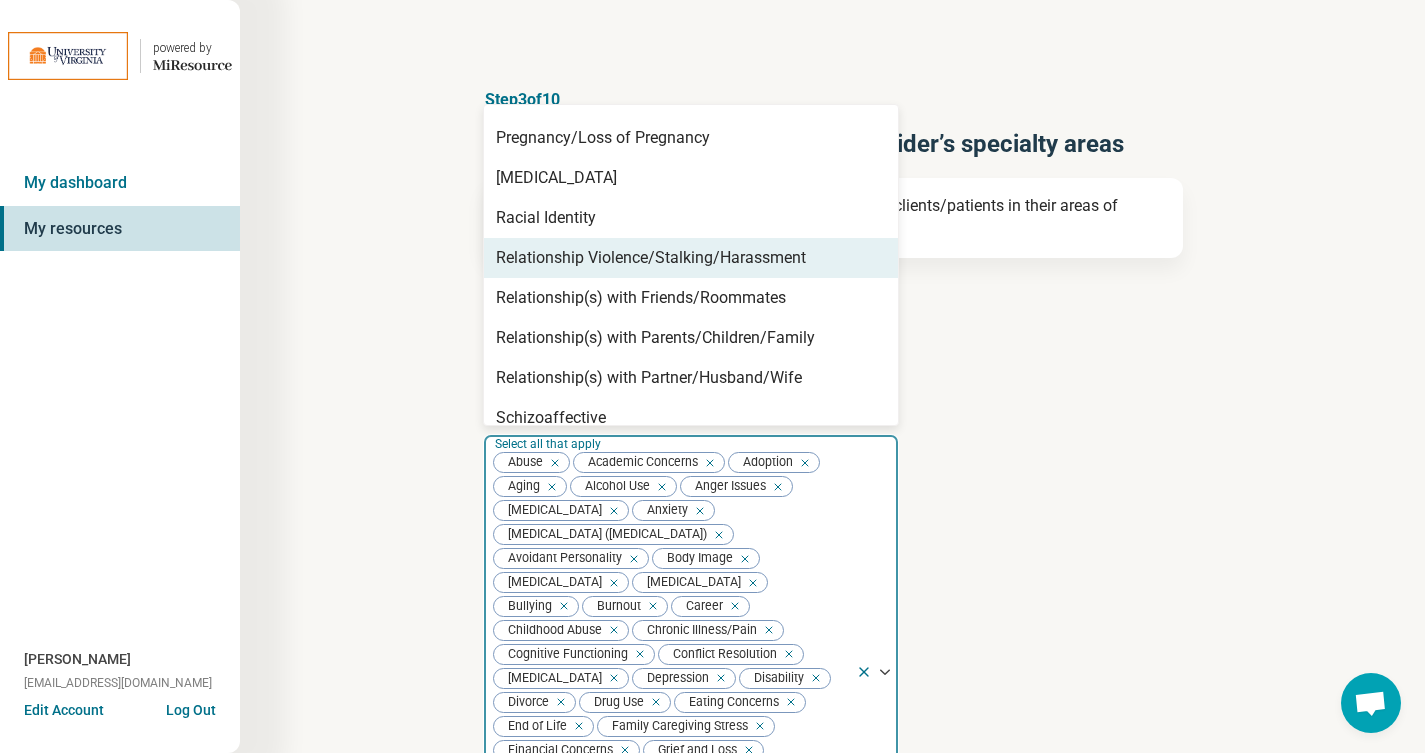 click on "Relationship Violence/Stalking/Harassment" at bounding box center [651, 258] 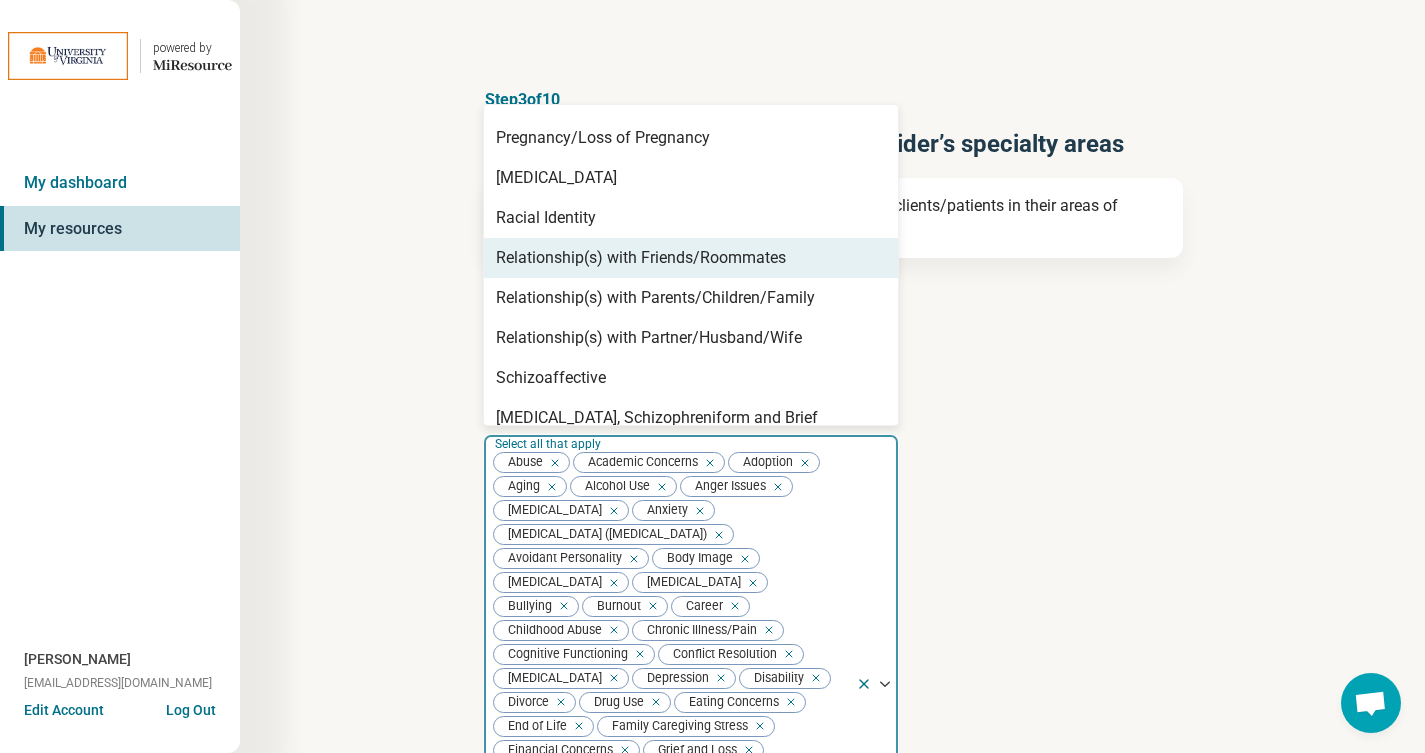 click on "Relationship(s) with Friends/Roommates" at bounding box center [641, 258] 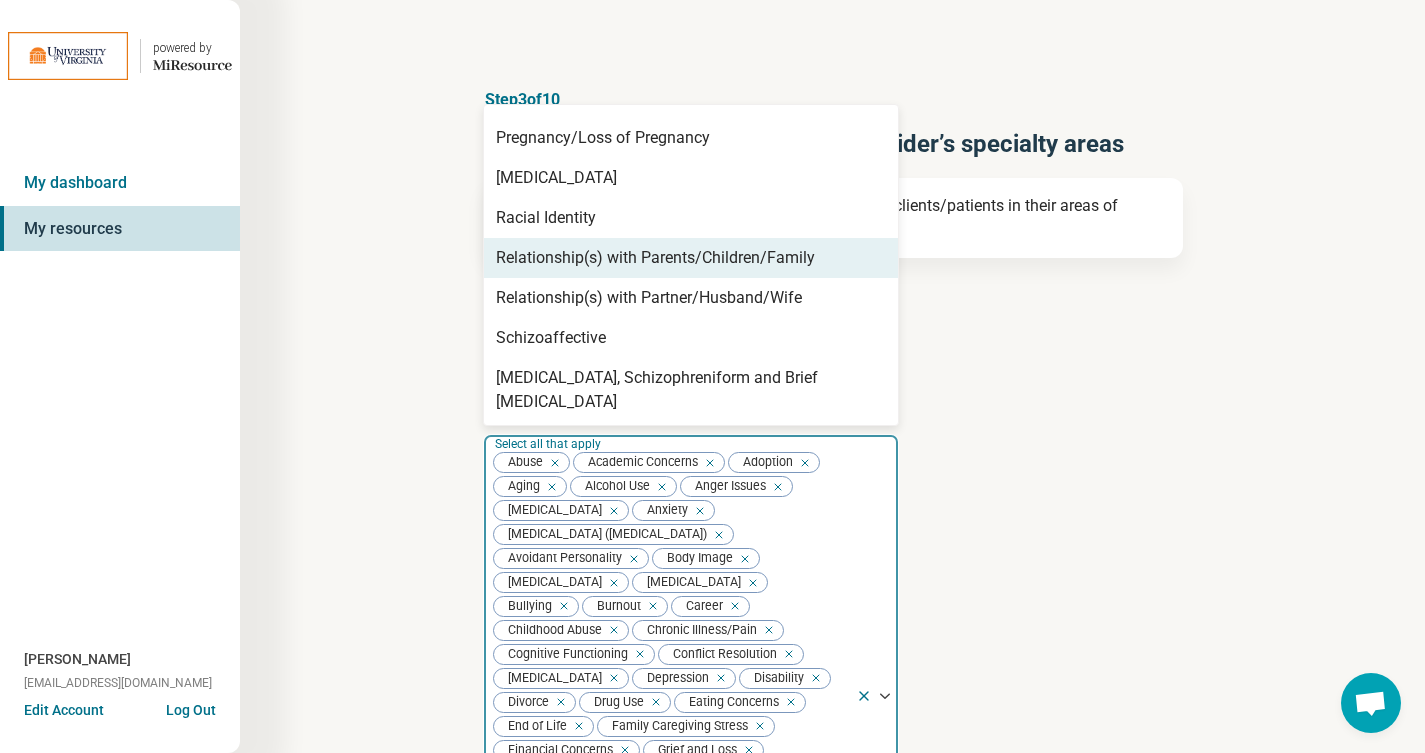 click on "Relationship(s) with Parents/Children/Family" at bounding box center (655, 258) 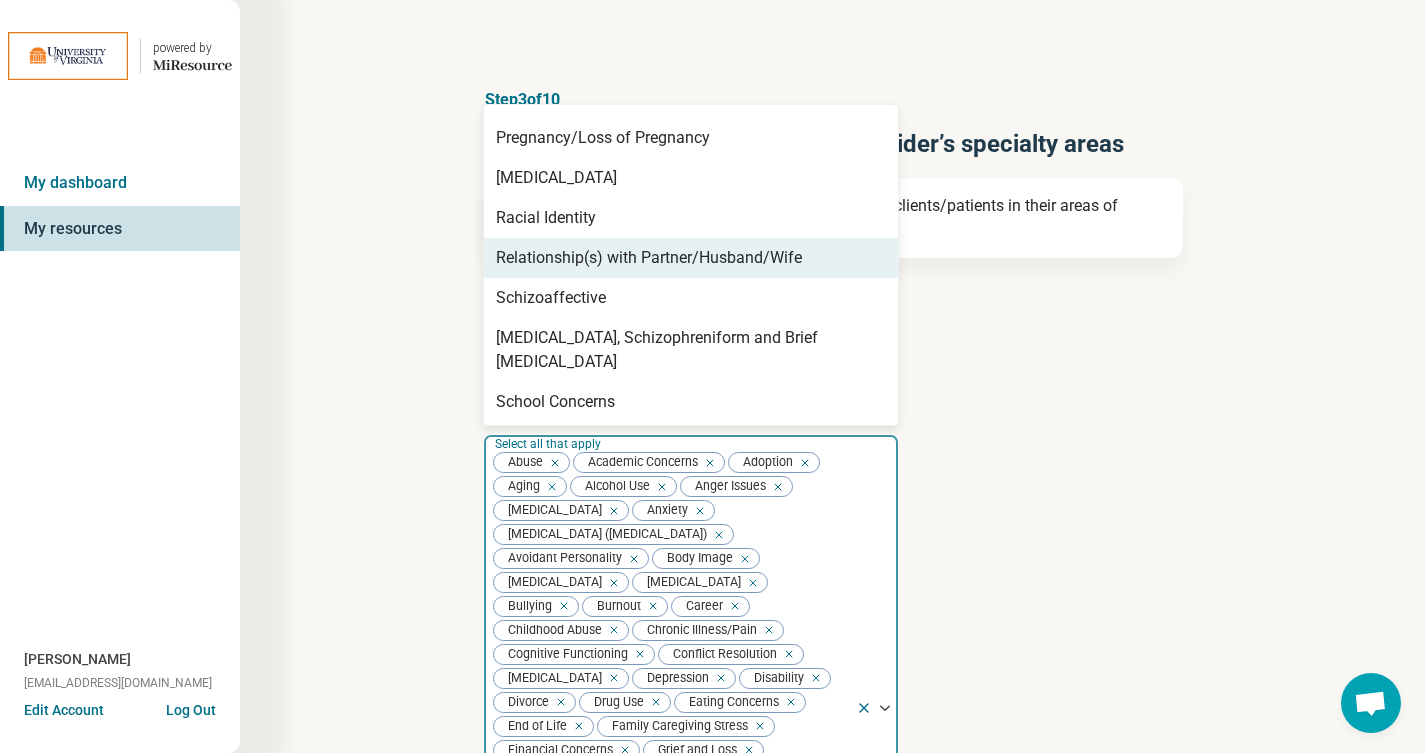 click on "Relationship(s) with Partner/Husband/Wife" at bounding box center (649, 258) 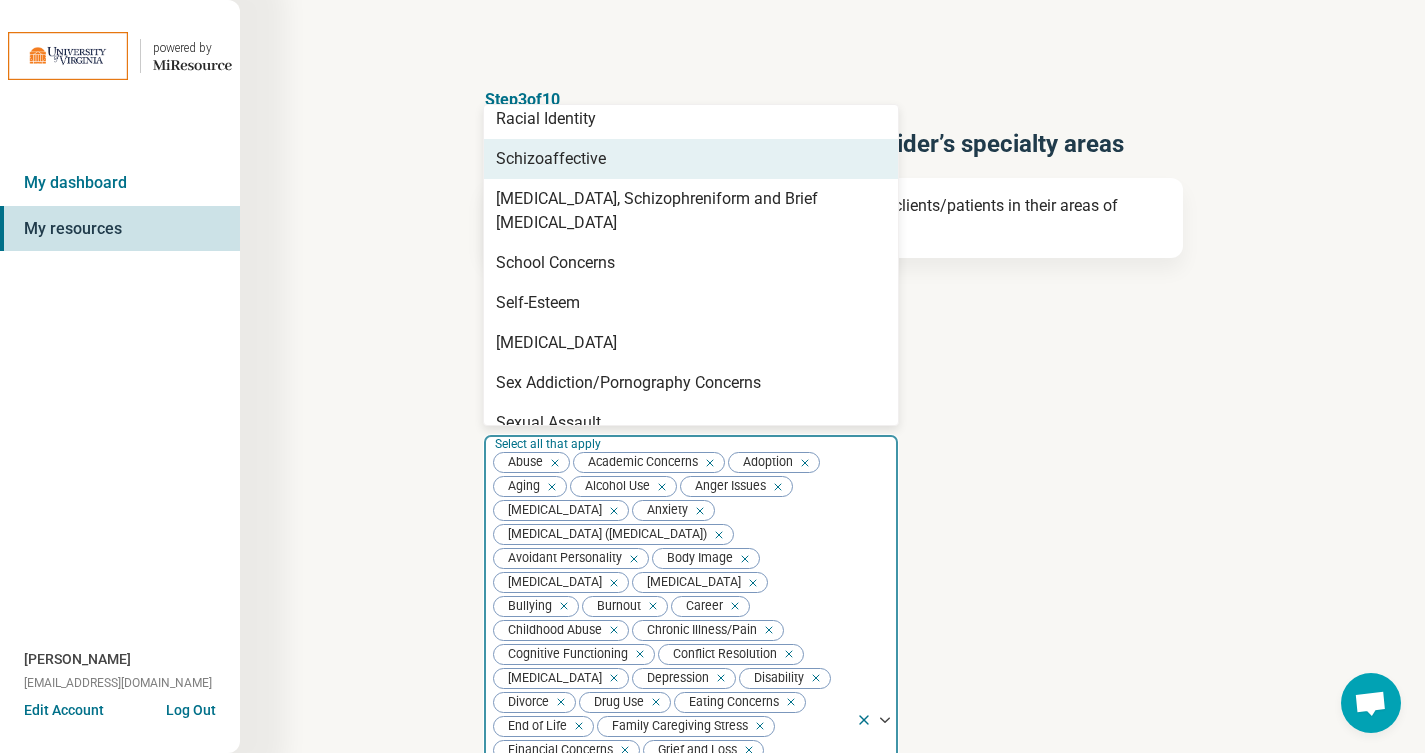 scroll, scrollTop: 1494, scrollLeft: 0, axis: vertical 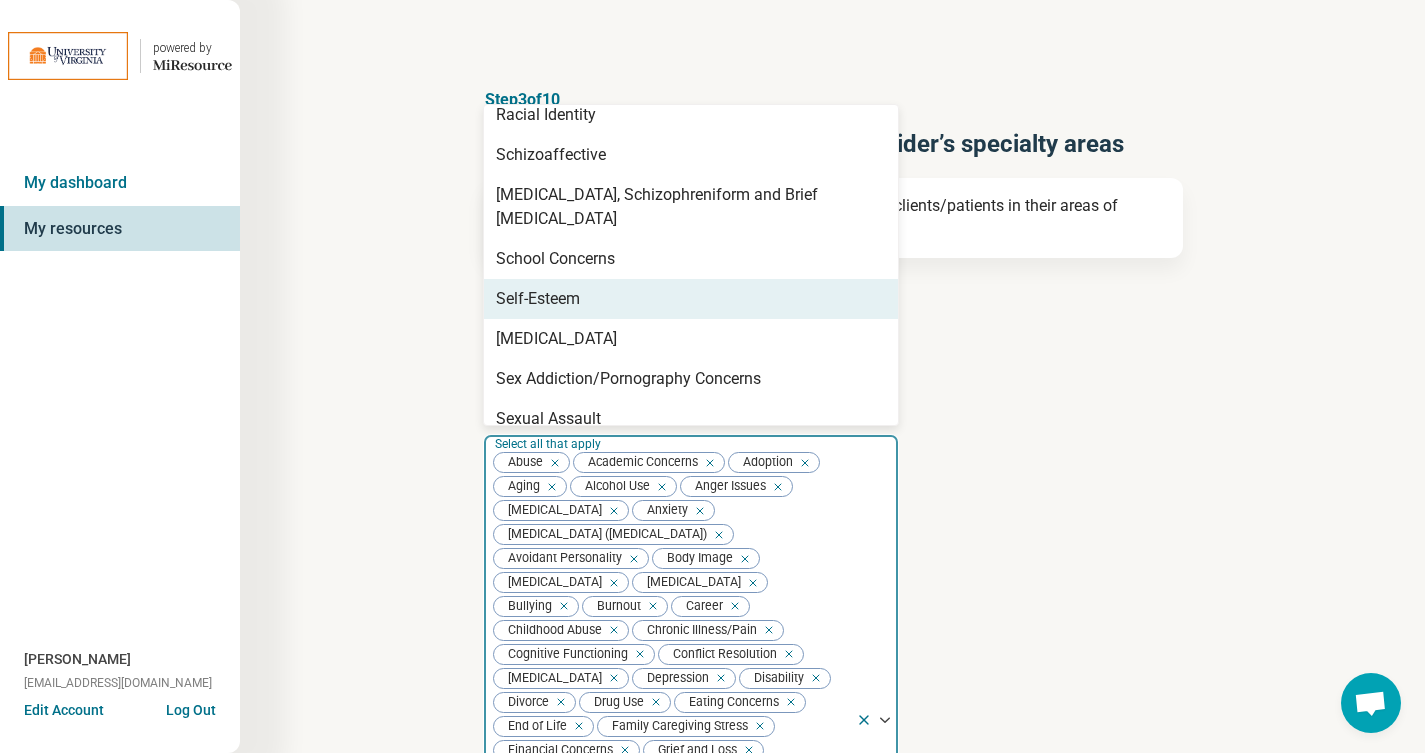 click on "Self-Esteem" at bounding box center (691, 299) 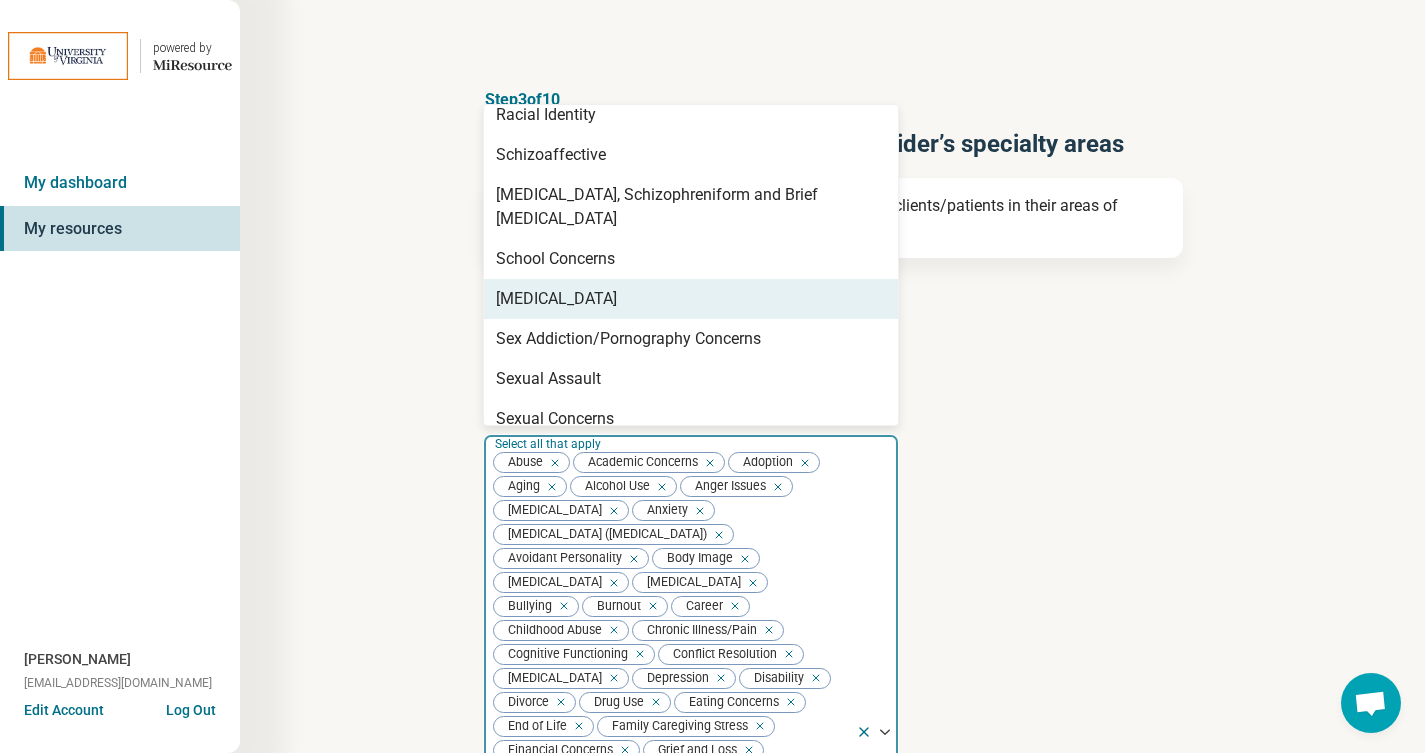 click on "Self-Harm" at bounding box center (691, 299) 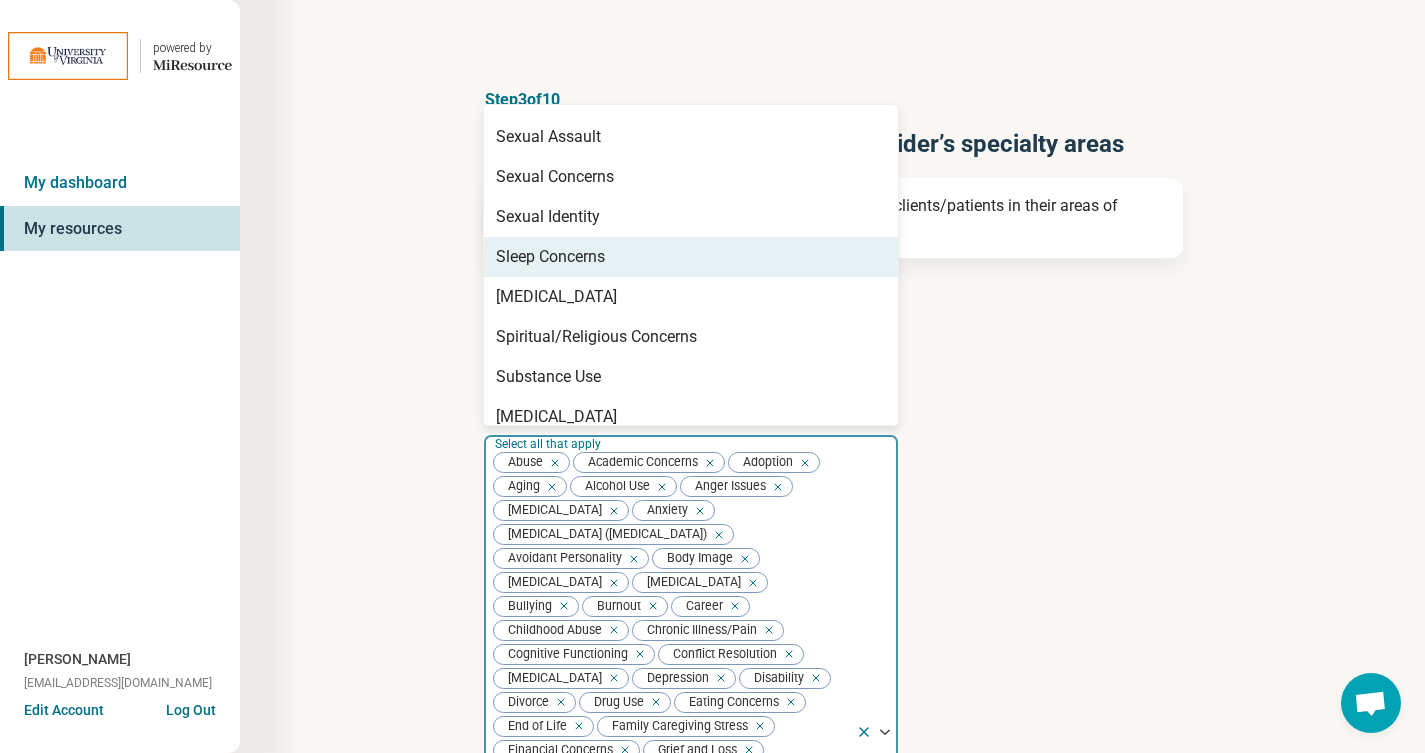 scroll, scrollTop: 1699, scrollLeft: 0, axis: vertical 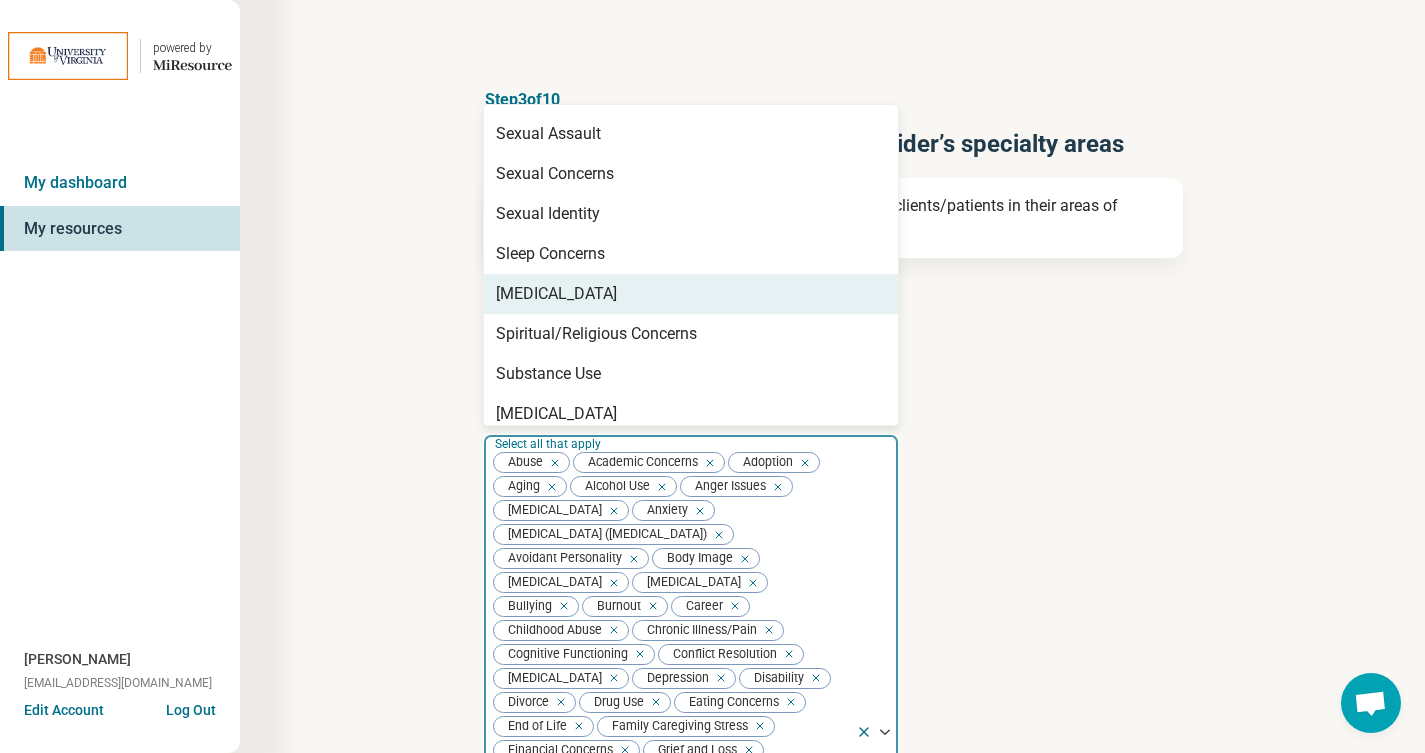 click on "[MEDICAL_DATA]" at bounding box center [691, 294] 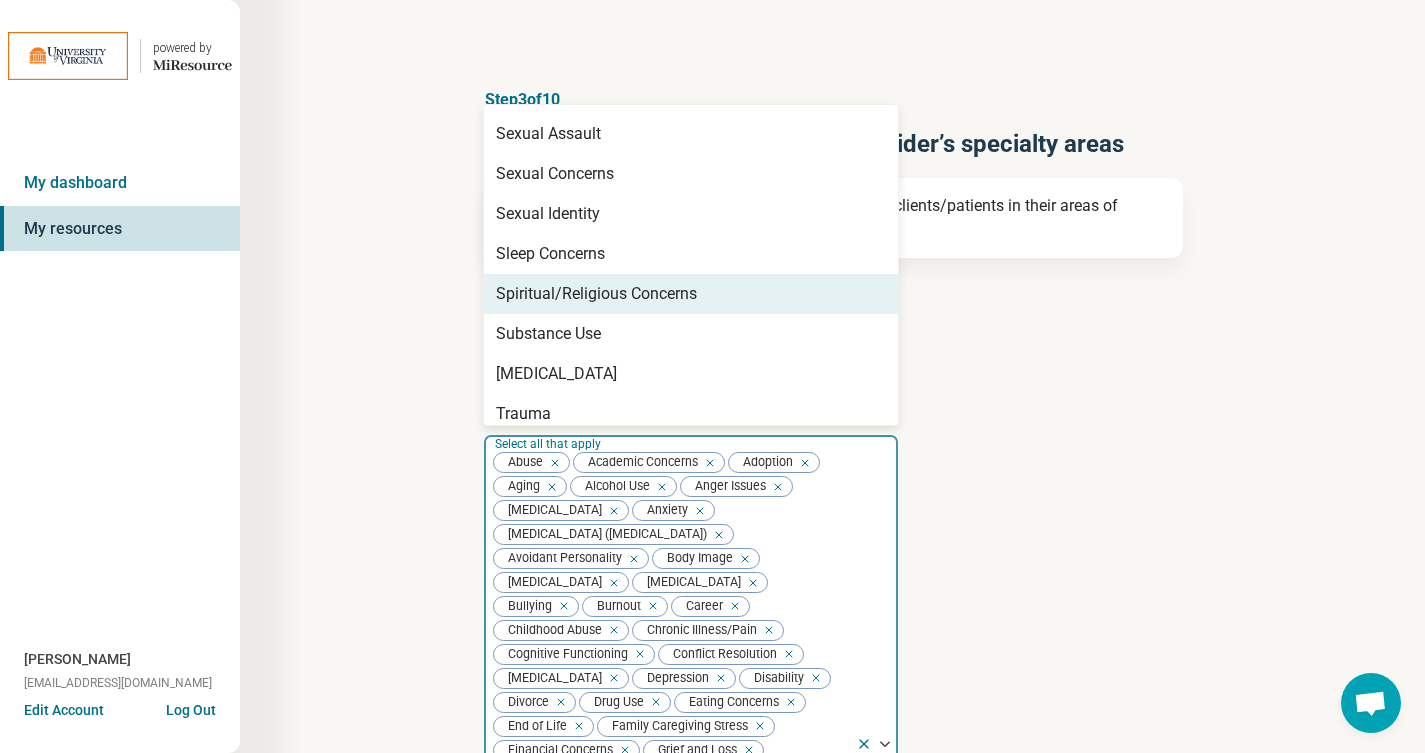 click on "Spiritual/Religious Concerns" at bounding box center [596, 294] 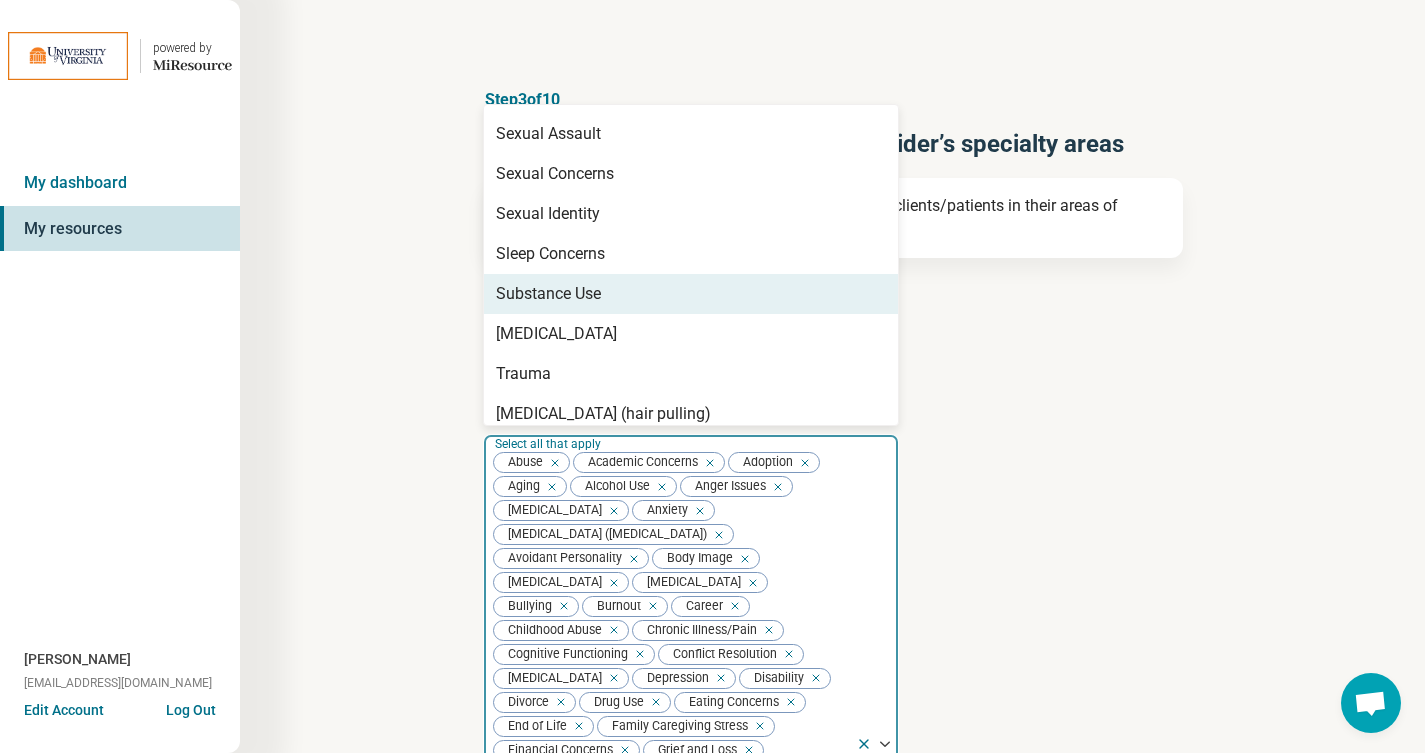 click on "Substance Use" at bounding box center [691, 294] 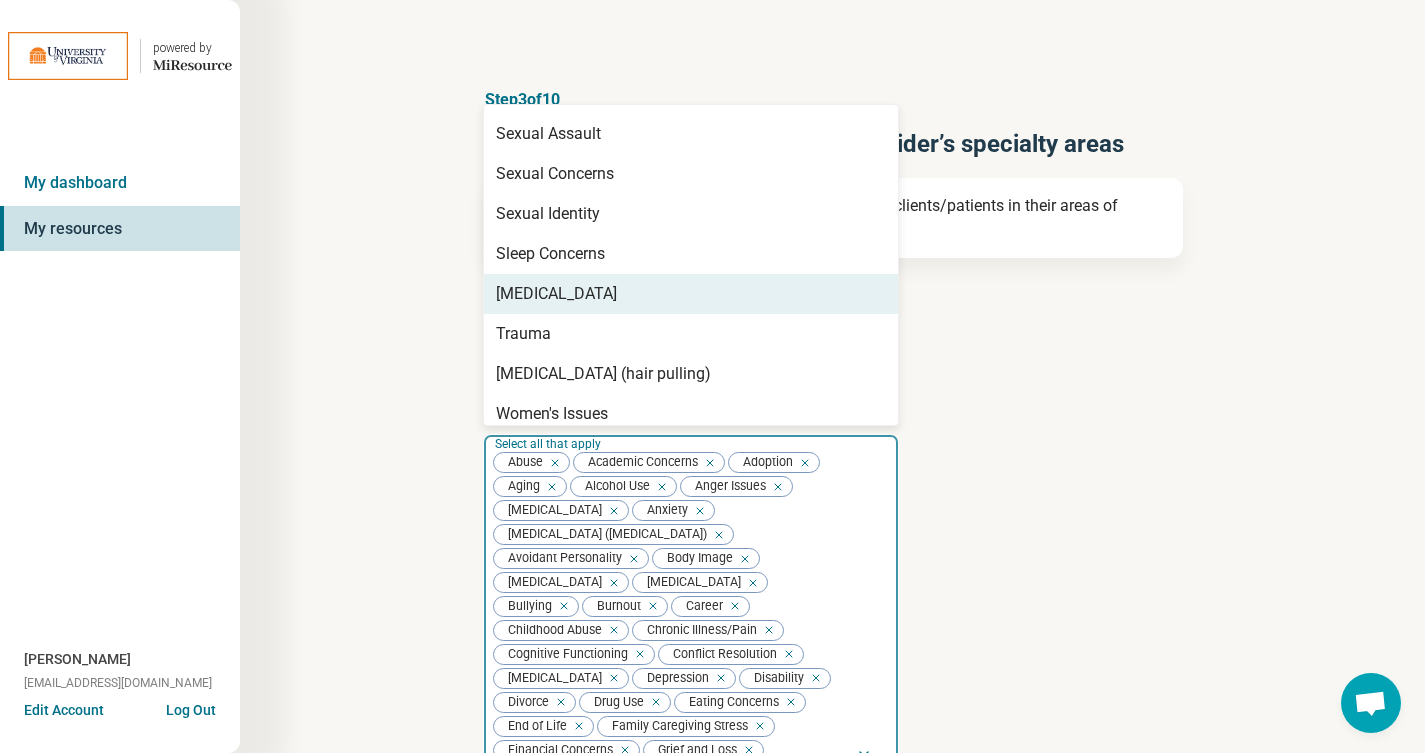 click on "[MEDICAL_DATA]" at bounding box center [691, 294] 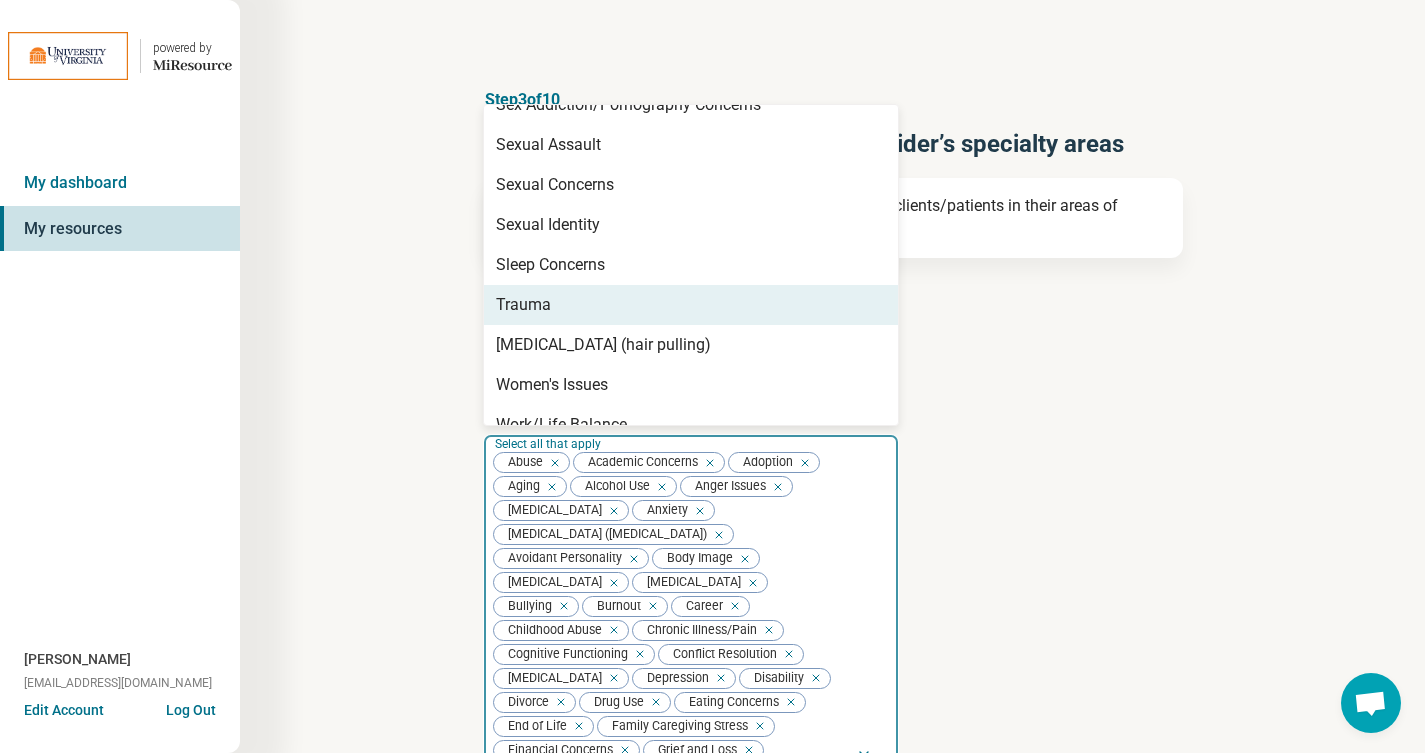 click on "Trauma" at bounding box center [691, 305] 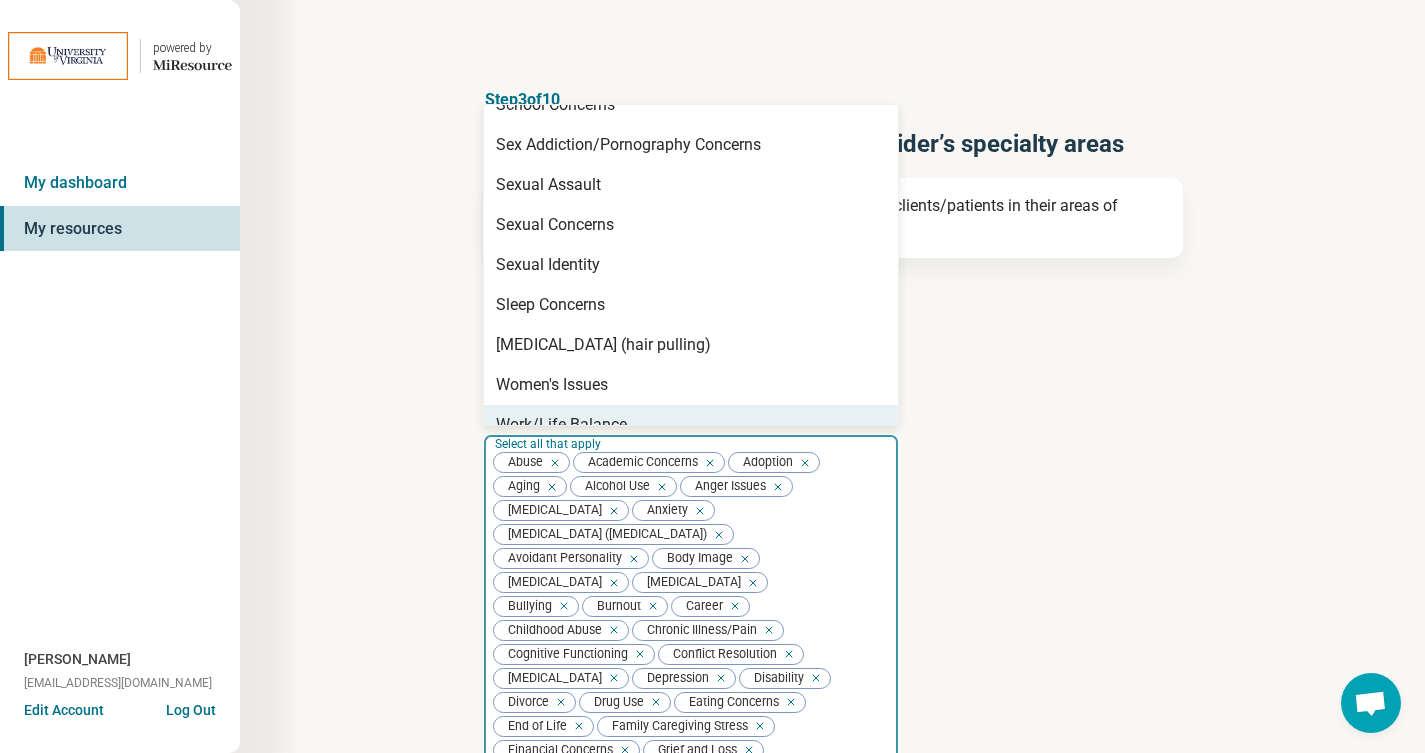 click on "Work/Life Balance" at bounding box center (691, 425) 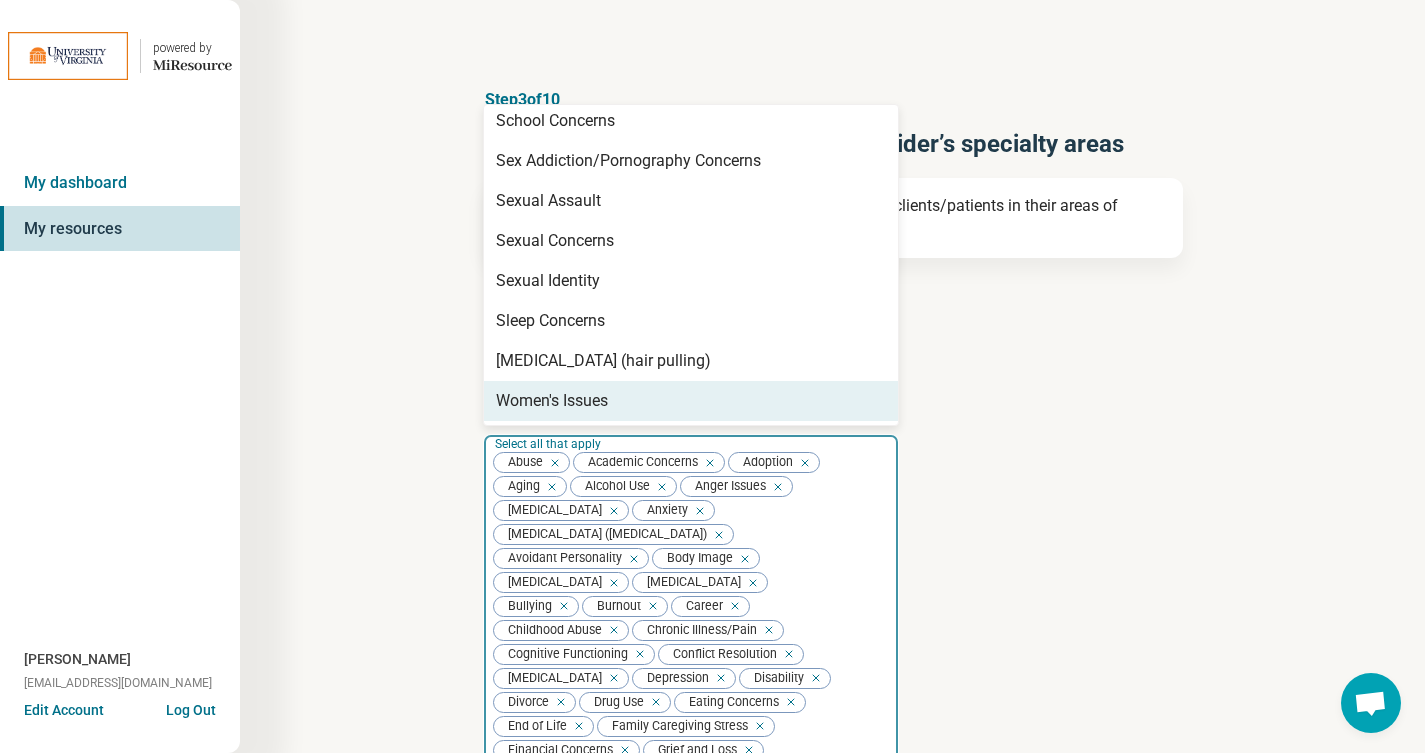 scroll, scrollTop: 1608, scrollLeft: 0, axis: vertical 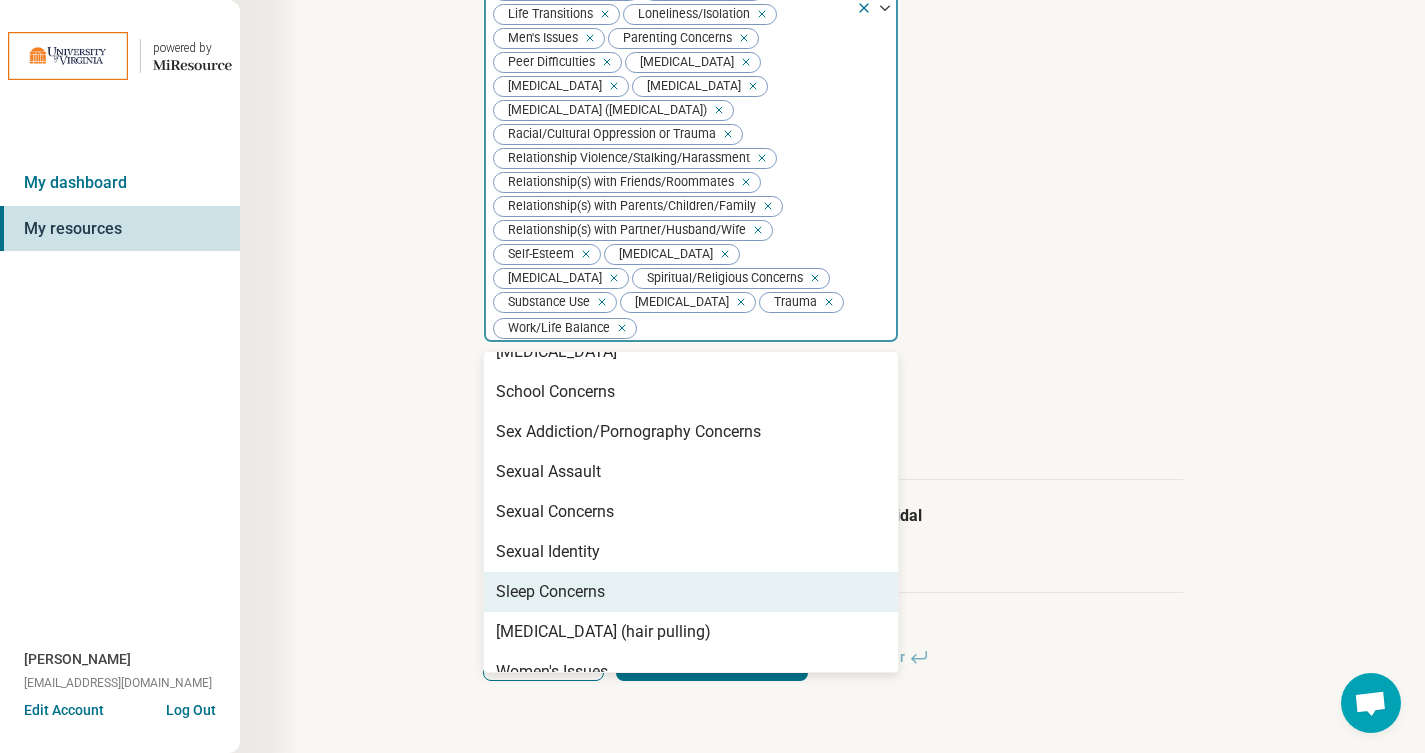click on "Age groups provider treats" at bounding box center [833, 379] 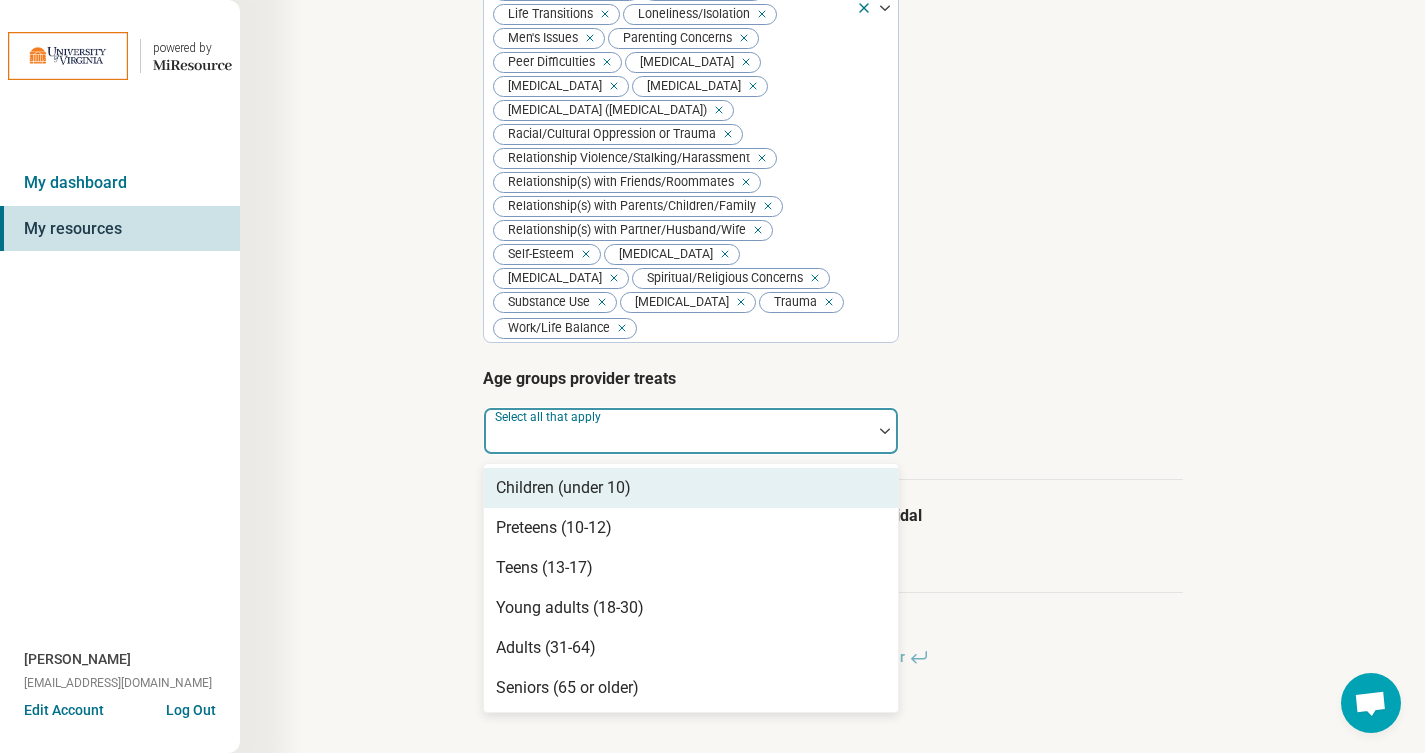 click on "Select all that apply" at bounding box center (550, 418) 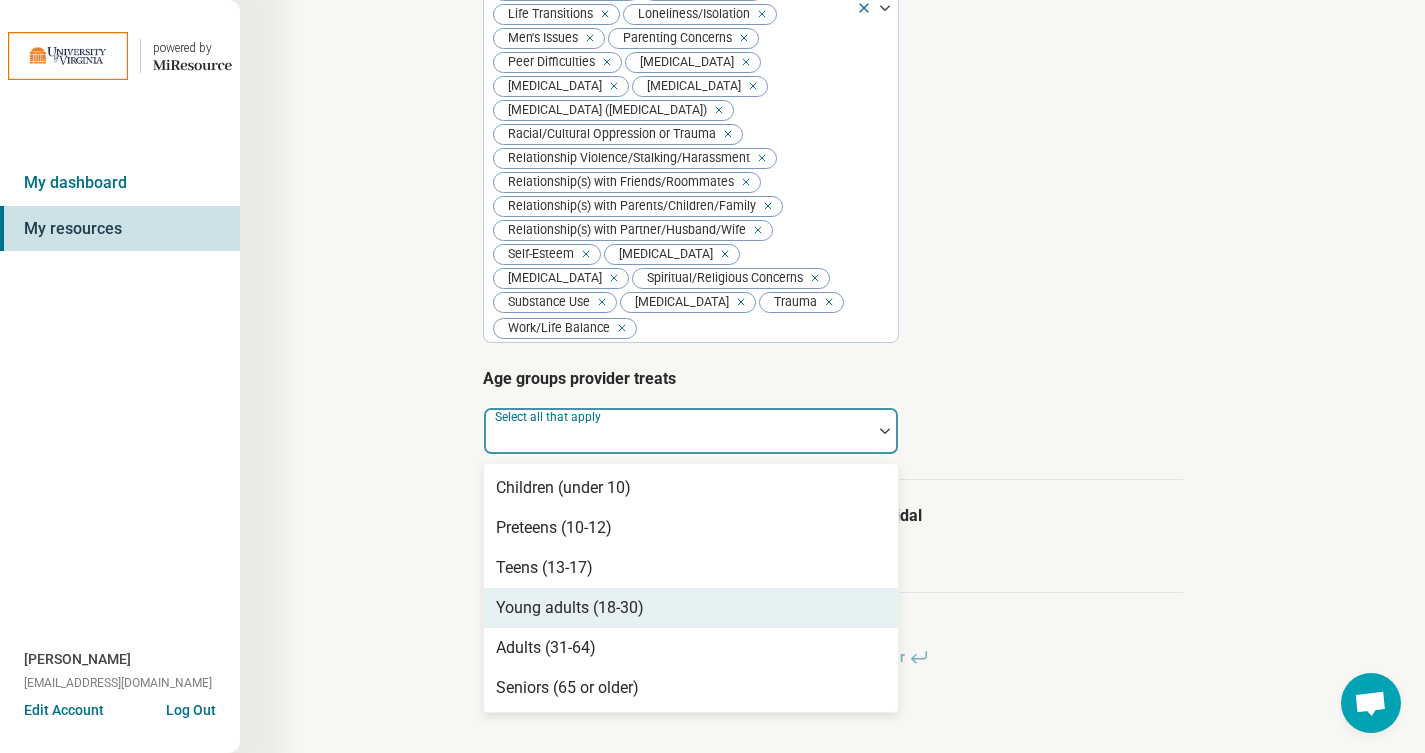 click on "Young adults (18-30)" at bounding box center (570, 608) 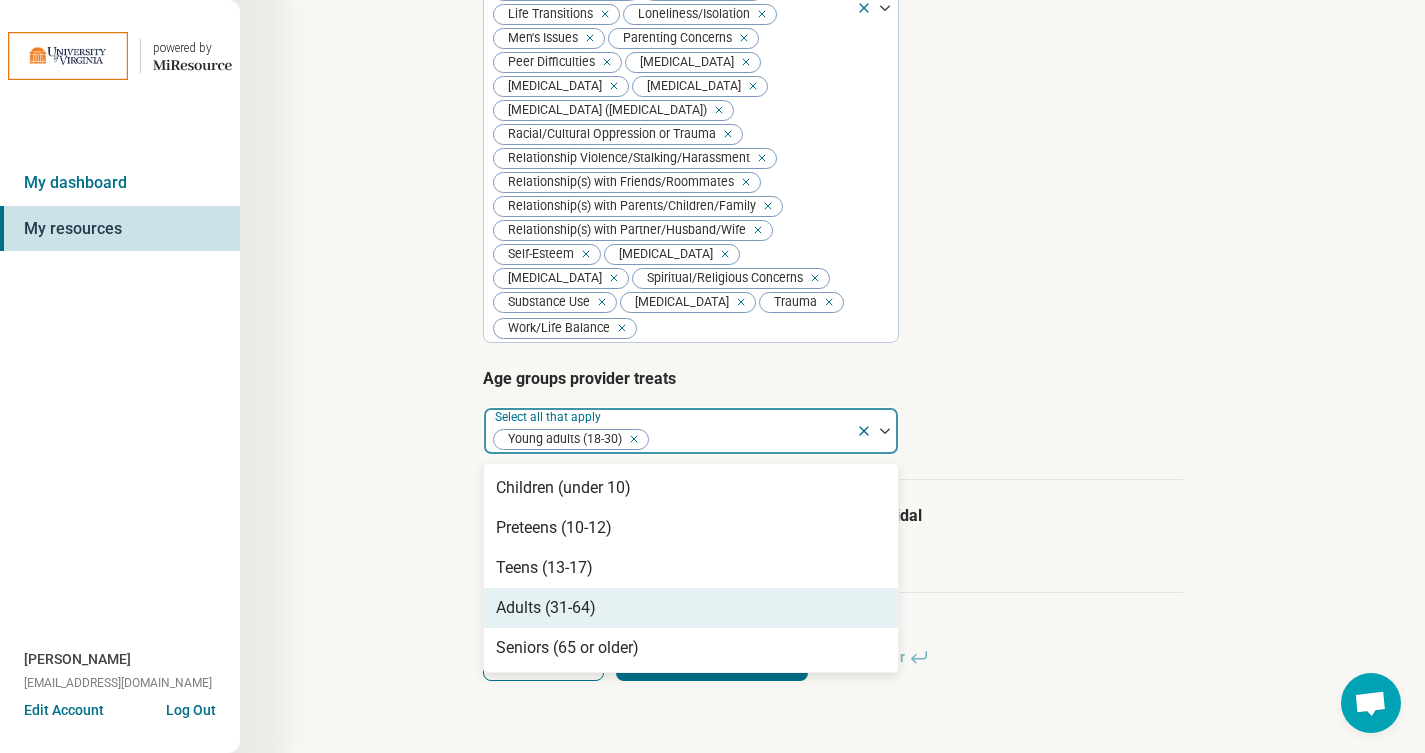 click on "Adults (31-64)" at bounding box center (546, 608) 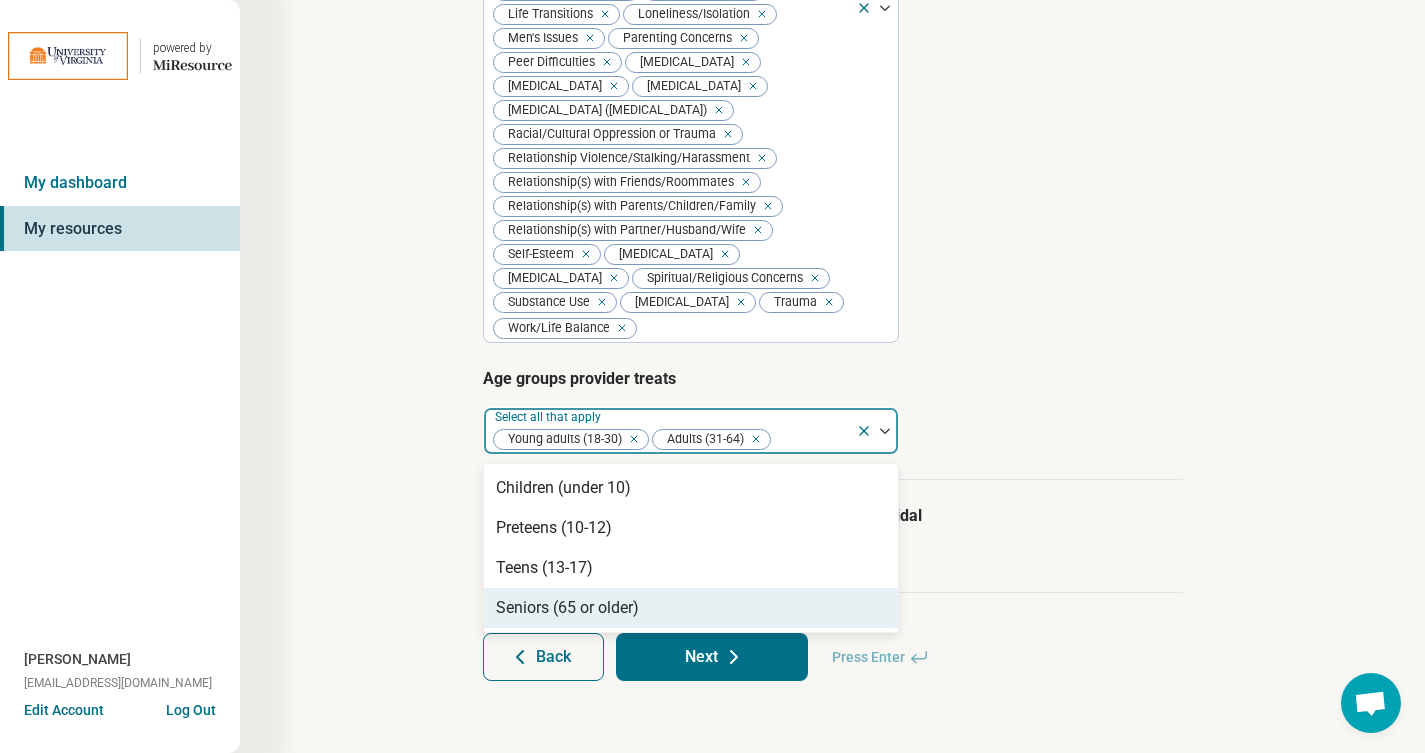 click on "Seniors (65 or older)" at bounding box center (567, 608) 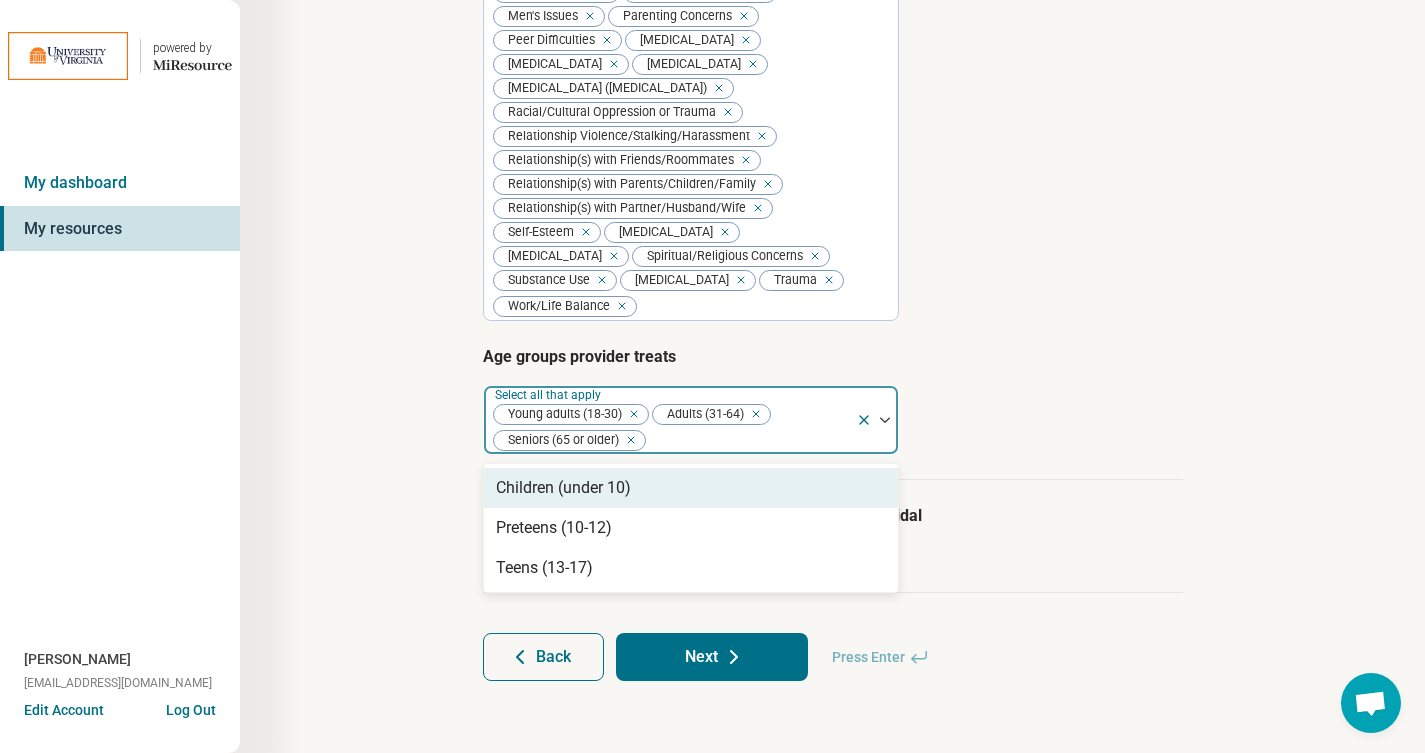 click on "Next" at bounding box center [712, 657] 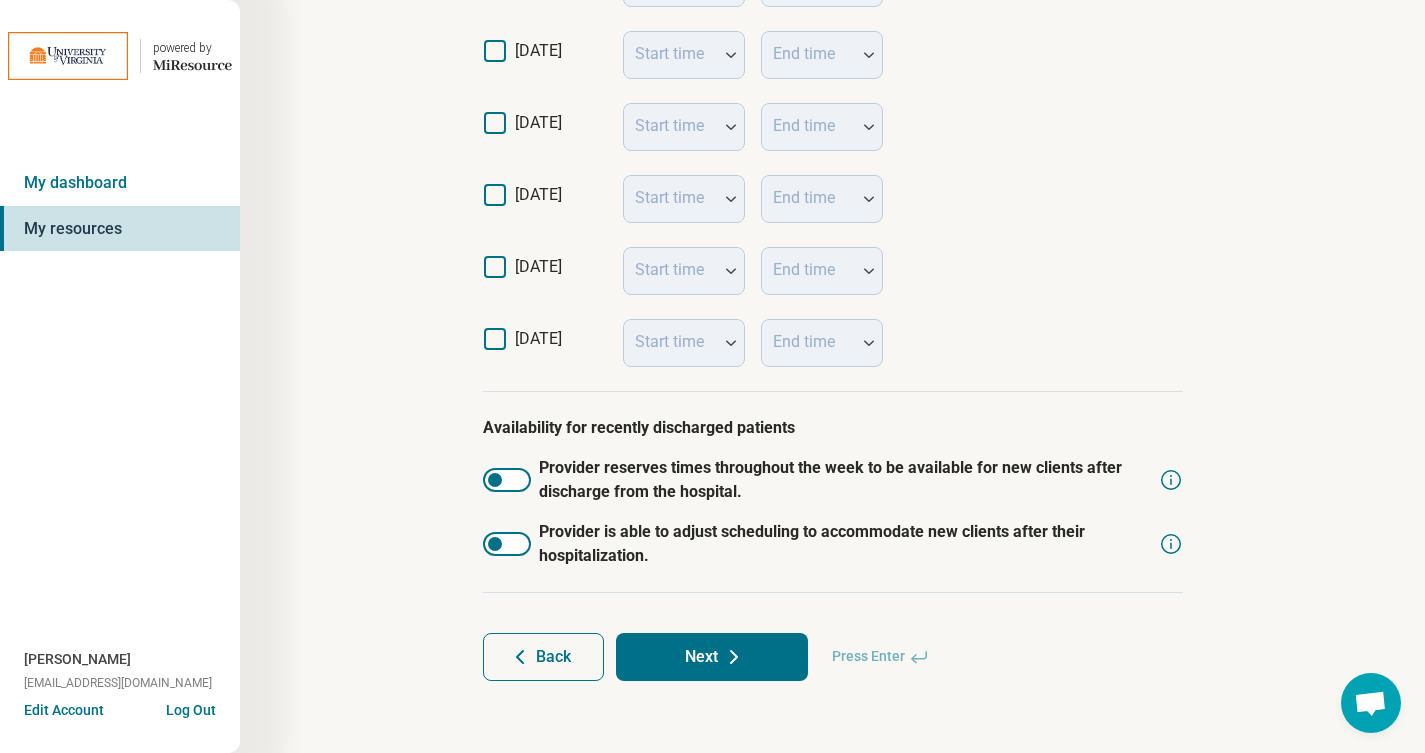 scroll, scrollTop: 594, scrollLeft: 0, axis: vertical 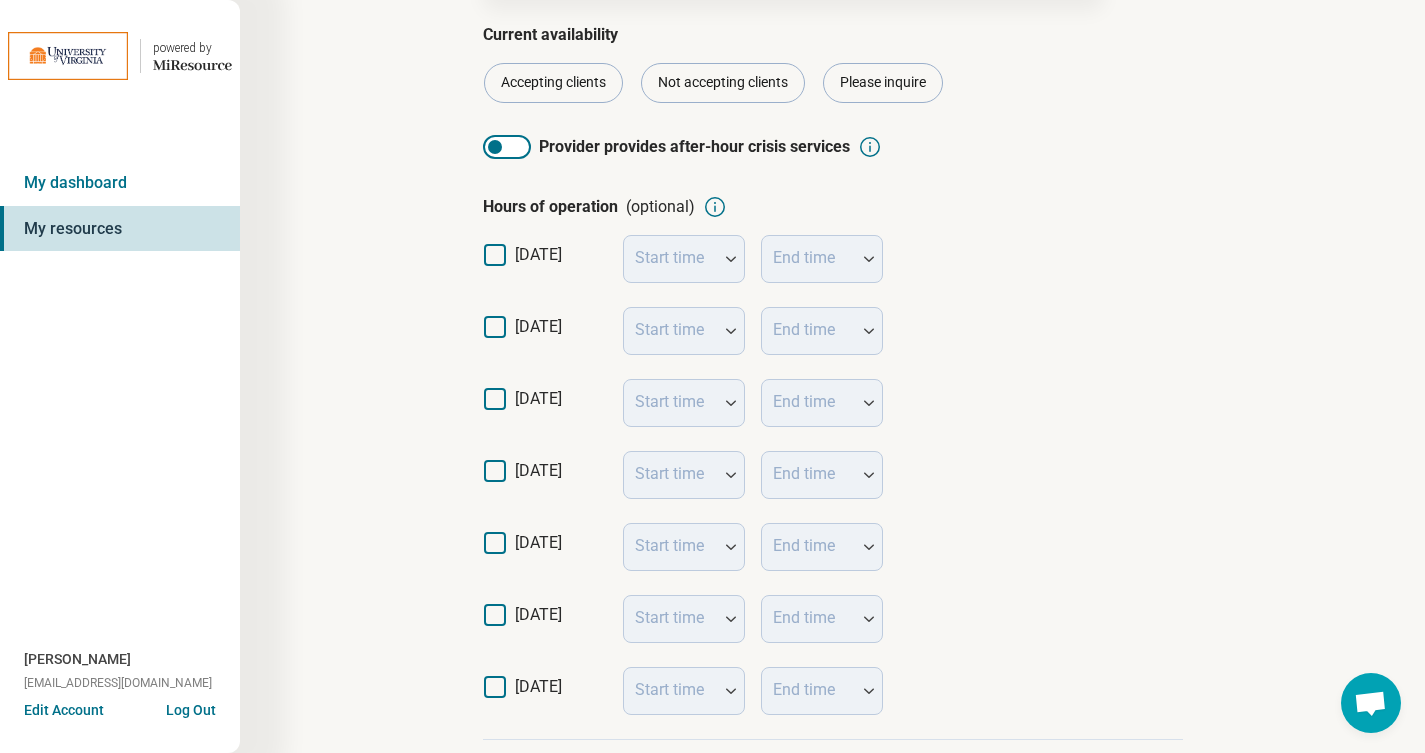 click 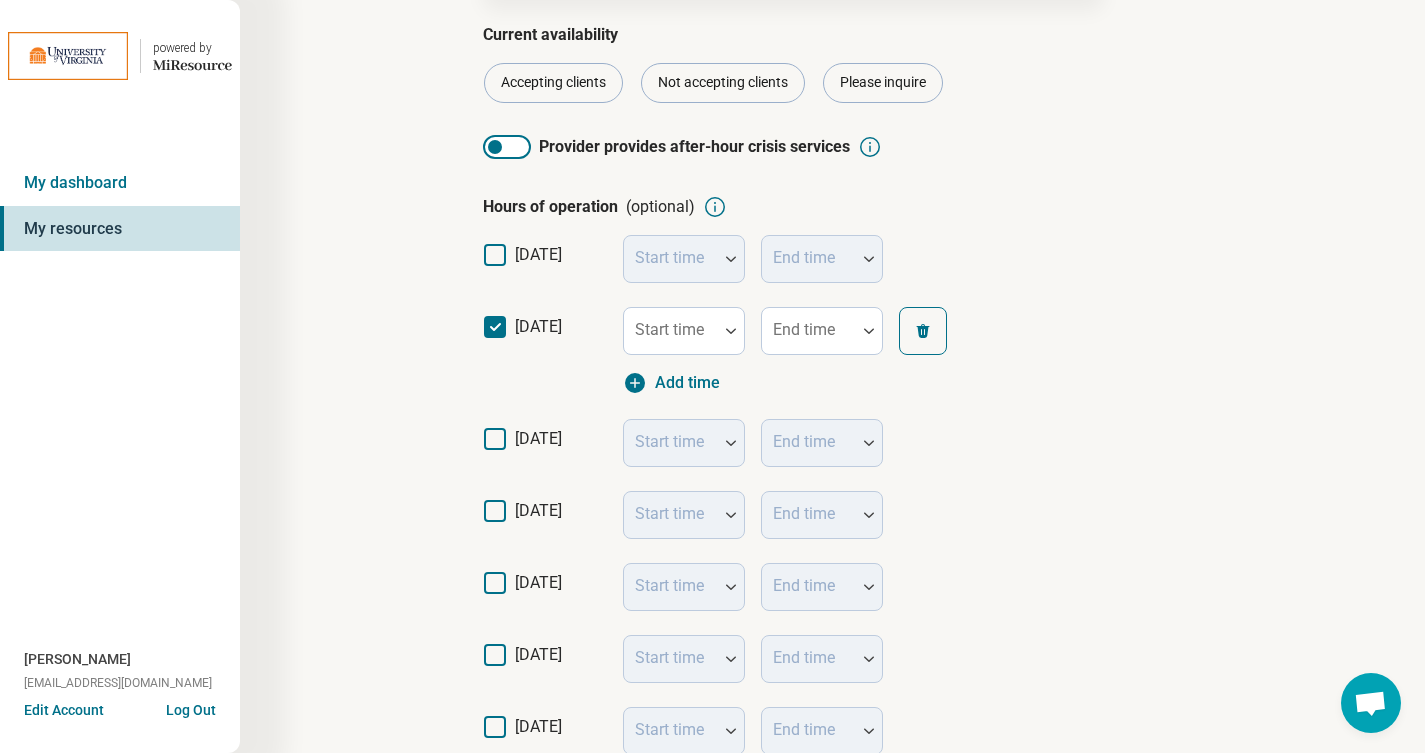click 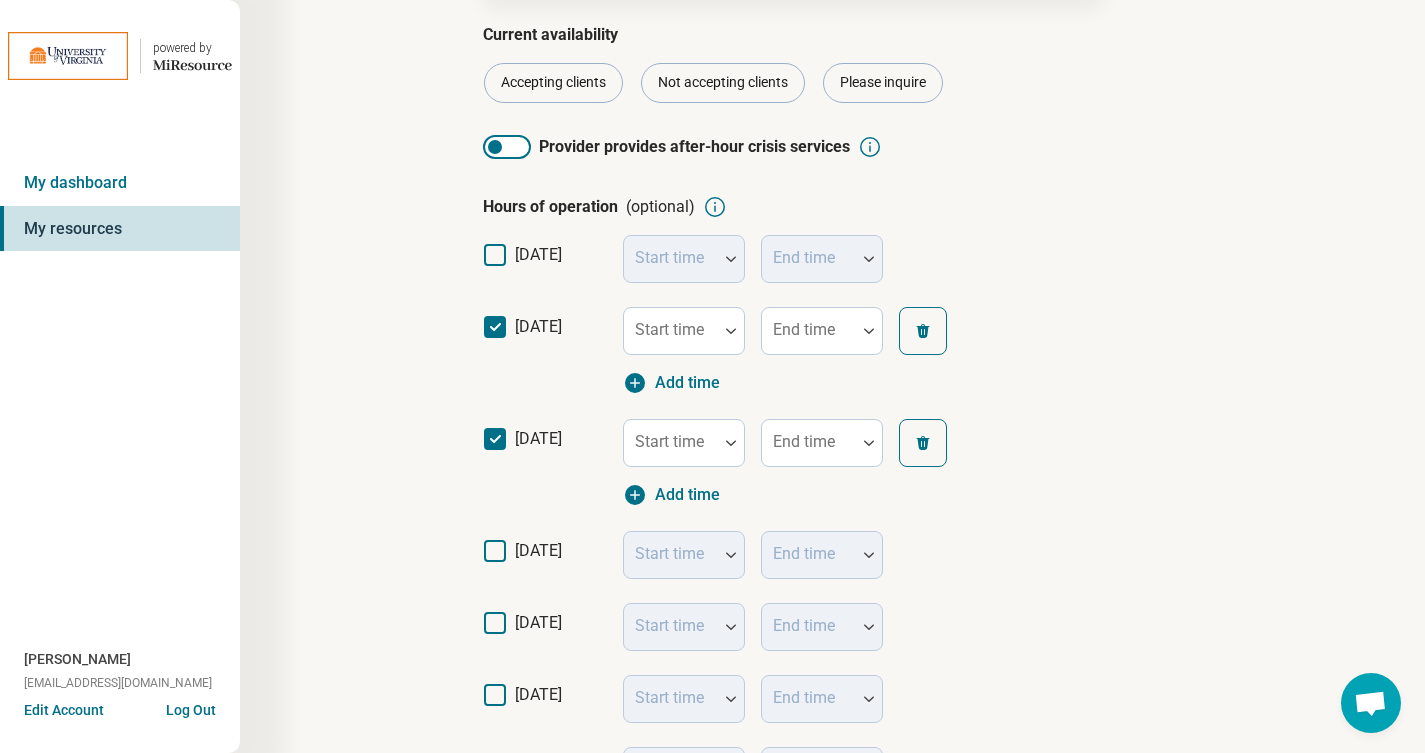 scroll, scrollTop: 10, scrollLeft: 0, axis: vertical 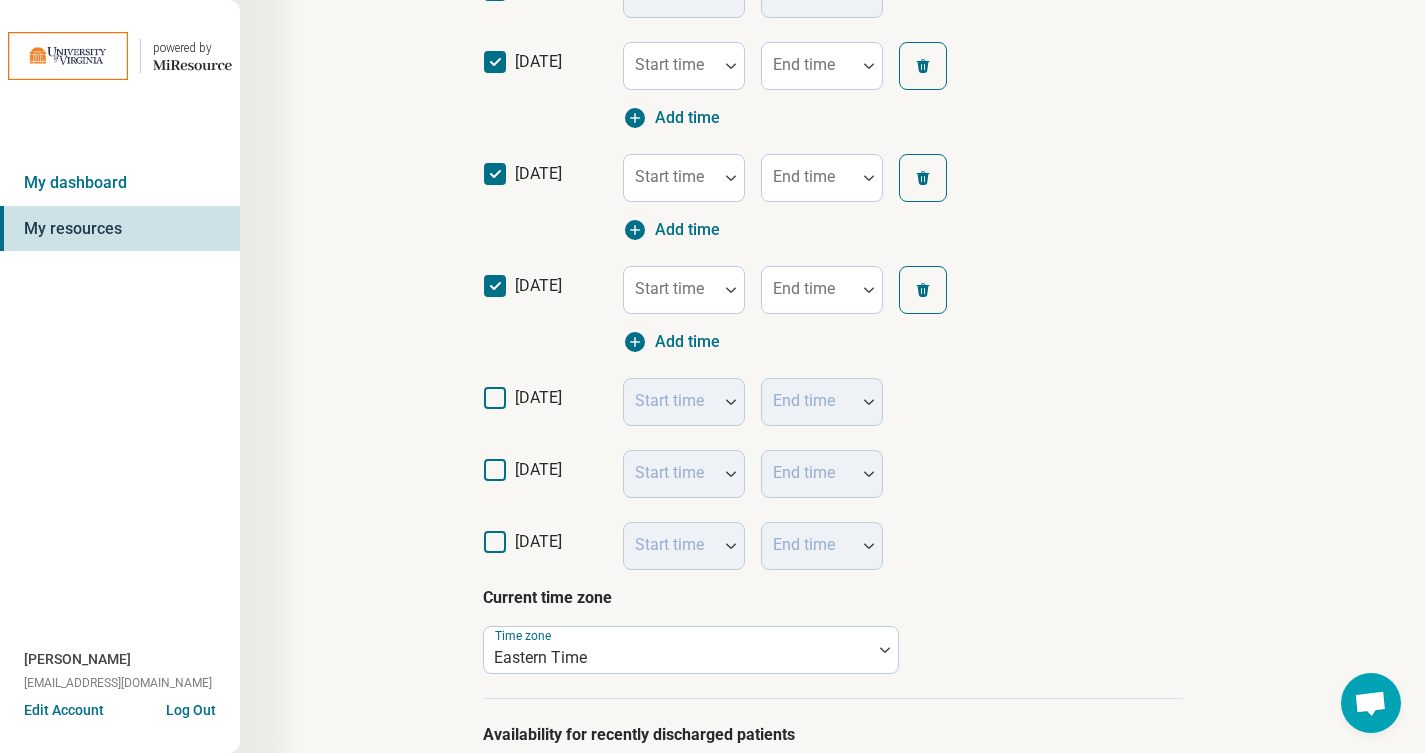 click 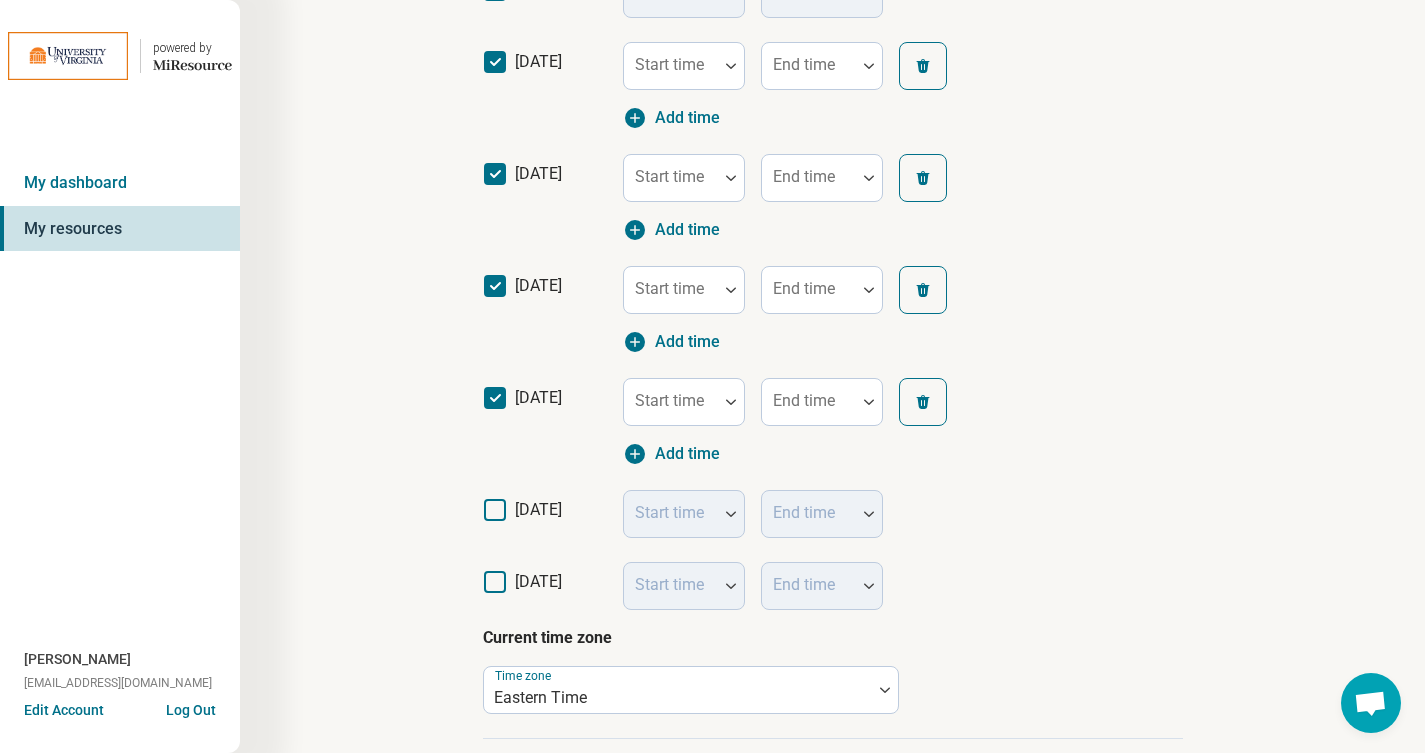 scroll, scrollTop: 10, scrollLeft: 0, axis: vertical 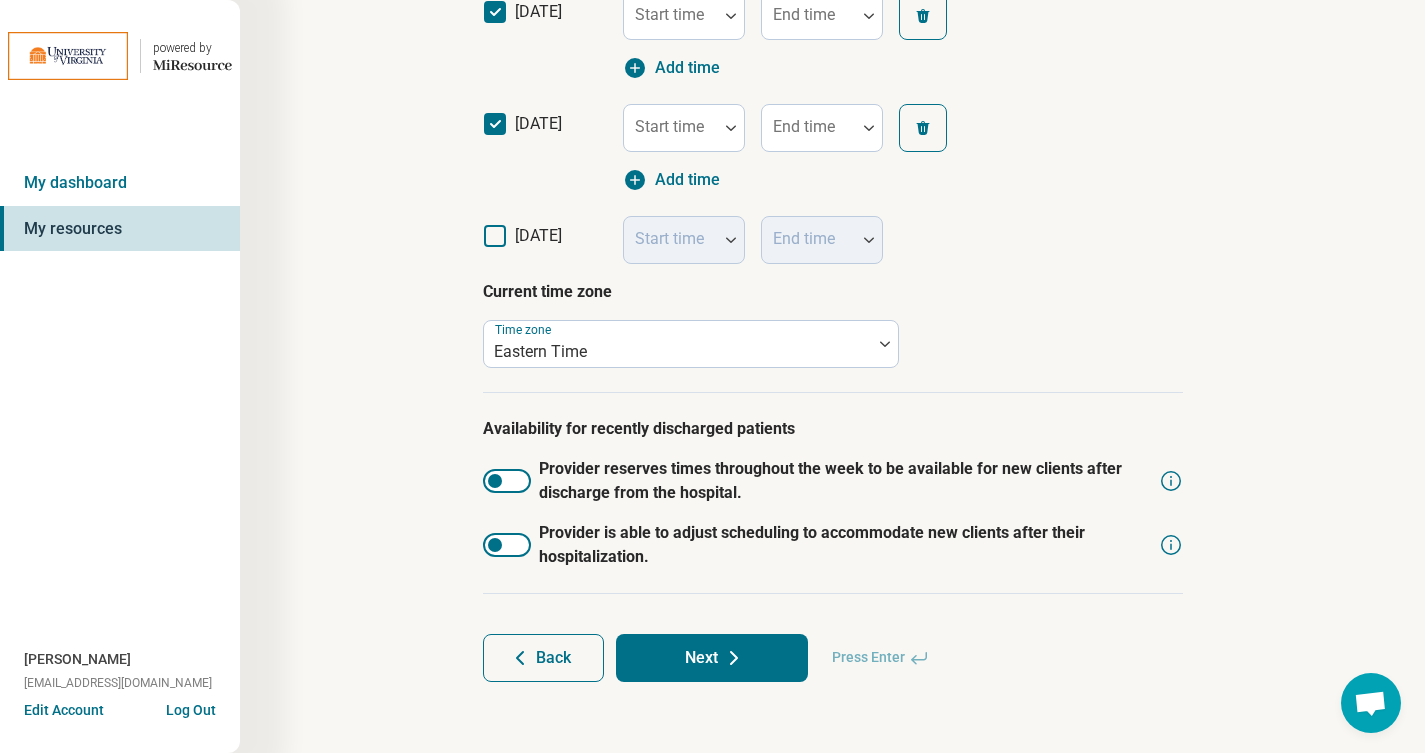 click on "Next" at bounding box center [712, 658] 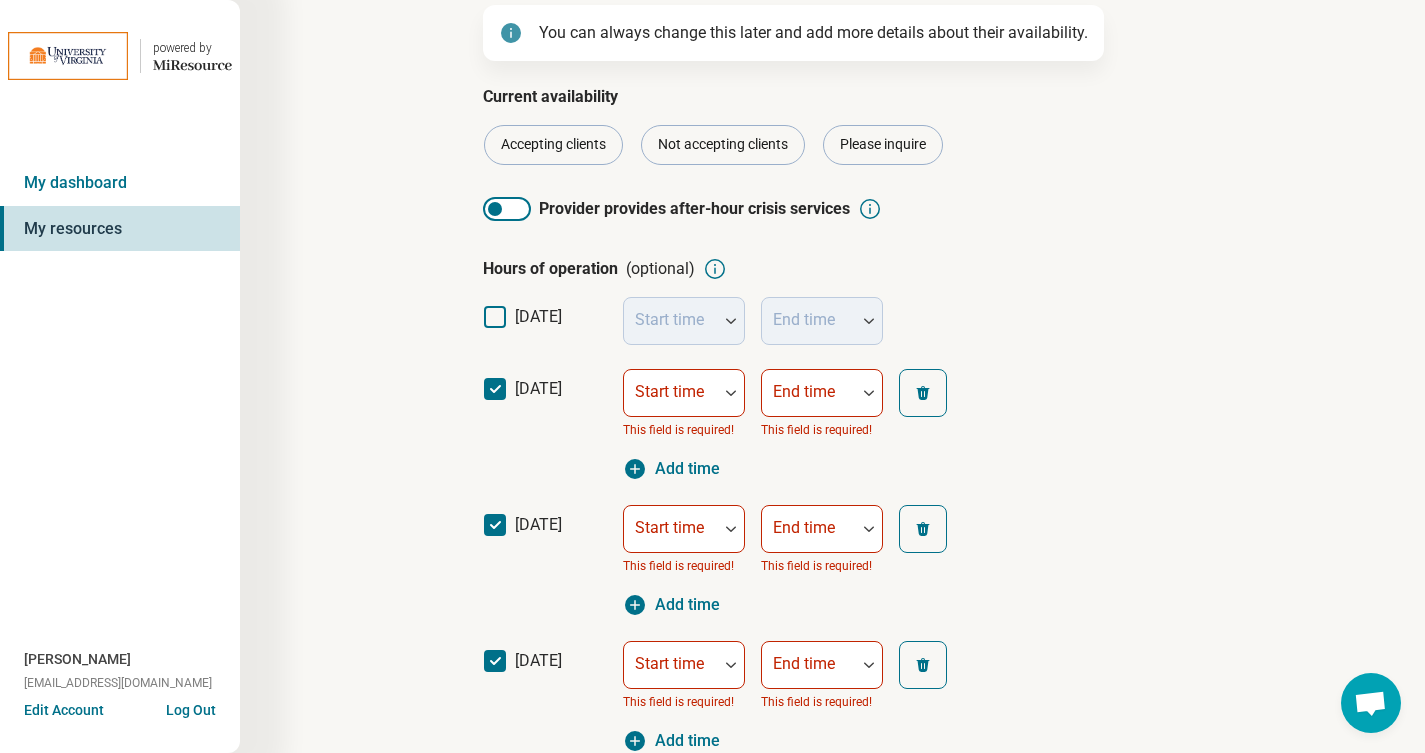 scroll, scrollTop: 258, scrollLeft: 0, axis: vertical 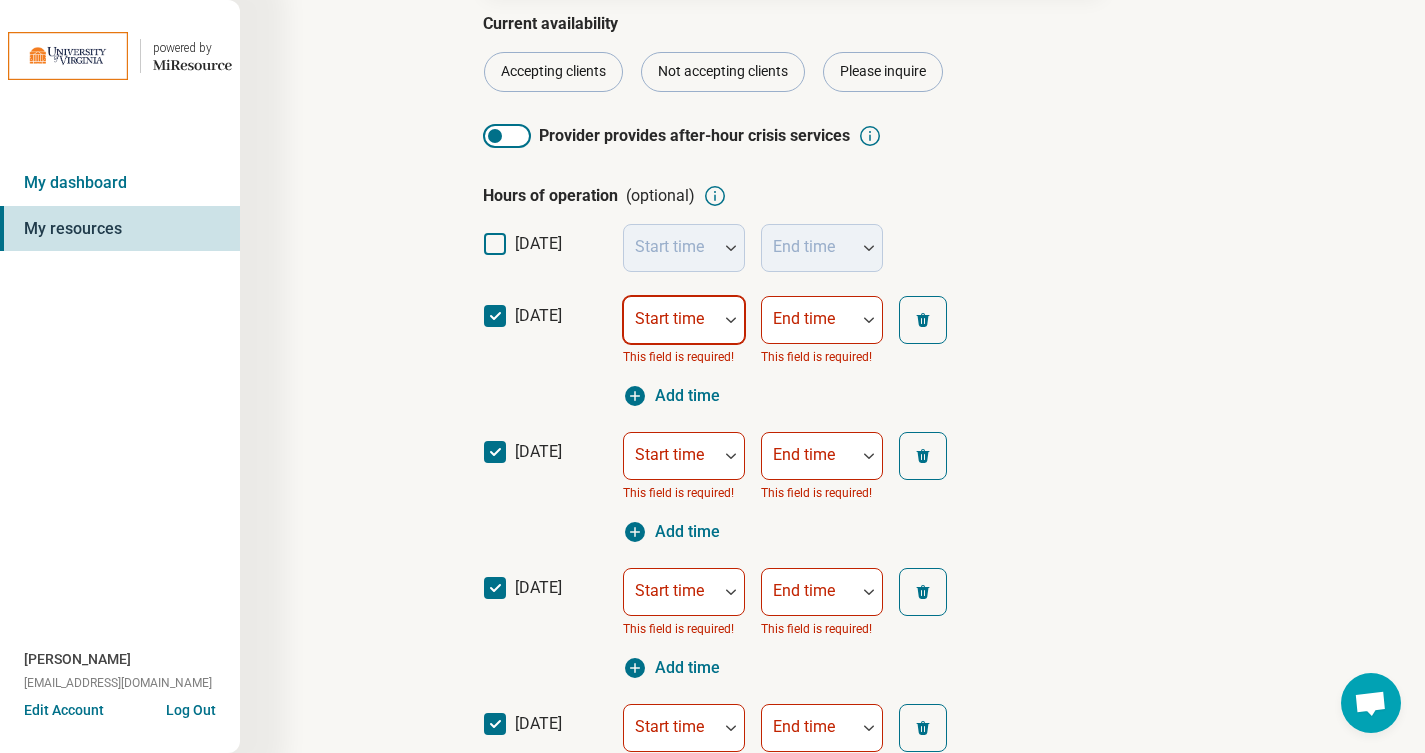 click at bounding box center (731, 320) 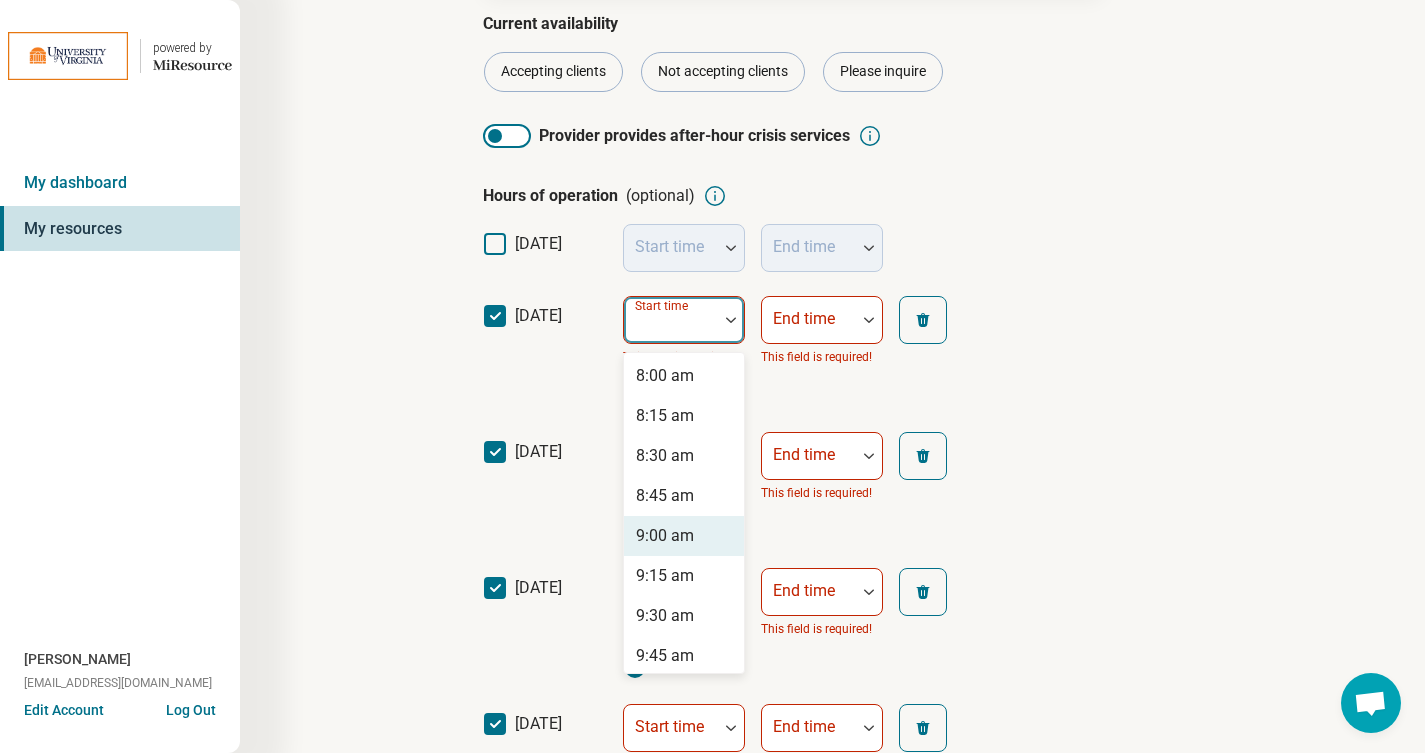scroll, scrollTop: 1282, scrollLeft: 0, axis: vertical 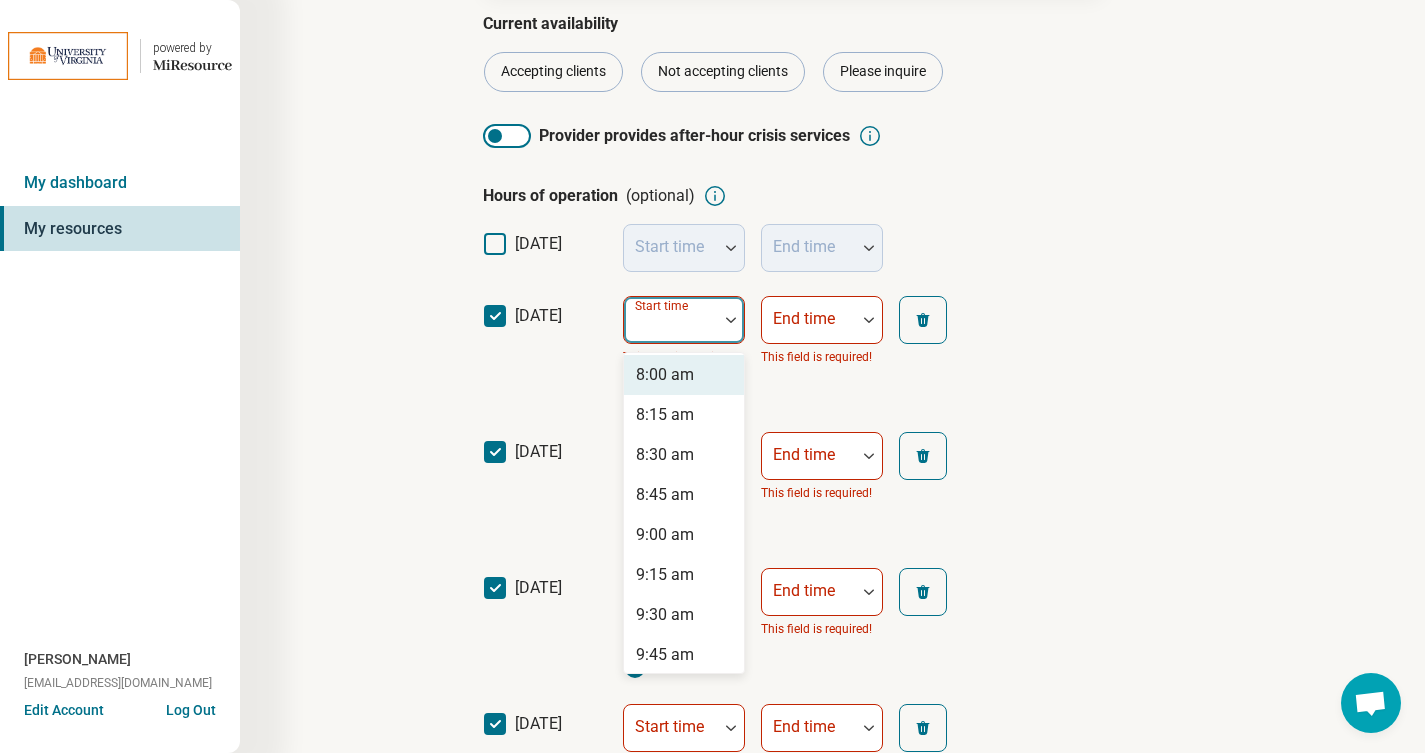 click on "8:00 am" at bounding box center (684, 375) 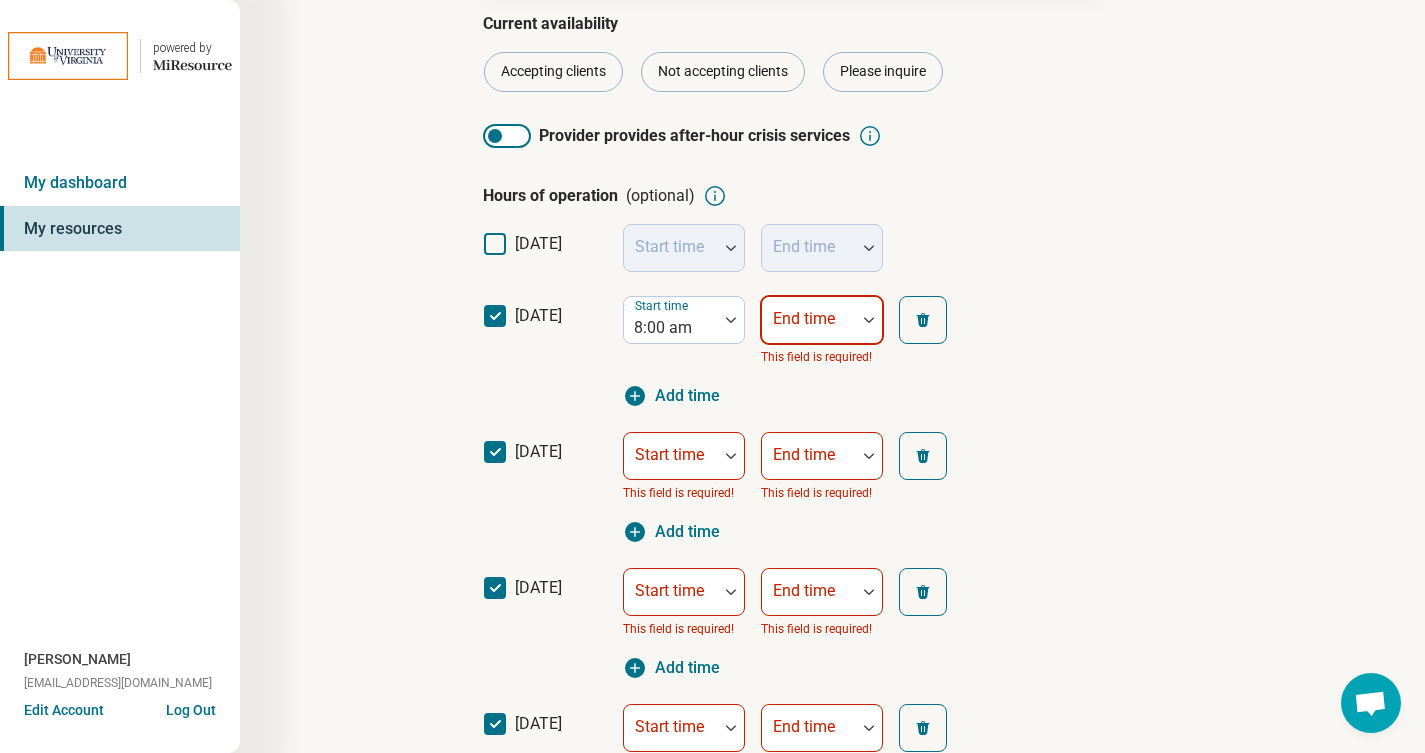 click on "End time" at bounding box center [822, 320] 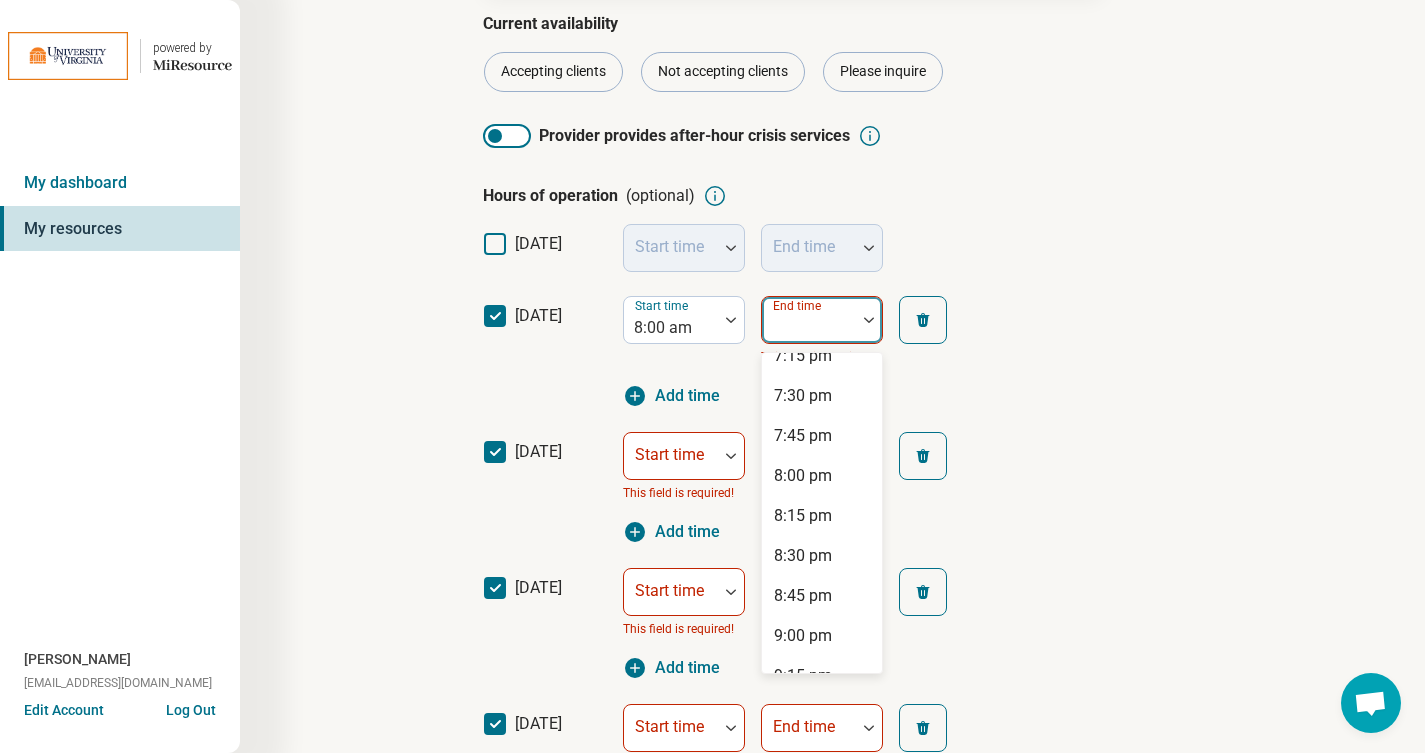 scroll, scrollTop: 1791, scrollLeft: 0, axis: vertical 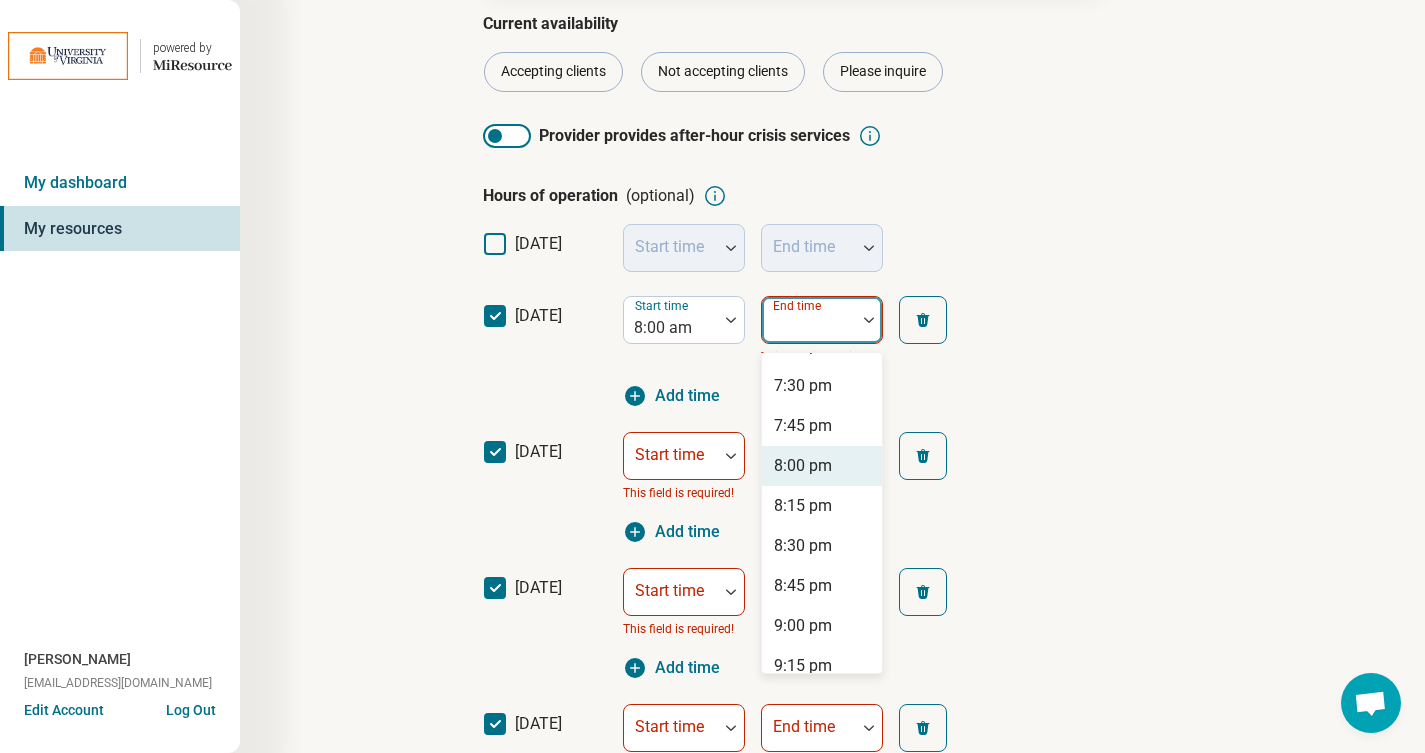 click on "8:00 pm" at bounding box center [803, 466] 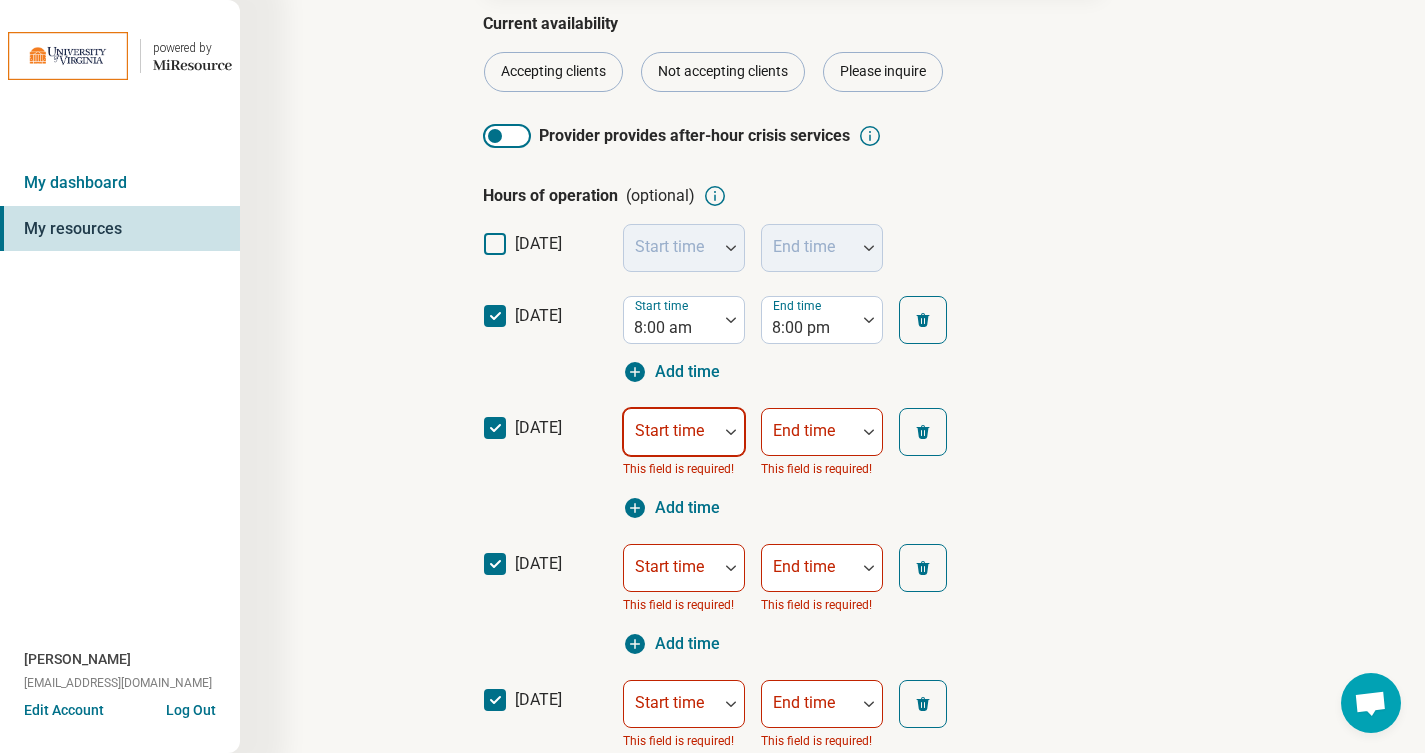 click at bounding box center (671, 440) 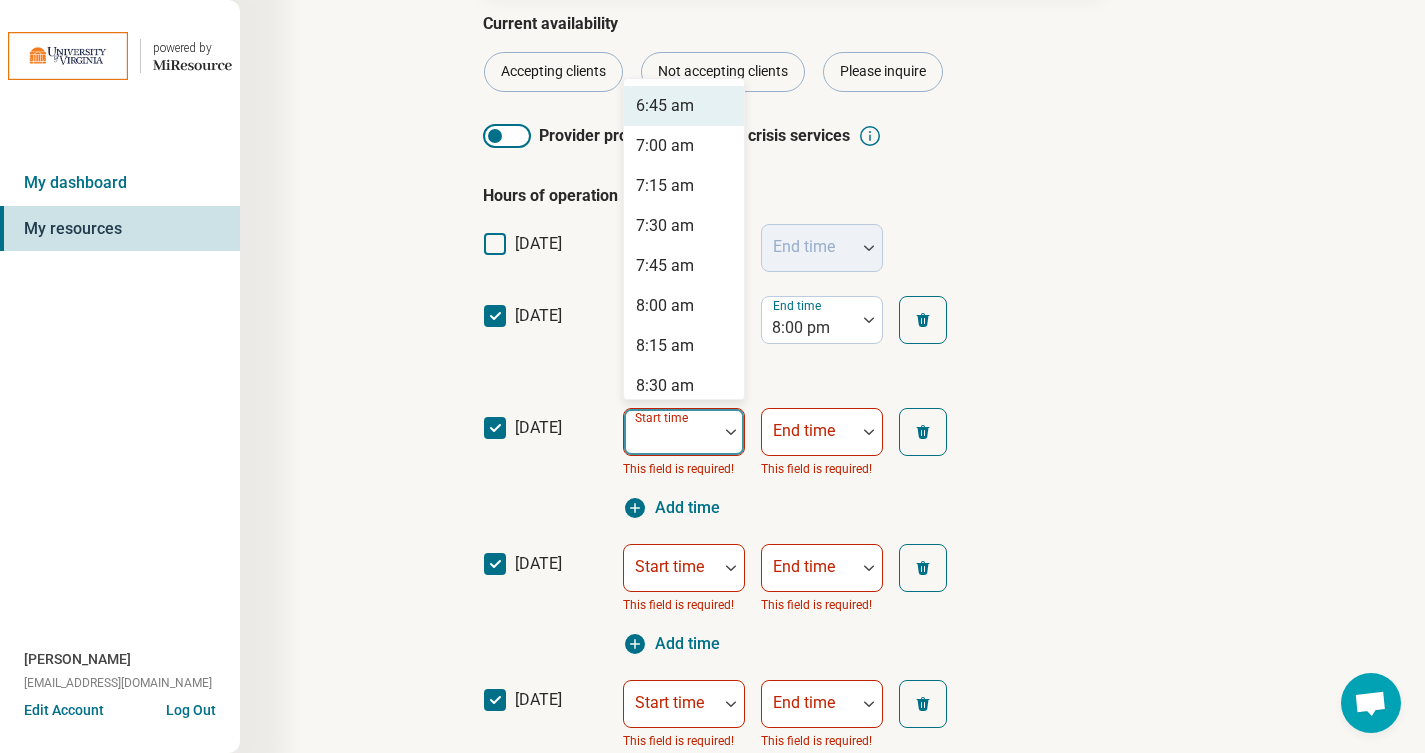 scroll, scrollTop: 1083, scrollLeft: 0, axis: vertical 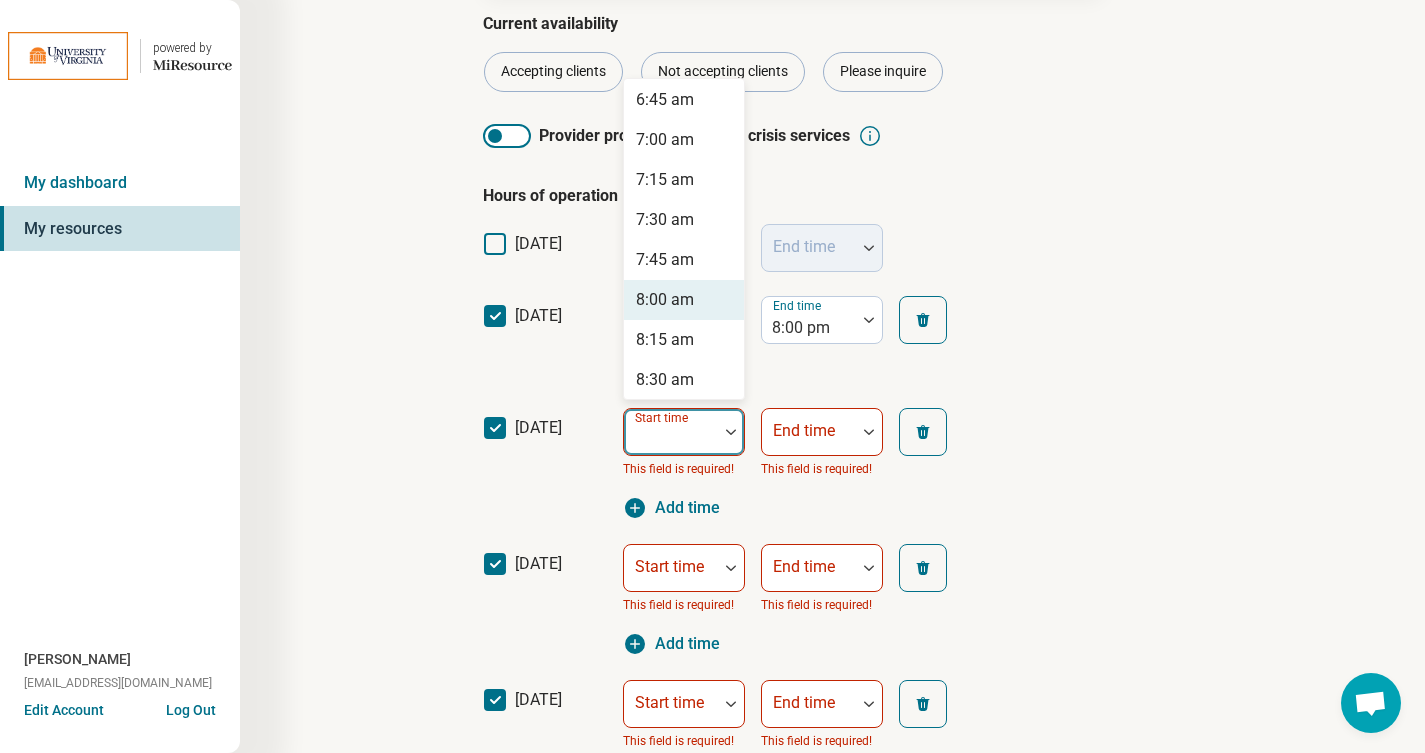 click on "8:00 am" at bounding box center [684, 300] 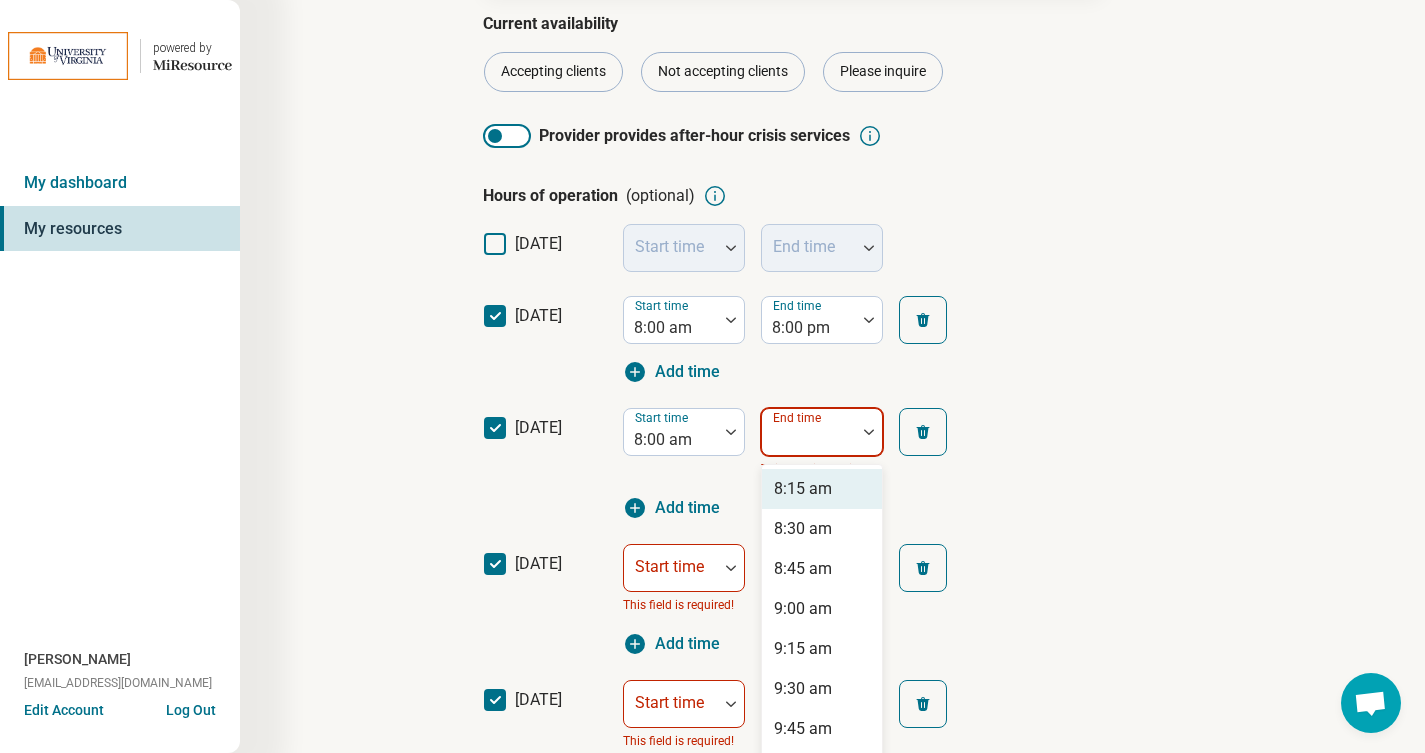 click at bounding box center [809, 432] 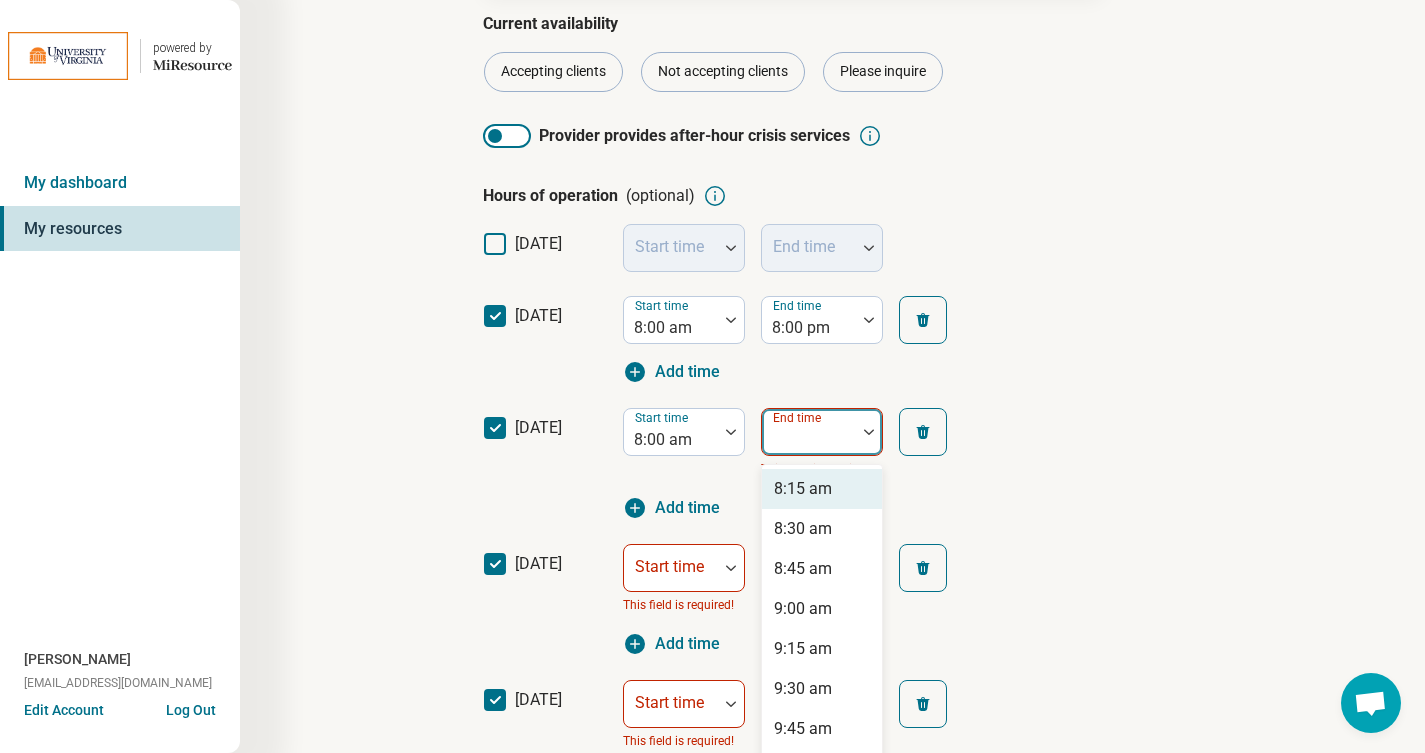scroll, scrollTop: 298, scrollLeft: 0, axis: vertical 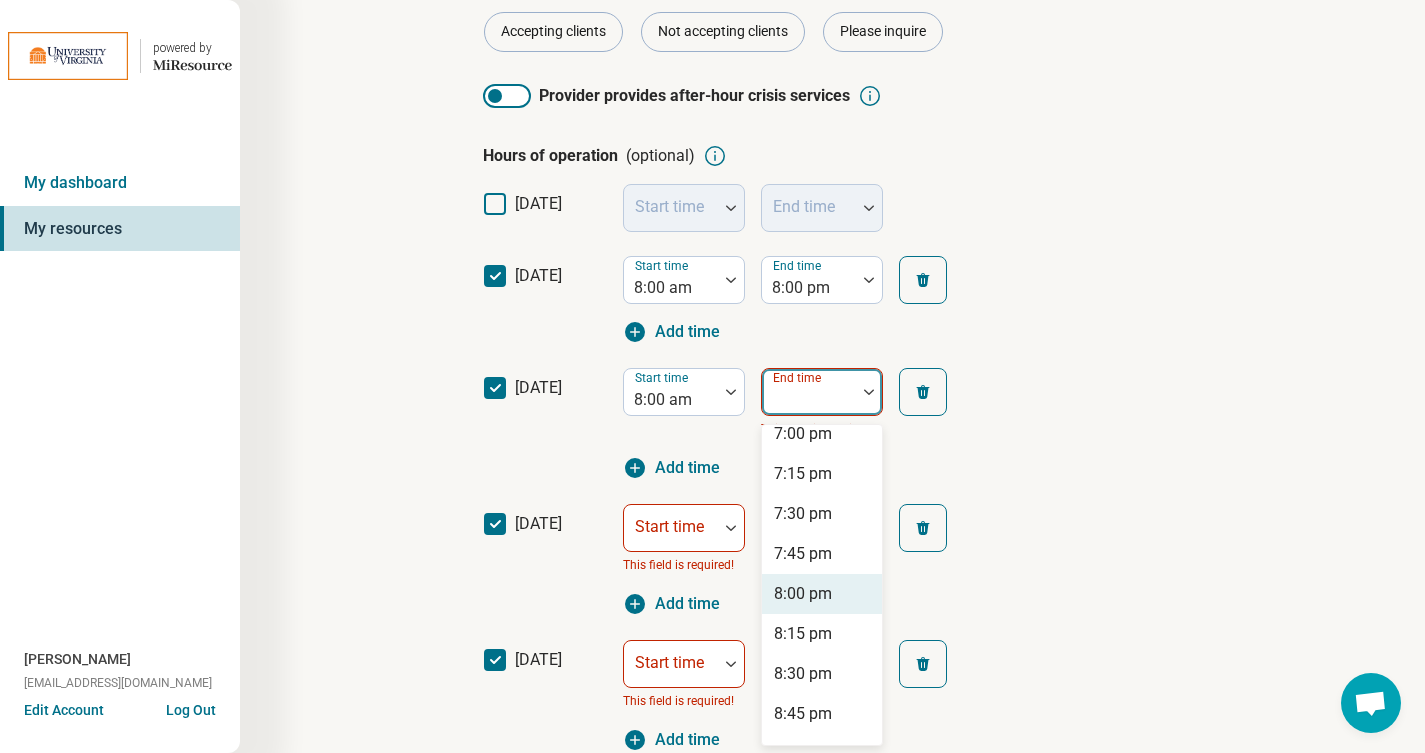 click on "8:00 pm" at bounding box center (803, 594) 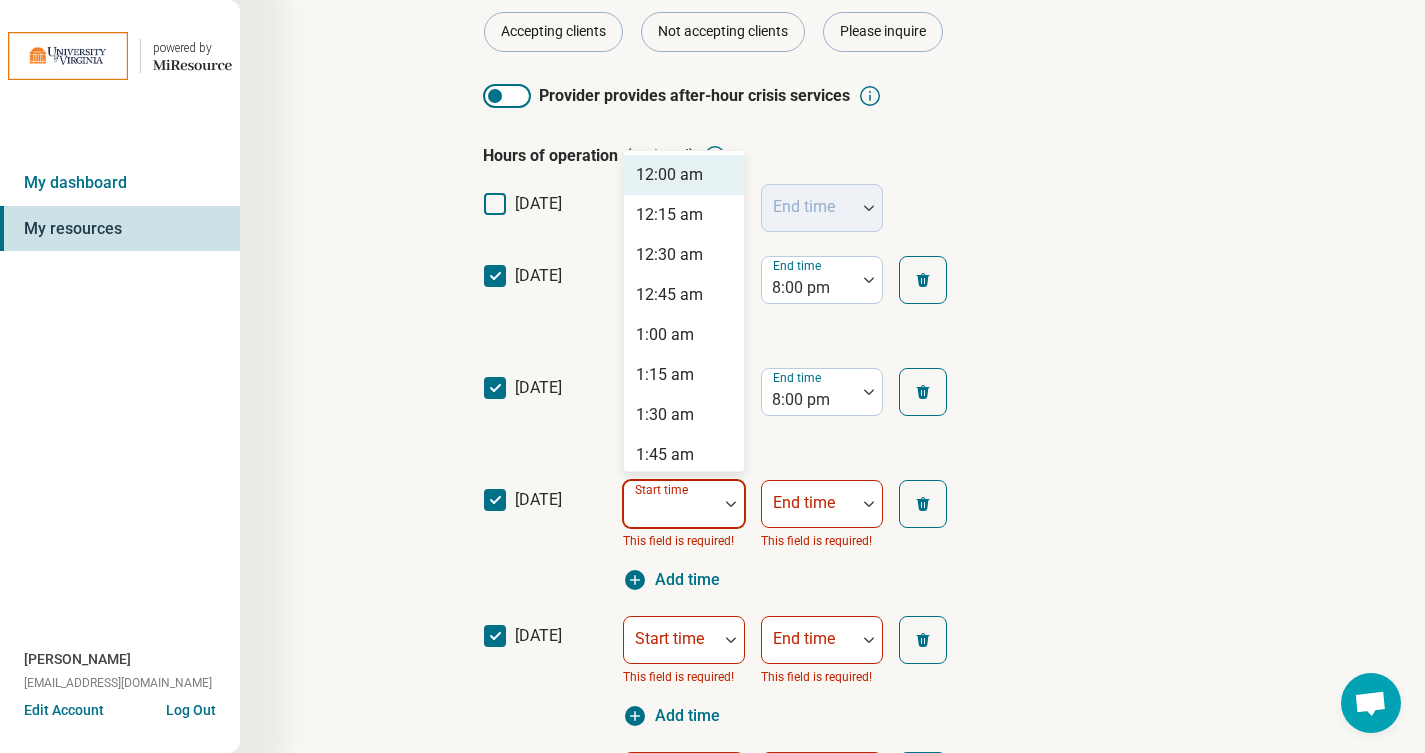 click at bounding box center [671, 512] 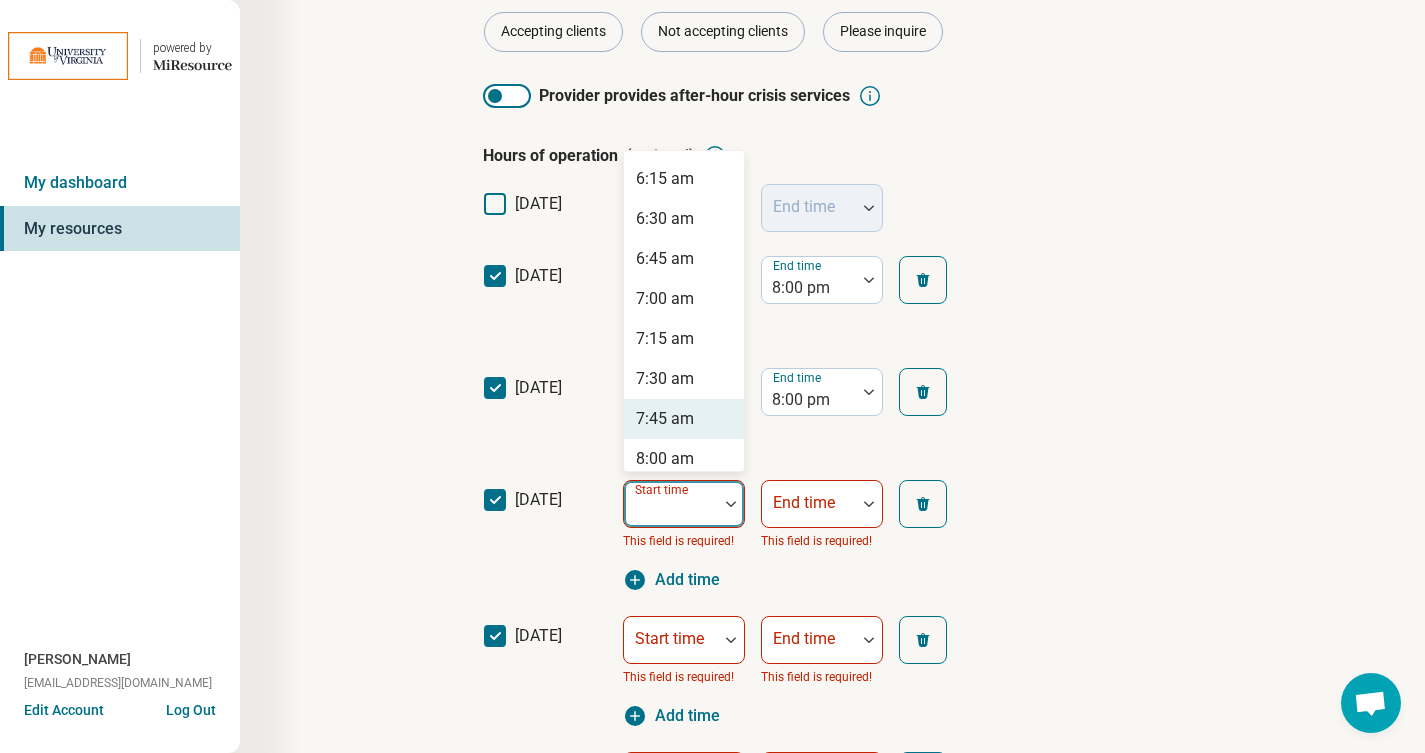 scroll, scrollTop: 1084, scrollLeft: 0, axis: vertical 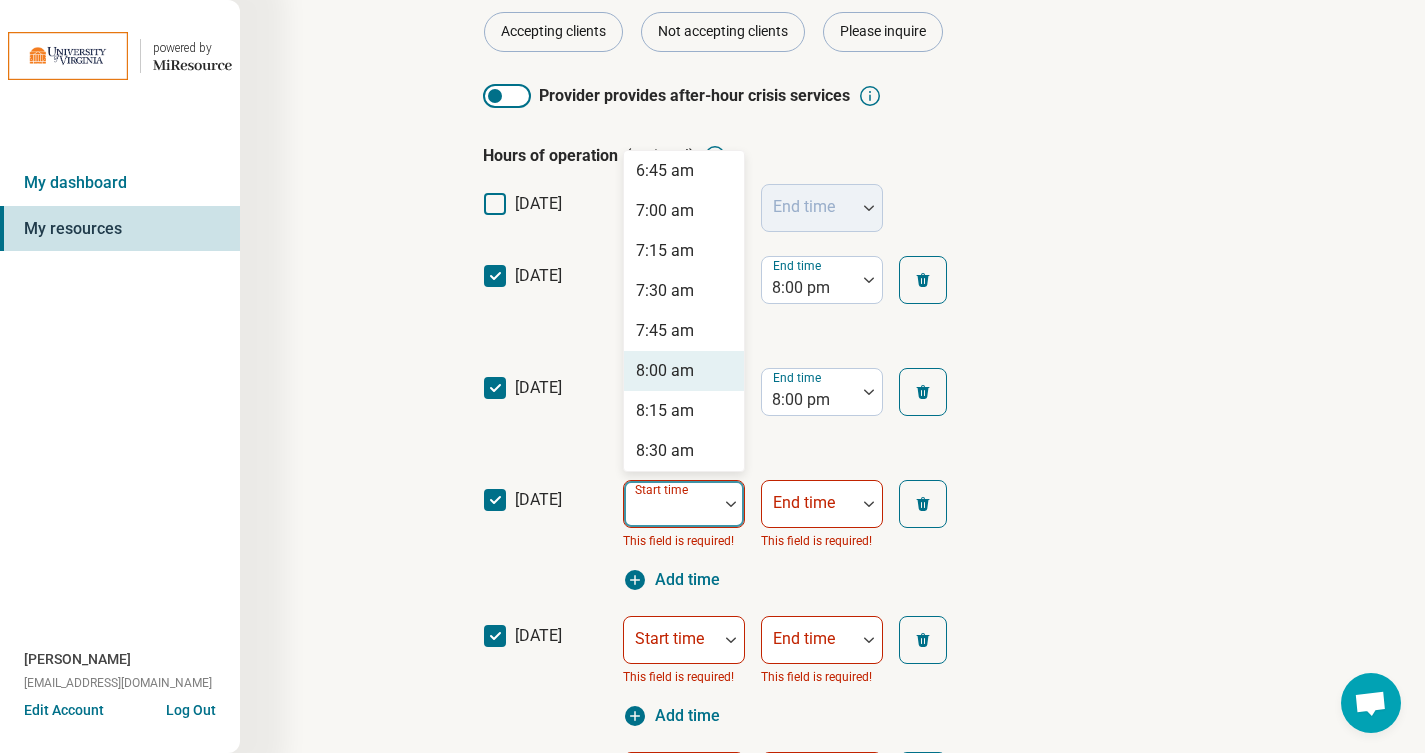 click on "8:00 am" at bounding box center [665, 371] 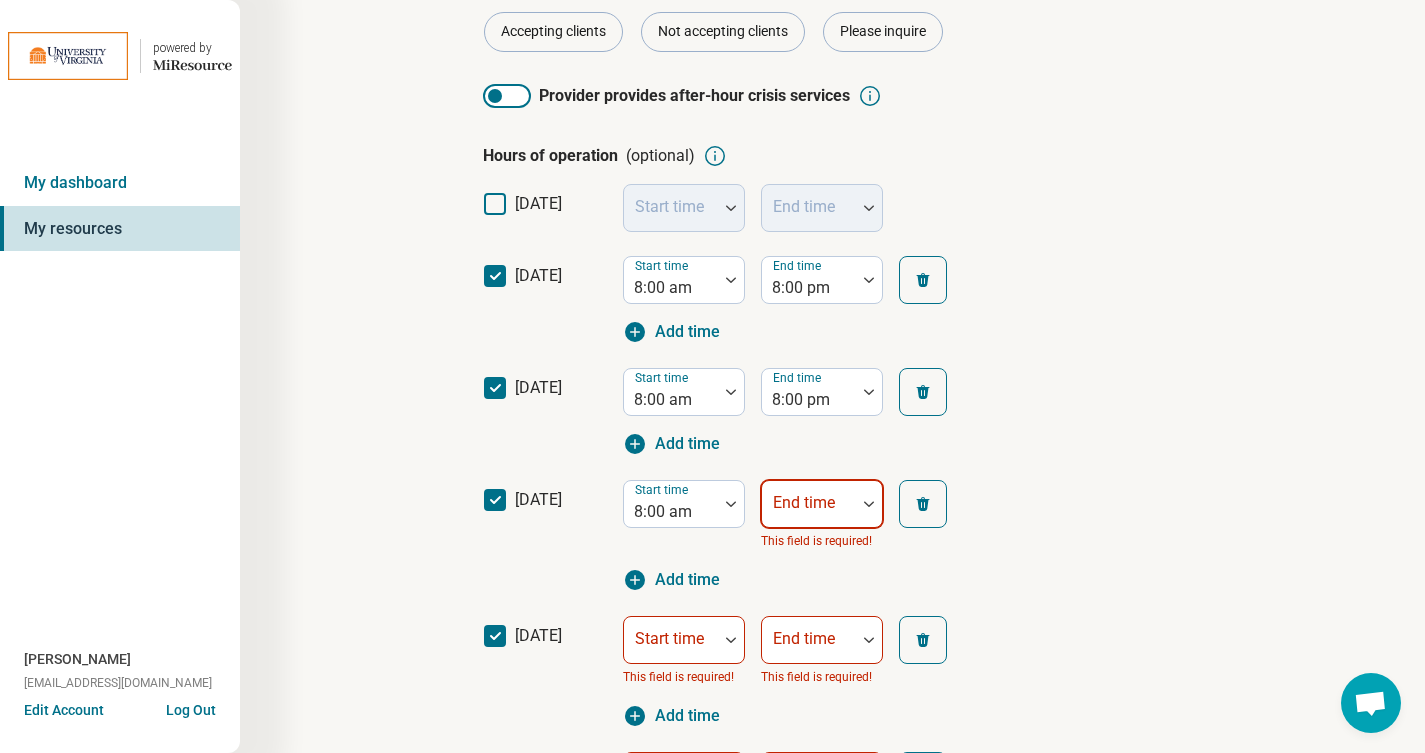 click on "End time" at bounding box center [822, 504] 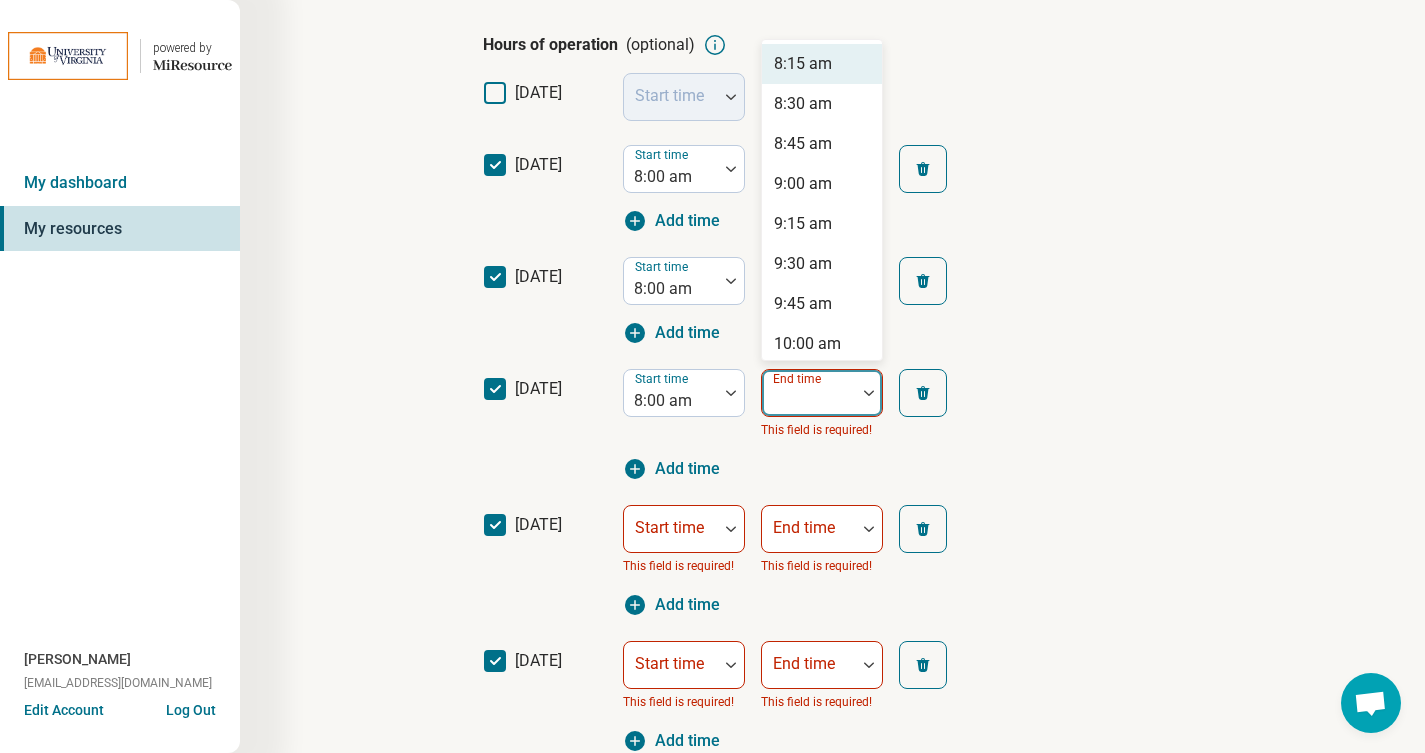 scroll, scrollTop: 410, scrollLeft: 0, axis: vertical 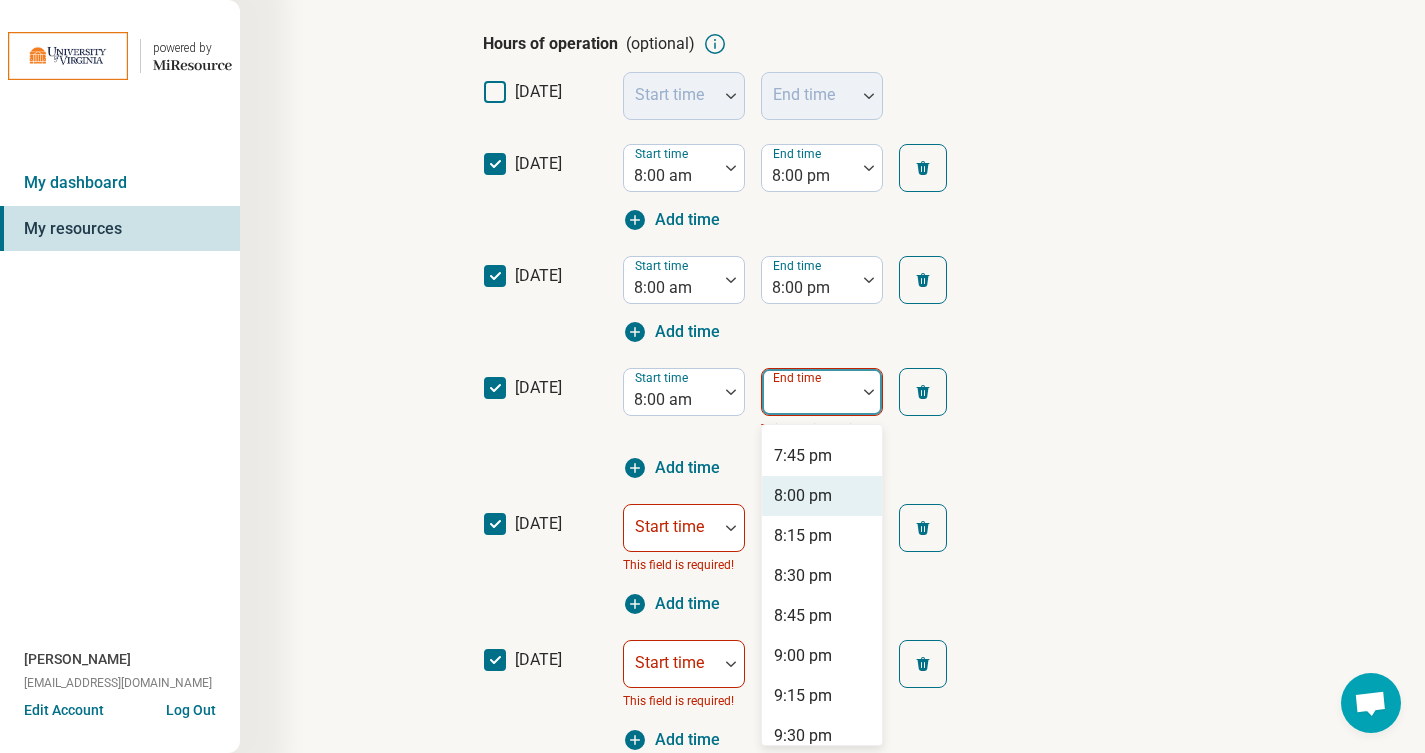 click on "8:00 pm" at bounding box center [803, 496] 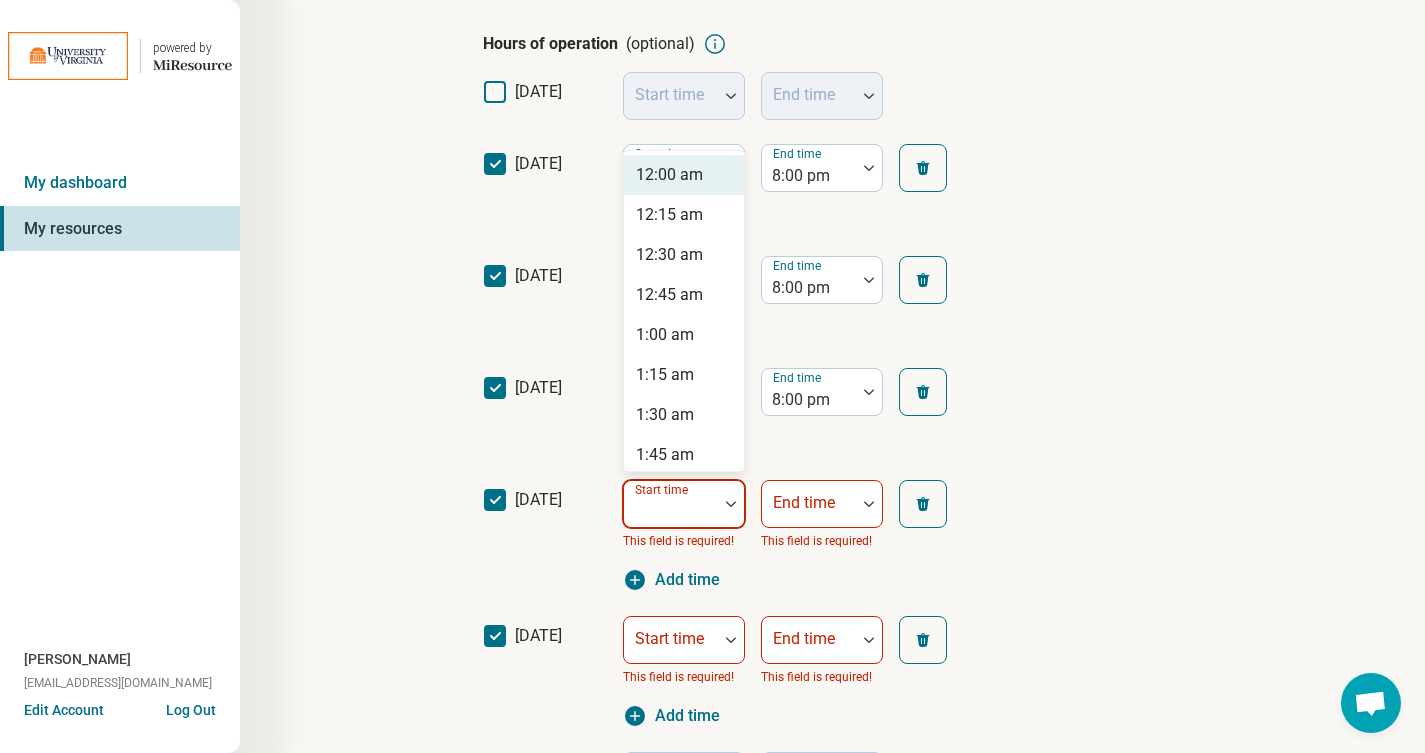 click on "Start time" at bounding box center (684, 504) 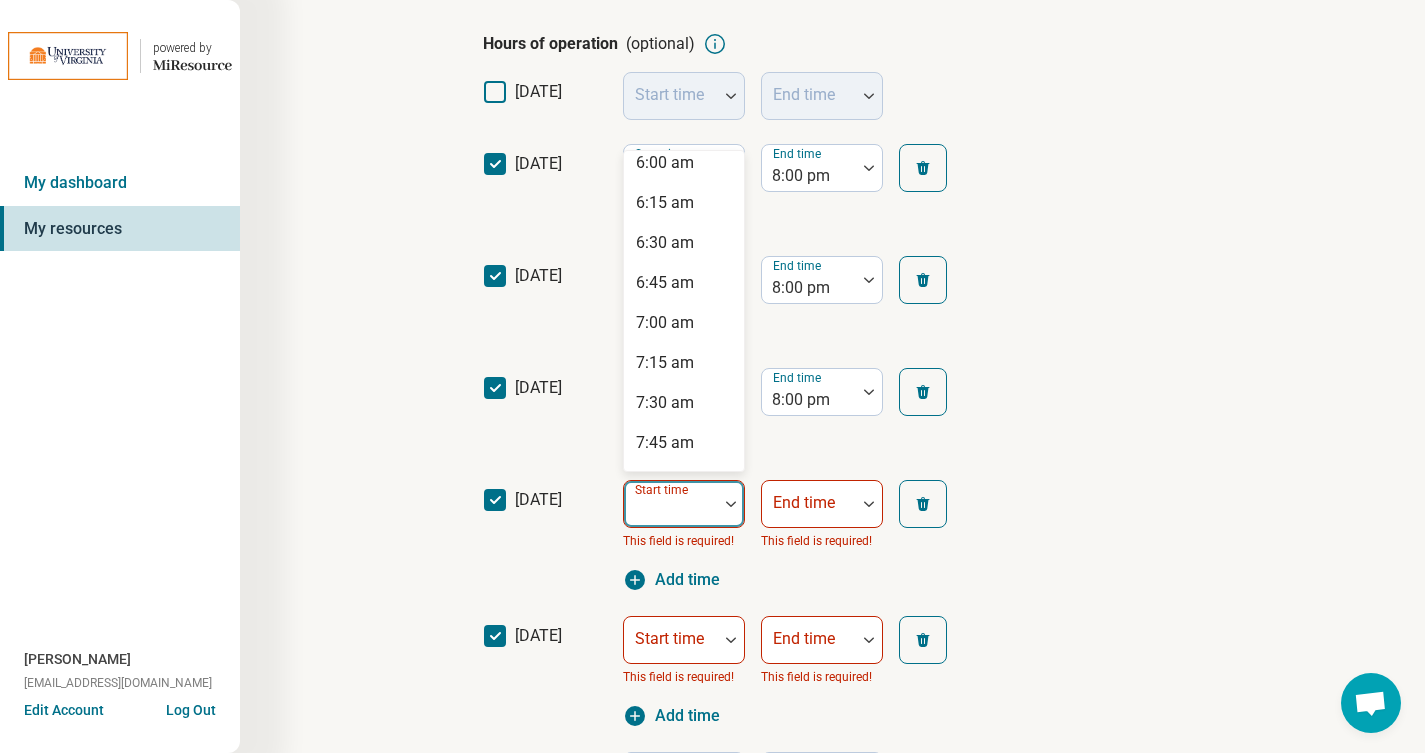 scroll, scrollTop: 1128, scrollLeft: 0, axis: vertical 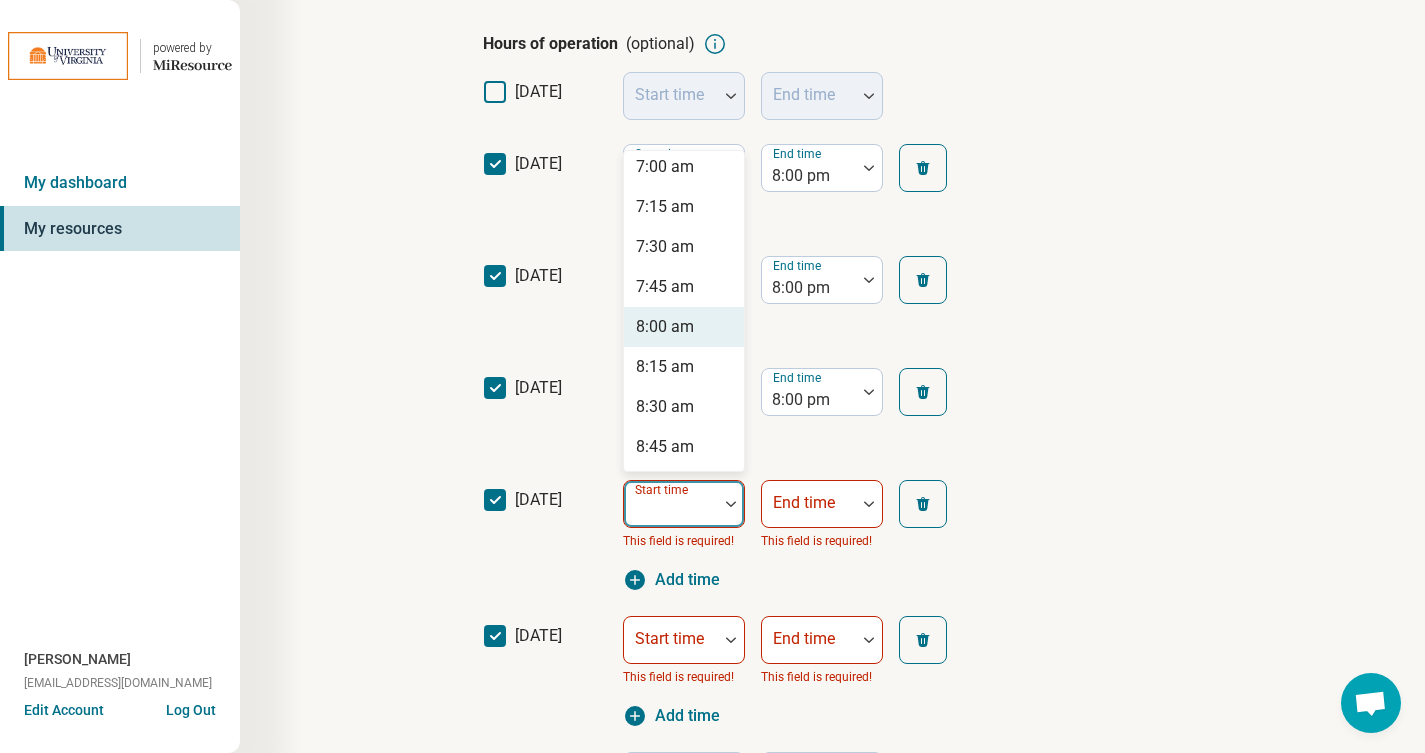 click on "8:00 am" at bounding box center (684, 327) 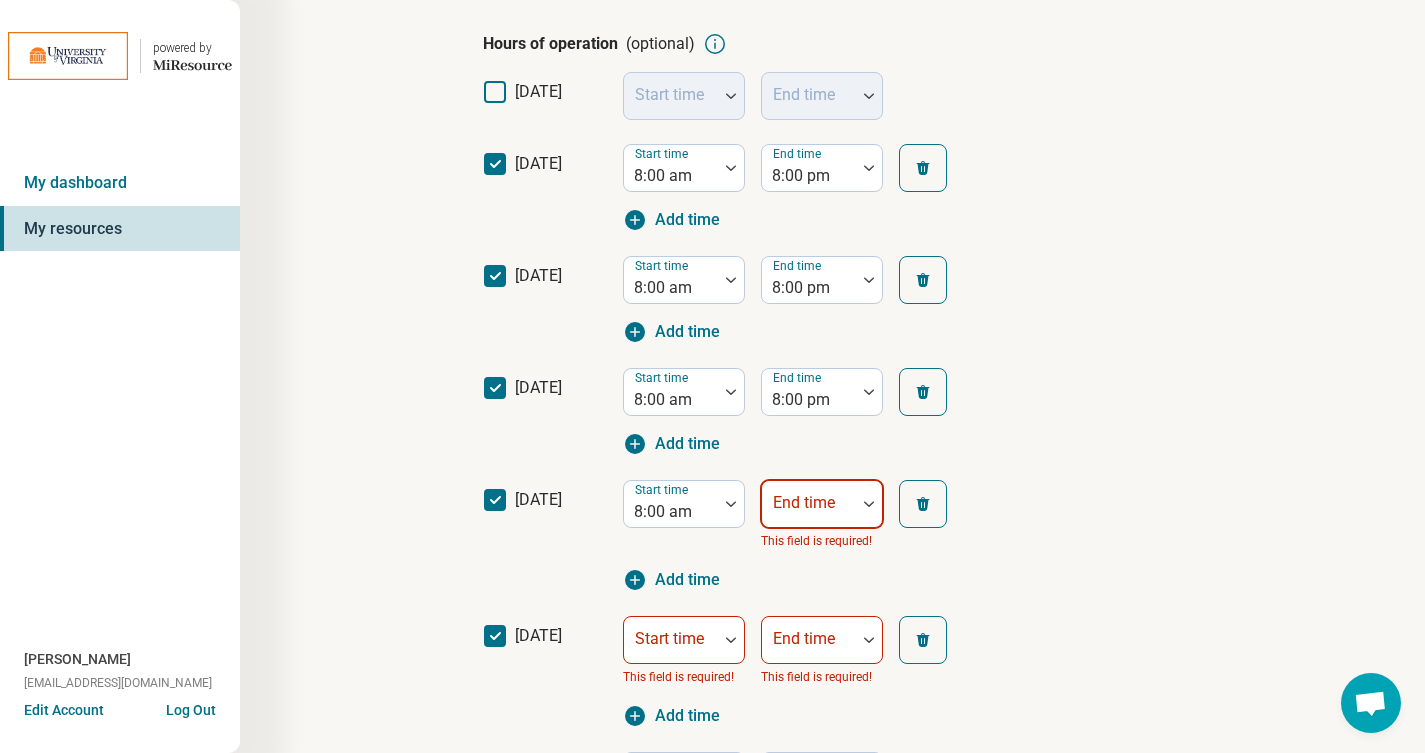 click on "End time" at bounding box center (822, 504) 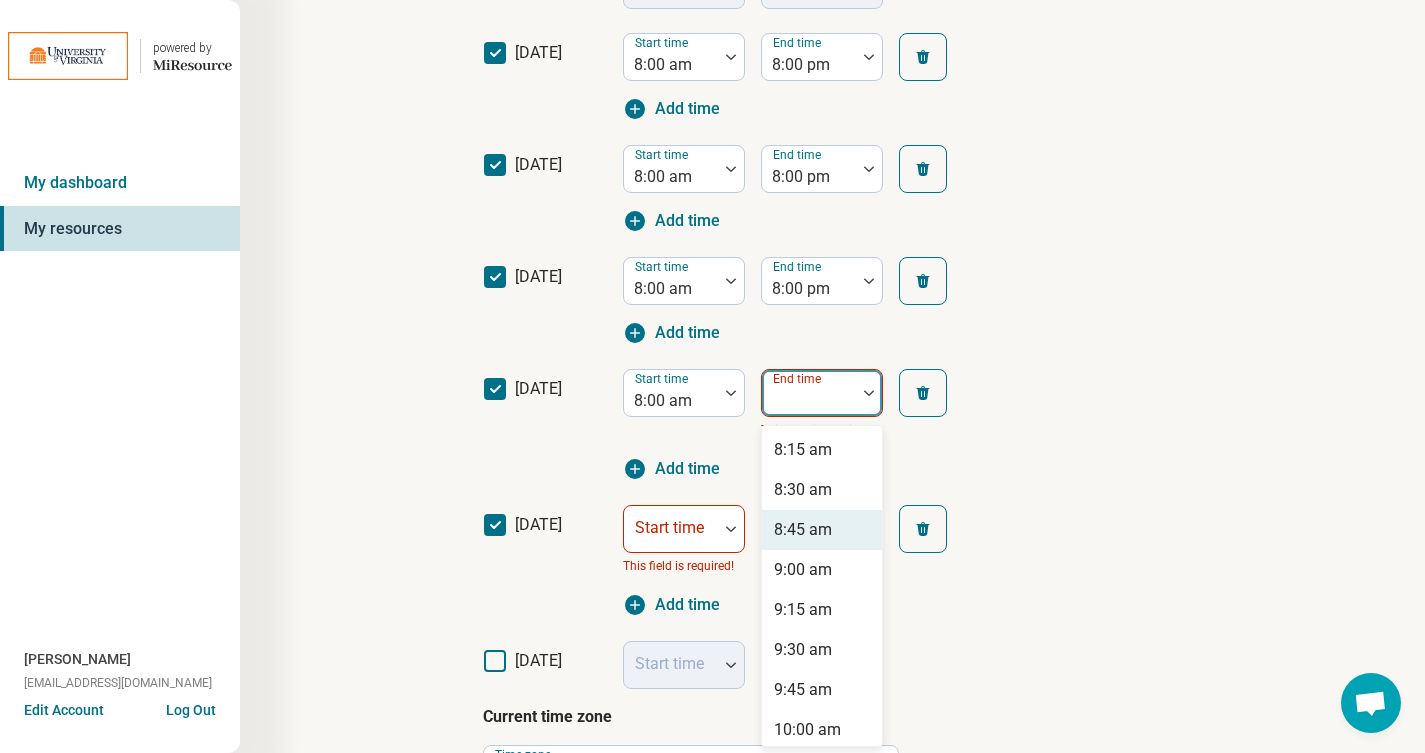 scroll, scrollTop: 522, scrollLeft: 0, axis: vertical 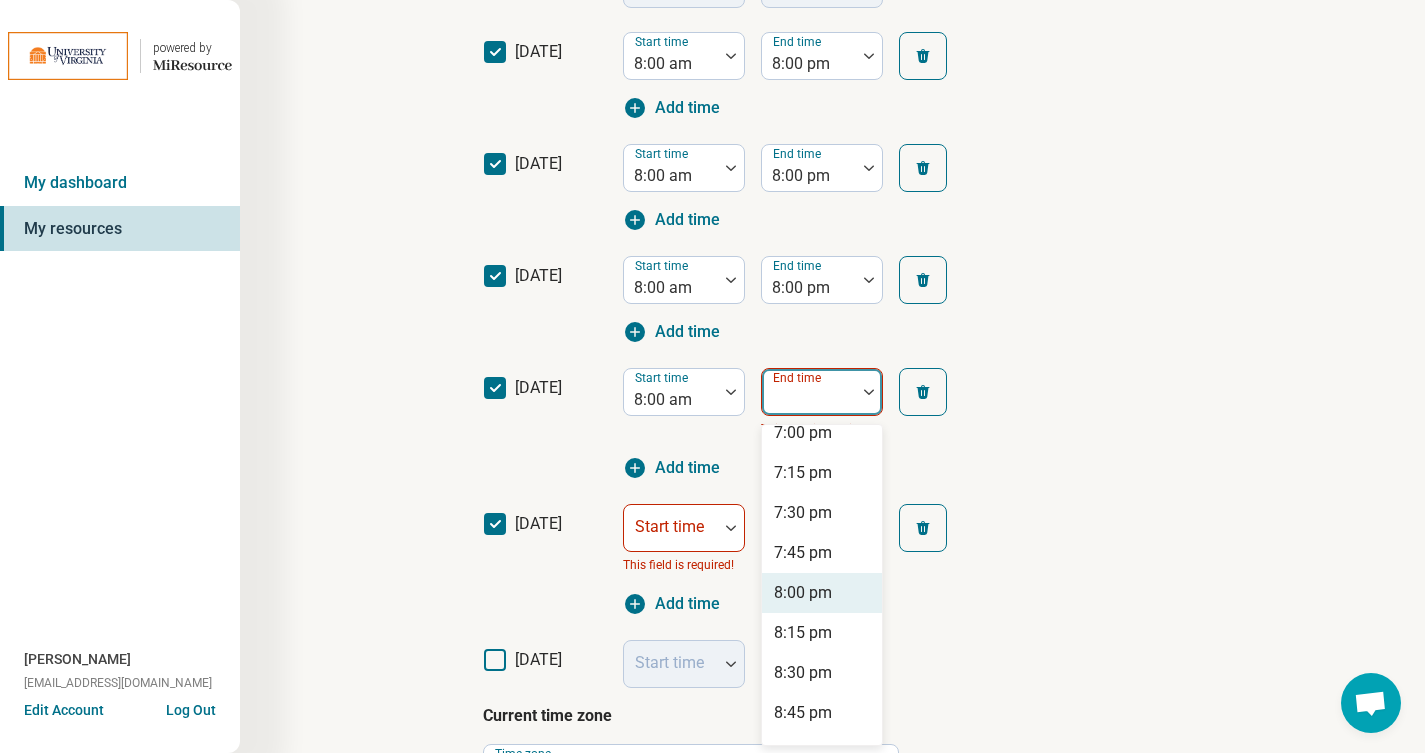 click on "8:00 pm" at bounding box center (822, 593) 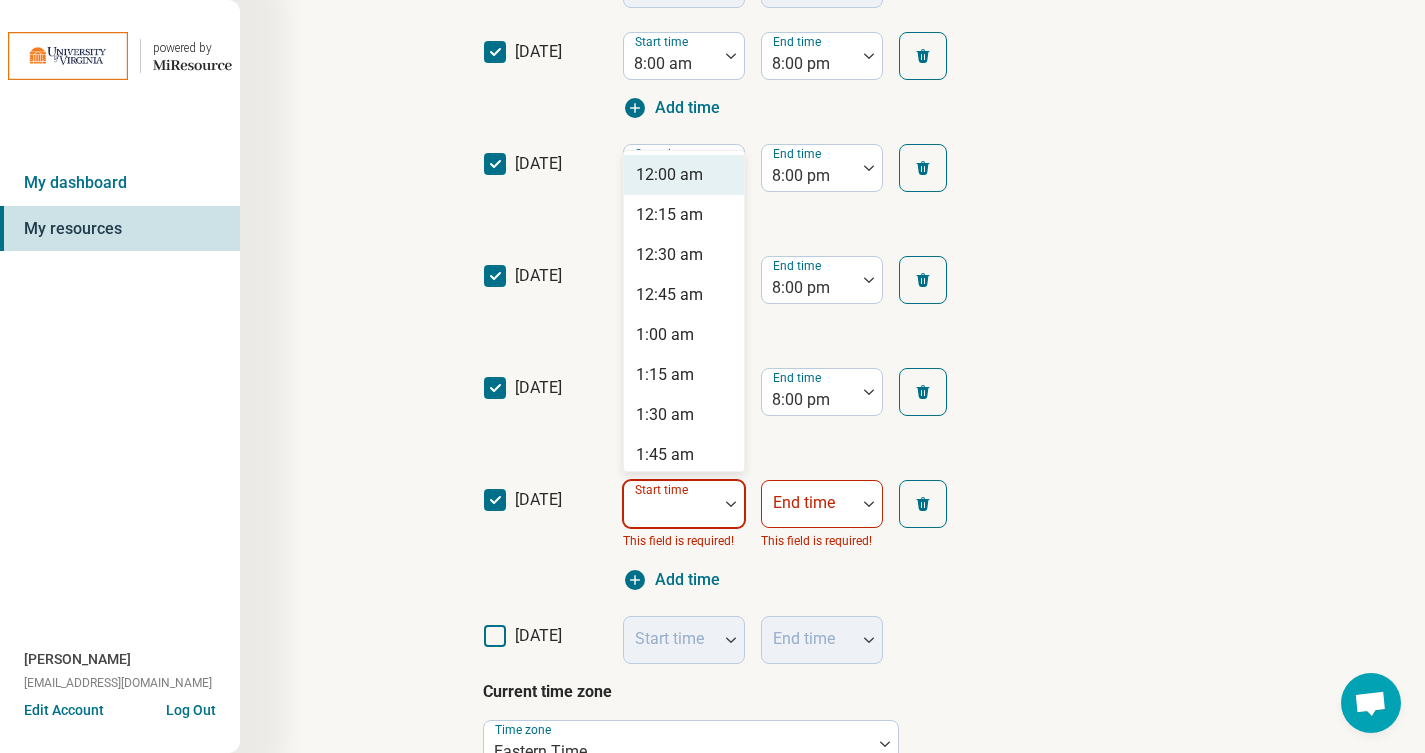 click at bounding box center (671, 512) 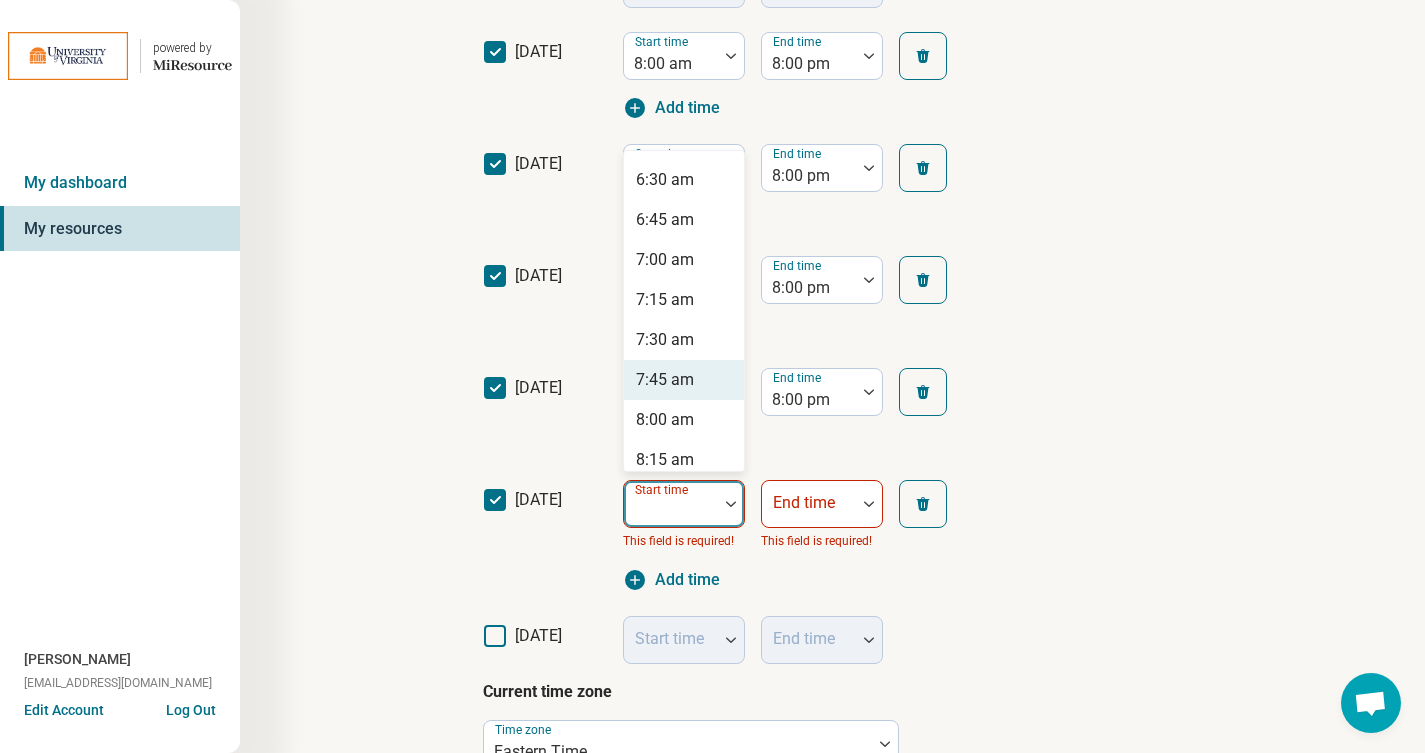 scroll, scrollTop: 1144, scrollLeft: 0, axis: vertical 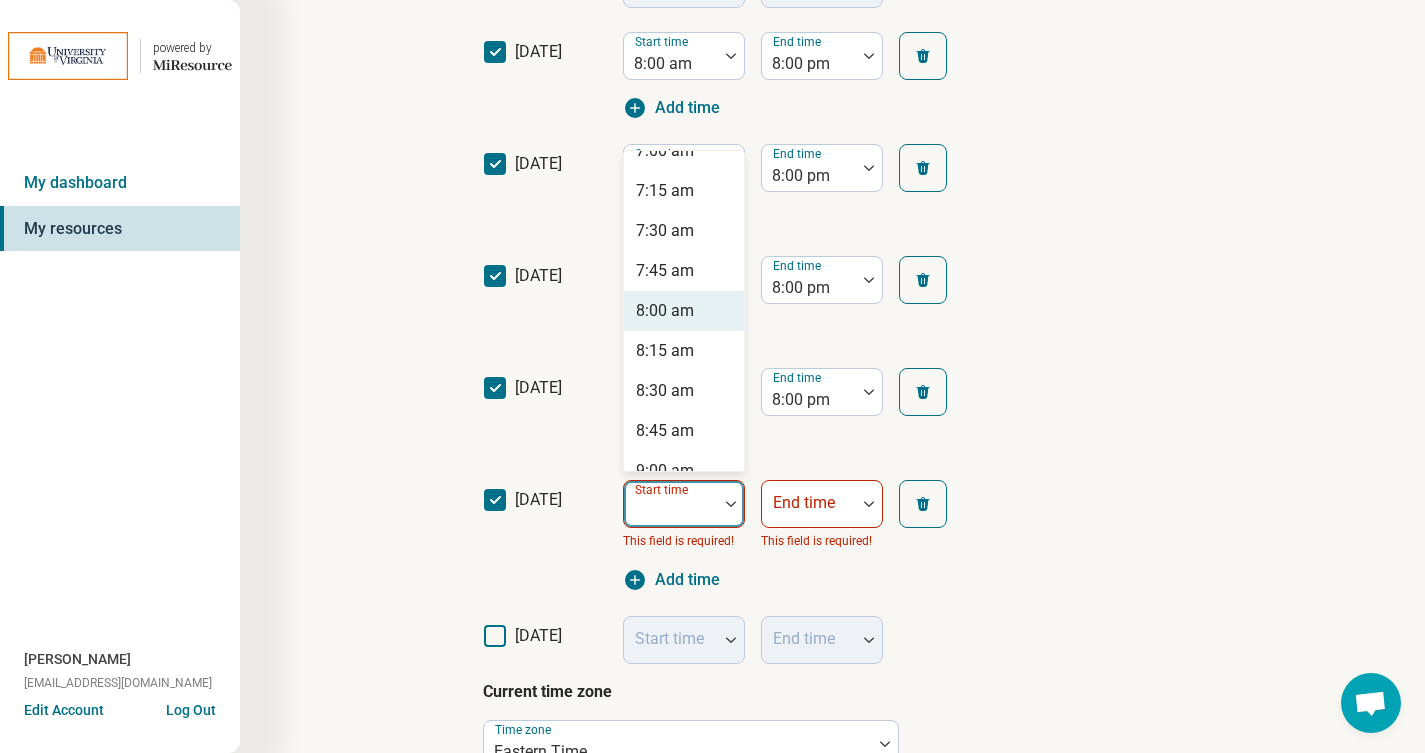 click on "8:00 am" at bounding box center (684, 311) 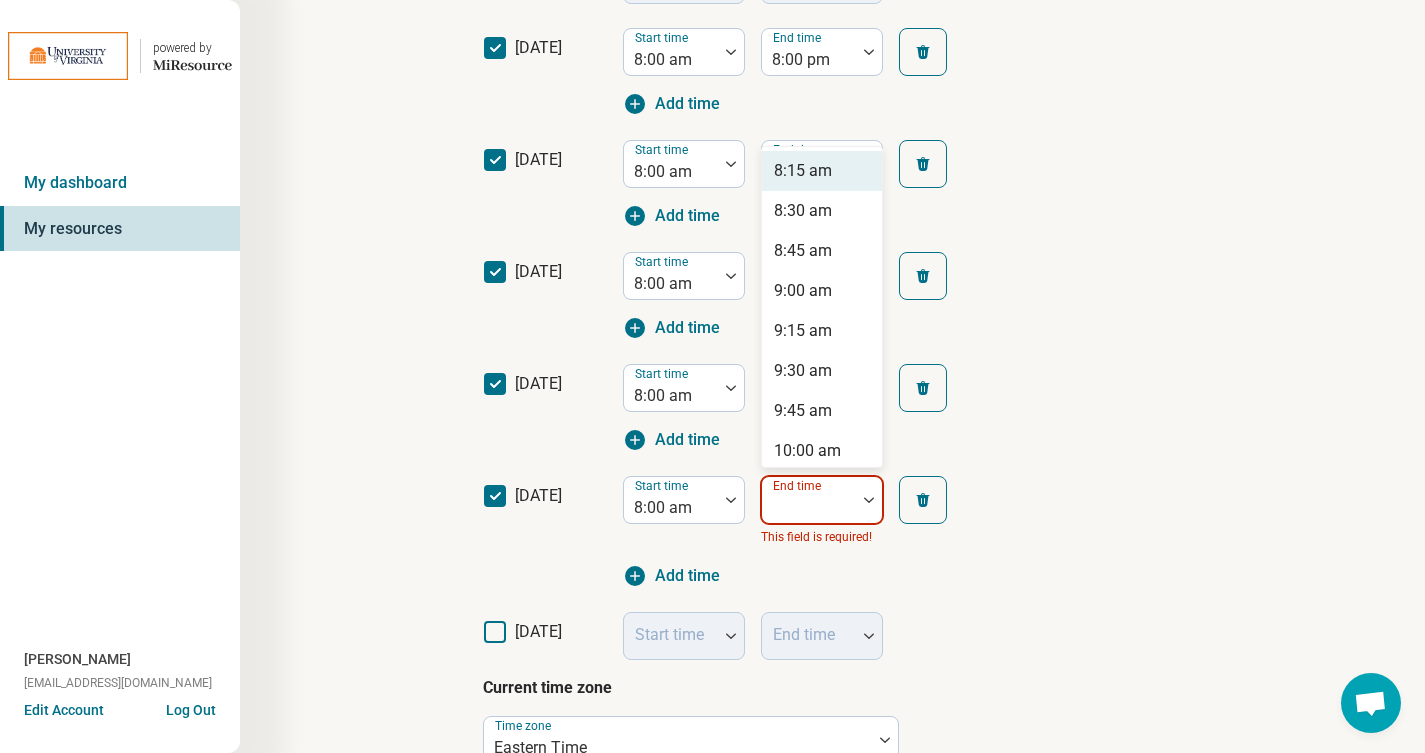 click on "End time" at bounding box center (822, 500) 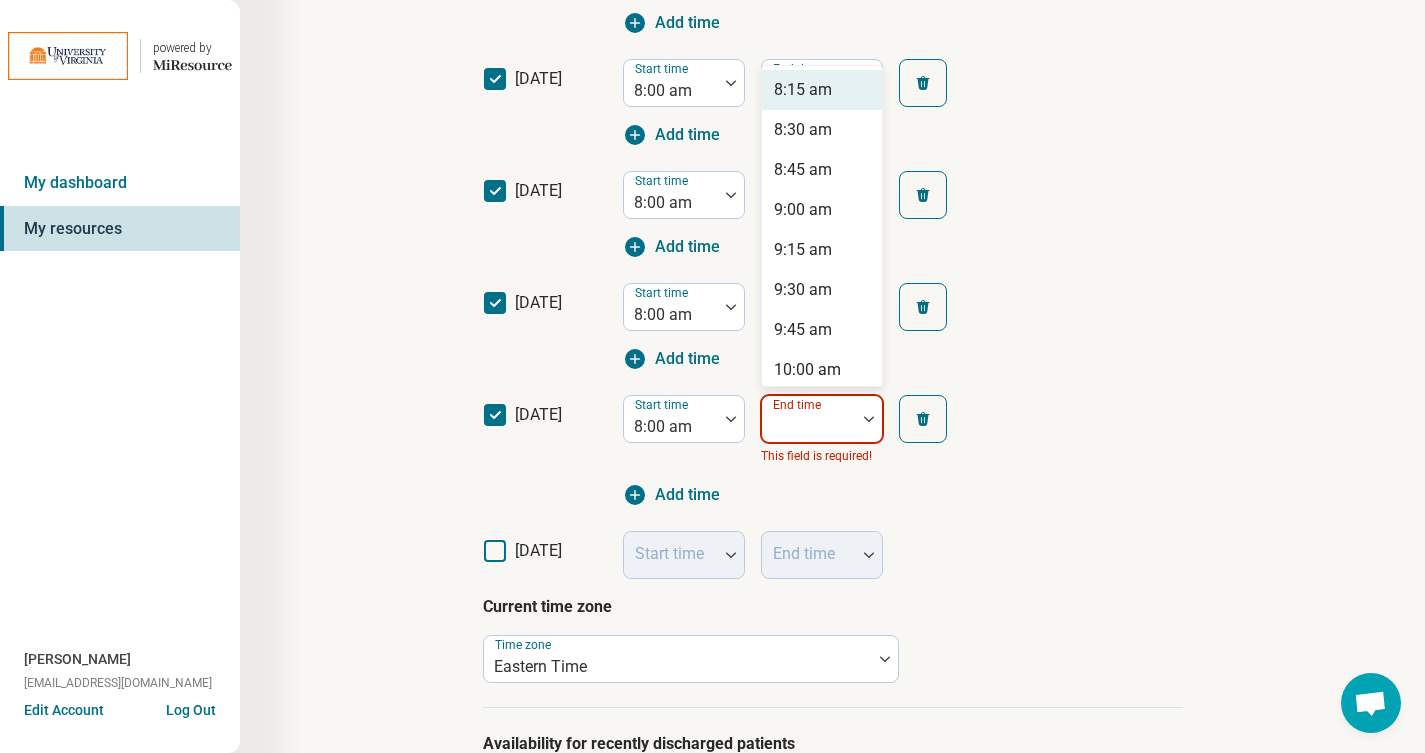 scroll, scrollTop: 634, scrollLeft: 0, axis: vertical 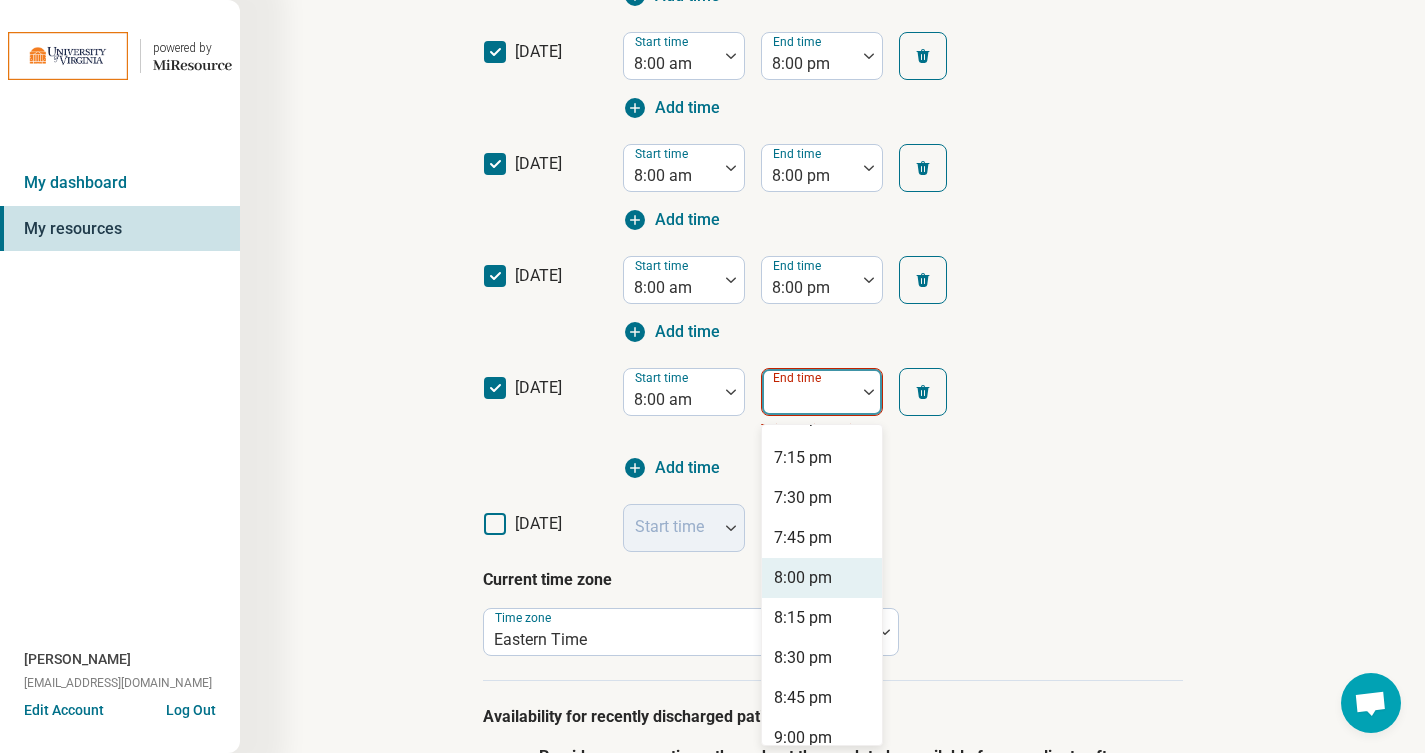 click on "8:00 pm" at bounding box center [803, 578] 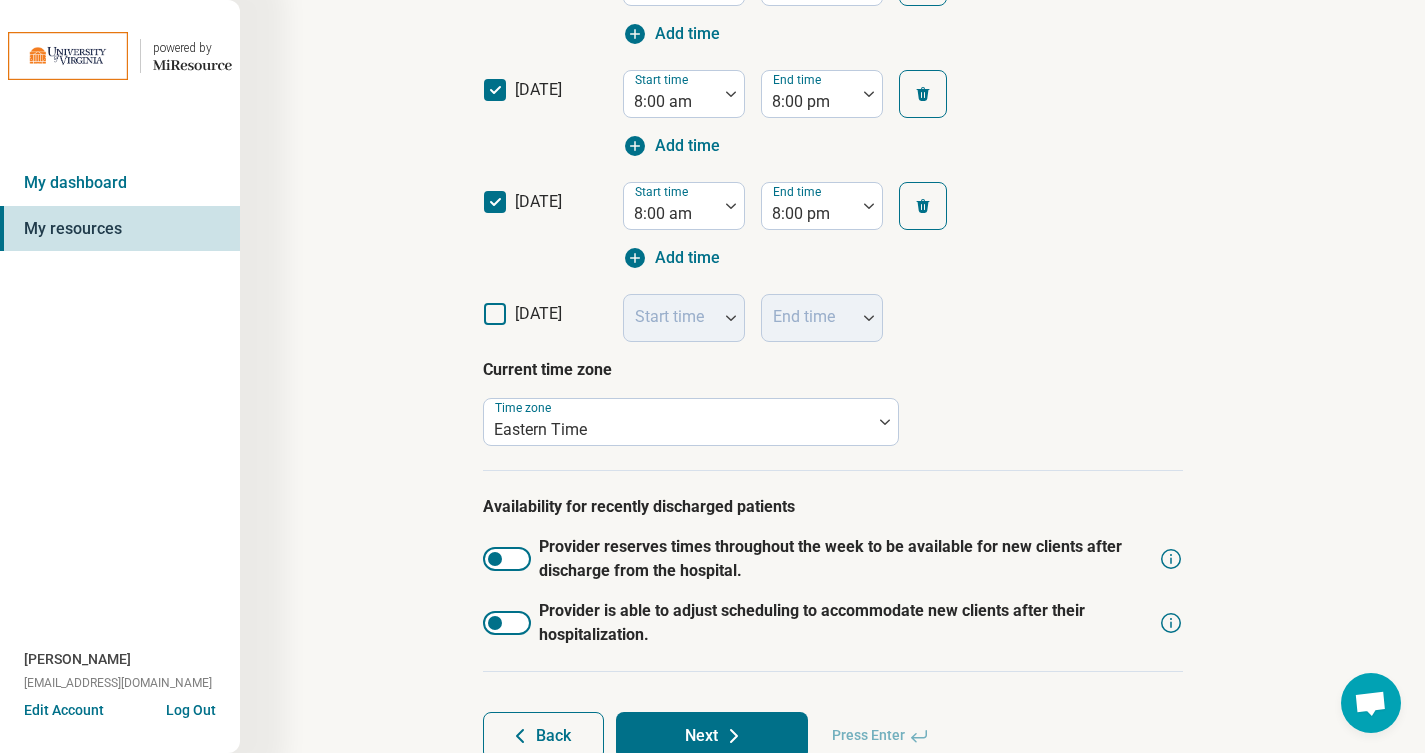 scroll, scrollTop: 898, scrollLeft: 0, axis: vertical 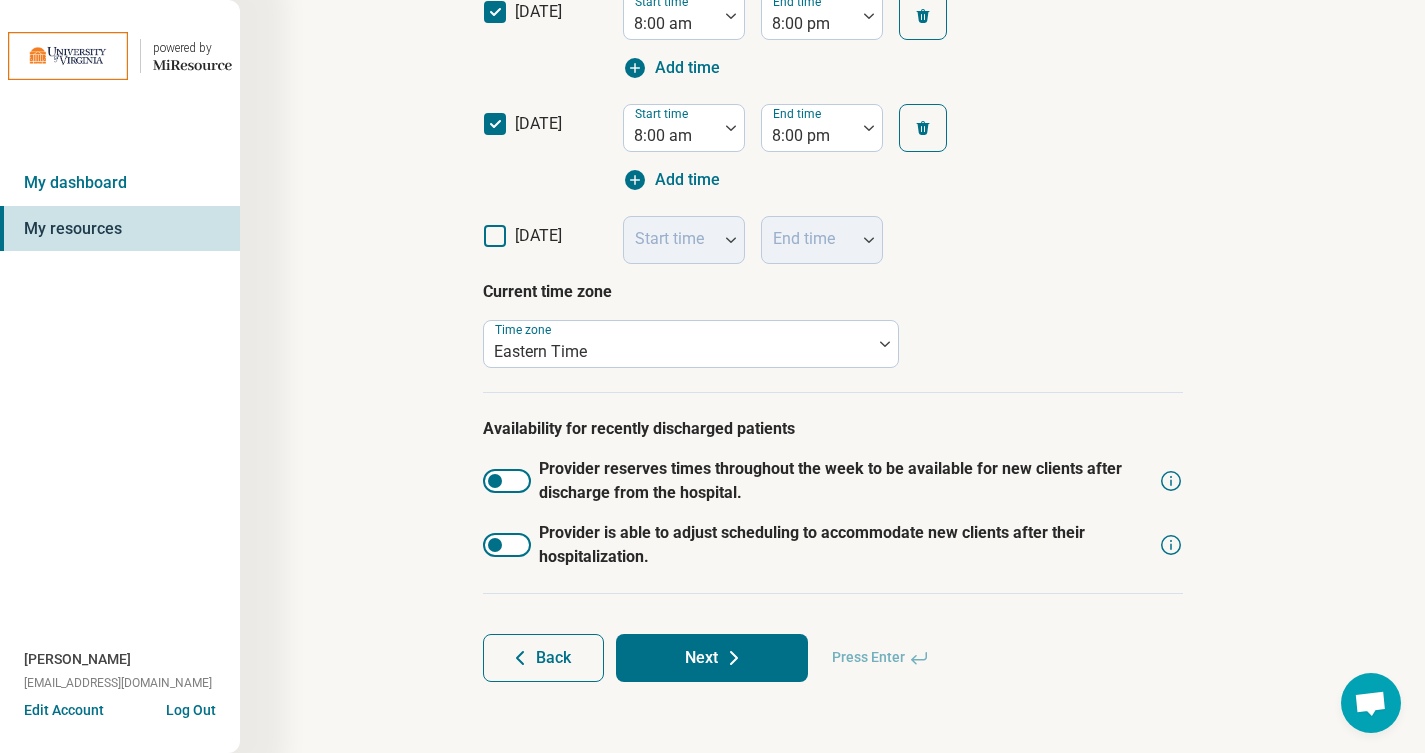 click on "Next" at bounding box center [712, 658] 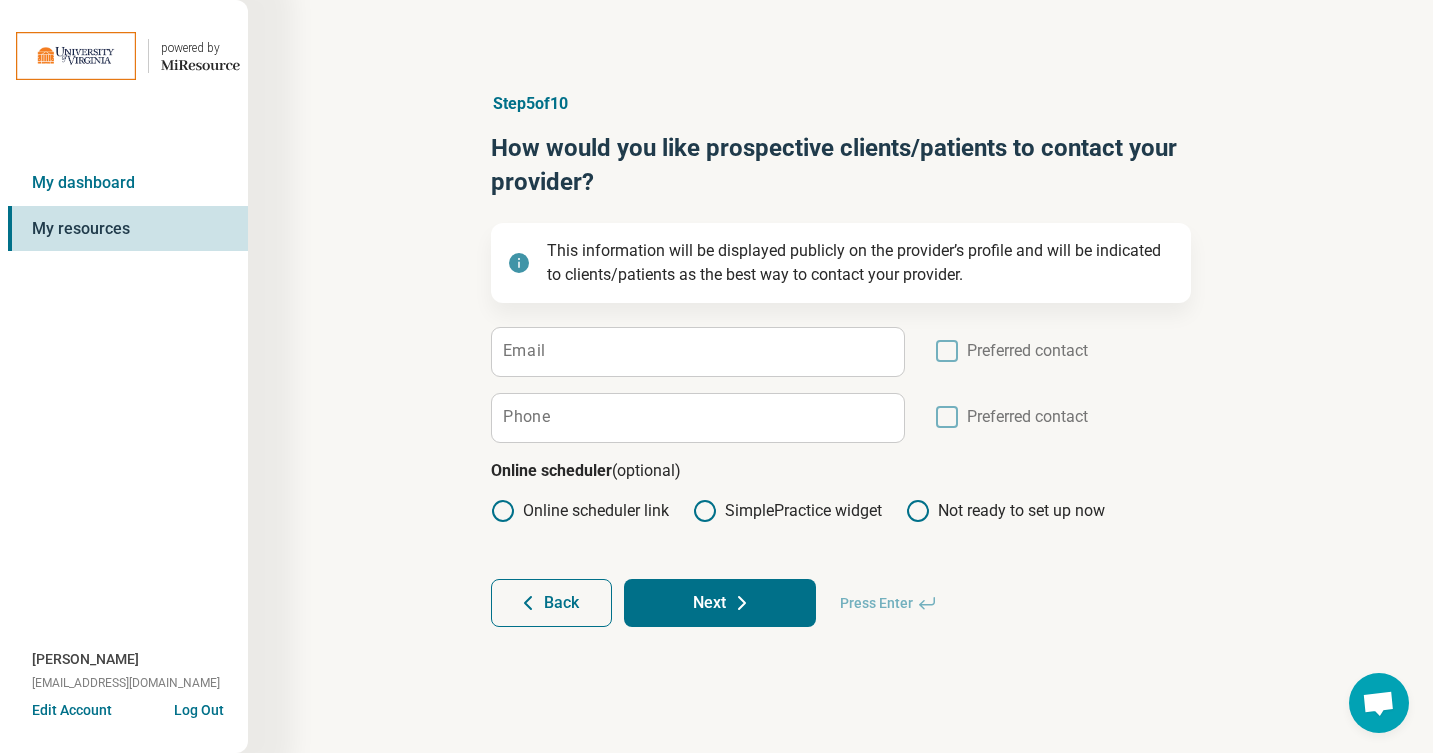 scroll, scrollTop: 0, scrollLeft: 0, axis: both 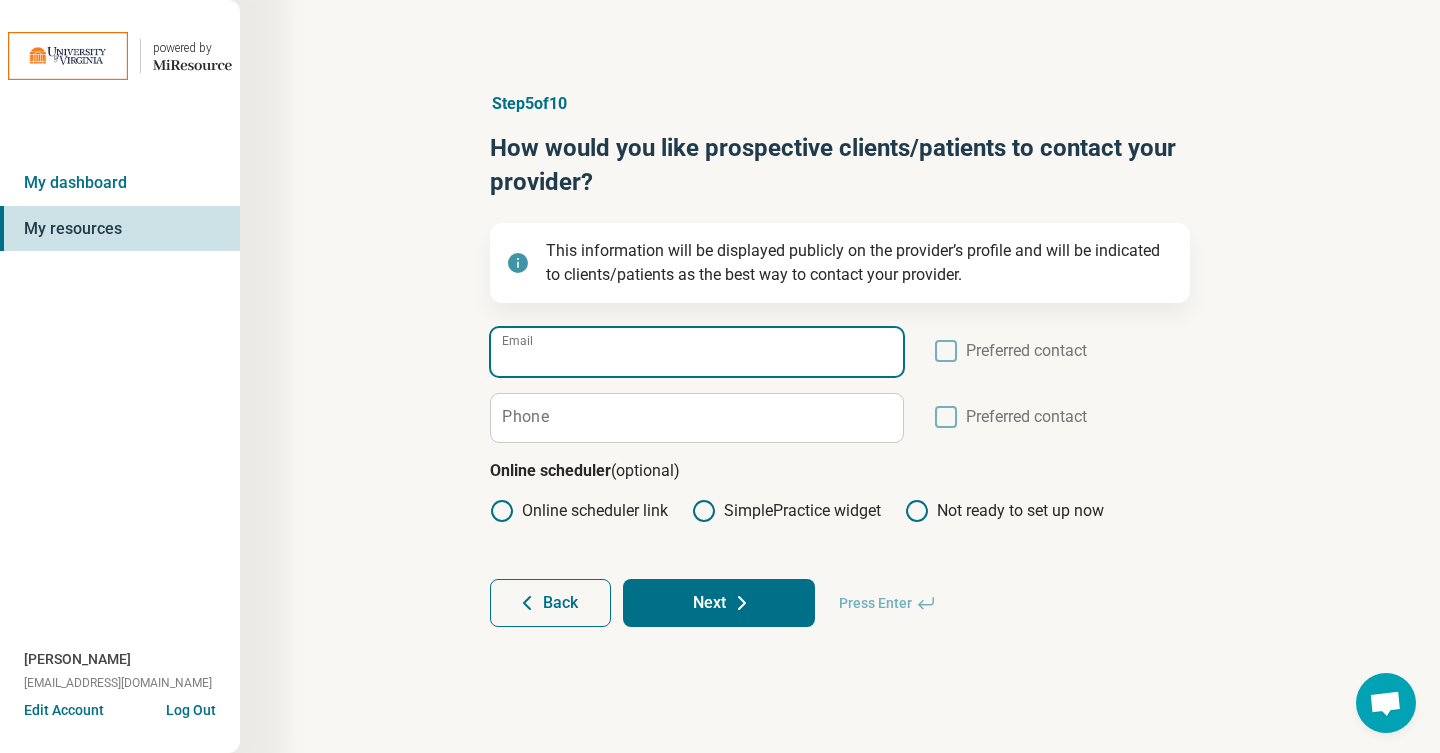 click on "Email" at bounding box center (697, 352) 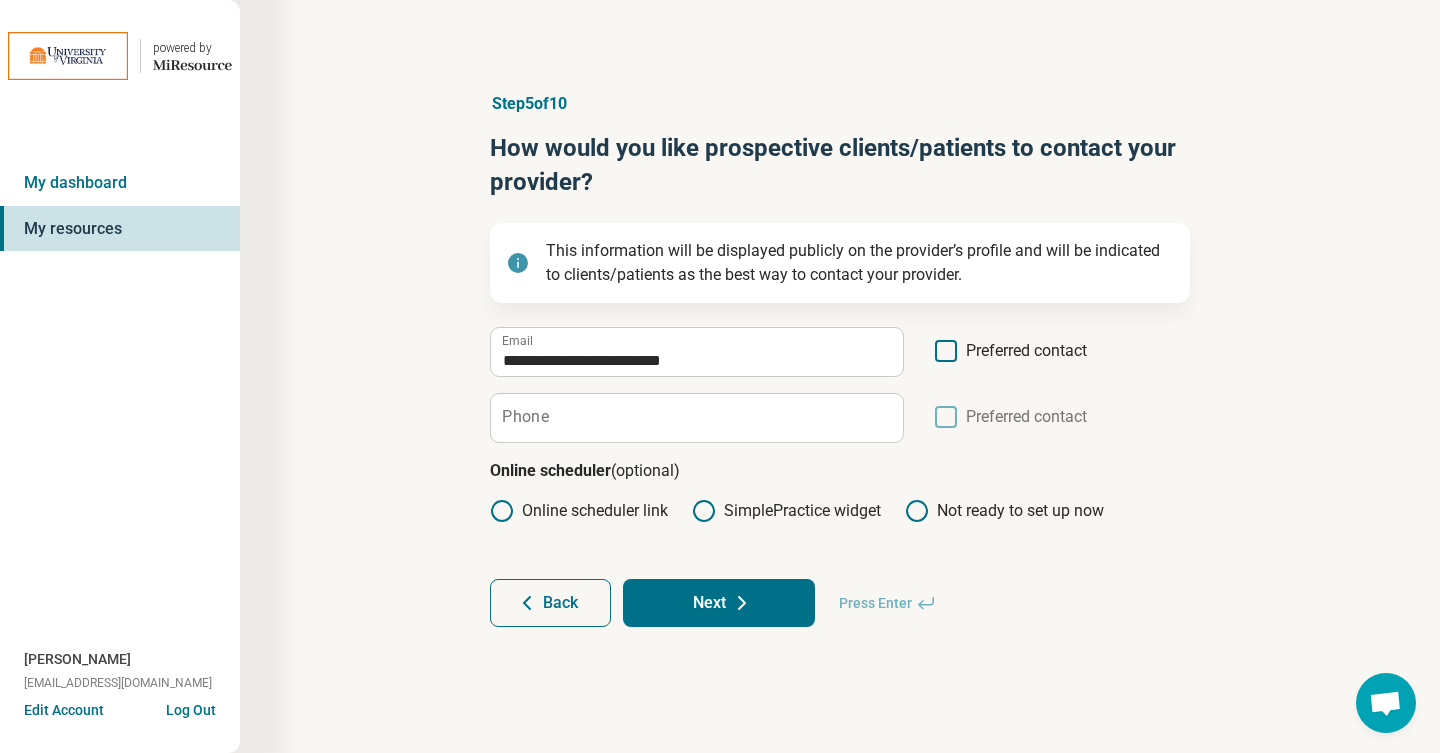 drag, startPoint x: 945, startPoint y: 352, endPoint x: 934, endPoint y: 362, distance: 14.866069 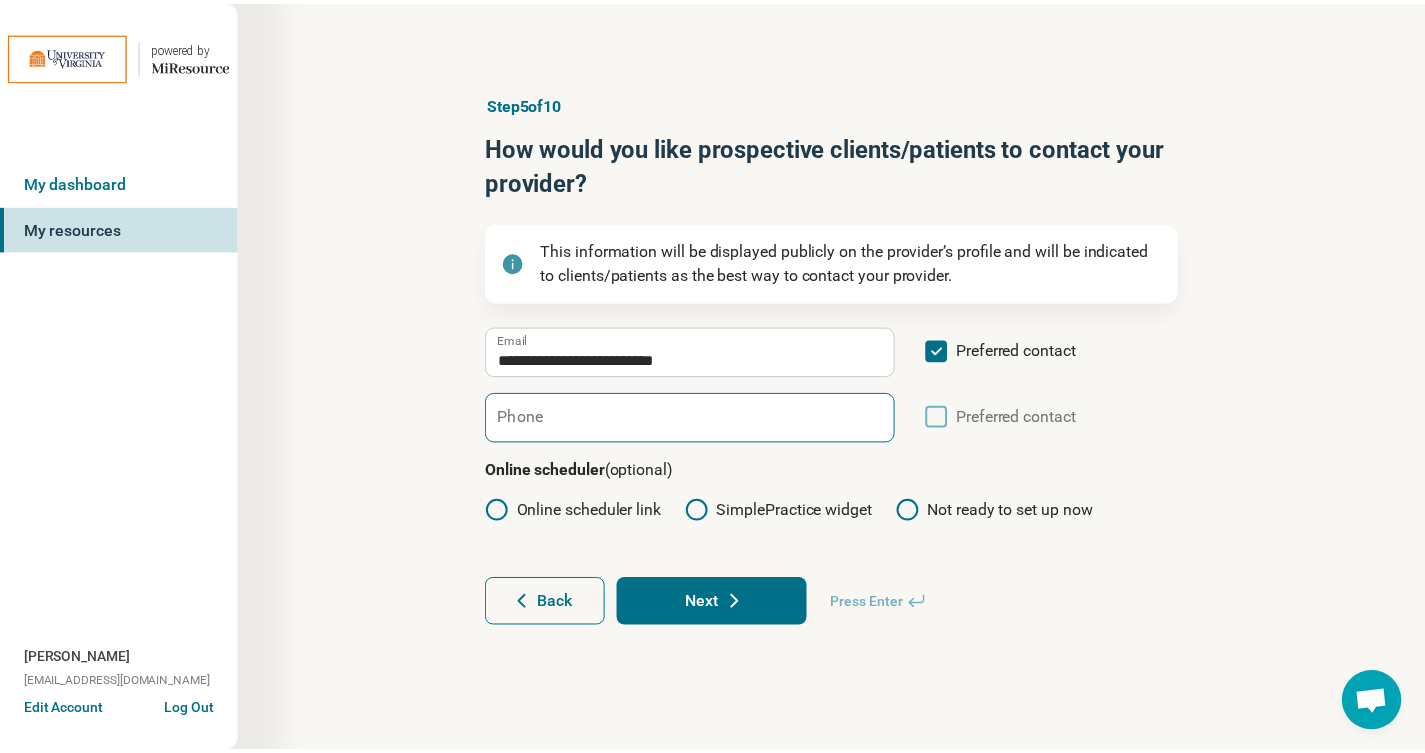 scroll, scrollTop: 10, scrollLeft: 0, axis: vertical 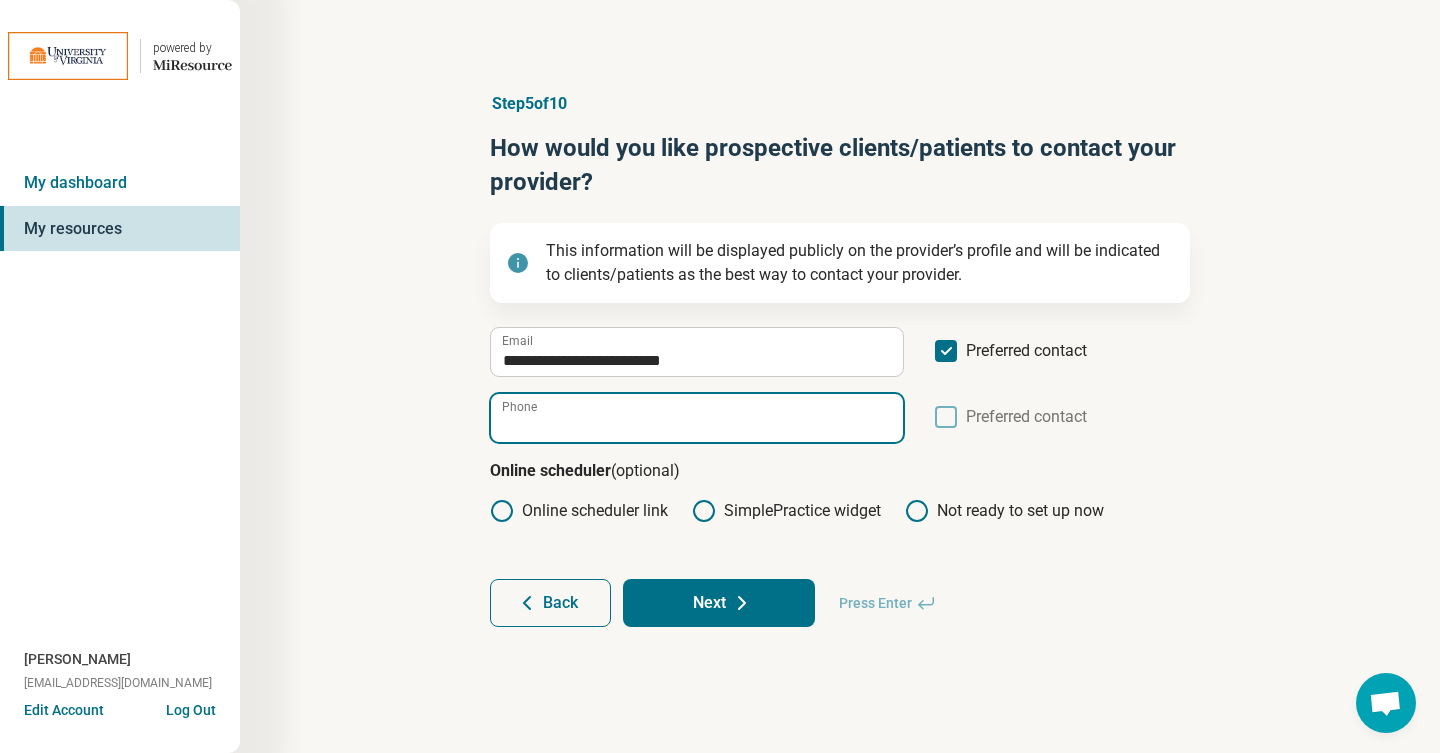 click on "Phone" at bounding box center (697, 418) 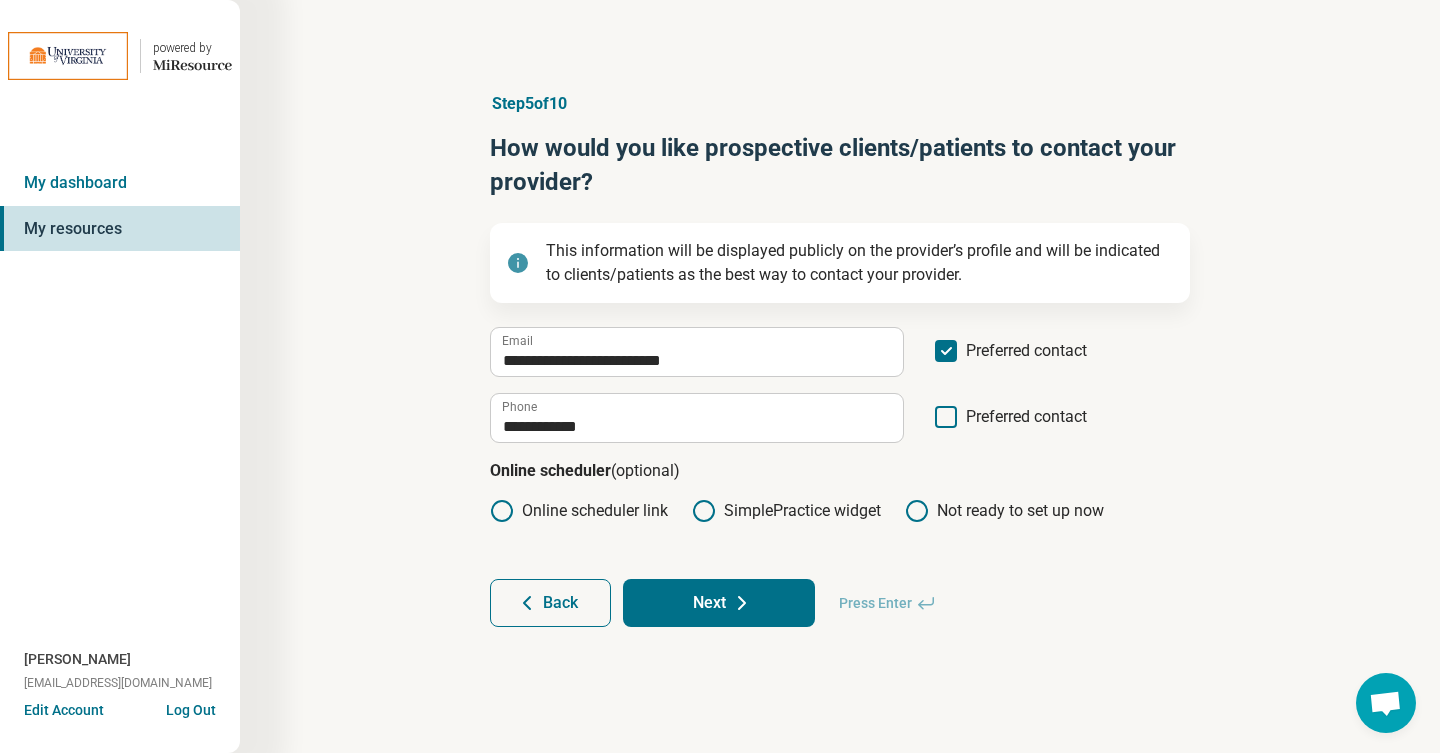 click on "Next" at bounding box center [719, 603] 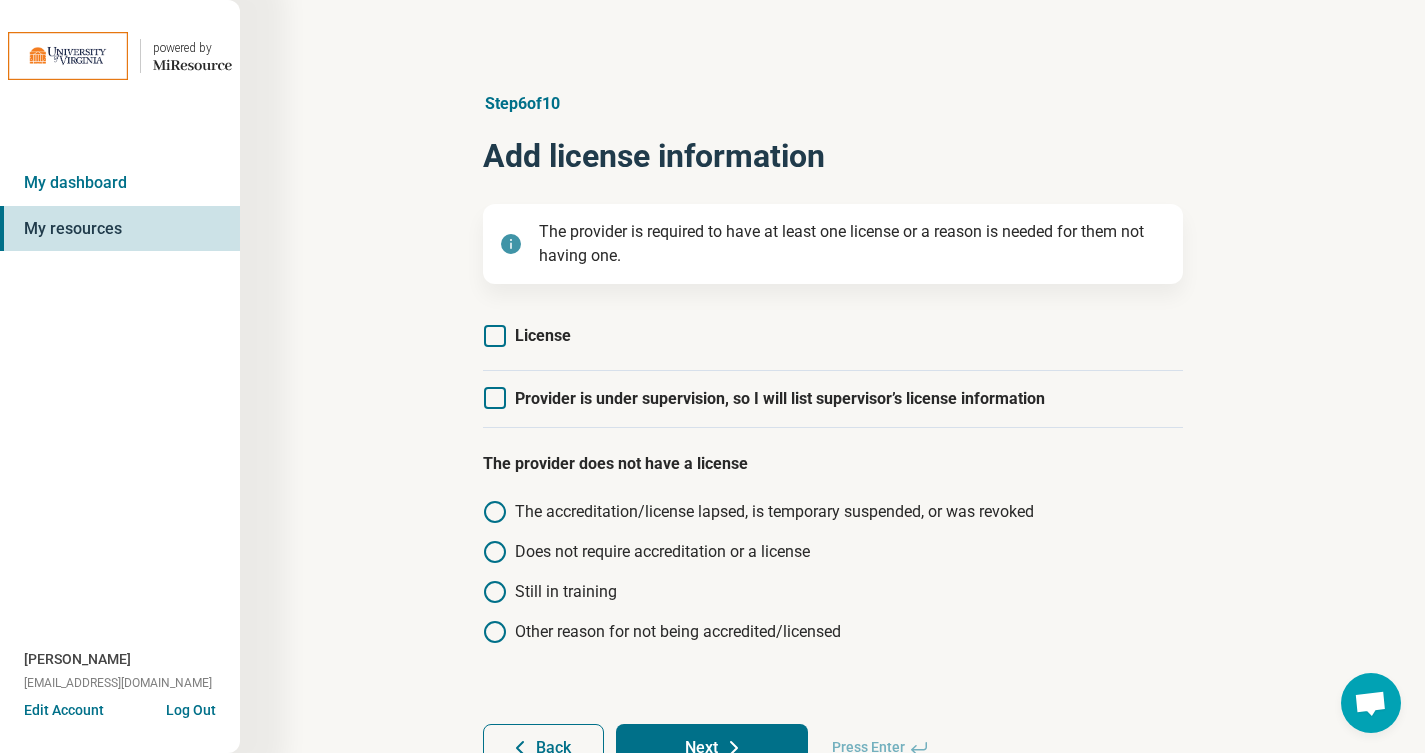 click 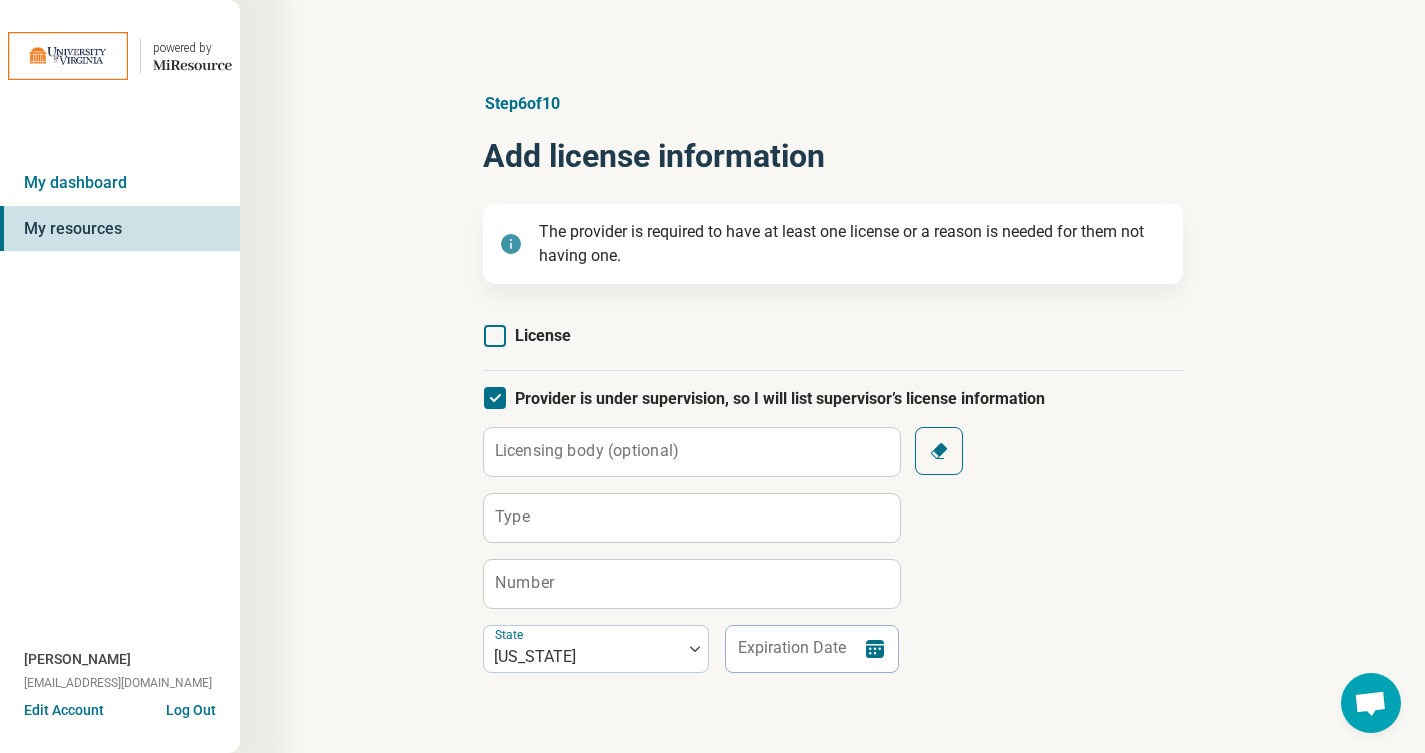 click on "Licensing body (optional)" at bounding box center [587, 451] 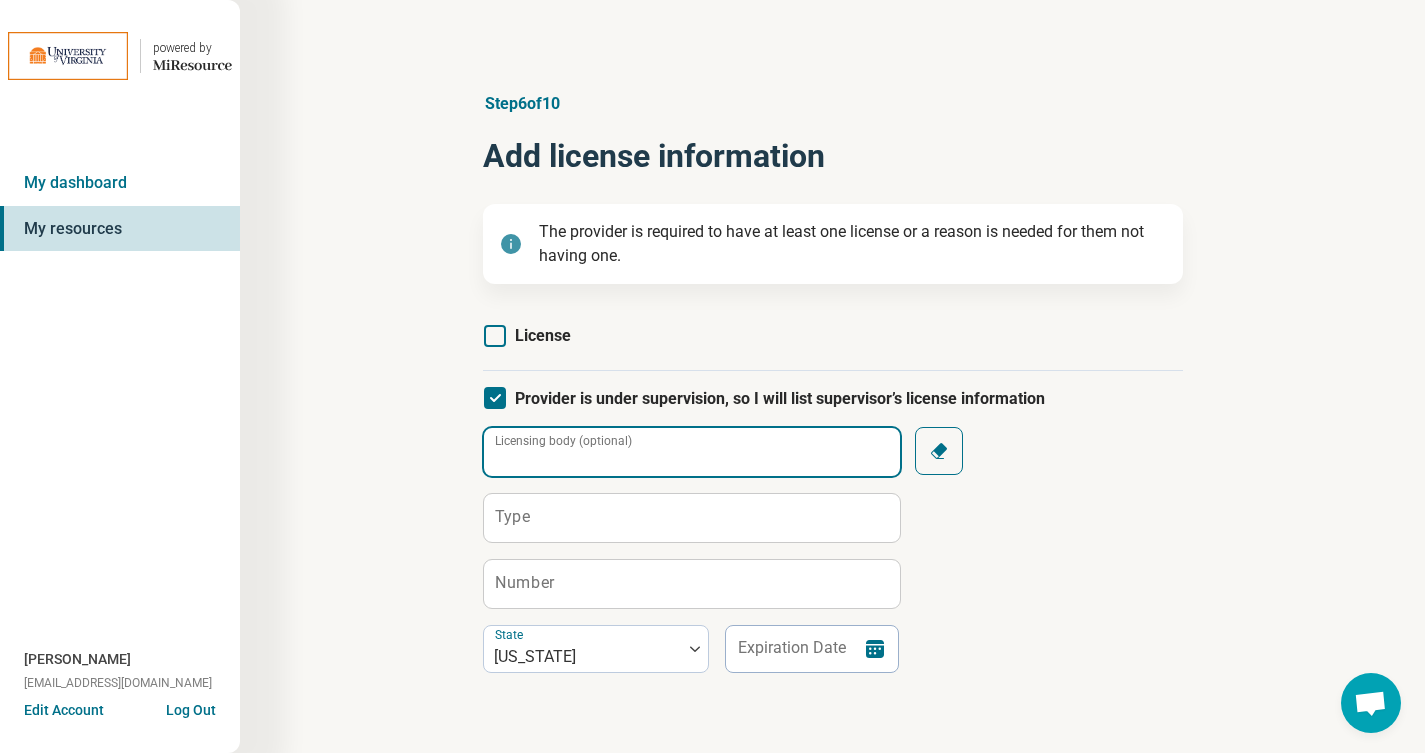 click on "Licensing body (optional)" at bounding box center [692, 452] 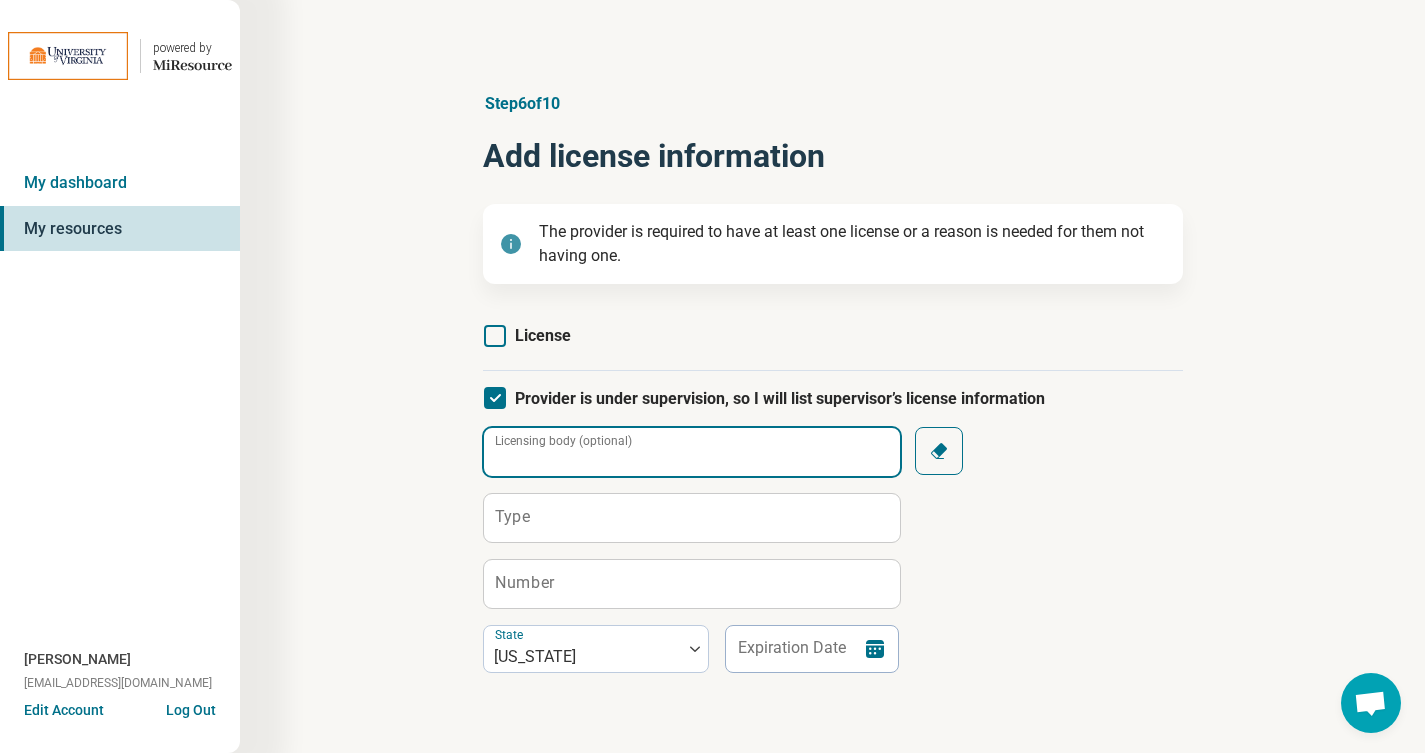 type on "**********" 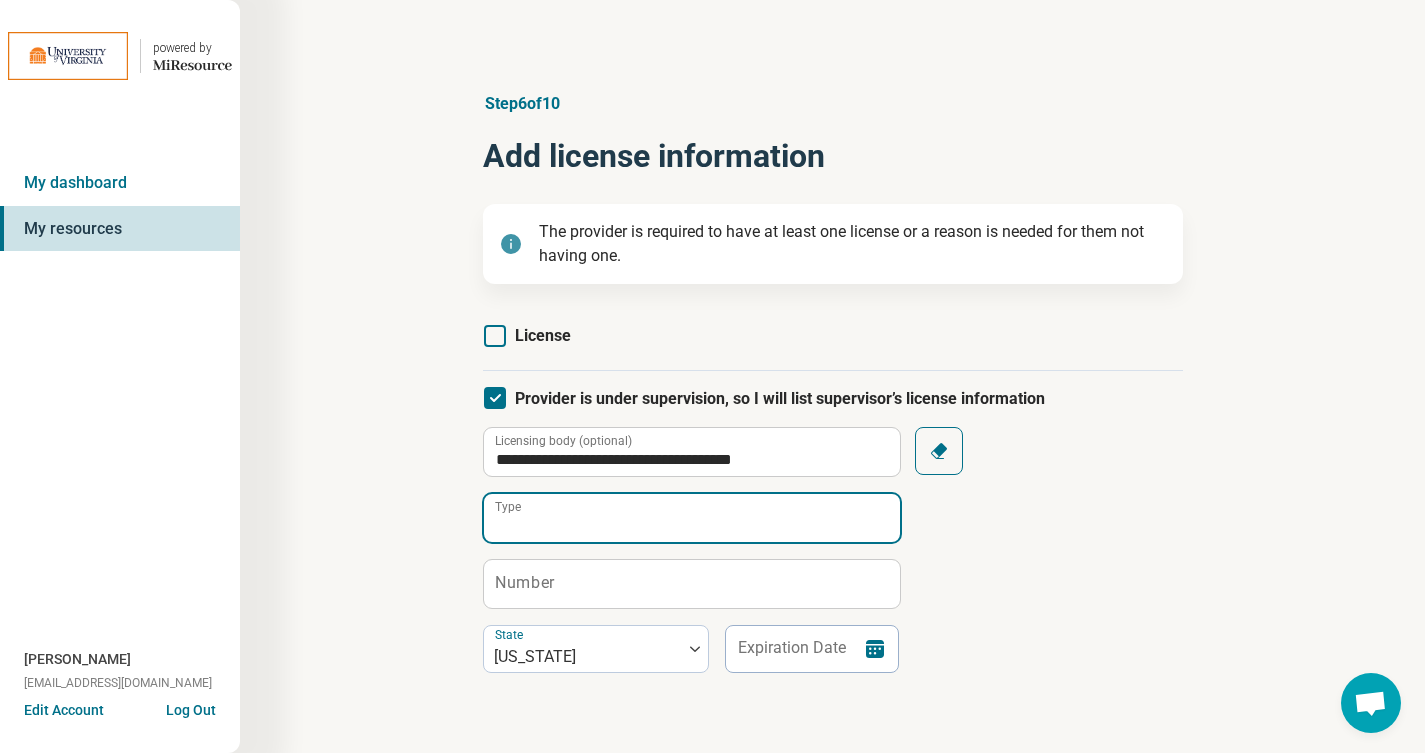 click on "Type" at bounding box center [692, 518] 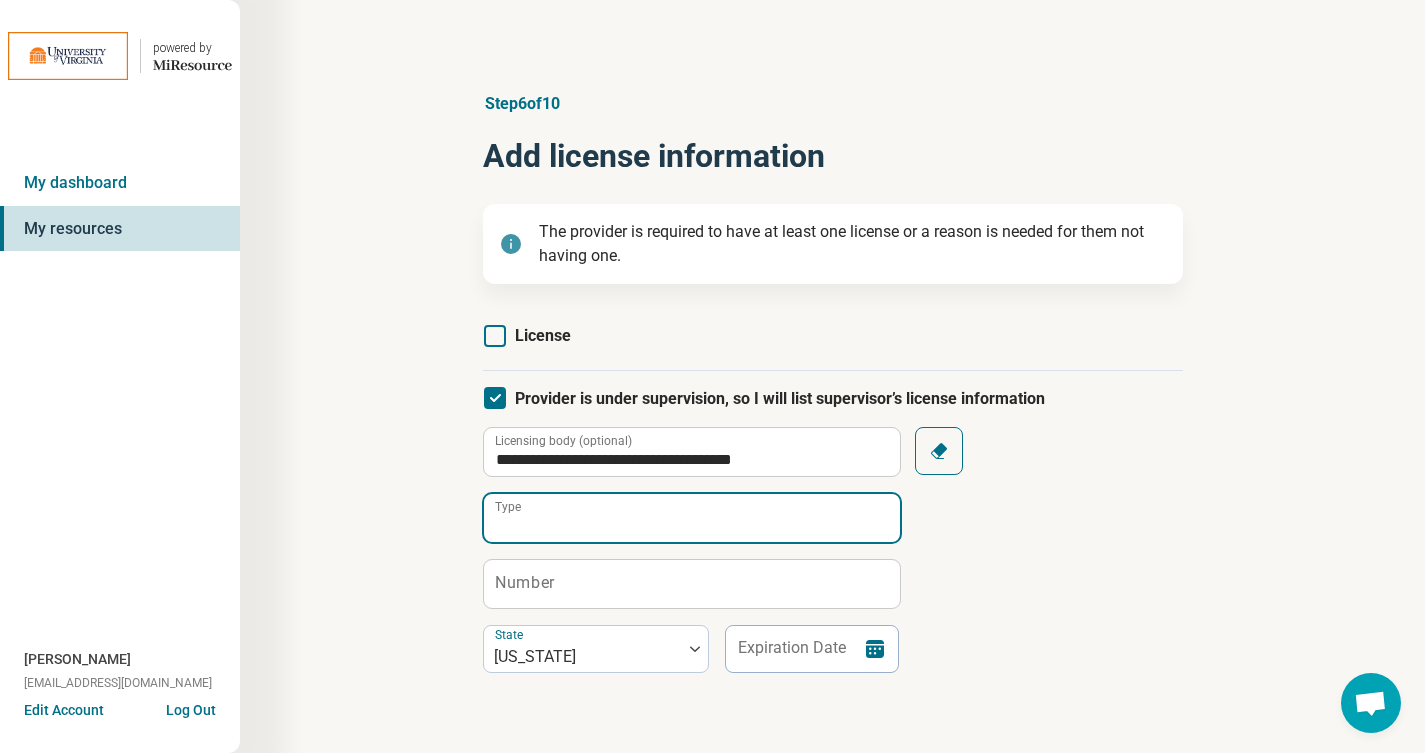 type on "**********" 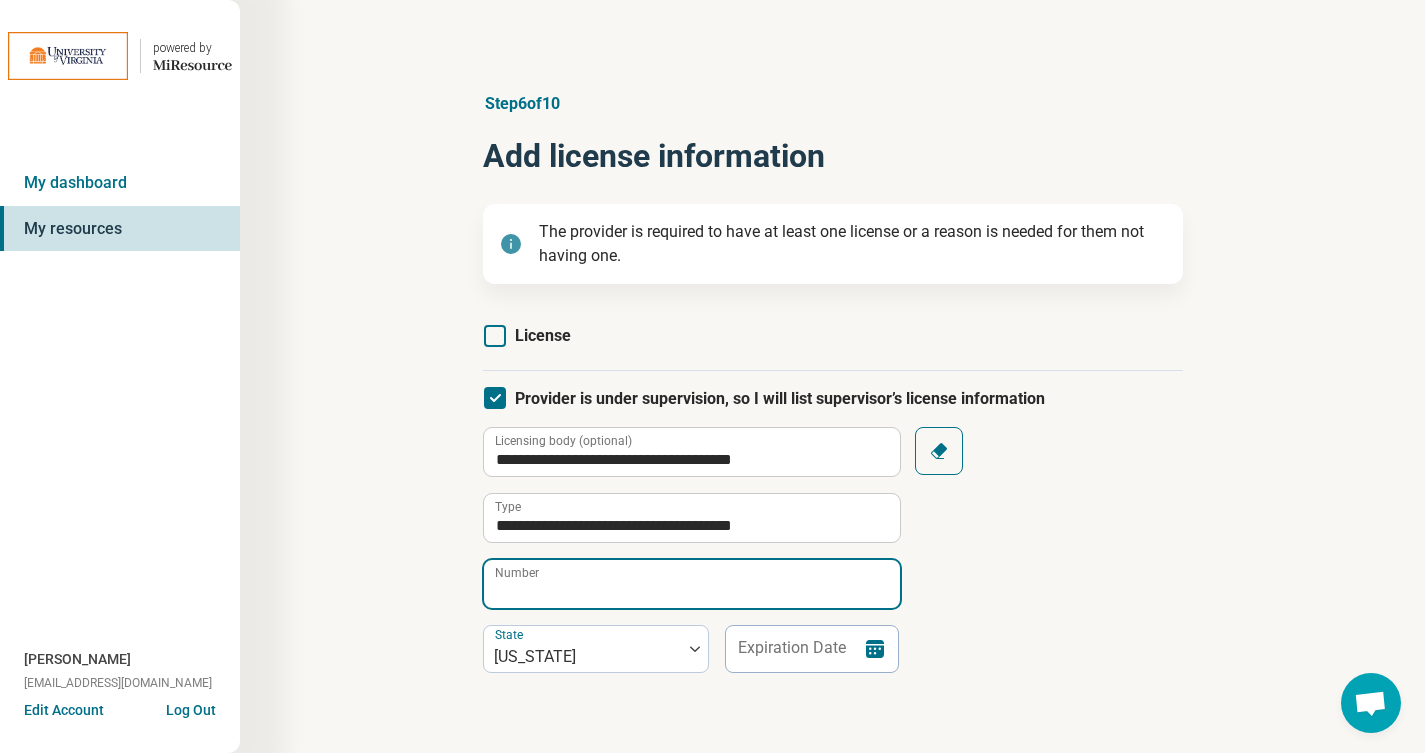 click on "Number" at bounding box center [692, 584] 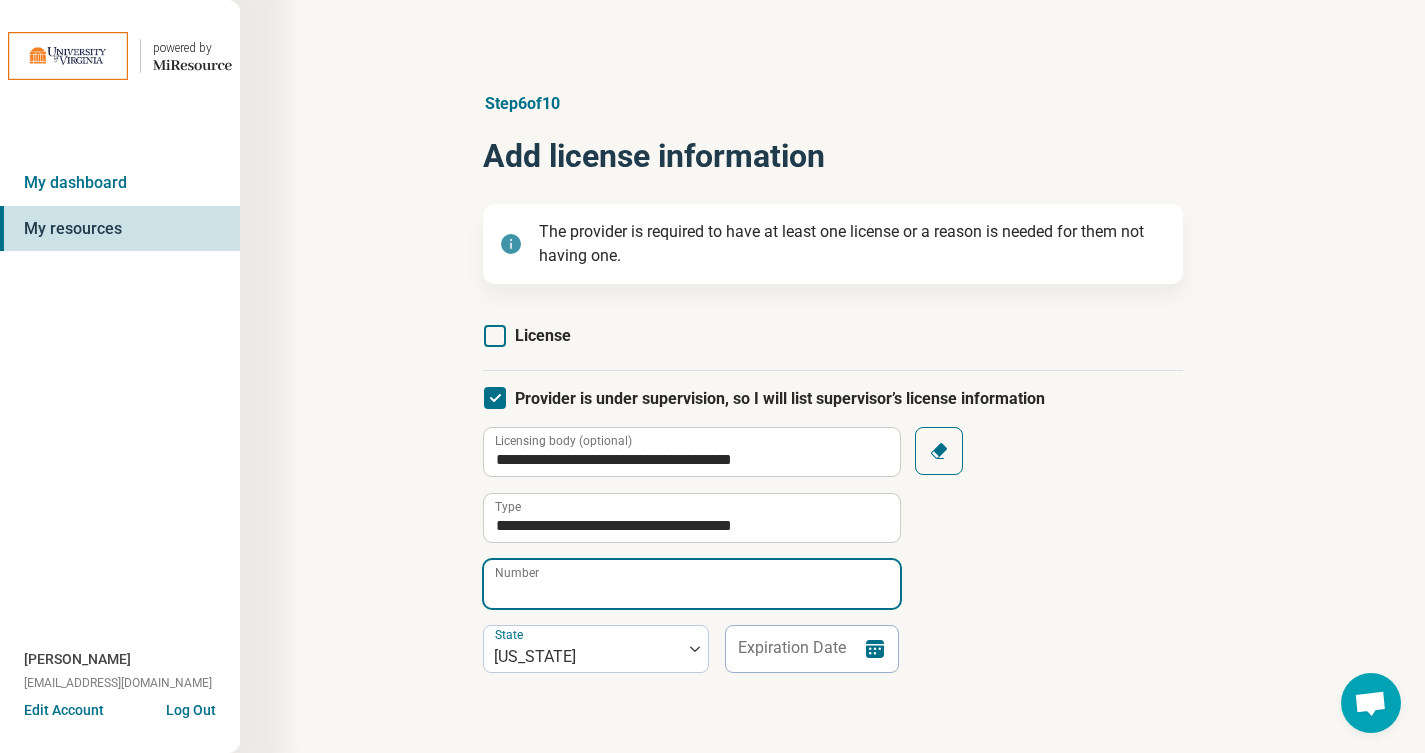 type on "**********" 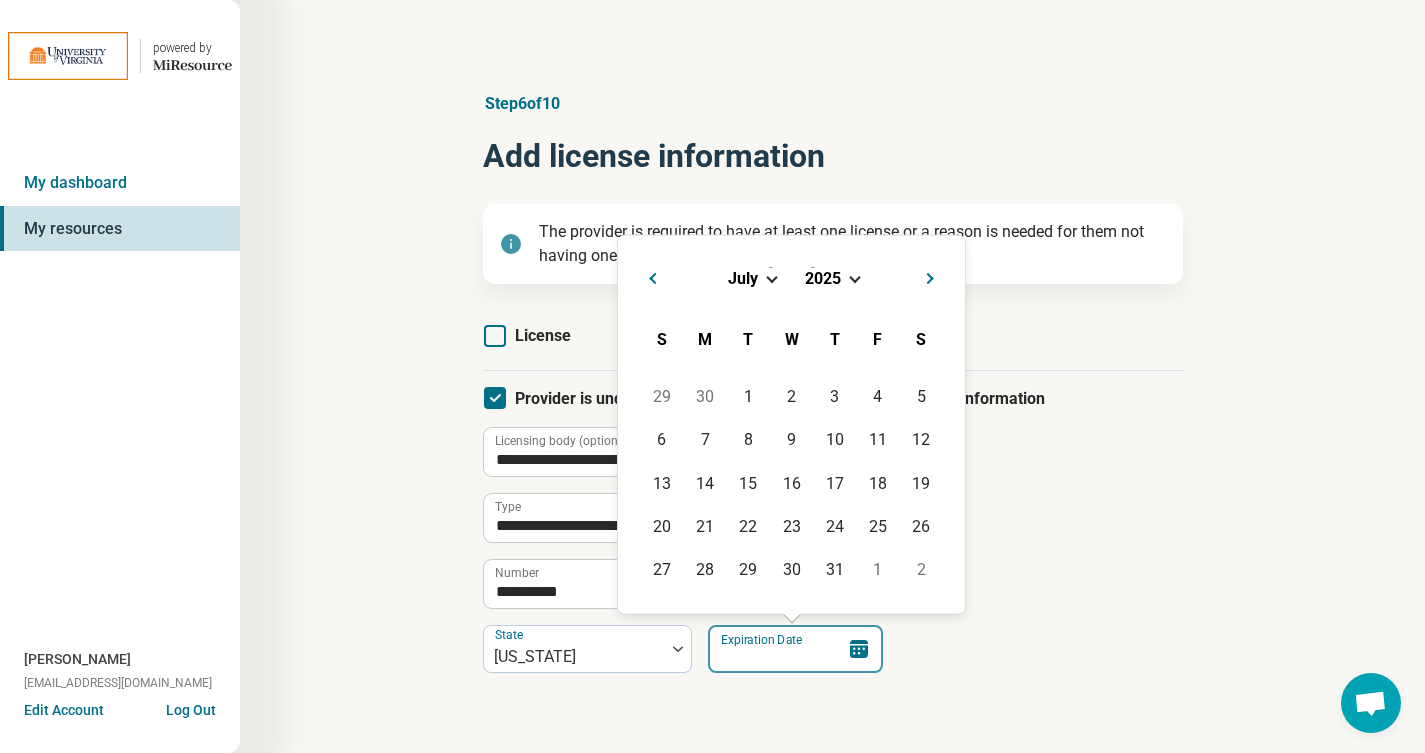 click on "Expiration Date" at bounding box center (795, 649) 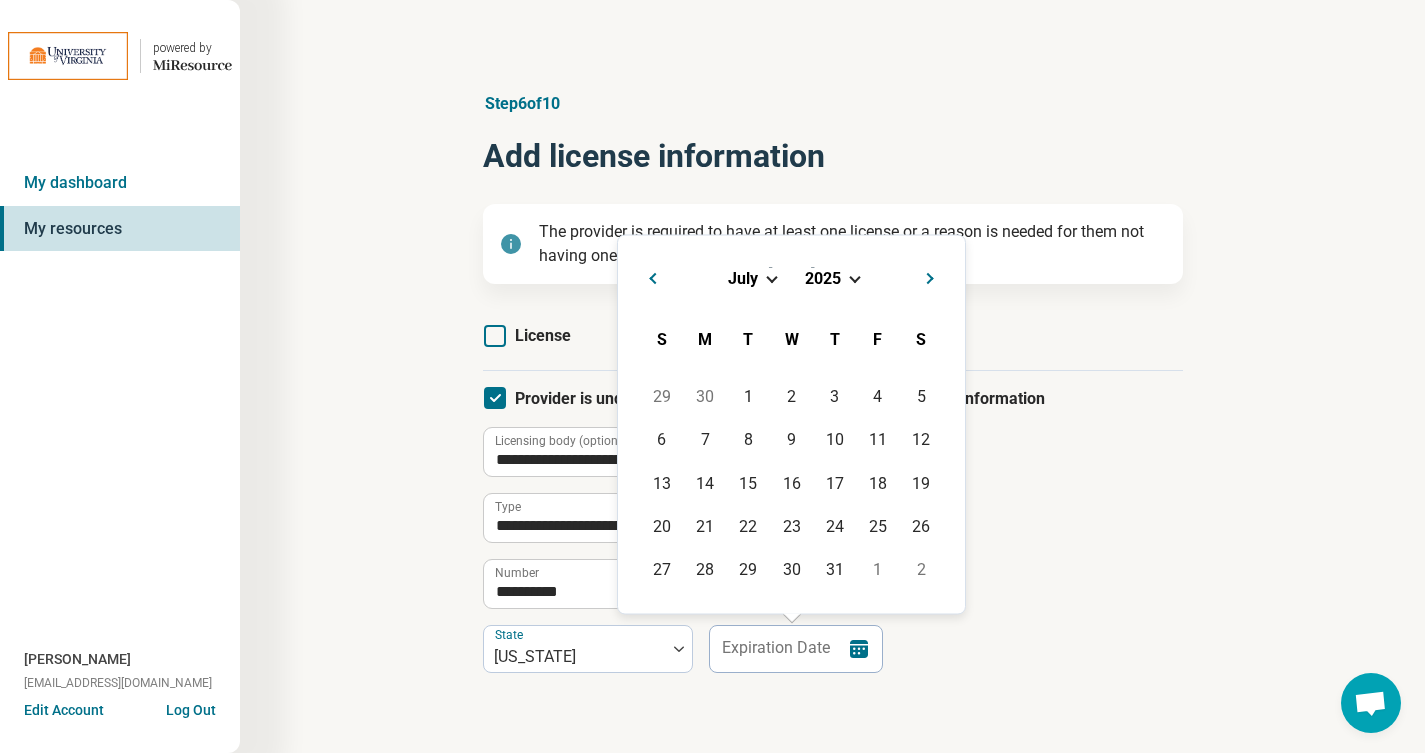 click at bounding box center (854, 276) 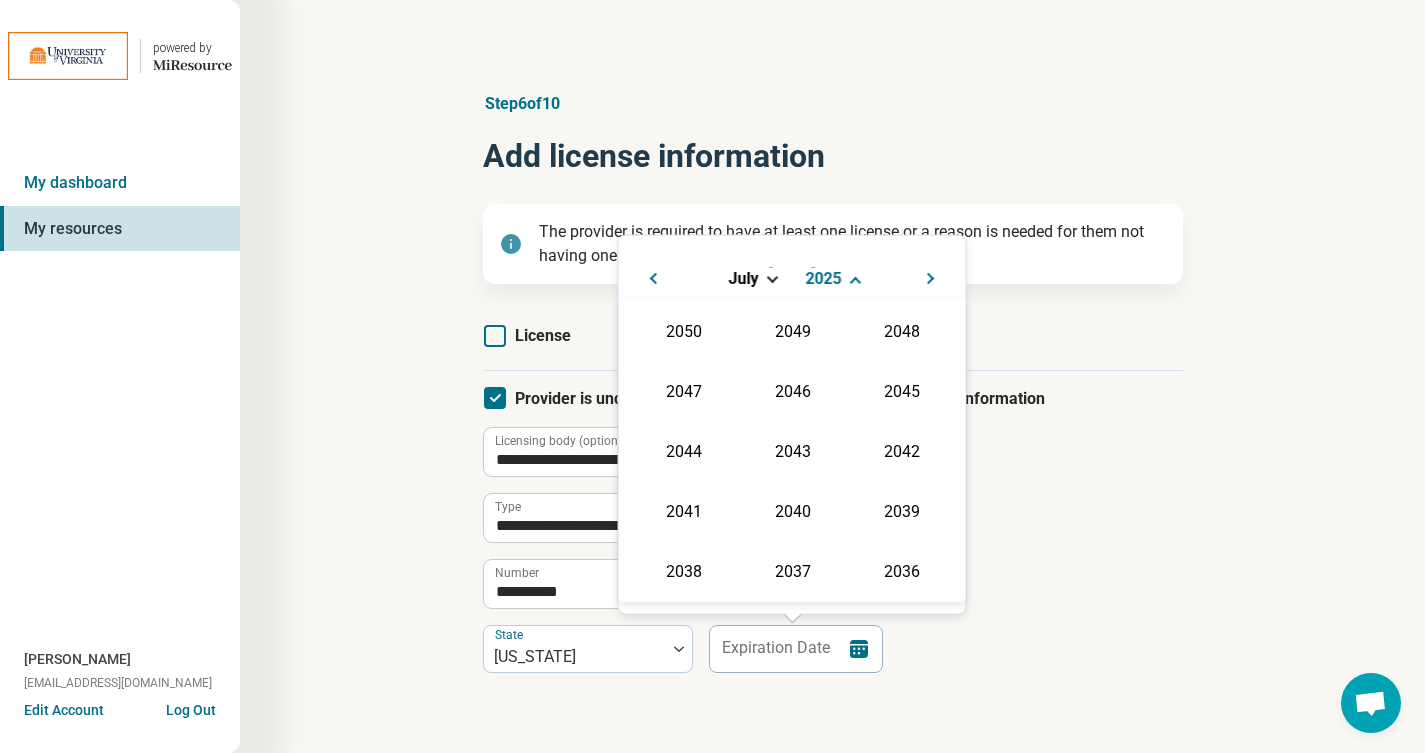 scroll, scrollTop: 362, scrollLeft: 0, axis: vertical 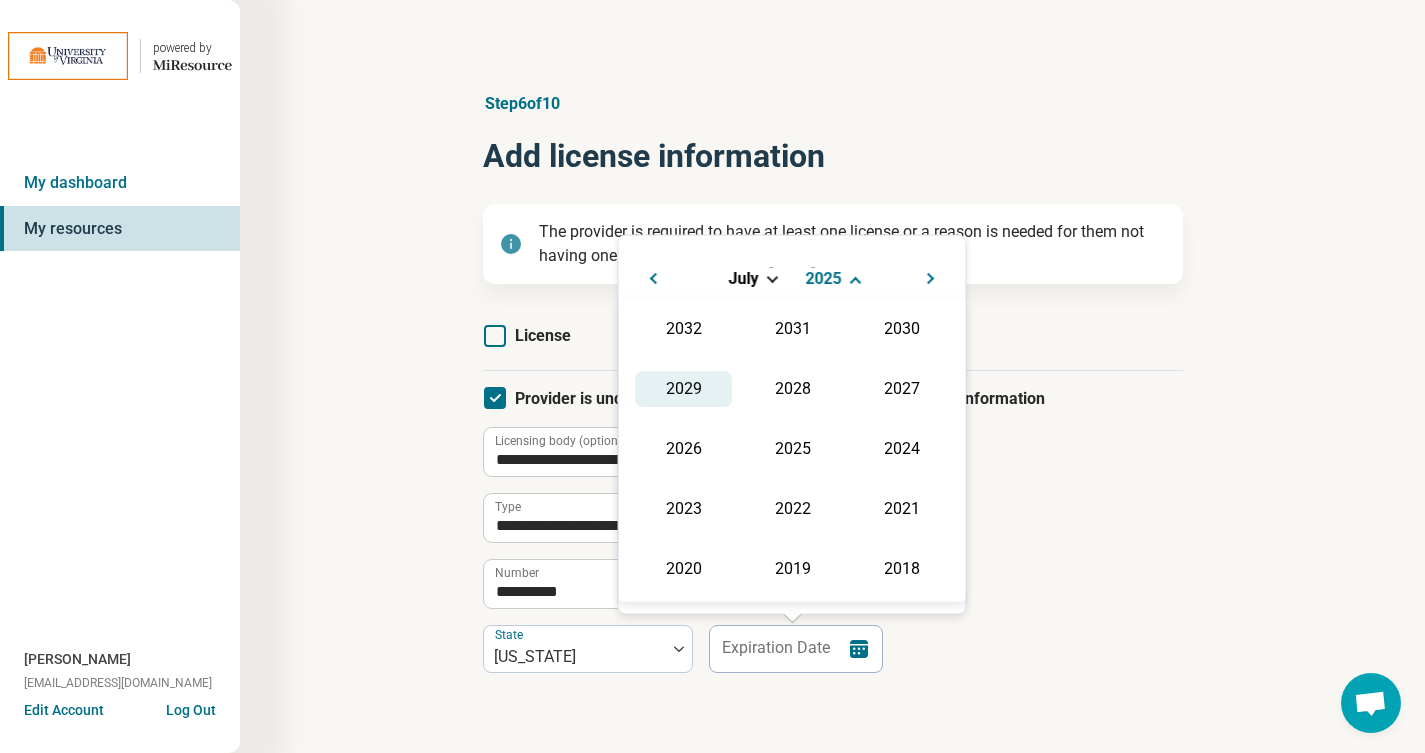 click on "2029" at bounding box center (683, 389) 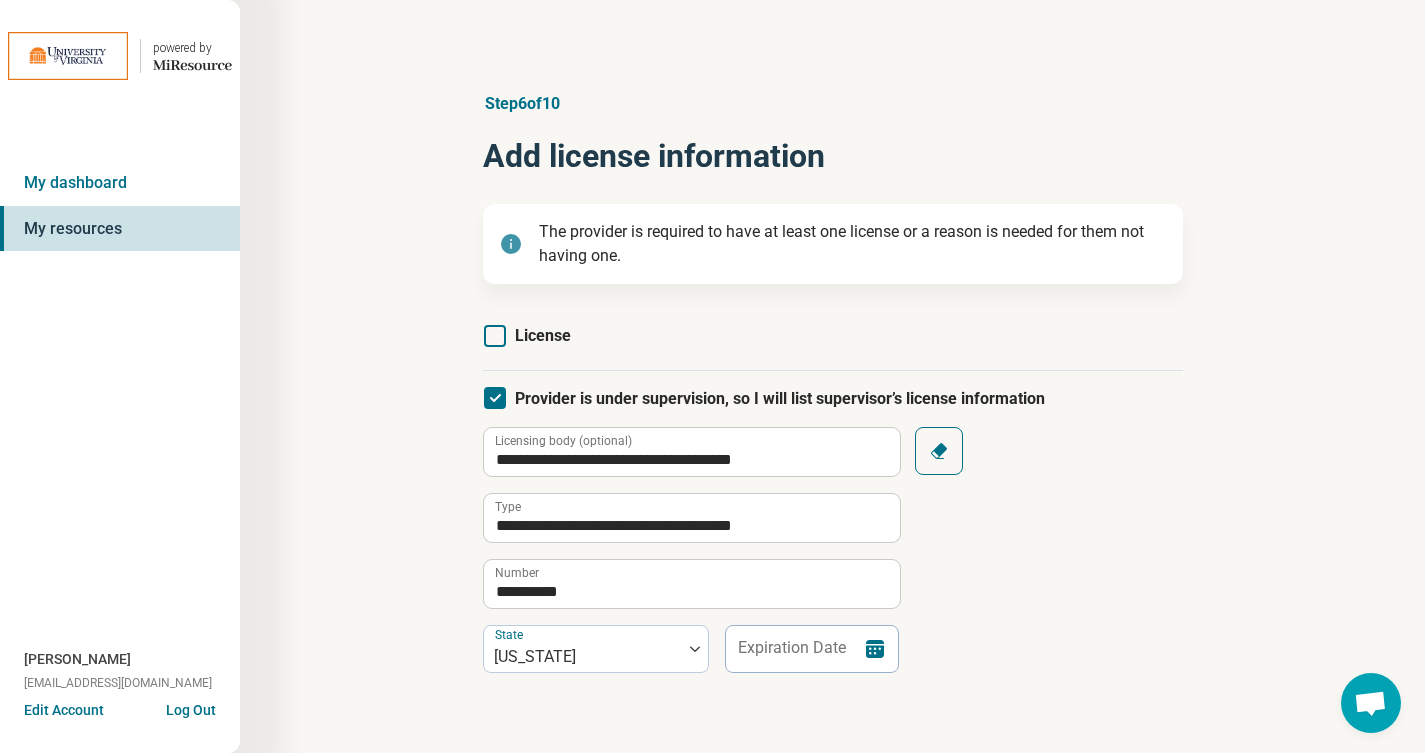 click on "**********" at bounding box center [833, 554] 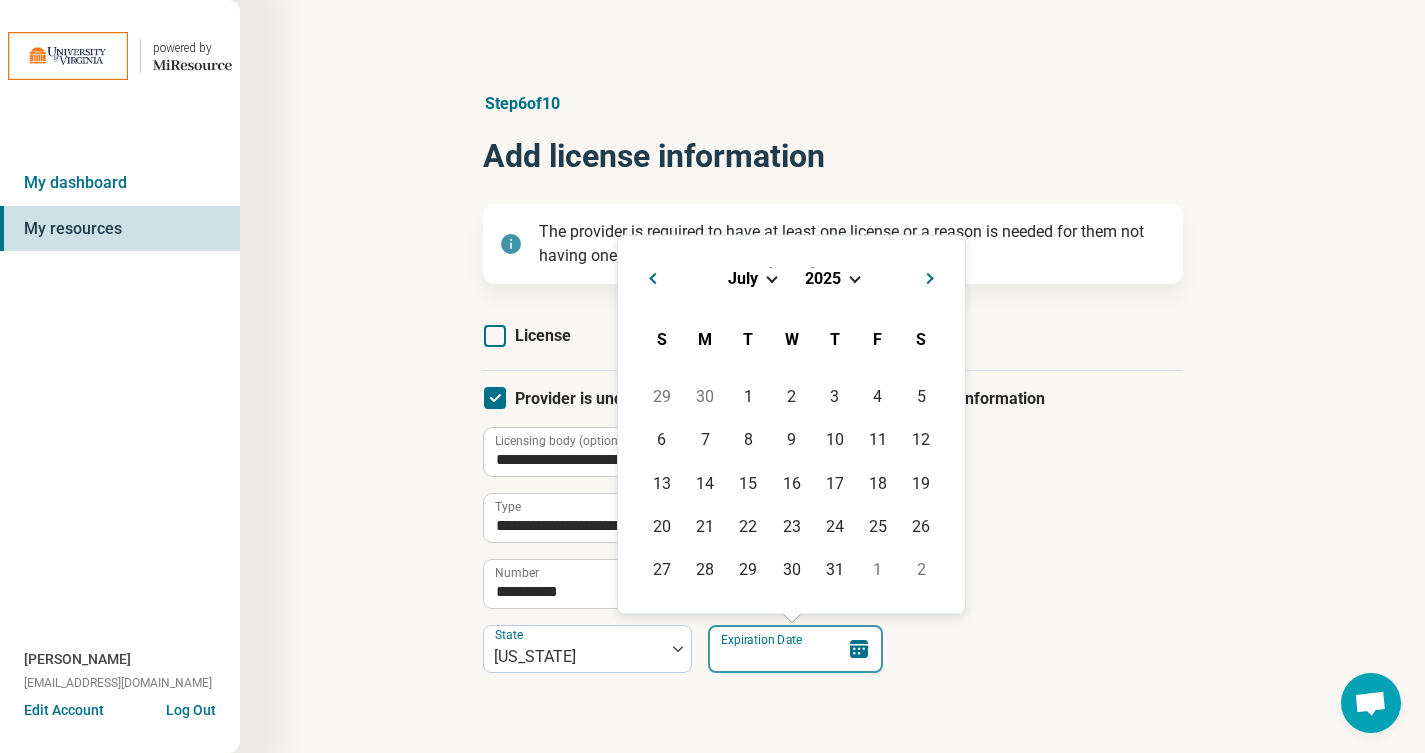 click on "Expiration Date" at bounding box center [795, 649] 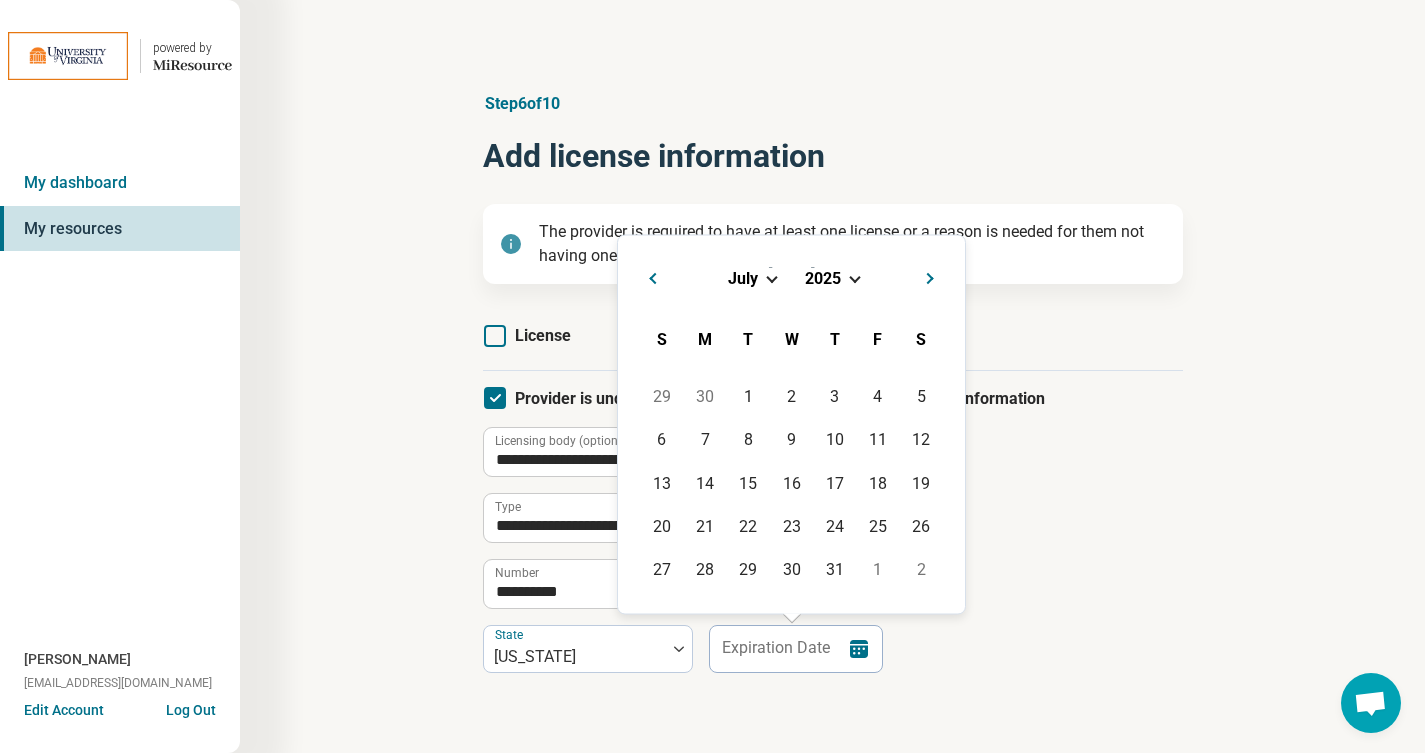 click on "2025" at bounding box center [823, 277] 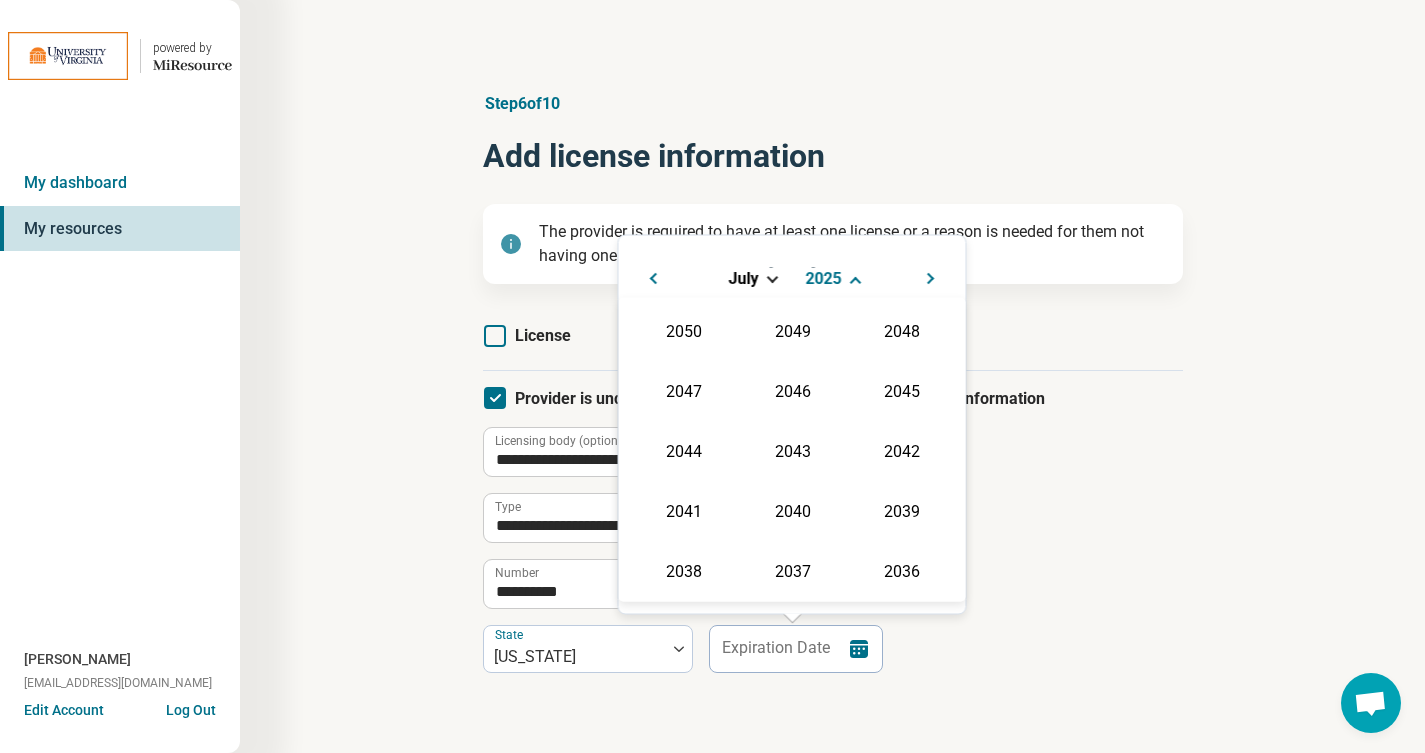 scroll, scrollTop: 362, scrollLeft: 0, axis: vertical 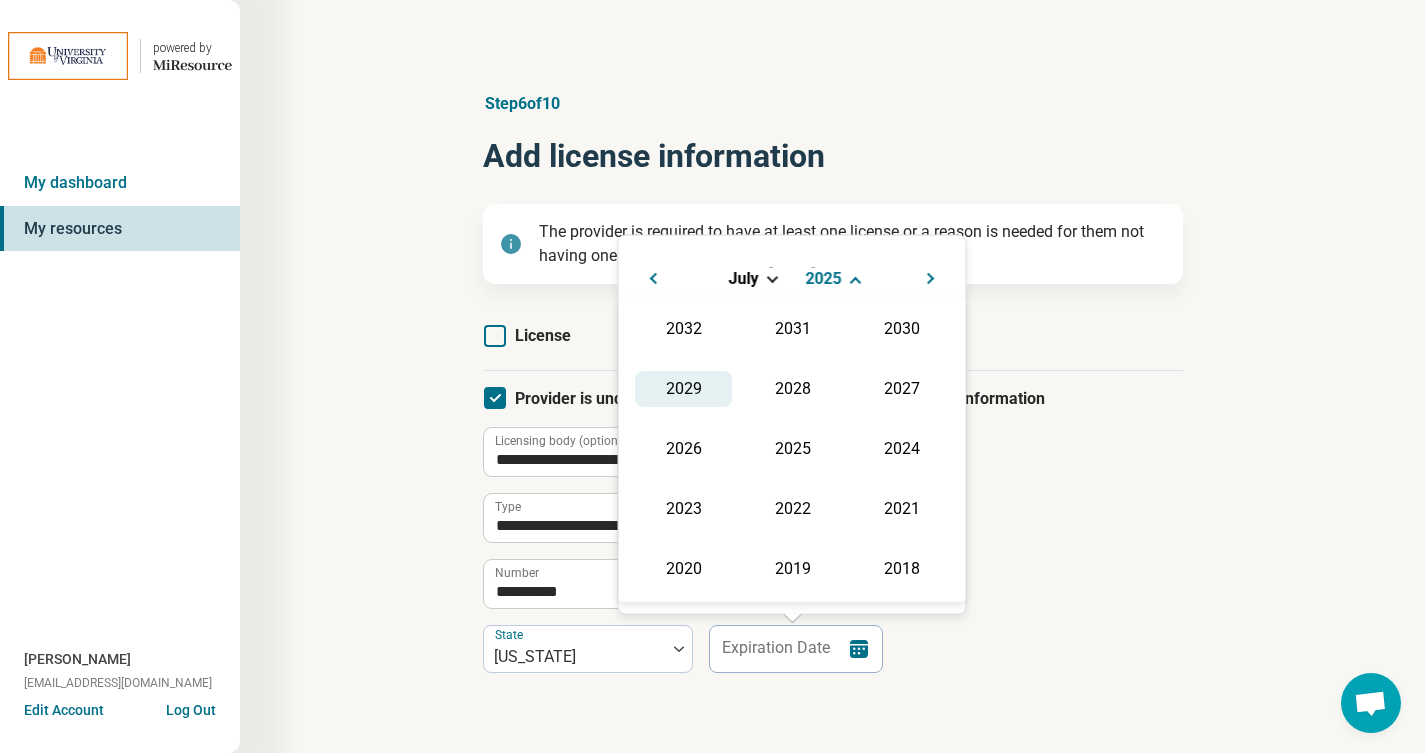 click on "2029" at bounding box center [683, 389] 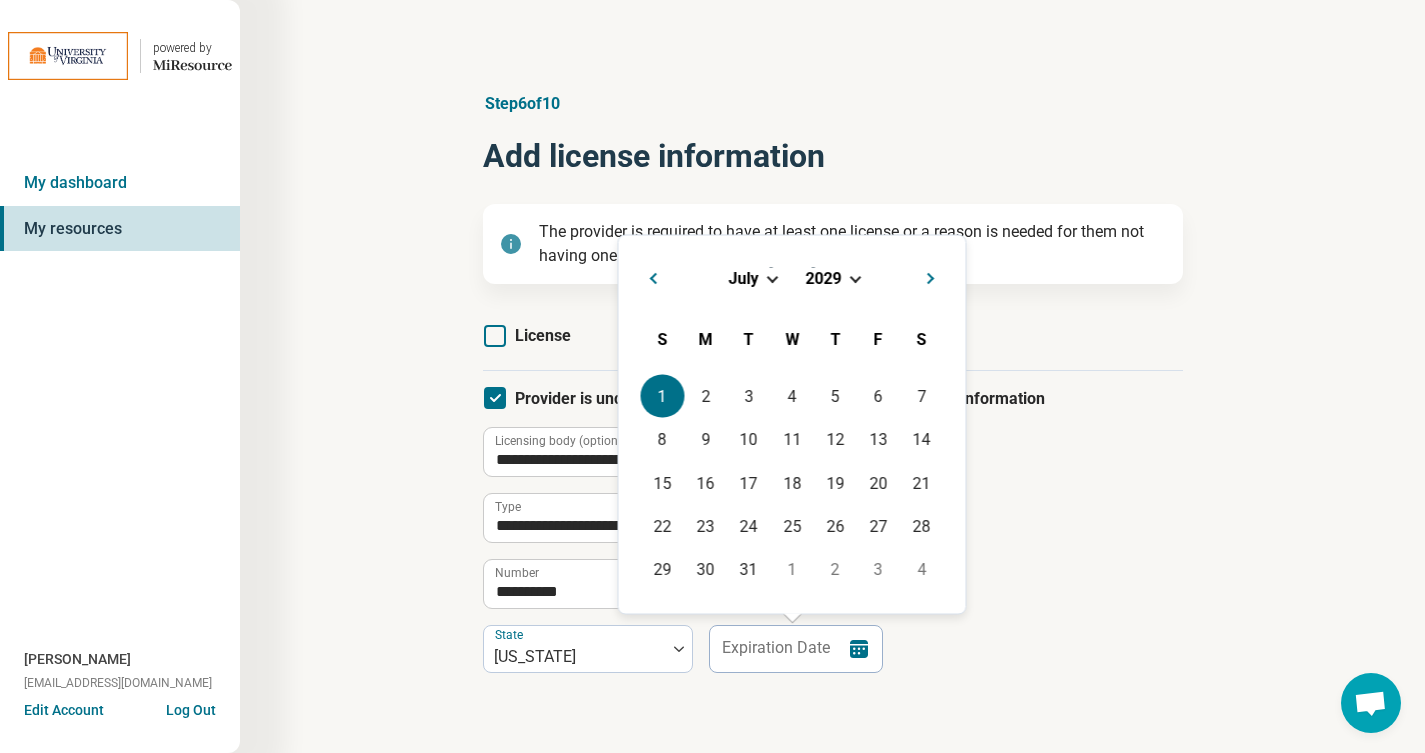 click on "1" at bounding box center [662, 396] 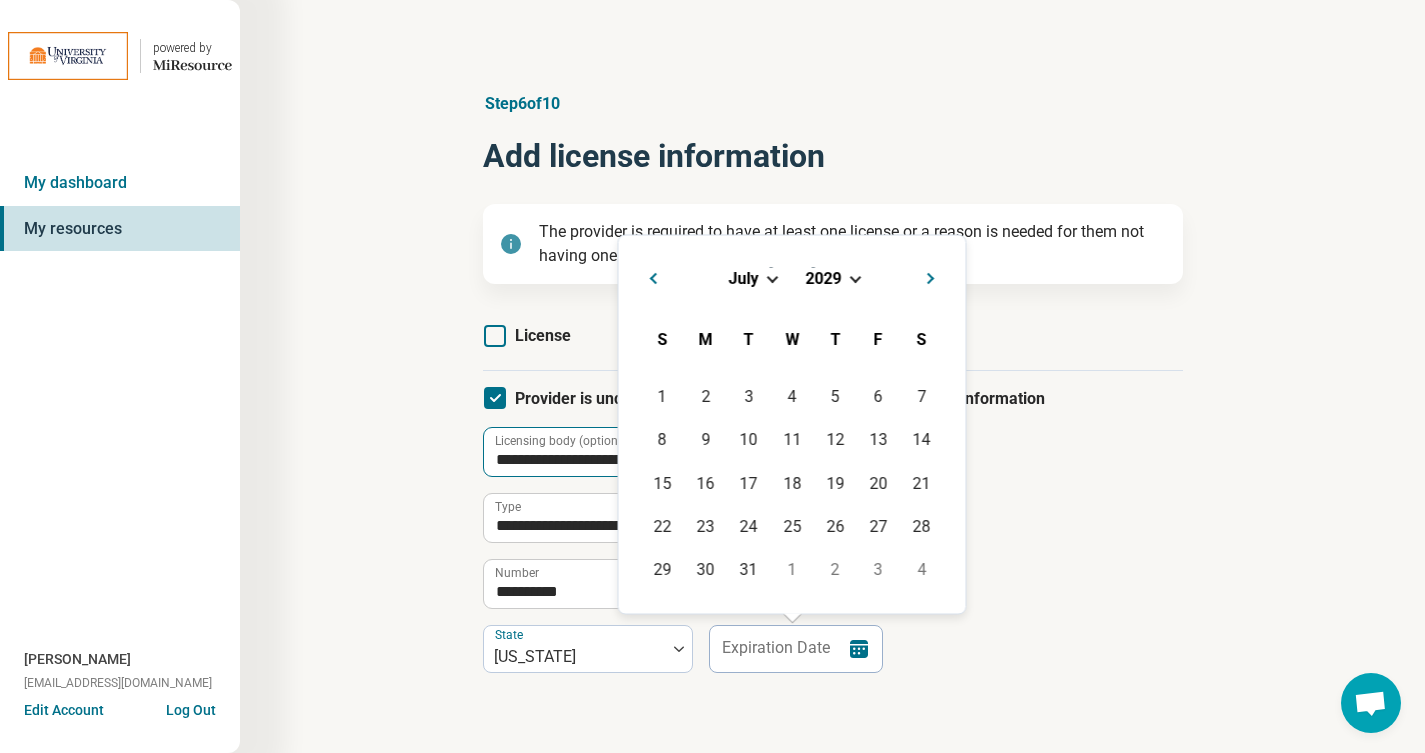 type on "**********" 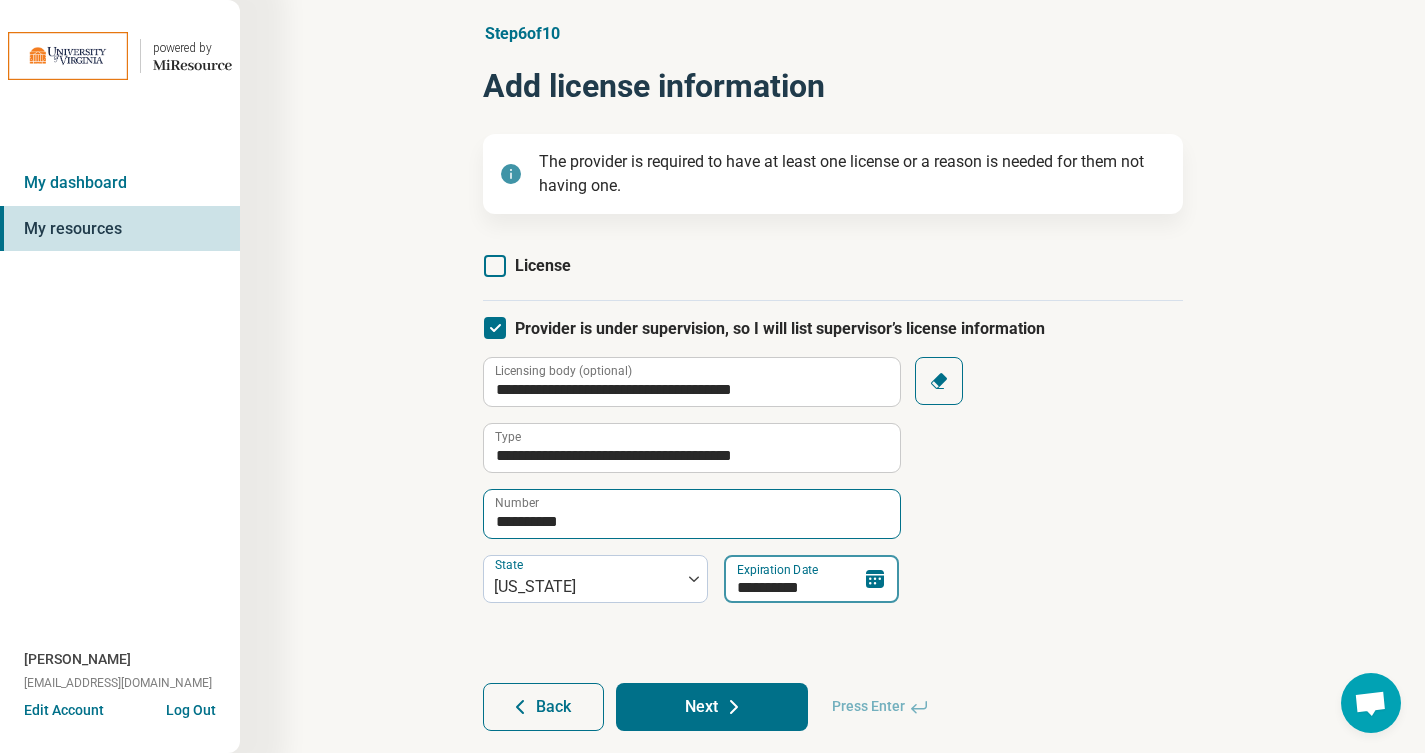 scroll, scrollTop: 119, scrollLeft: 0, axis: vertical 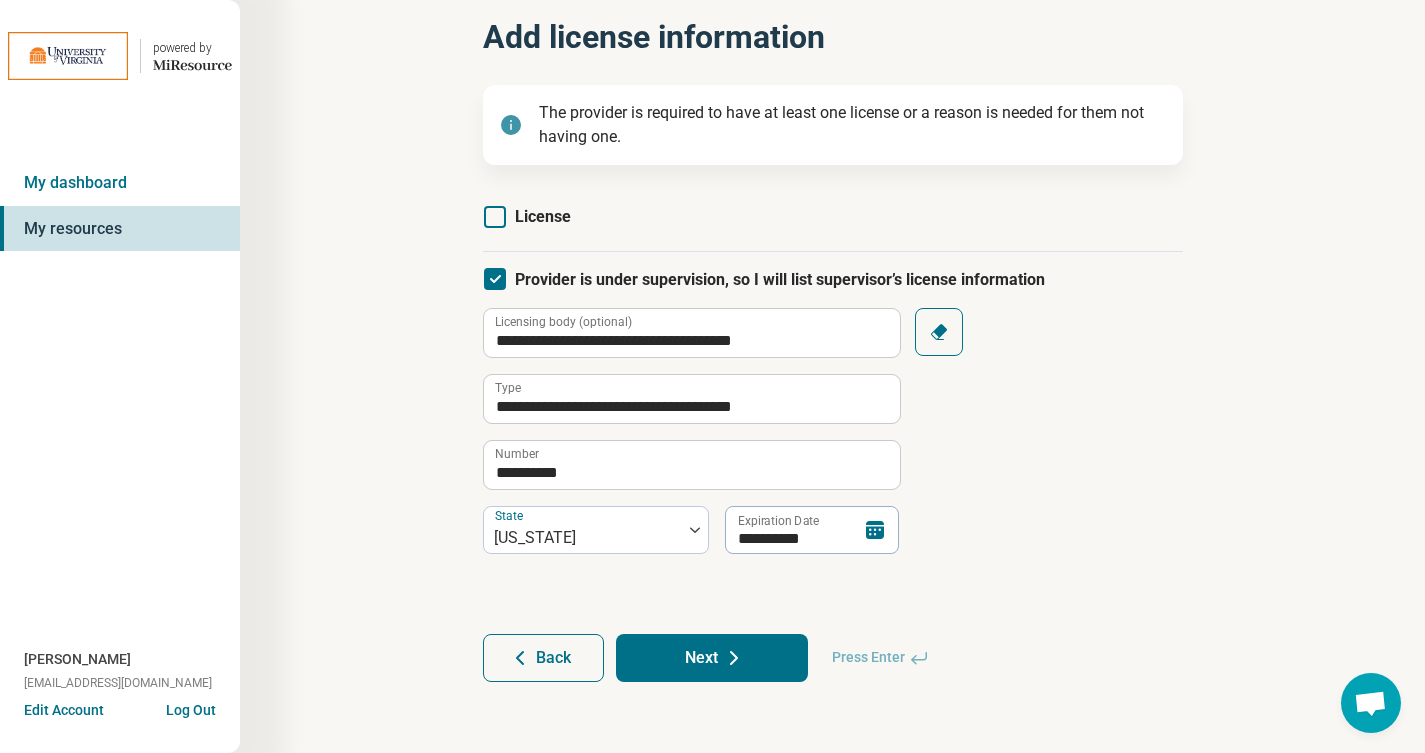 click on "Next" at bounding box center (712, 658) 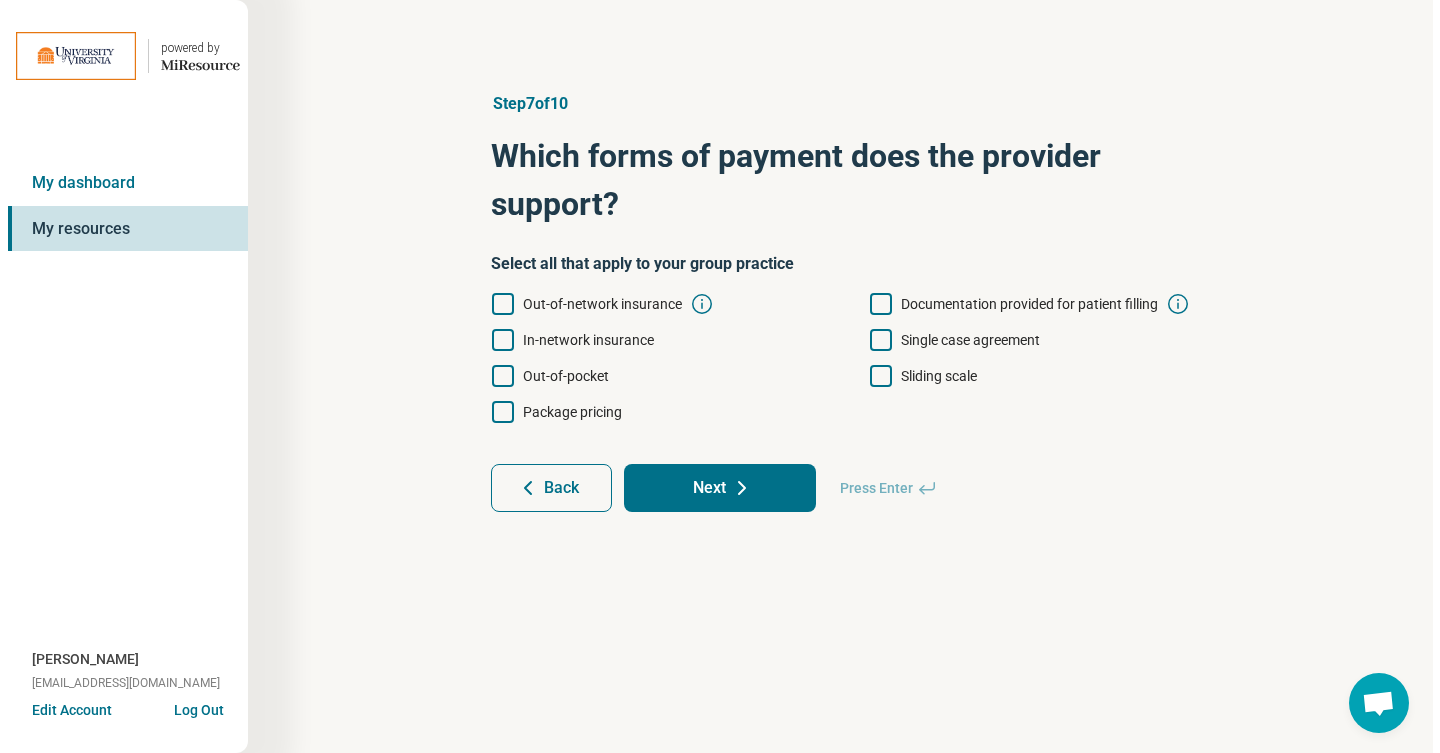 scroll, scrollTop: 0, scrollLeft: 0, axis: both 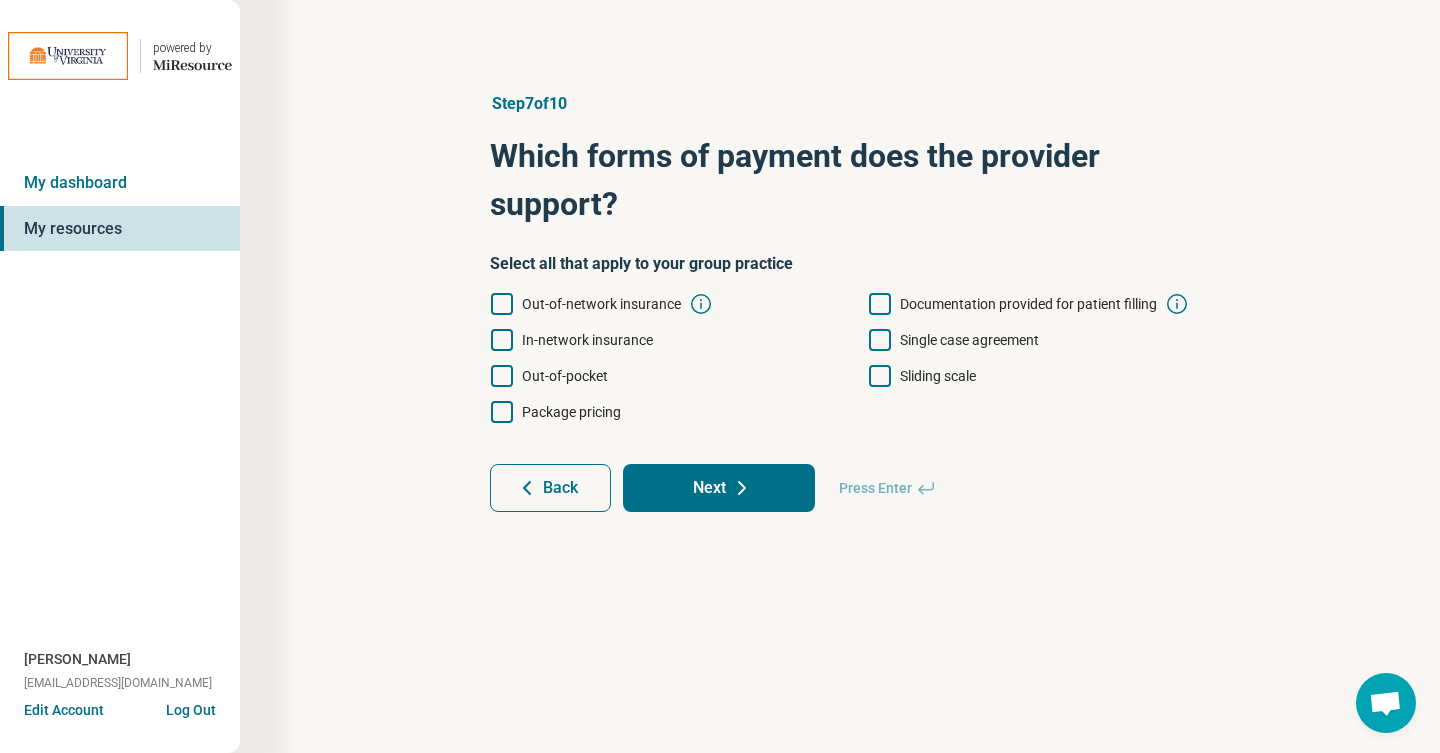 click 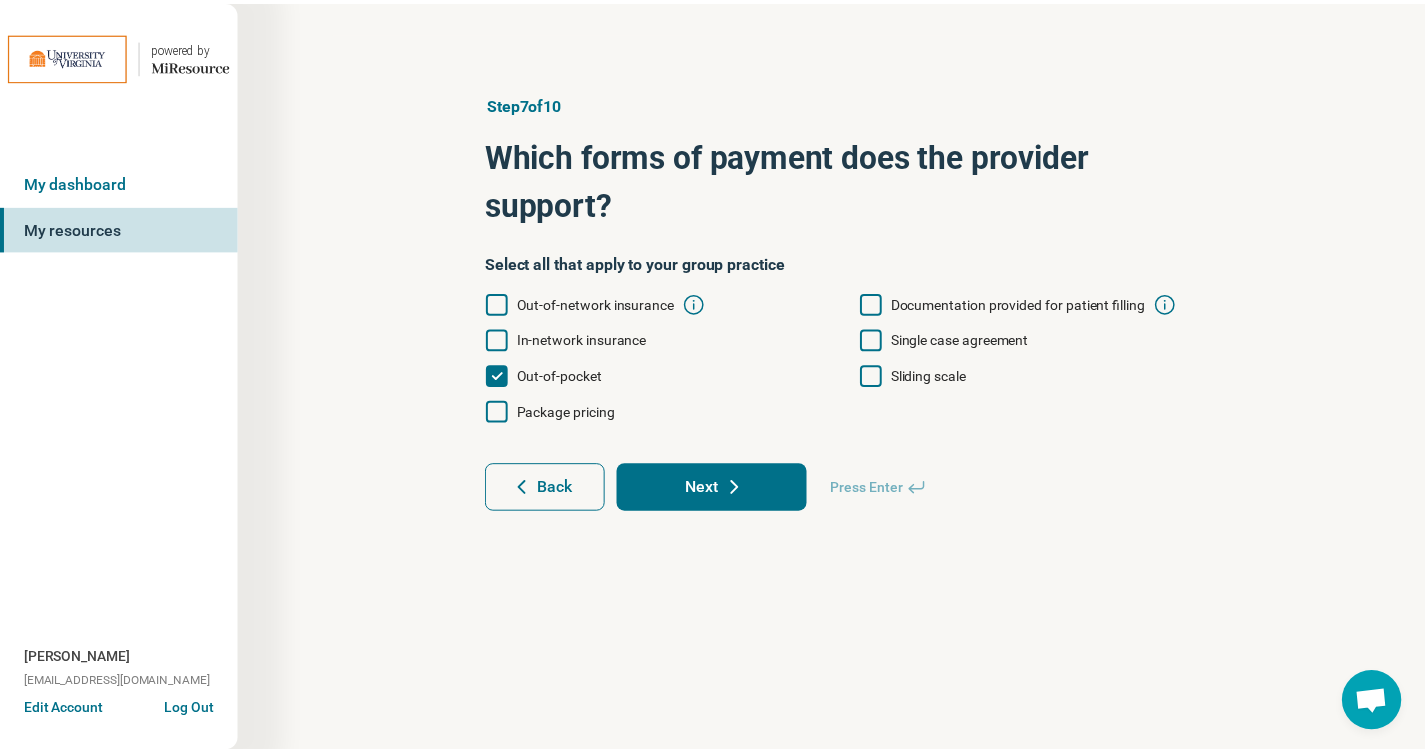 scroll, scrollTop: 10, scrollLeft: 0, axis: vertical 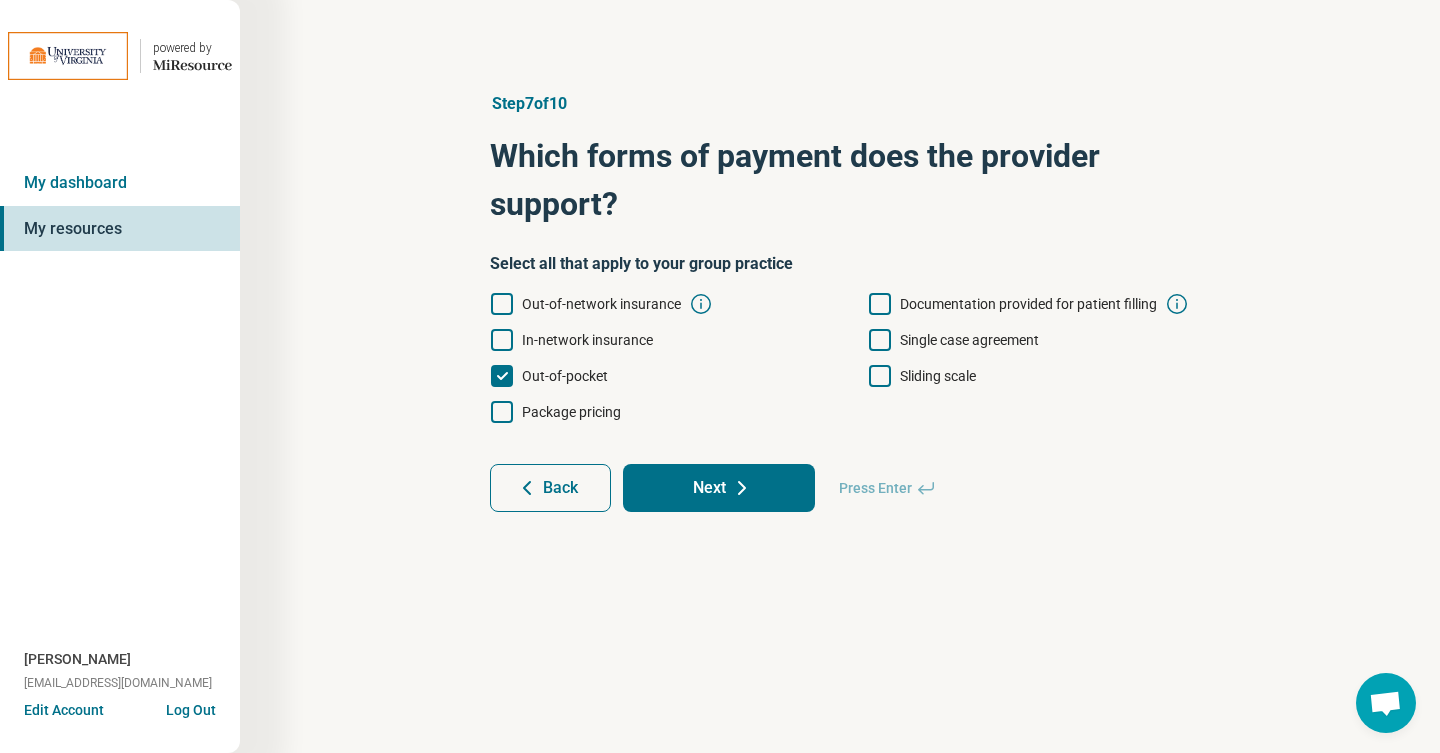 click on "Next" at bounding box center (719, 488) 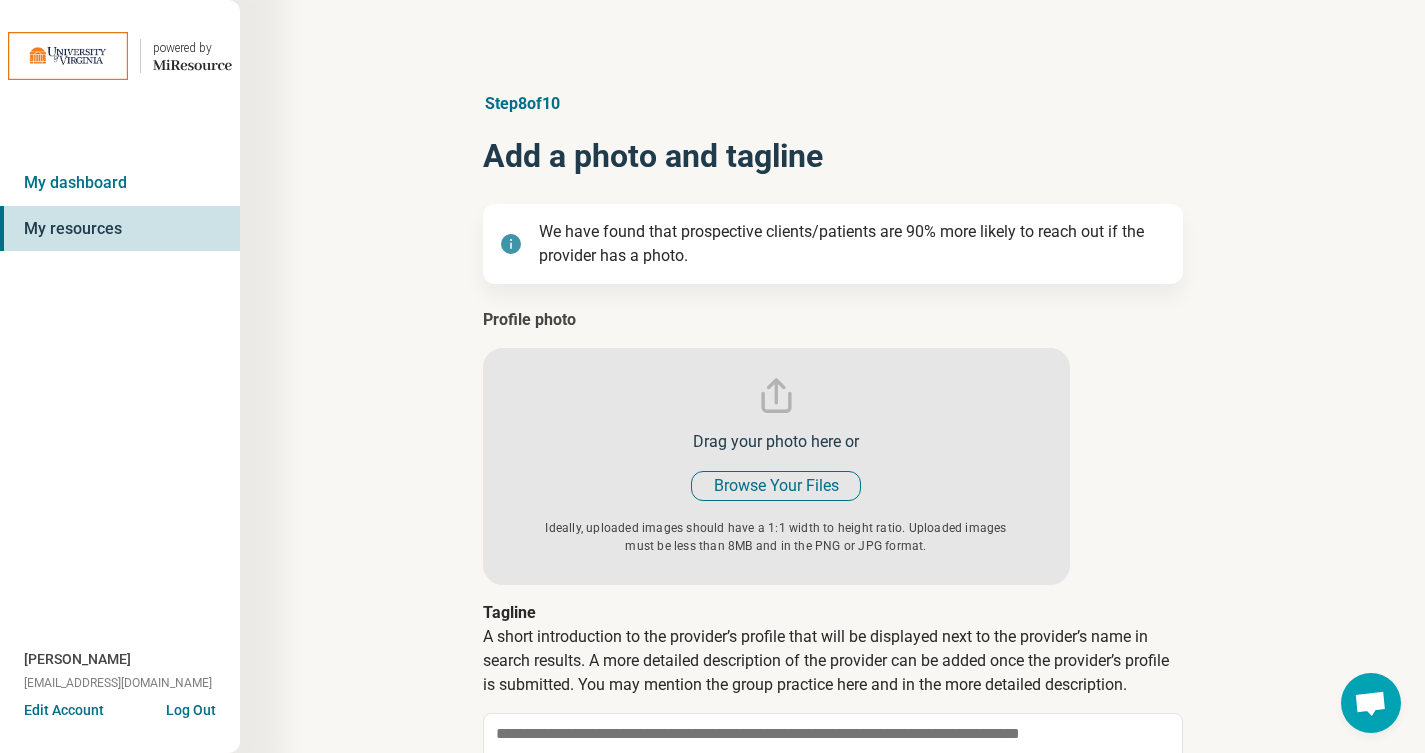 scroll, scrollTop: 236, scrollLeft: 0, axis: vertical 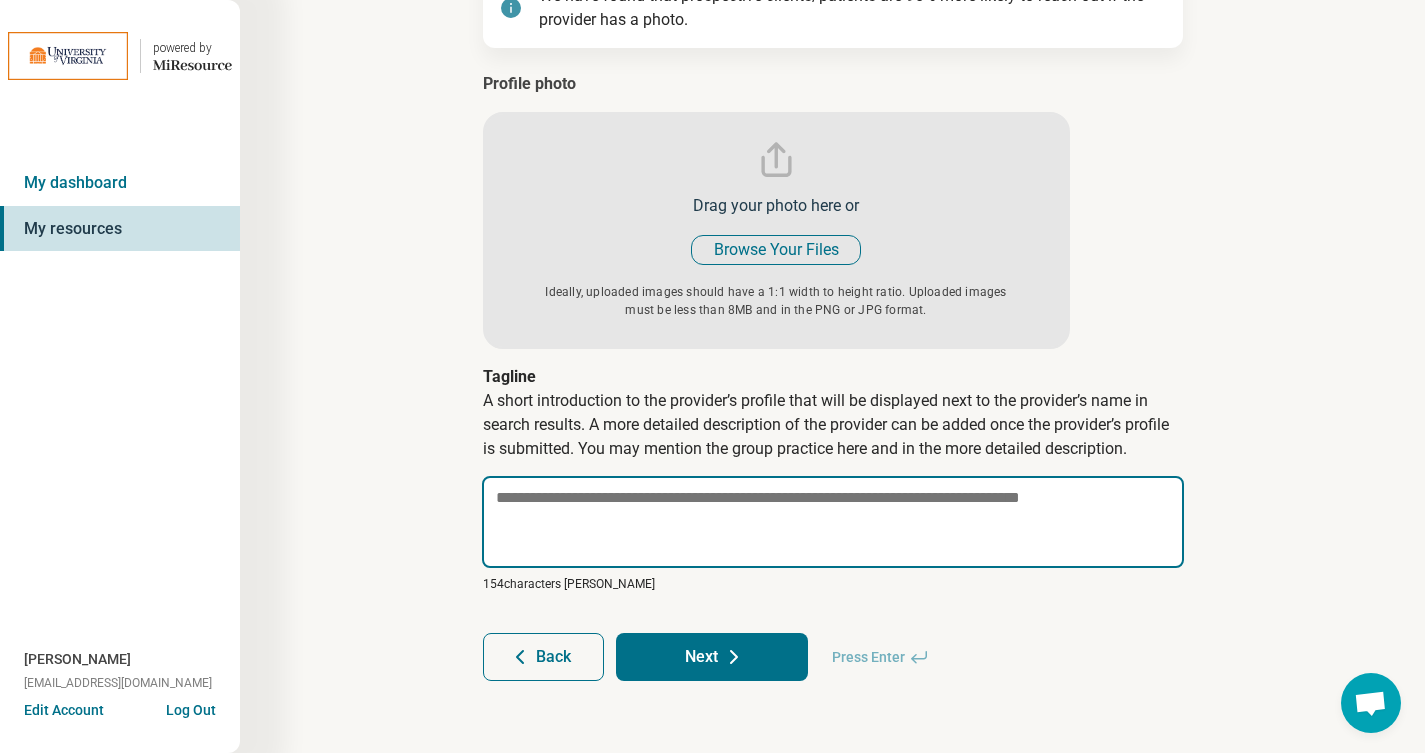 click at bounding box center [833, 522] 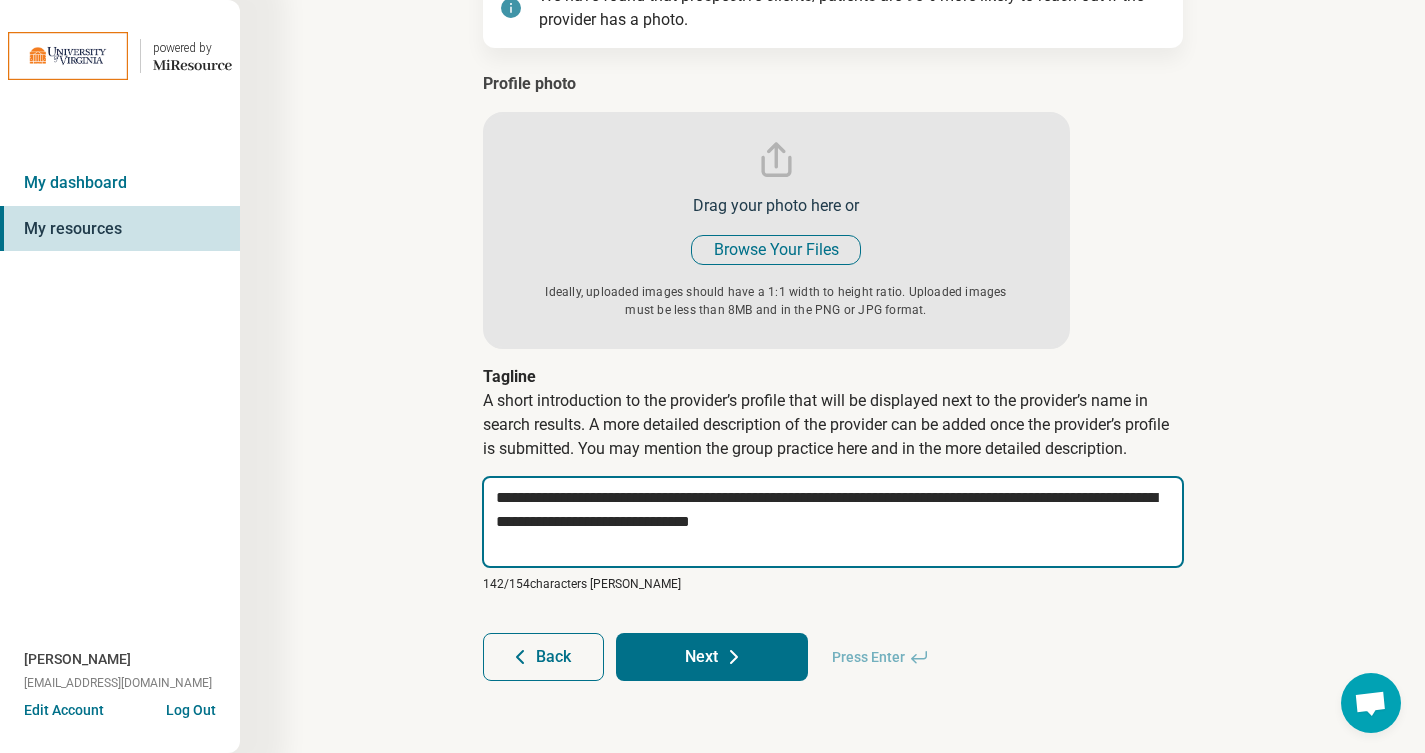 drag, startPoint x: 513, startPoint y: 495, endPoint x: 494, endPoint y: 500, distance: 19.646883 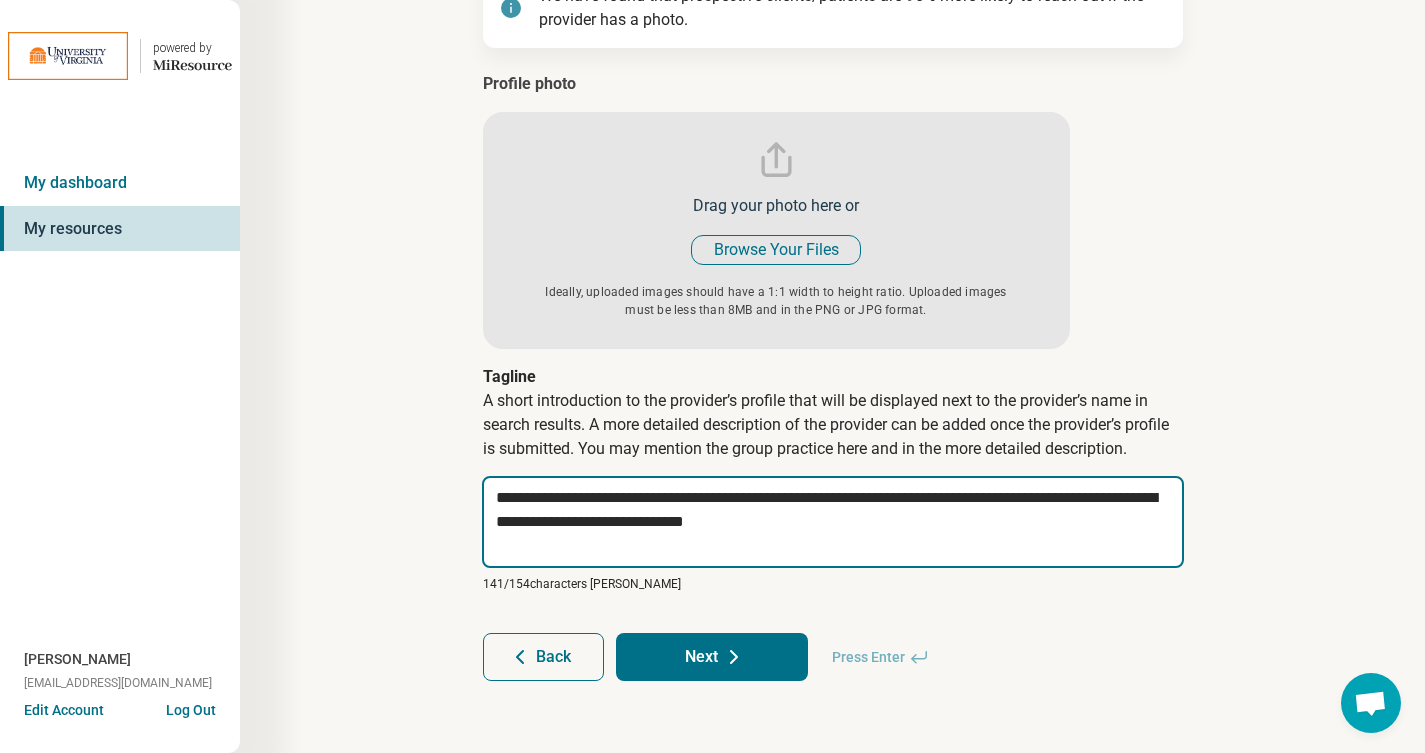 type on "*" 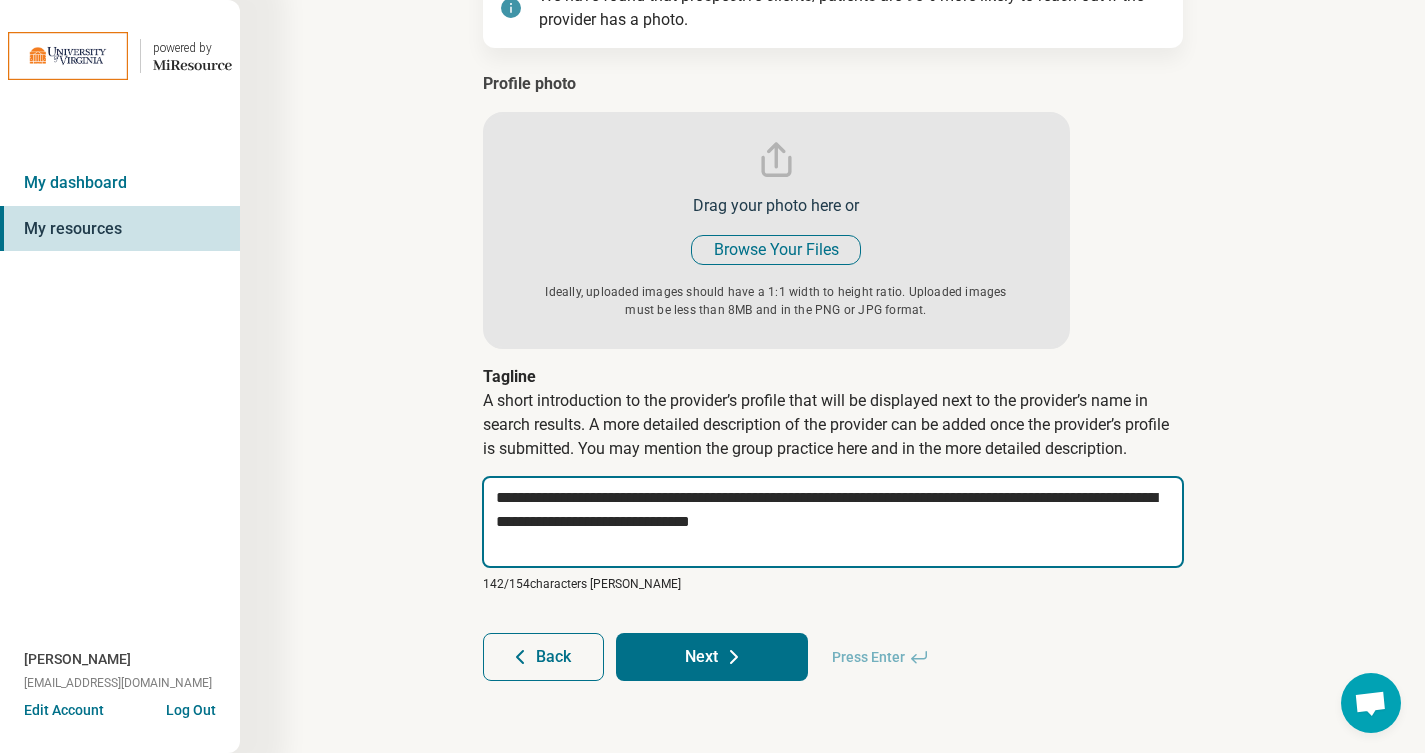 type on "*" 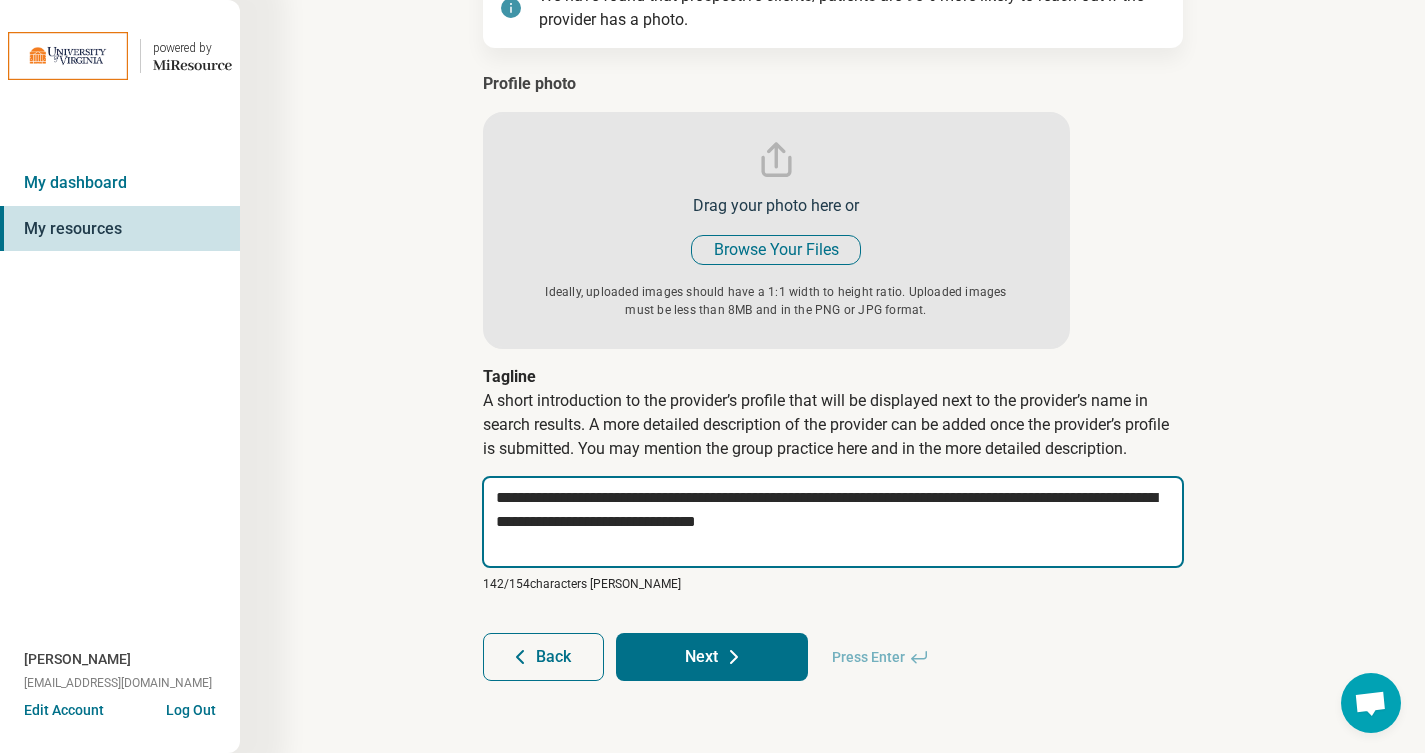 type on "*" 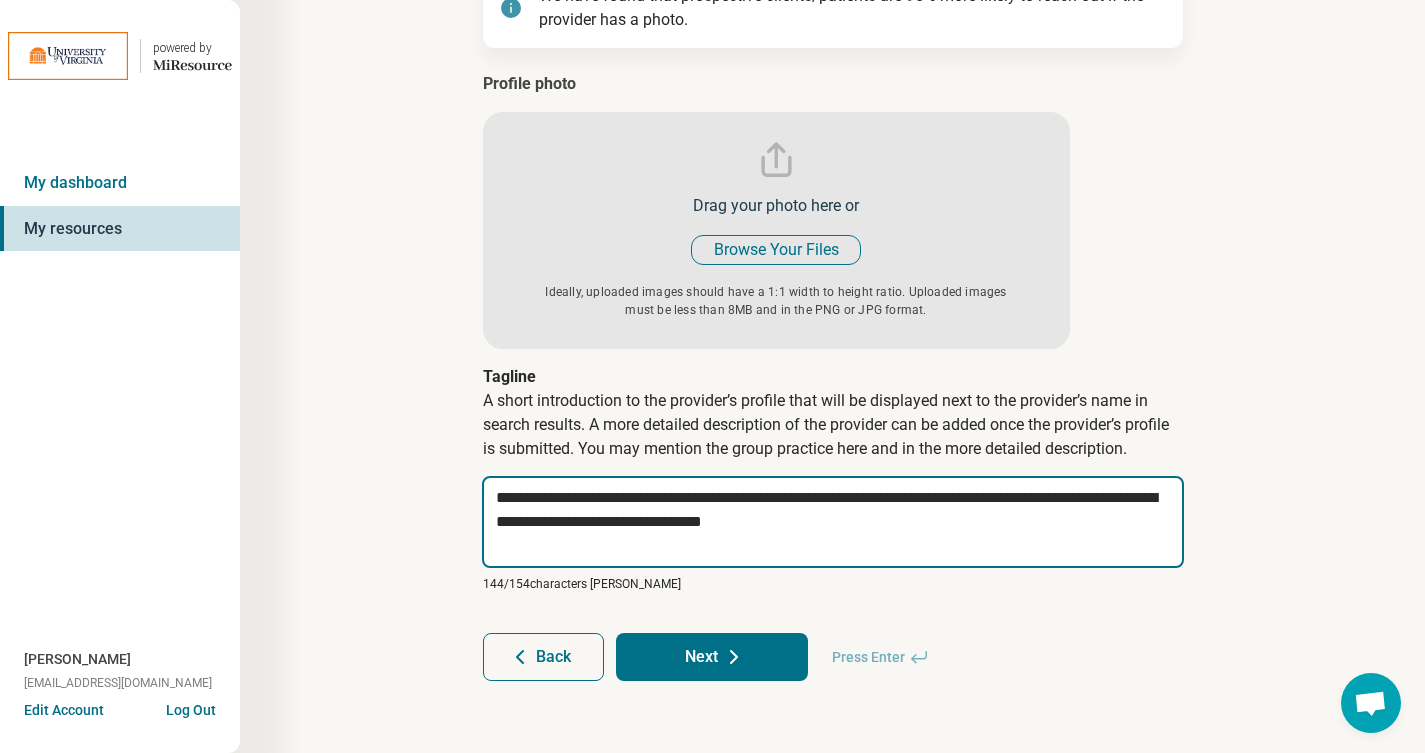click on "**********" at bounding box center (833, 522) 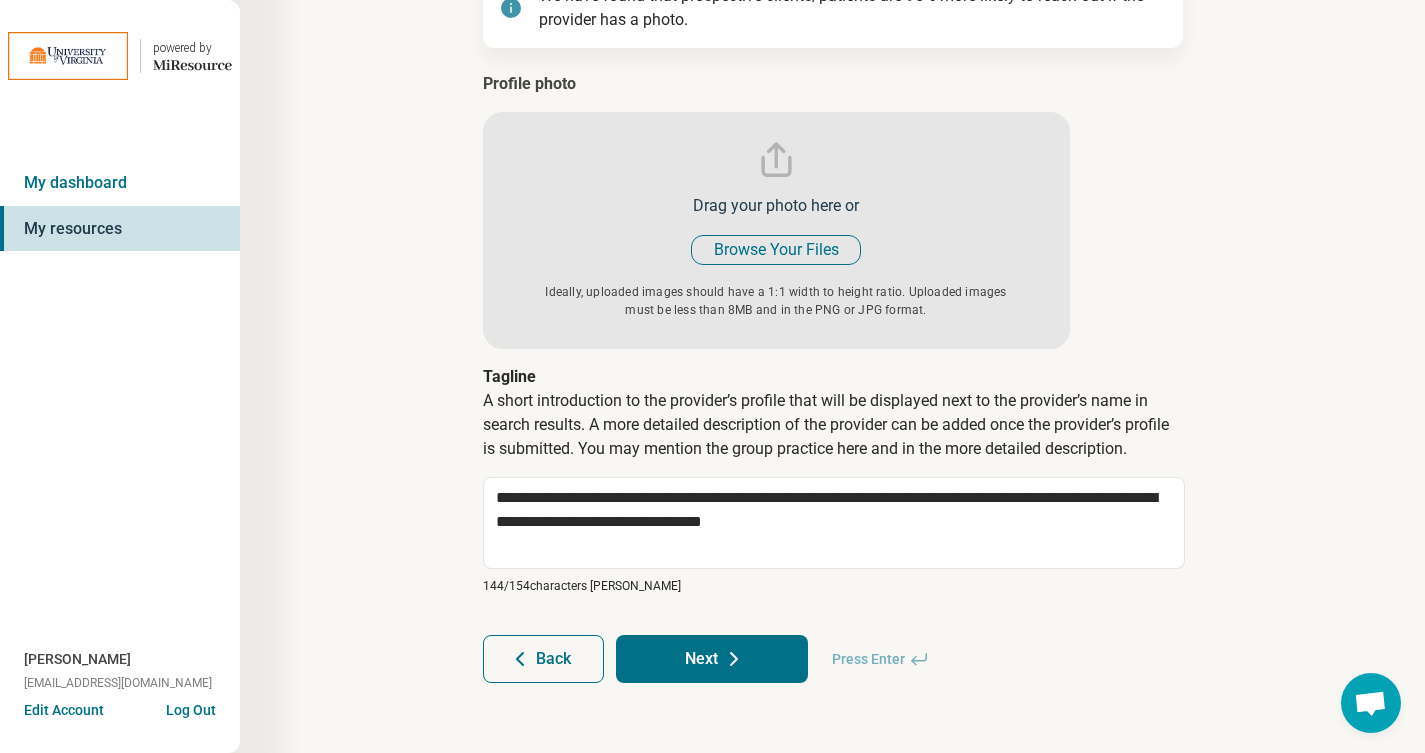 click at bounding box center [776, 210] 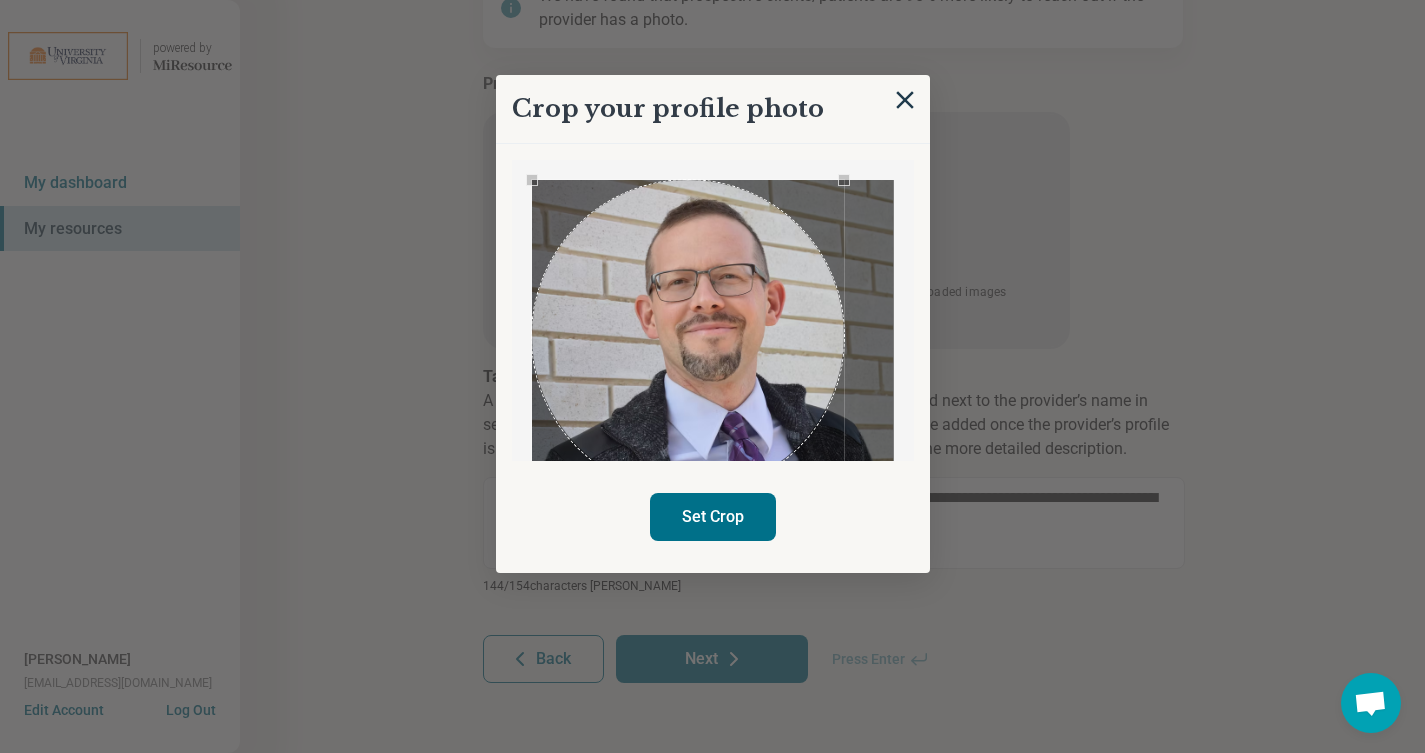 click on "Crop your profile photo Set Crop" at bounding box center (833, 349) 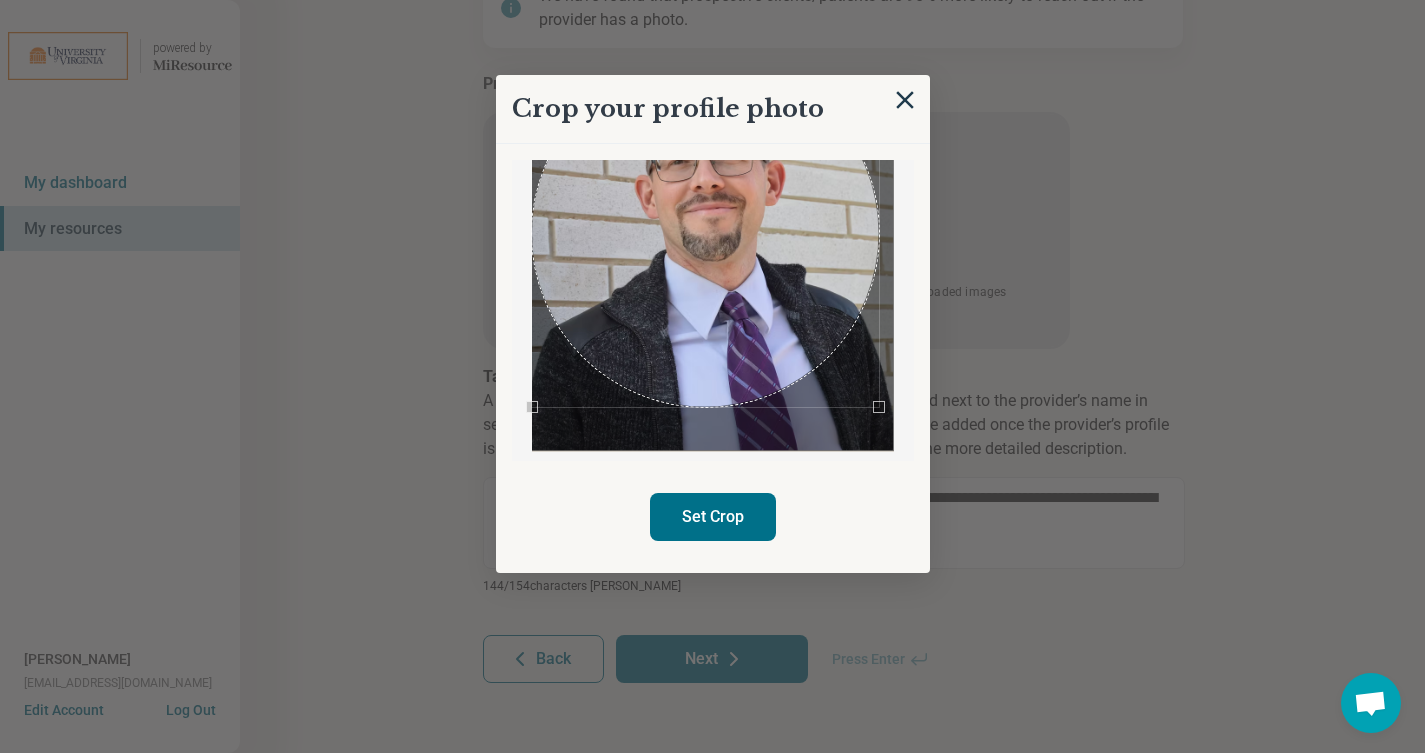 click on "Crop your profile photo Set Crop" at bounding box center (833, 349) 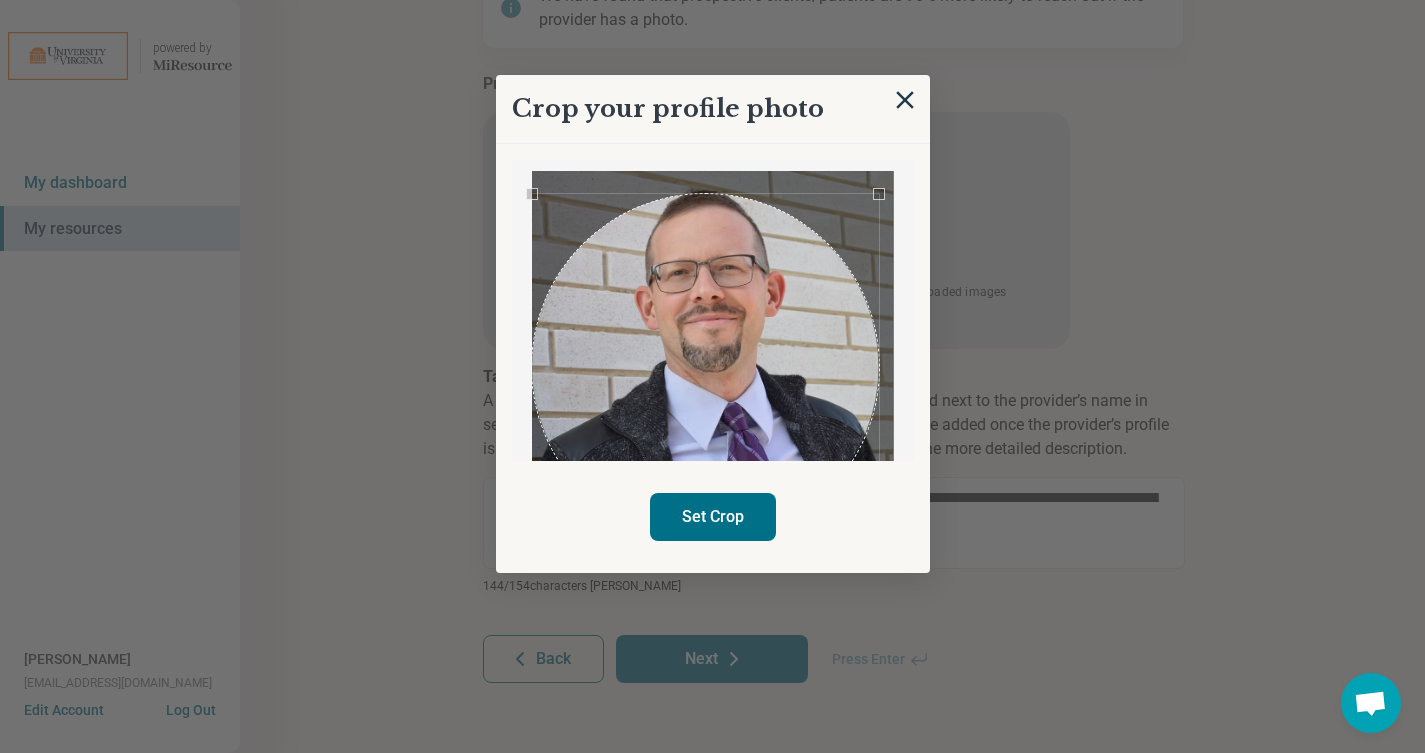 click at bounding box center (705, 367) 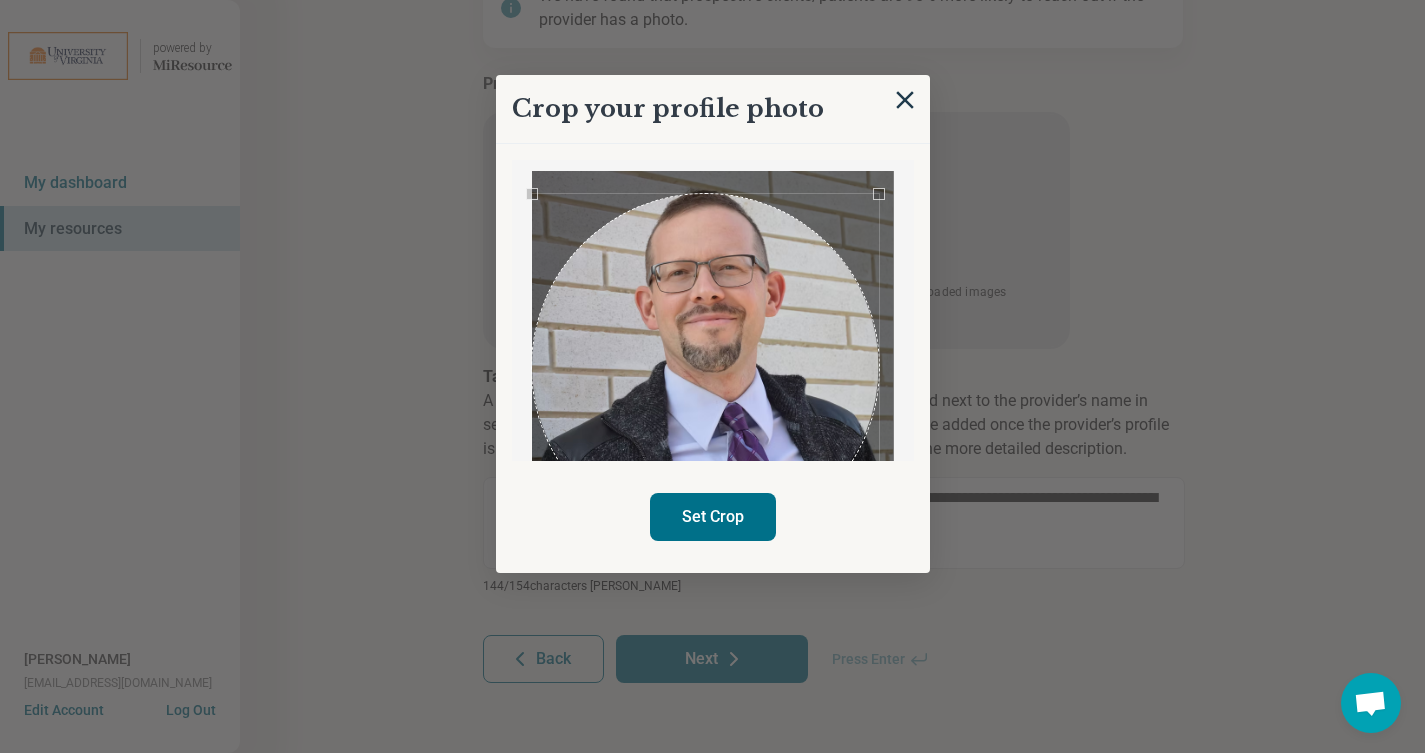 scroll, scrollTop: 120, scrollLeft: 0, axis: vertical 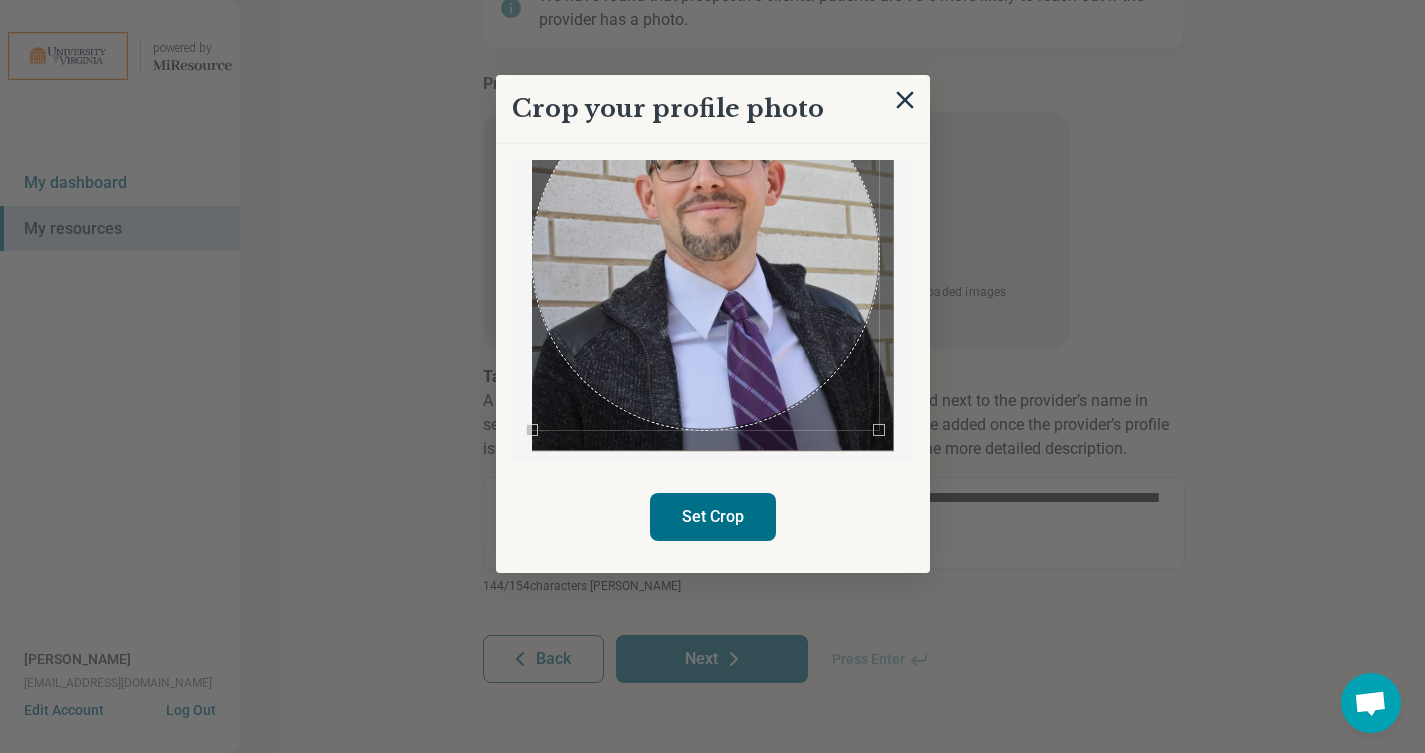 click on "Set Crop" at bounding box center (713, 517) 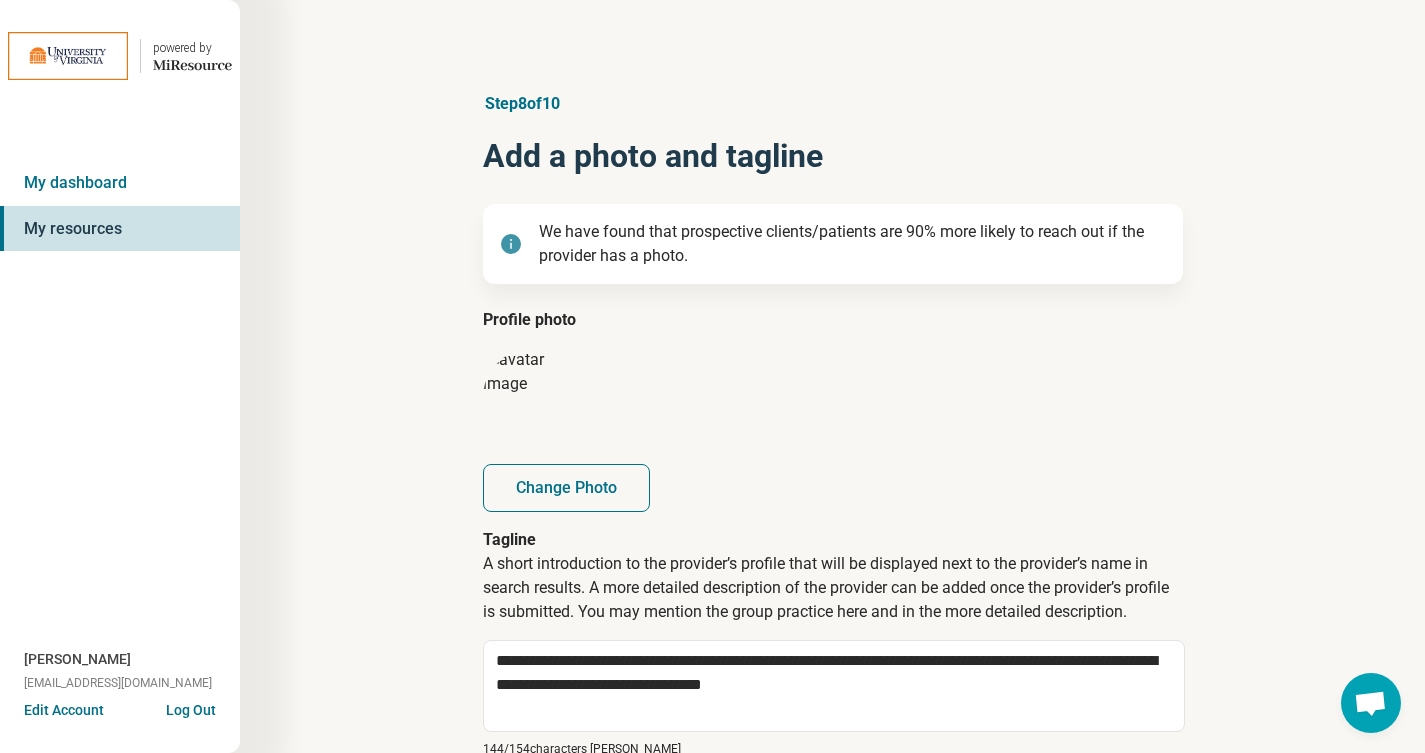 scroll, scrollTop: 289, scrollLeft: 0, axis: vertical 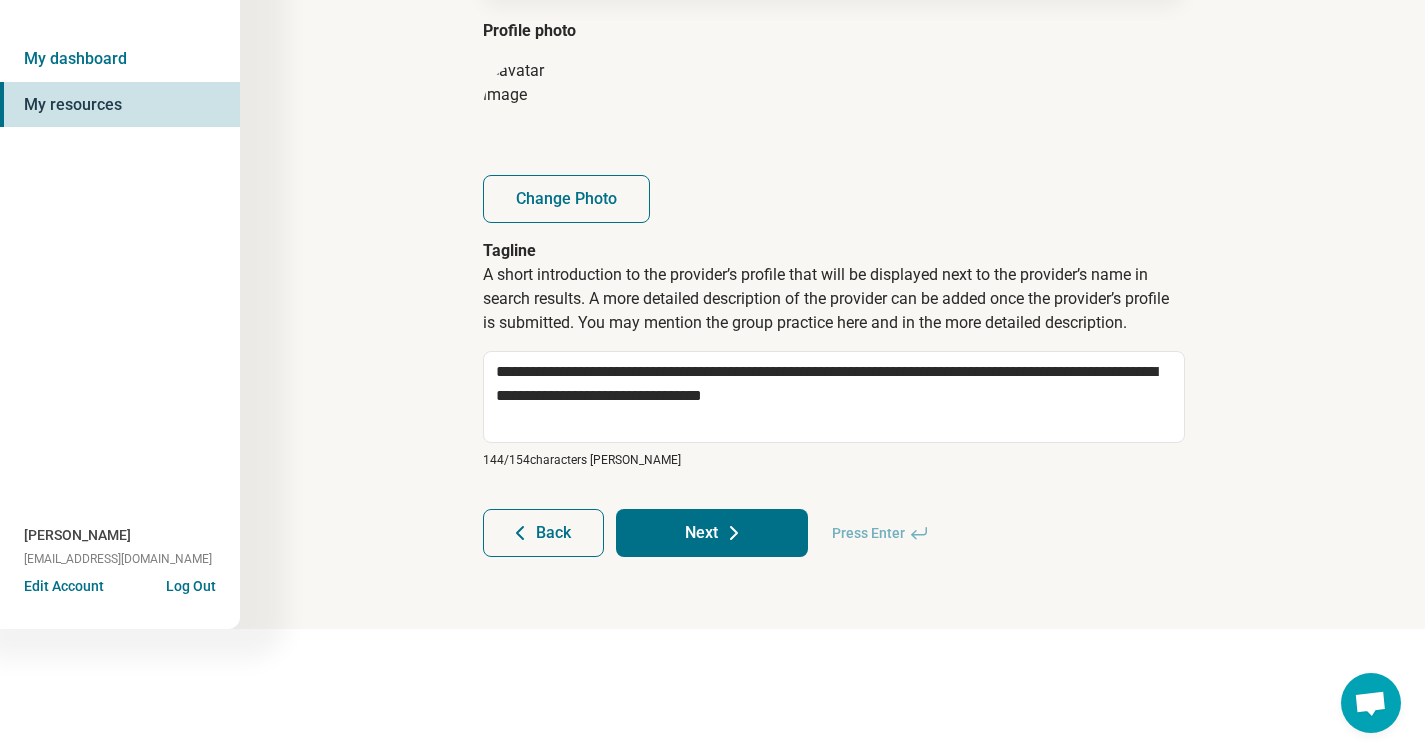 click on "Next" at bounding box center (712, 533) 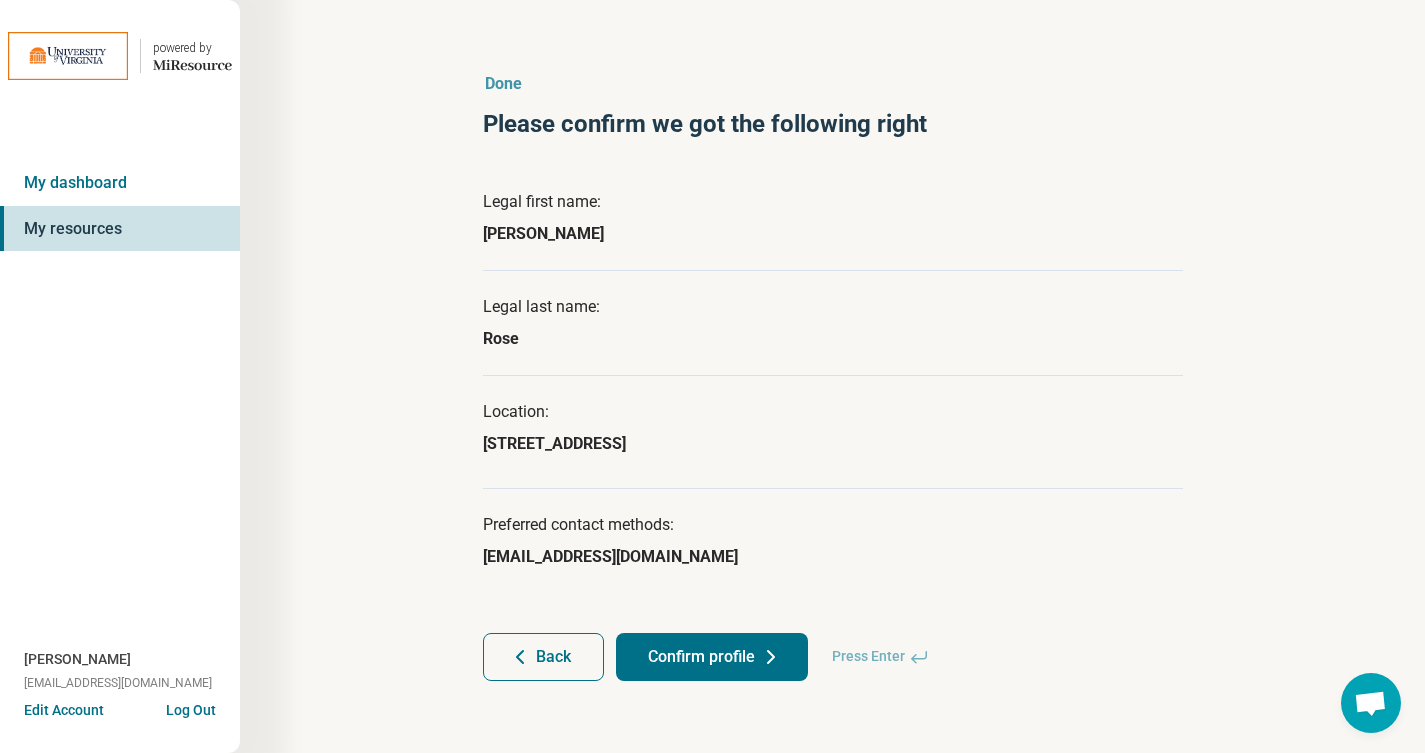 scroll, scrollTop: 19, scrollLeft: 0, axis: vertical 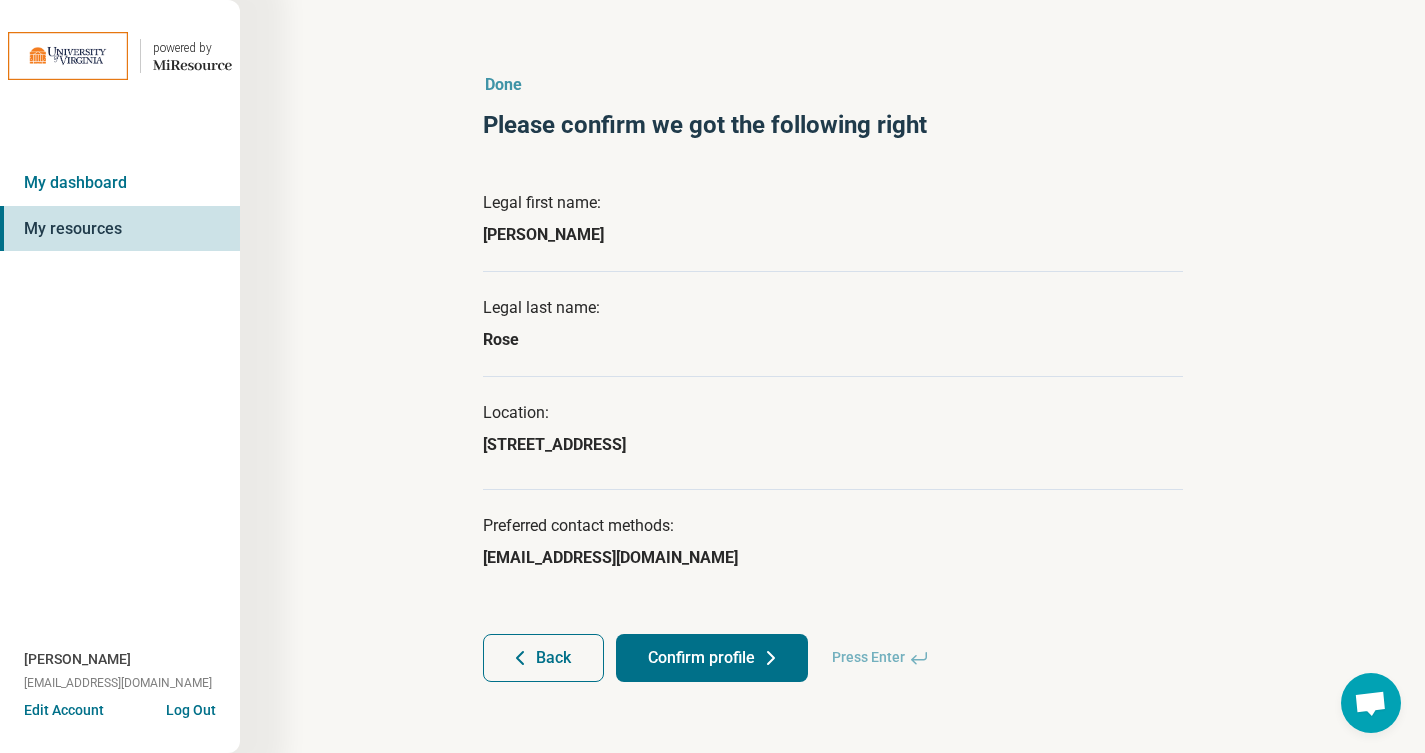 click on "Confirm profile" at bounding box center [712, 658] 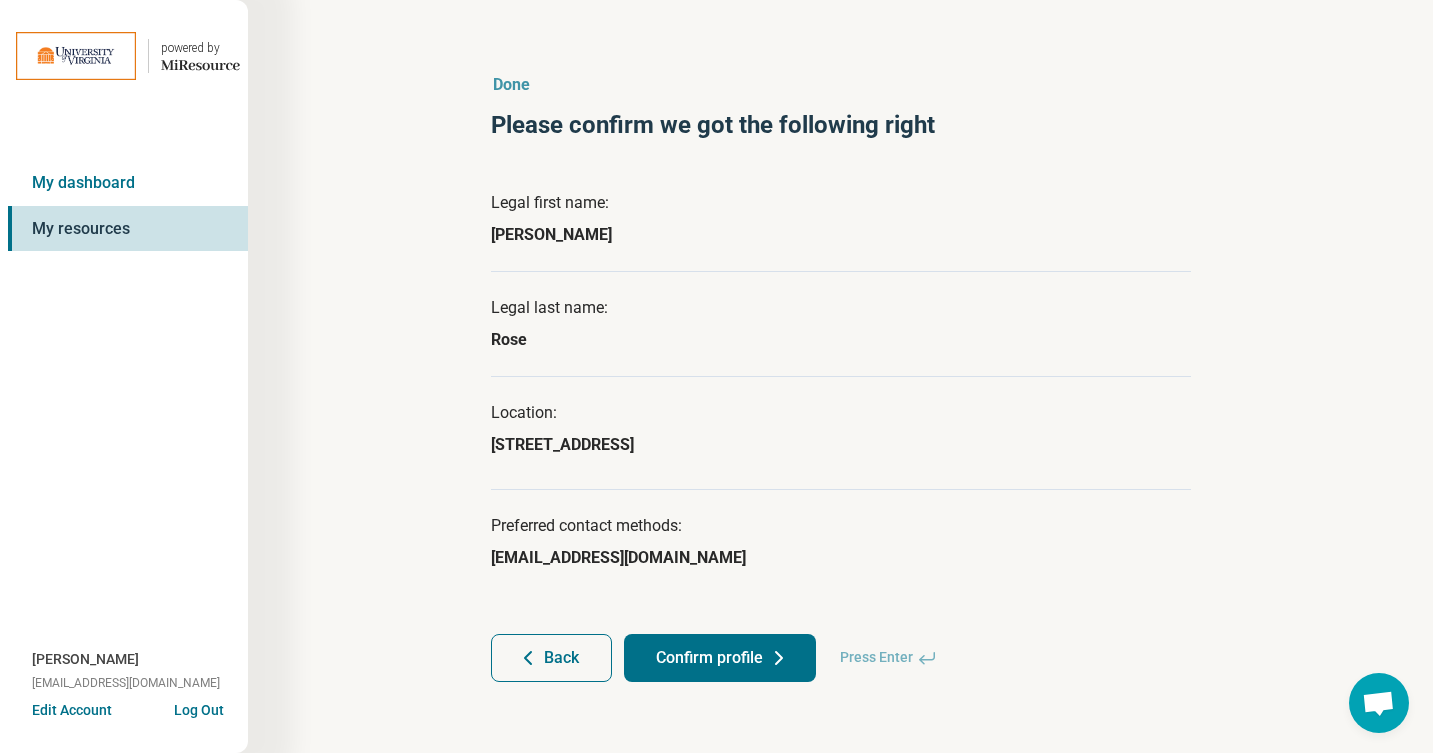 scroll, scrollTop: 0, scrollLeft: 0, axis: both 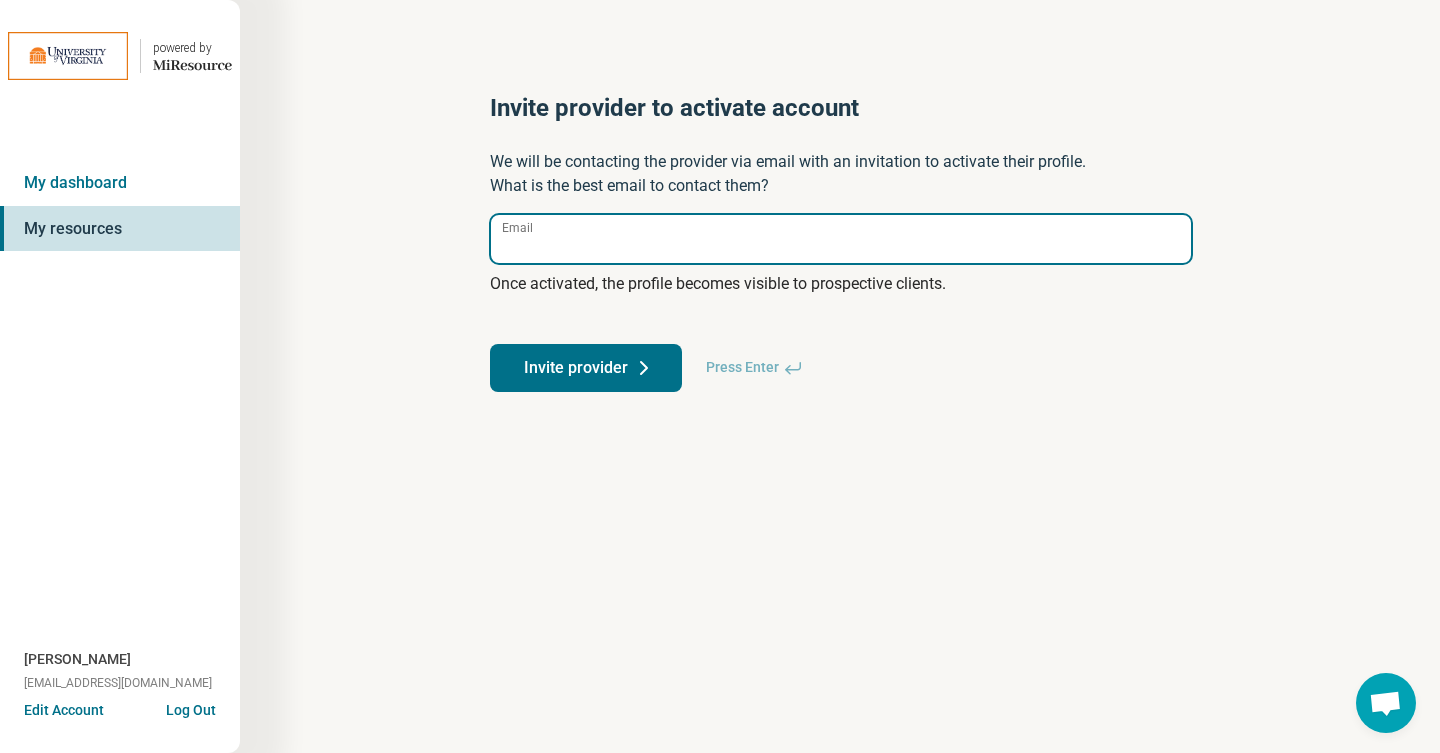 click on "Email" at bounding box center [841, 239] 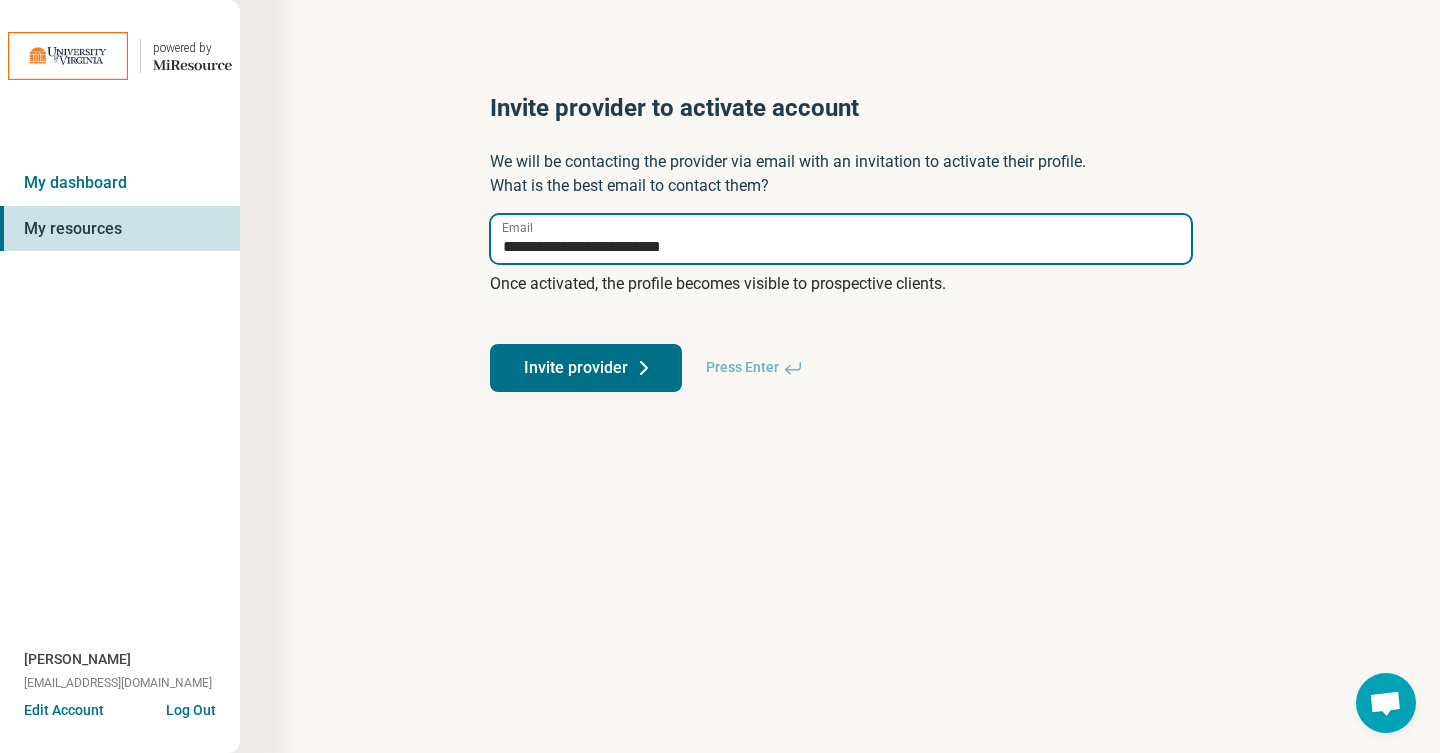 type on "**********" 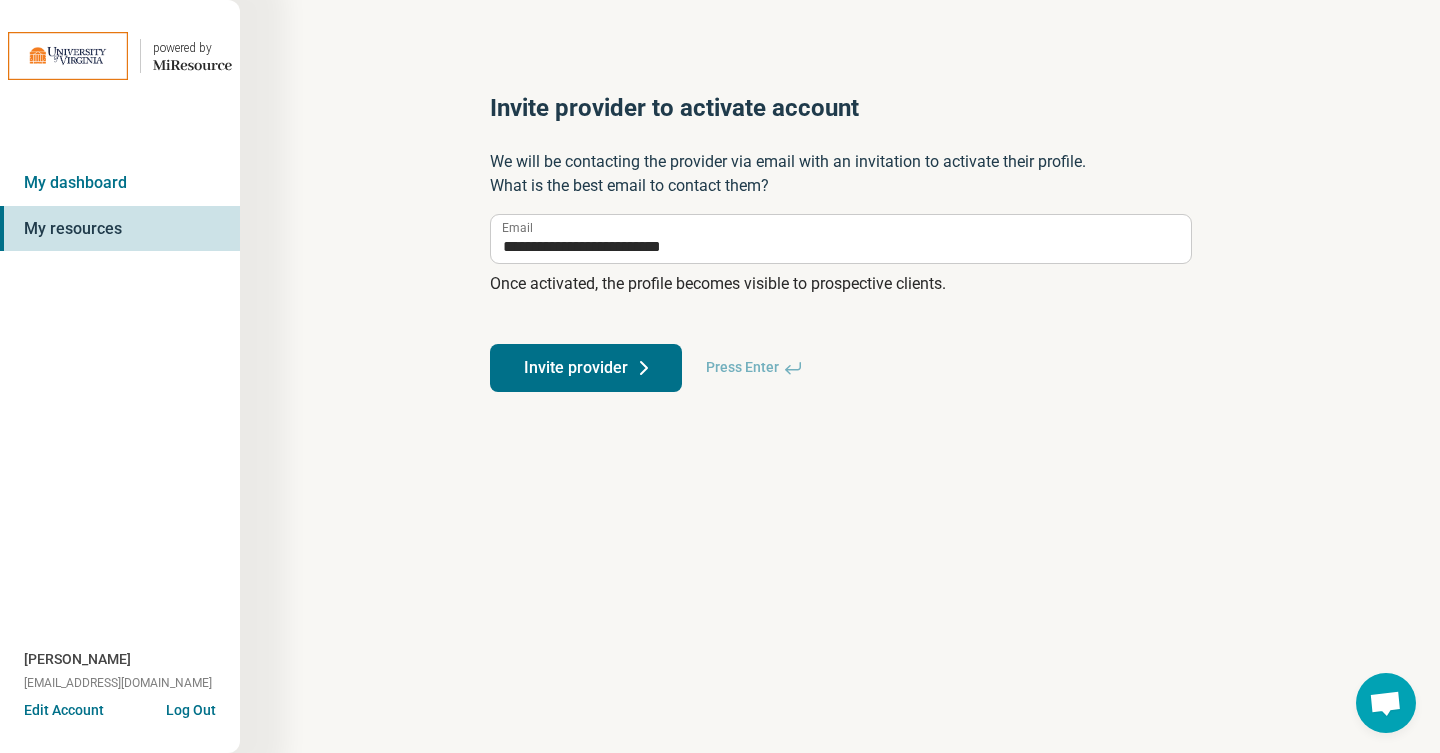 click on "Invite provider" at bounding box center (586, 368) 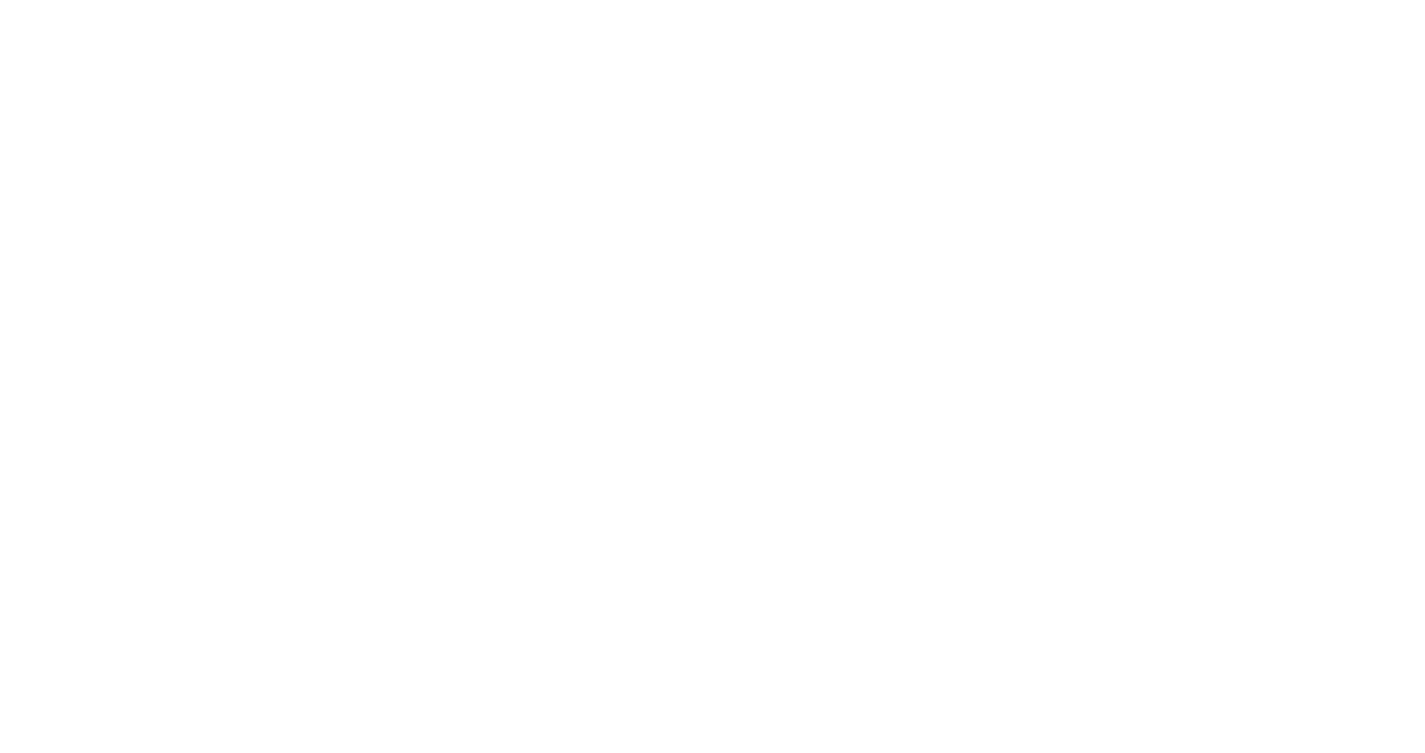 scroll, scrollTop: 0, scrollLeft: 0, axis: both 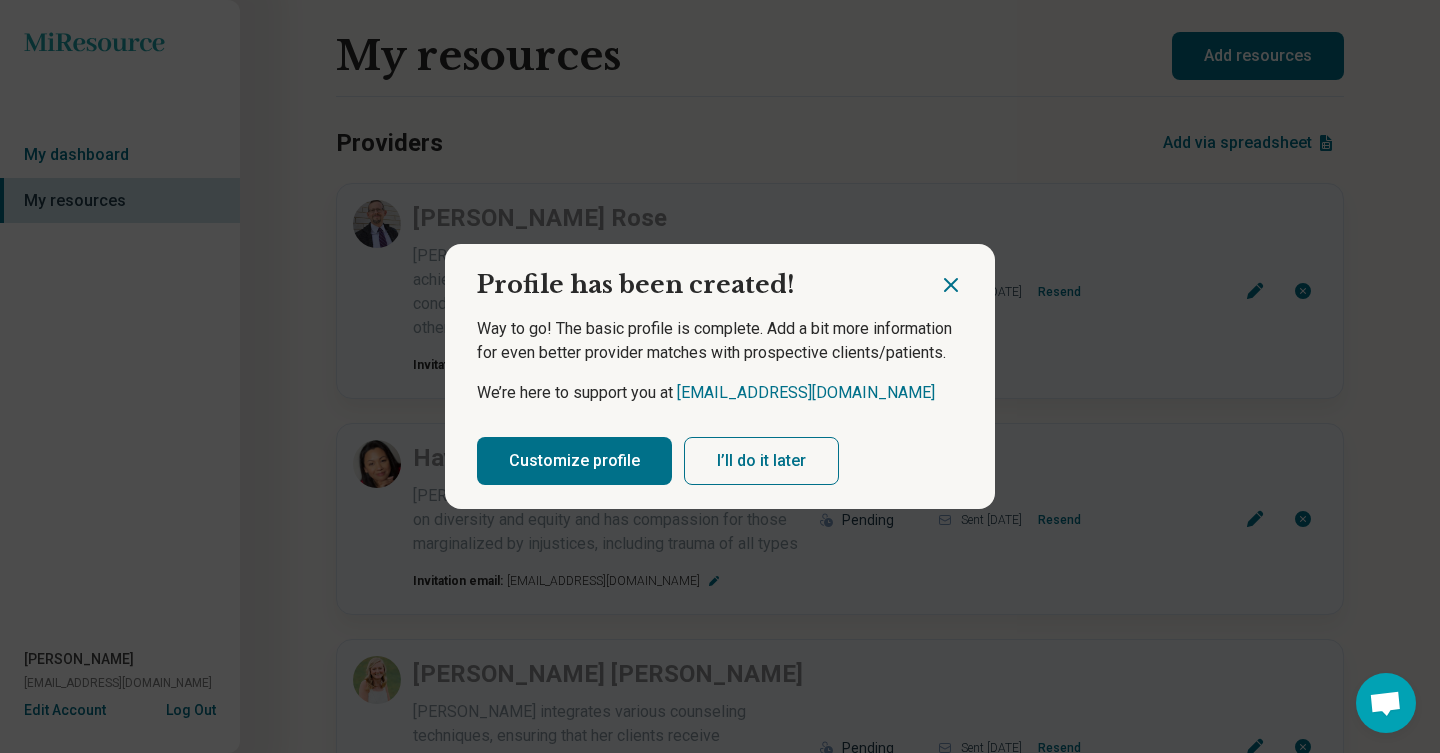 click on "I’ll do it later" at bounding box center (761, 461) 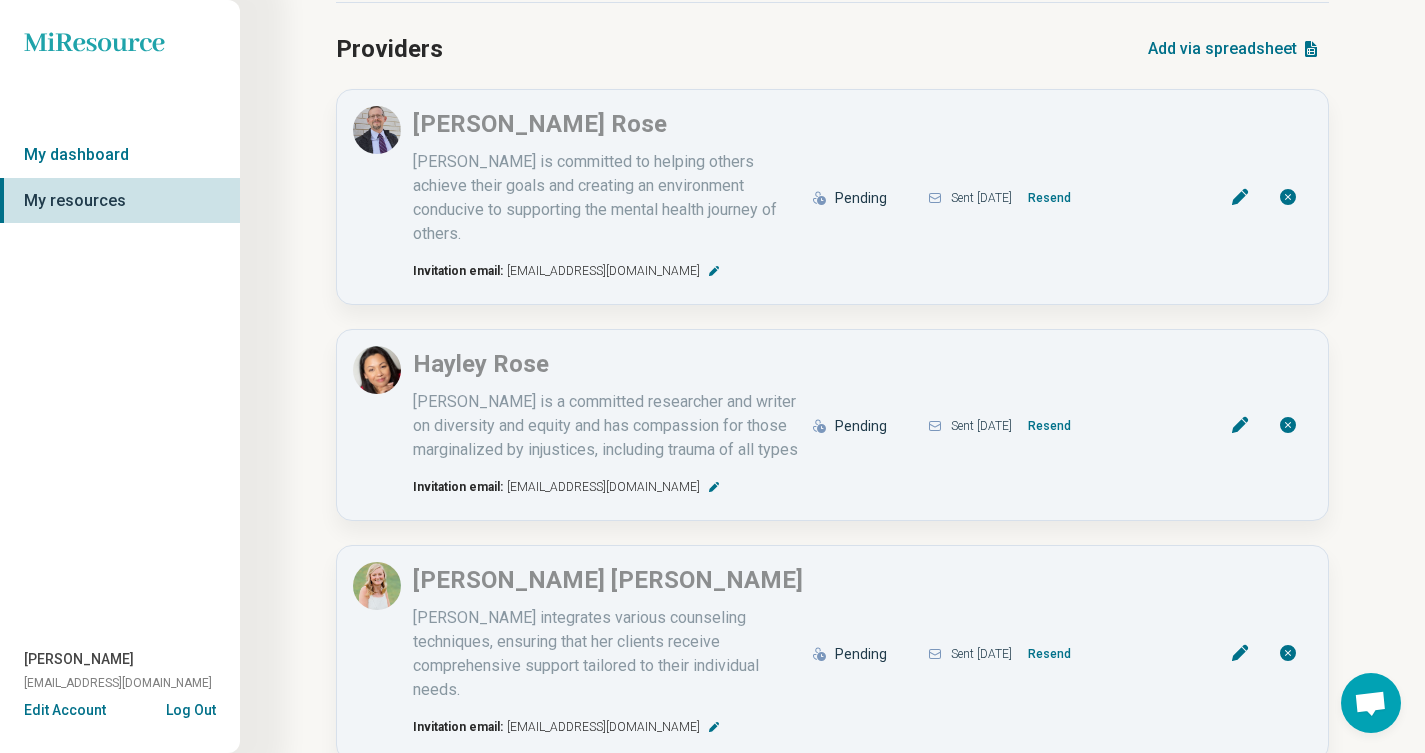 scroll, scrollTop: 0, scrollLeft: 0, axis: both 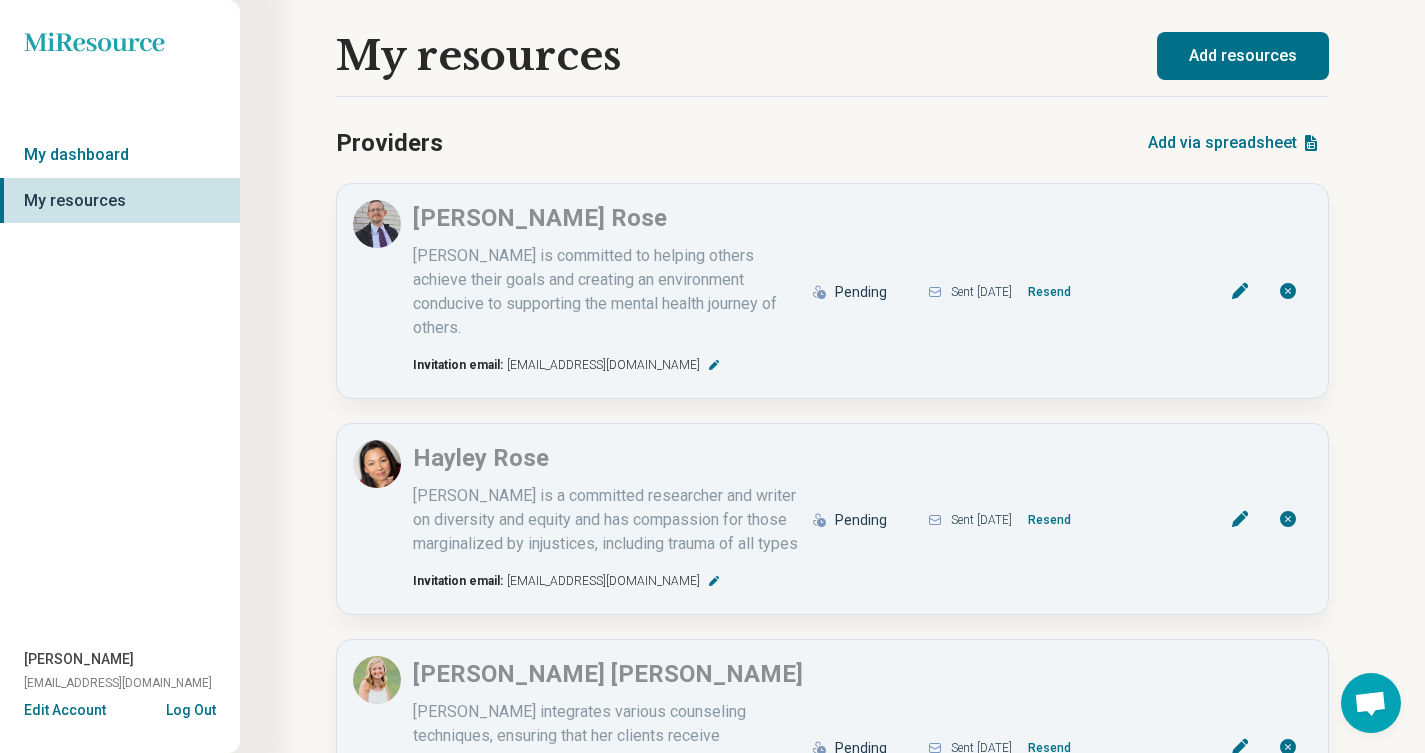 click on "Miresource logo" 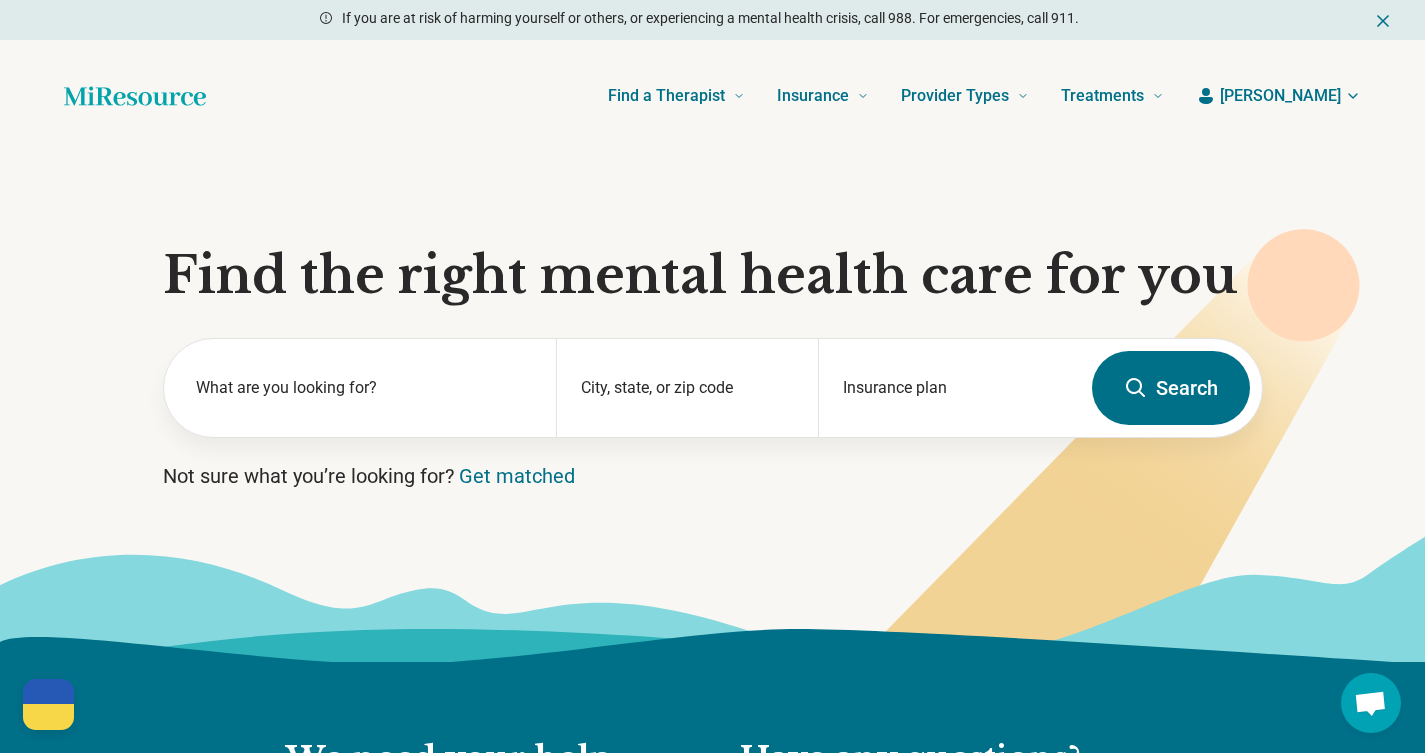 click 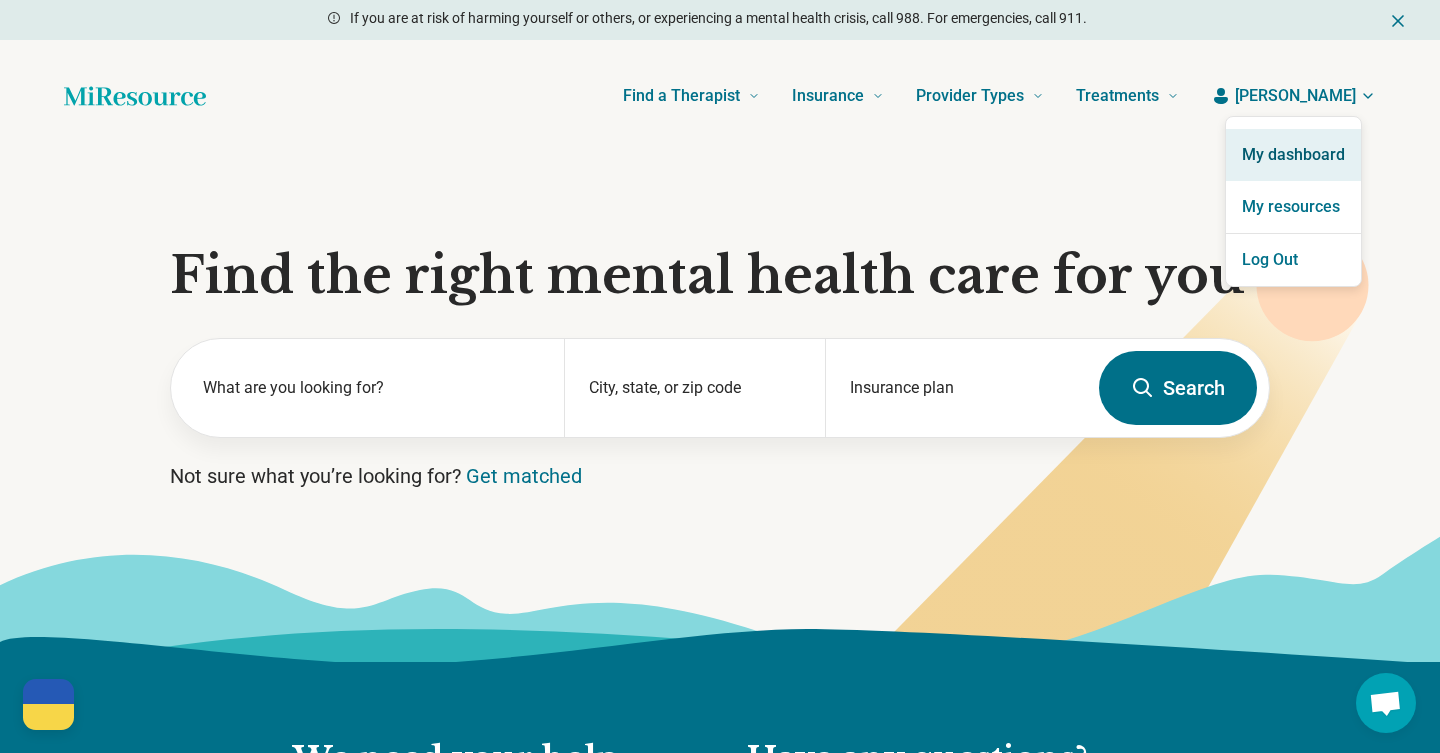 click on "My dashboard" at bounding box center (1293, 155) 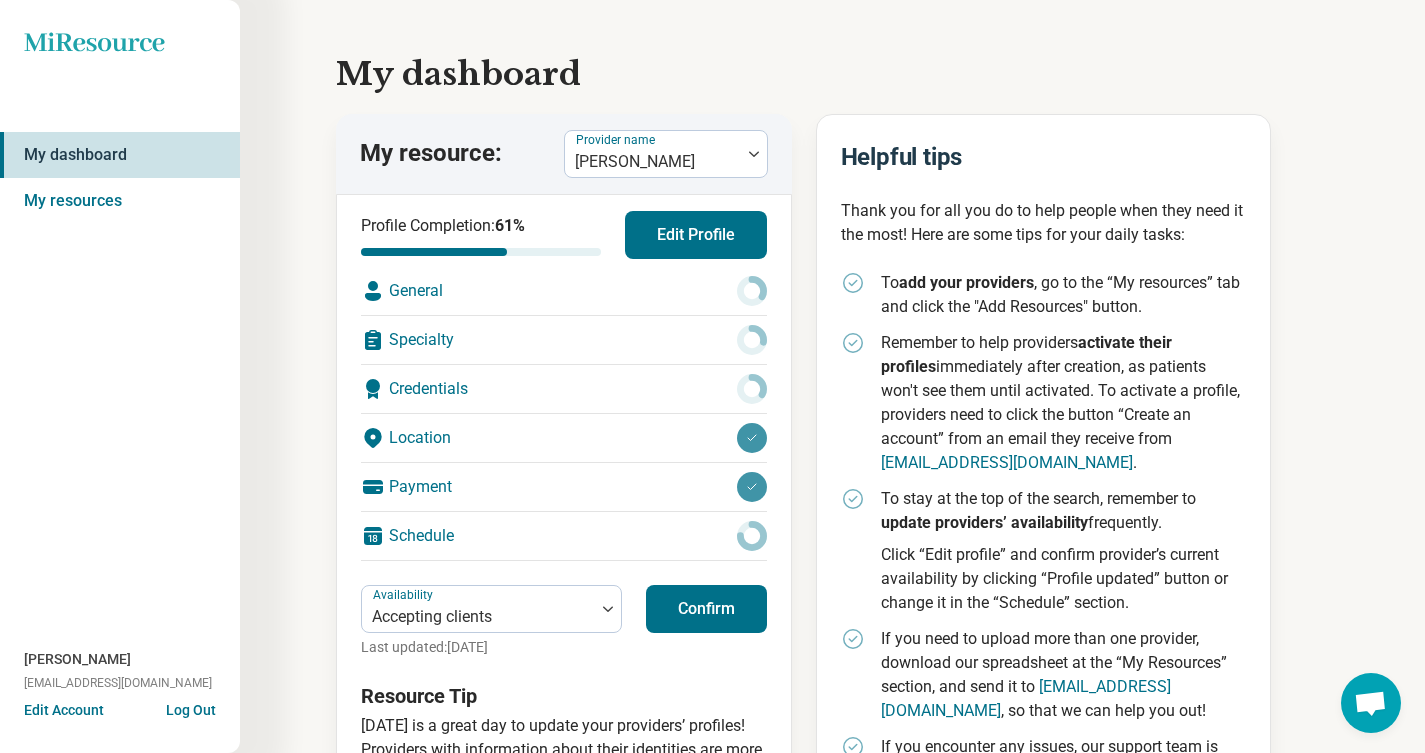 scroll, scrollTop: 17, scrollLeft: 0, axis: vertical 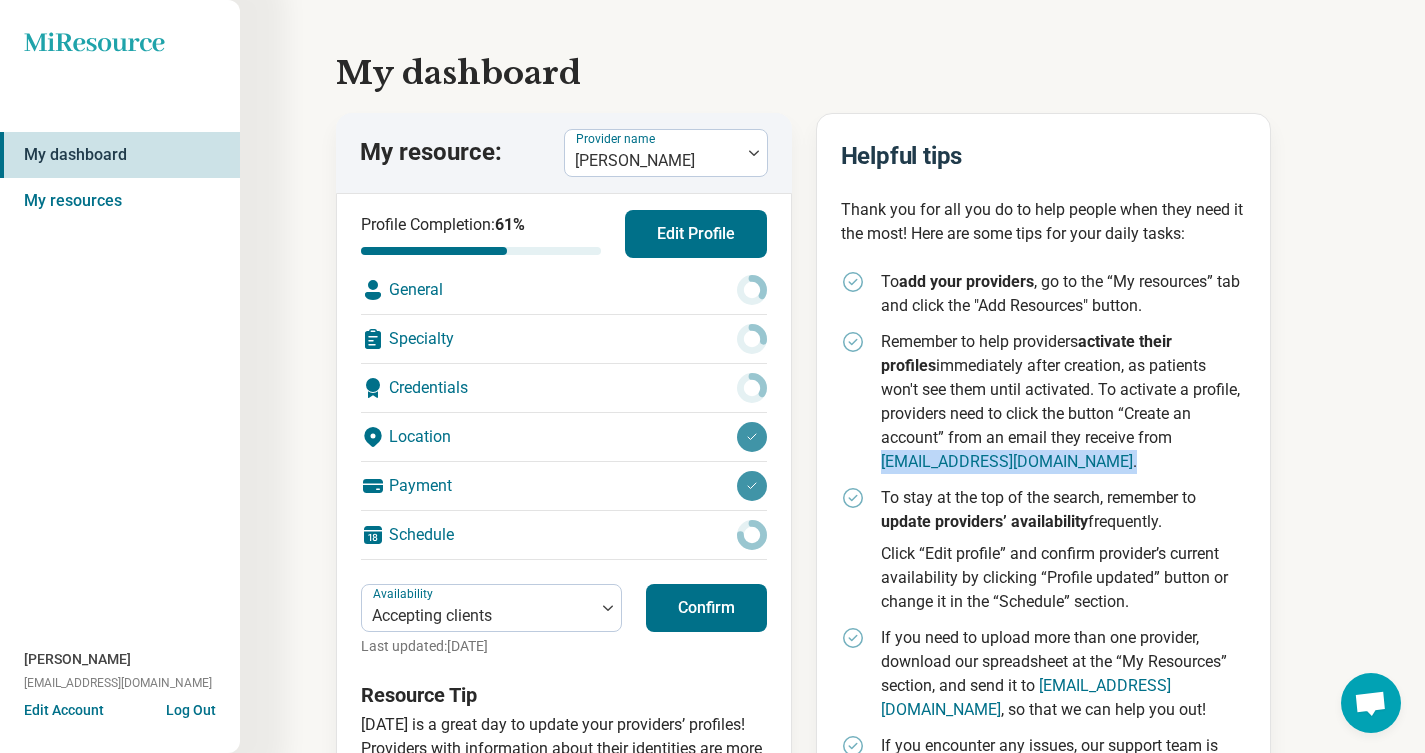 drag, startPoint x: 1068, startPoint y: 437, endPoint x: 1233, endPoint y: 440, distance: 165.02727 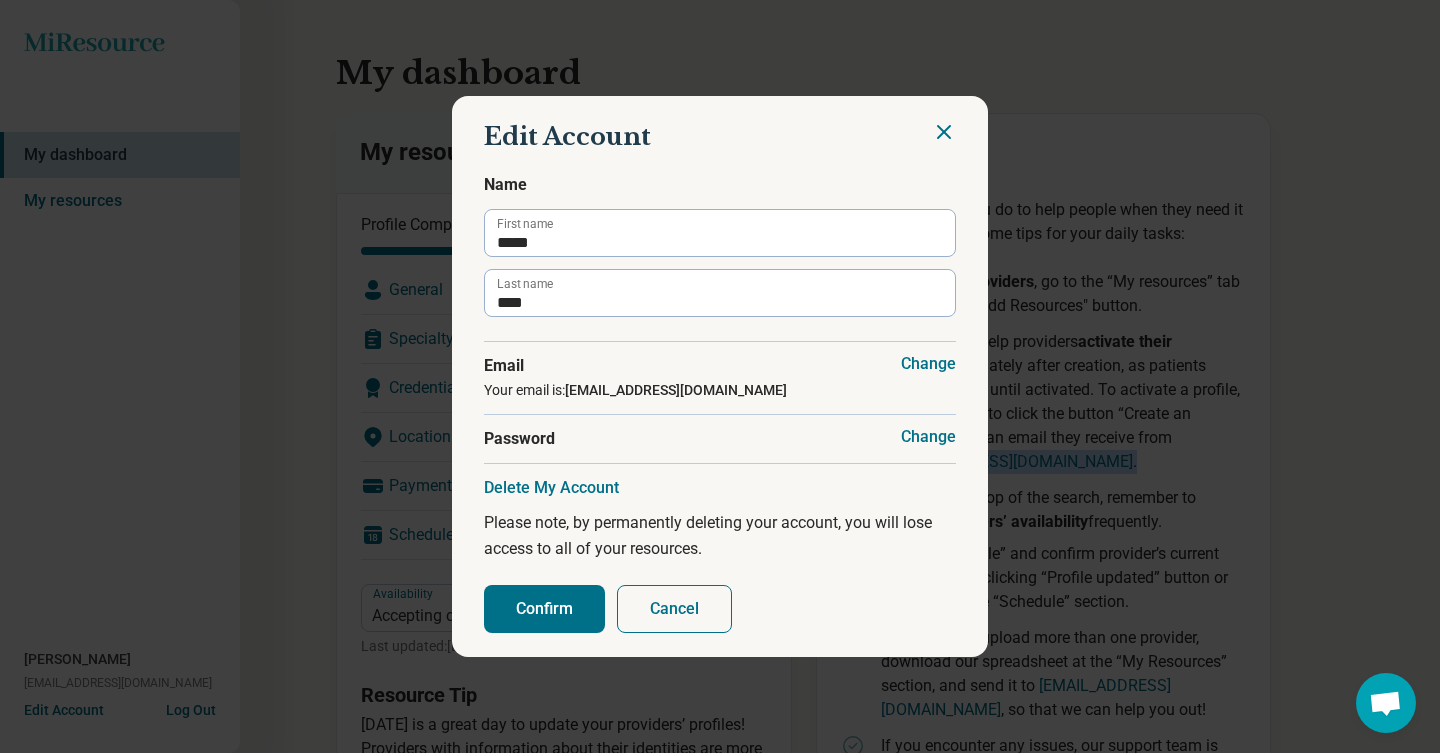click on "Confirm" at bounding box center (544, 609) 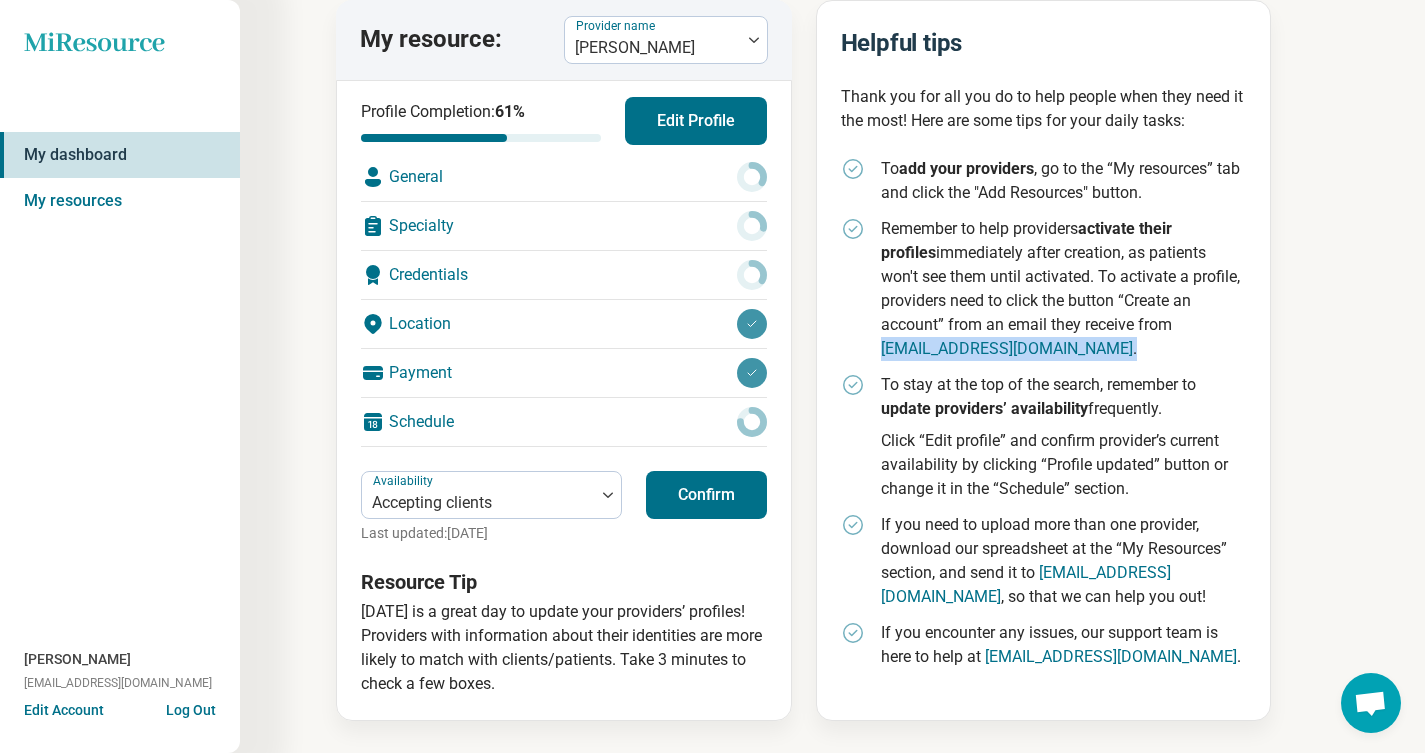 scroll, scrollTop: 0, scrollLeft: 0, axis: both 